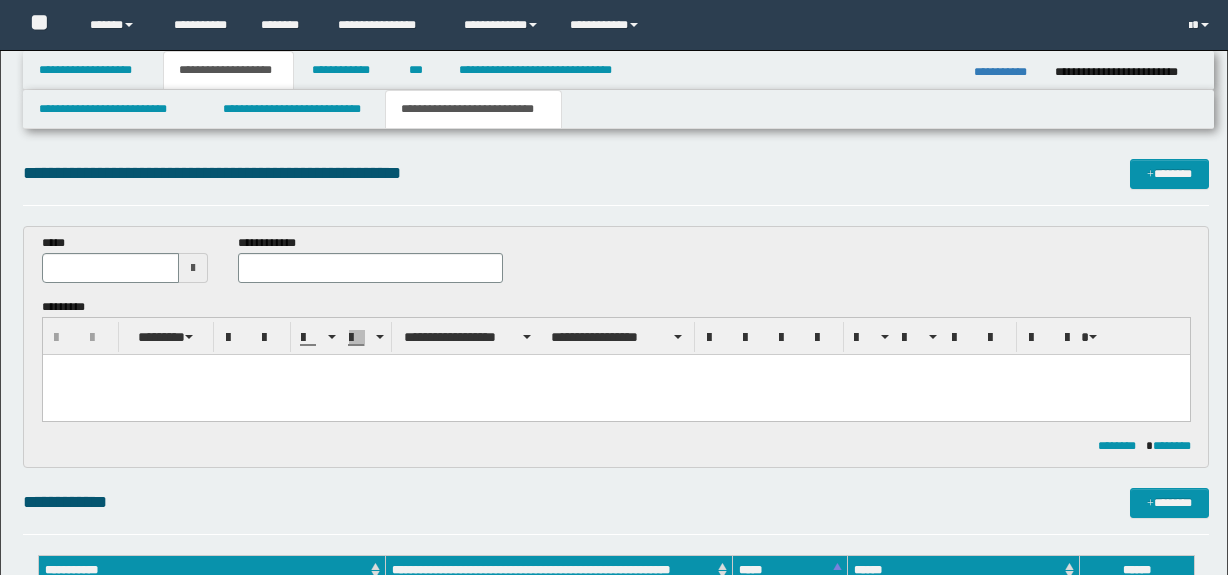 scroll, scrollTop: 854, scrollLeft: 0, axis: vertical 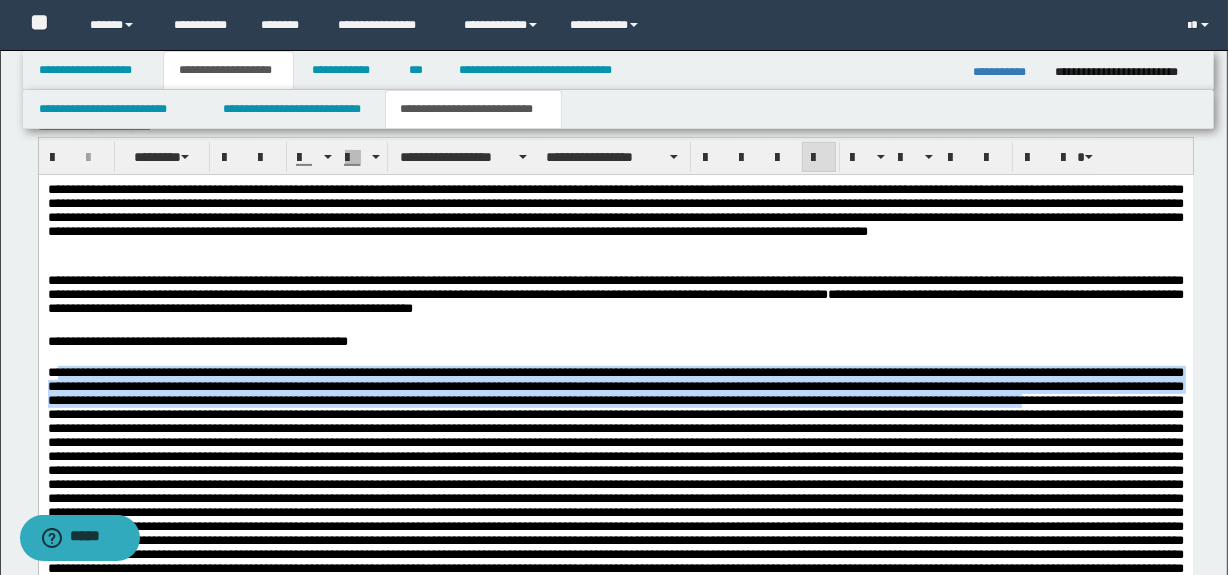 drag, startPoint x: 57, startPoint y: 372, endPoint x: 462, endPoint y: 444, distance: 411.35022 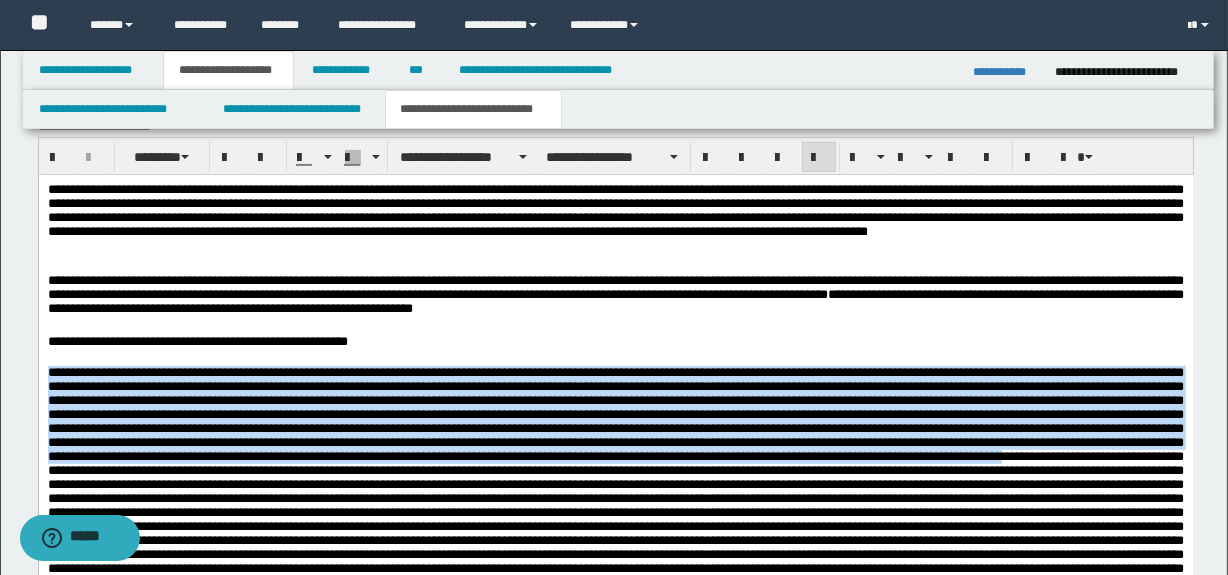 drag, startPoint x: 636, startPoint y: 482, endPoint x: 12, endPoint y: 371, distance: 633.7957 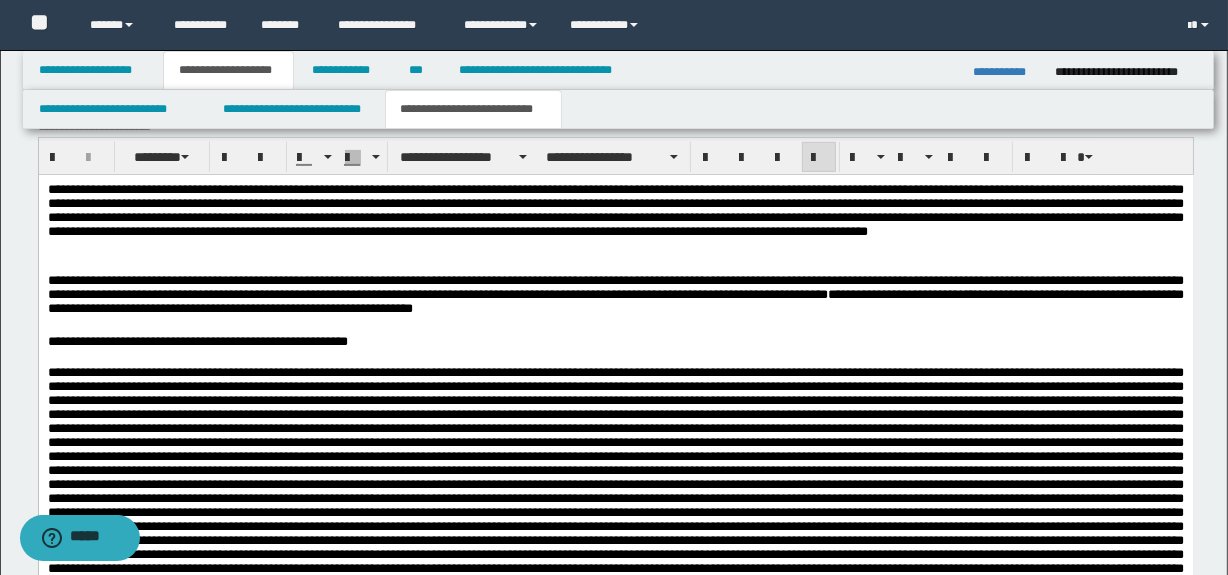 click on "**********" at bounding box center [615, 543] 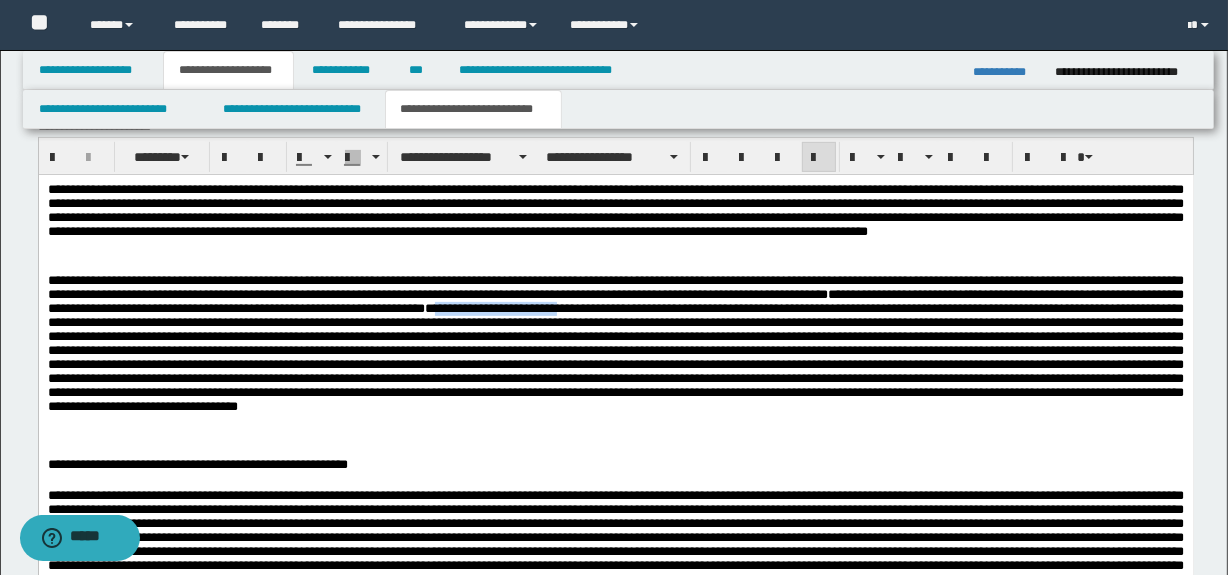 drag, startPoint x: 644, startPoint y: 314, endPoint x: 795, endPoint y: 307, distance: 151.16217 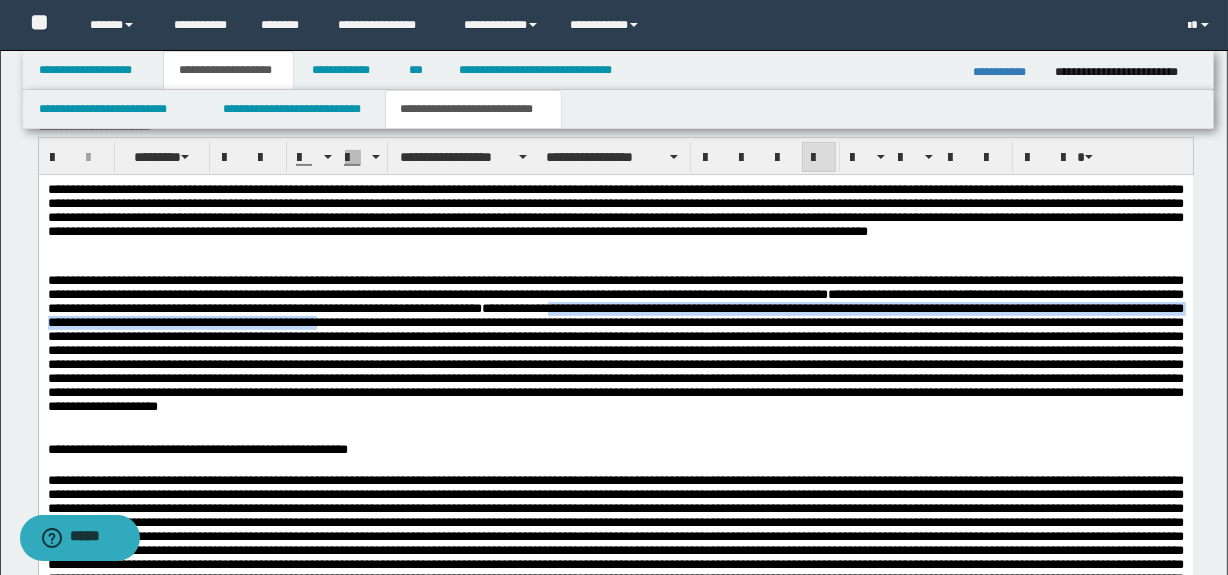 drag, startPoint x: 773, startPoint y: 317, endPoint x: 623, endPoint y: 328, distance: 150.40279 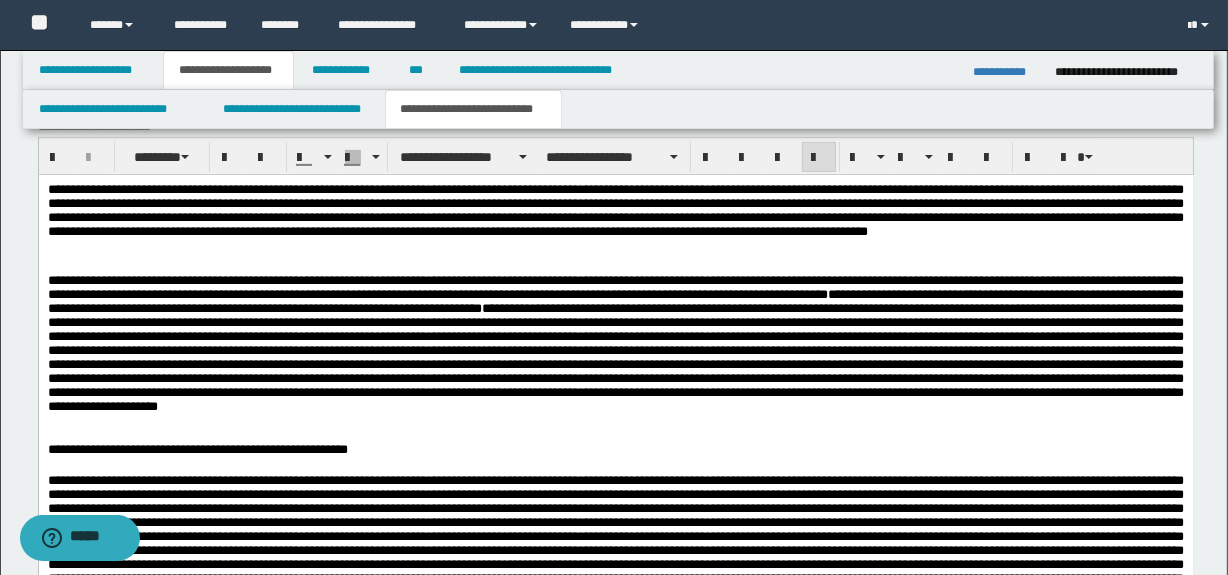click on "**********" at bounding box center (615, 221) 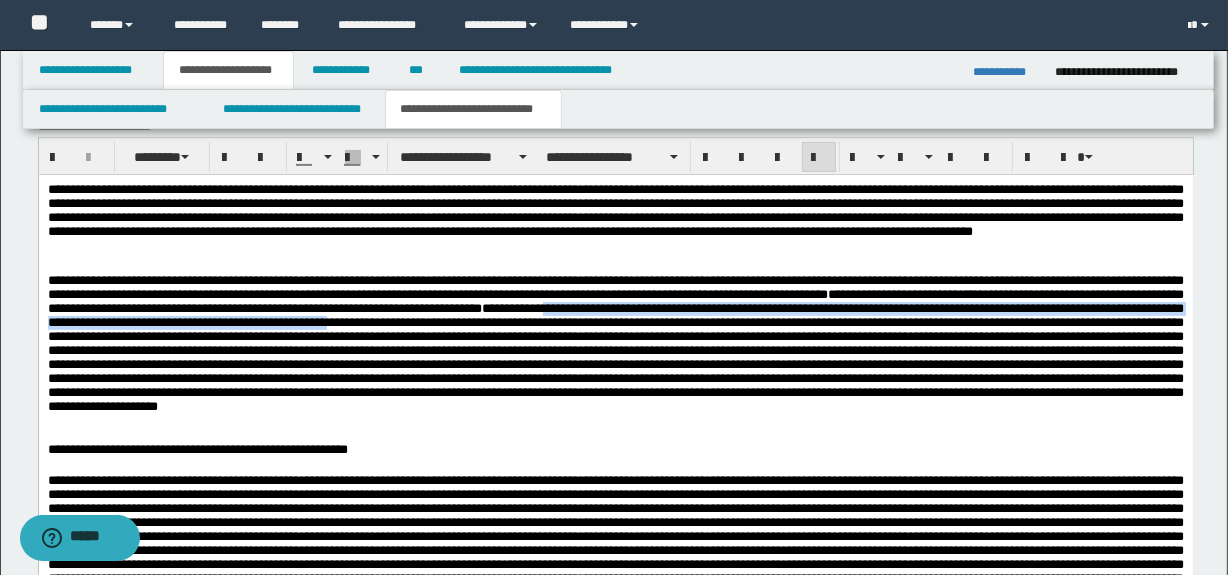 drag, startPoint x: 771, startPoint y: 317, endPoint x: 632, endPoint y: 333, distance: 139.91783 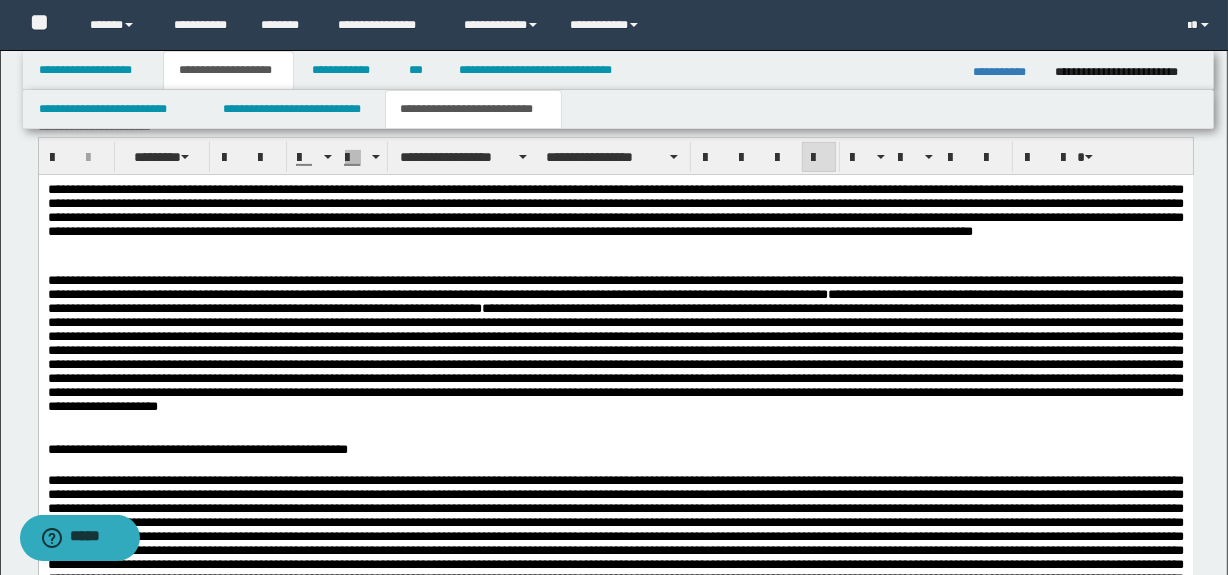 click on "**********" at bounding box center (615, 221) 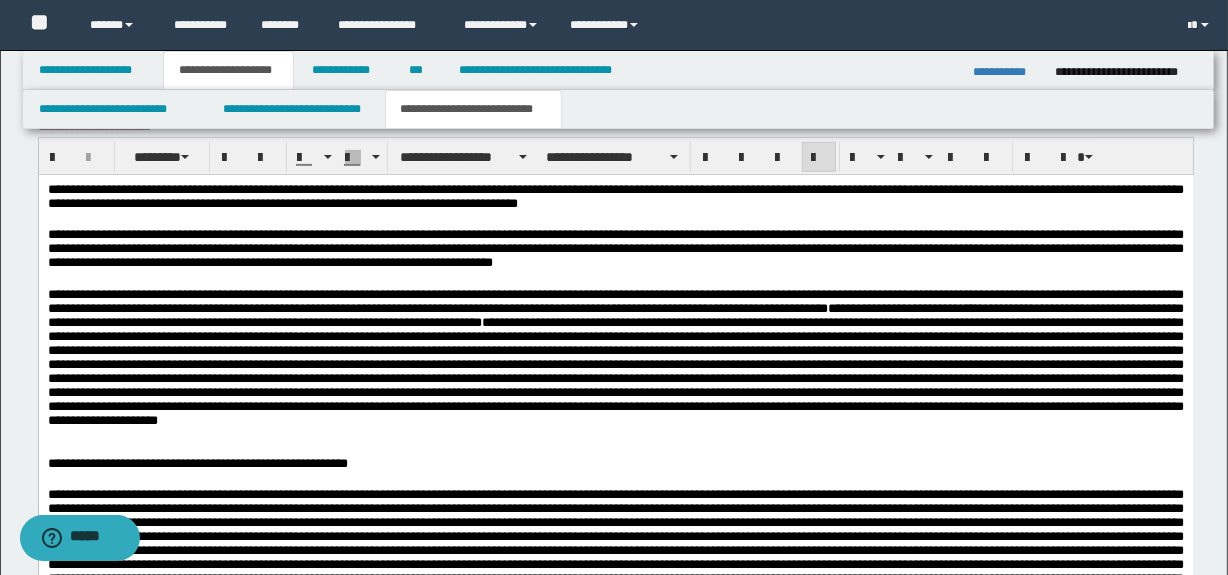 click on "**********" at bounding box center [615, 198] 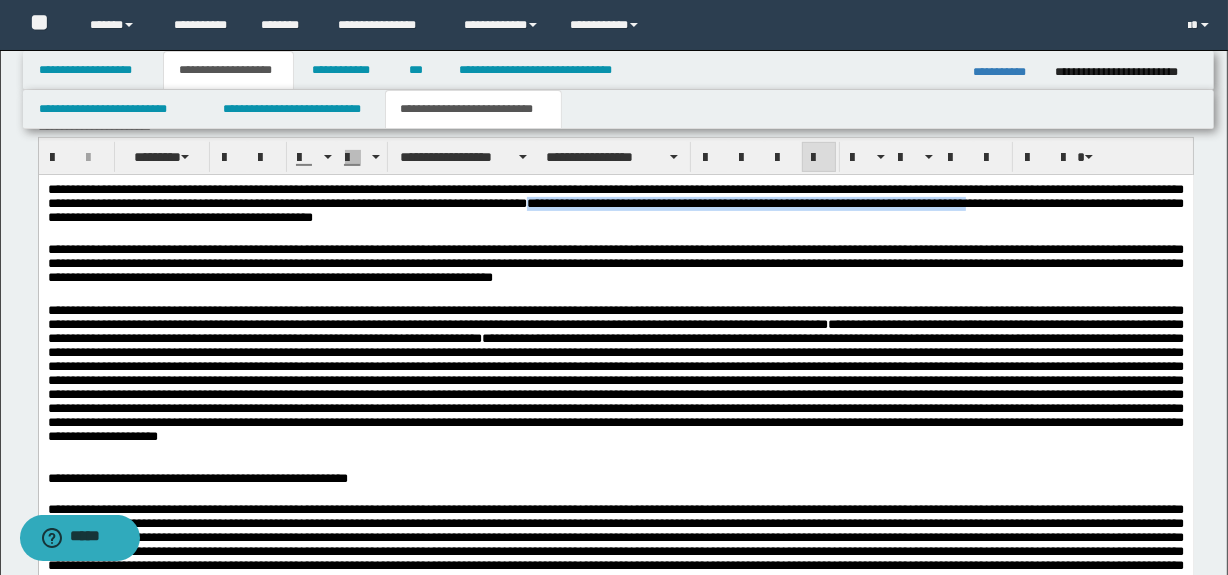 drag, startPoint x: 671, startPoint y: 210, endPoint x: 1126, endPoint y: 206, distance: 455.01758 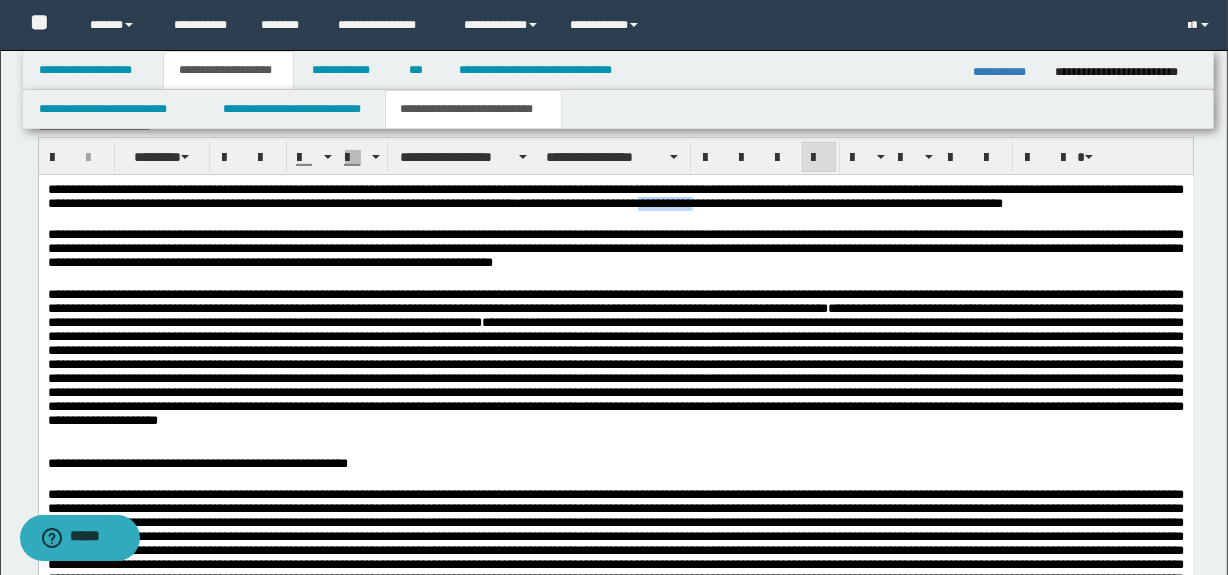 drag, startPoint x: 749, startPoint y: 204, endPoint x: 807, endPoint y: 208, distance: 58.137768 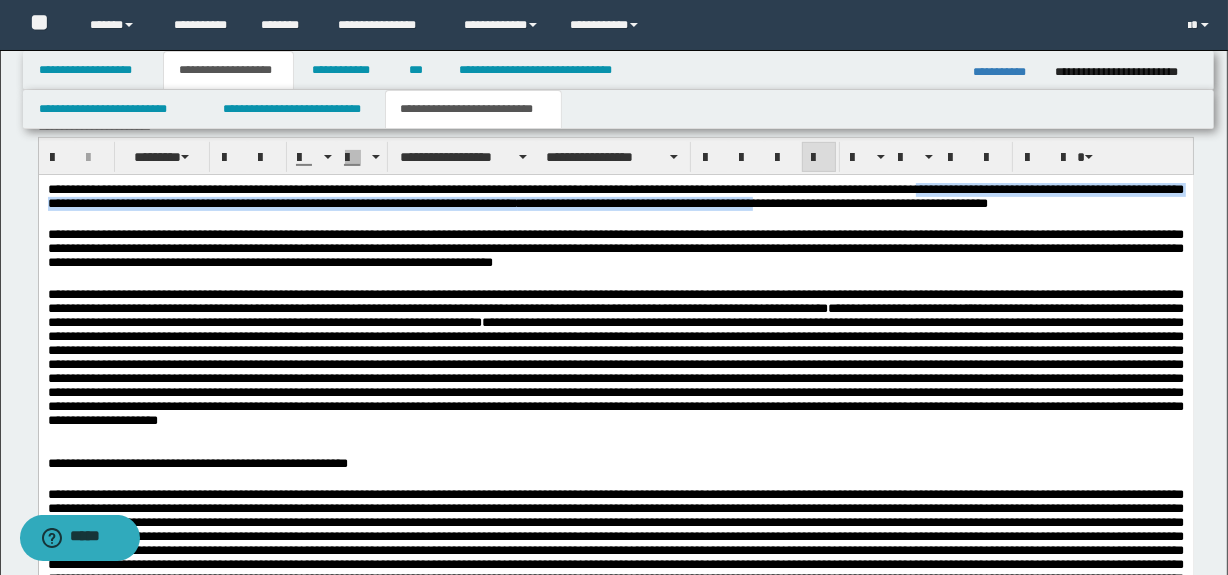 drag, startPoint x: 870, startPoint y: 203, endPoint x: 956, endPoint y: 195, distance: 86.37129 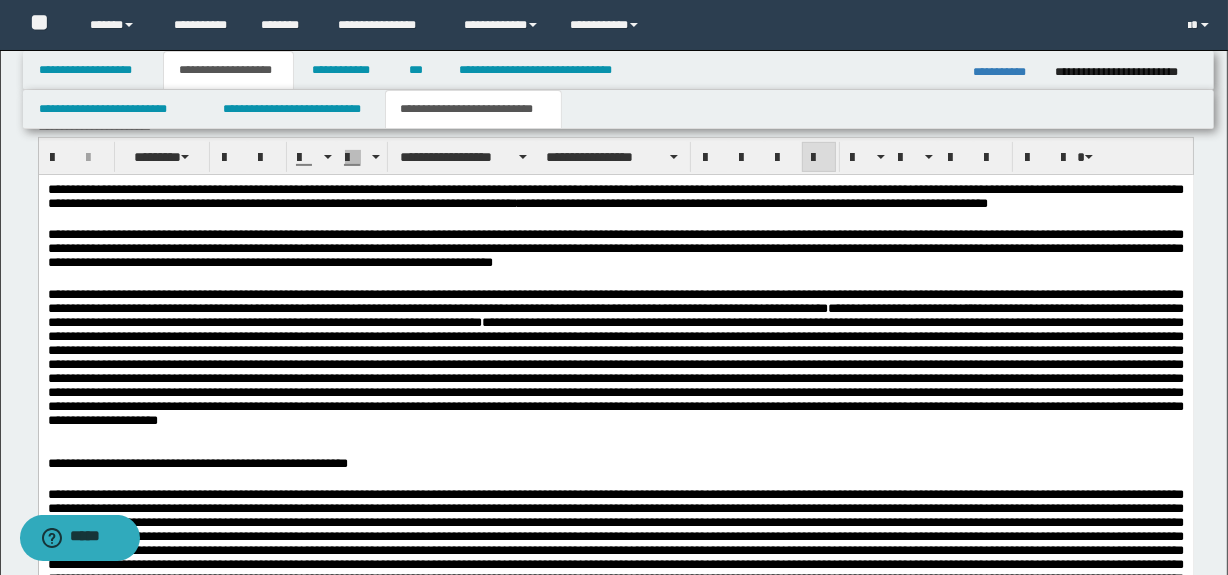 click at bounding box center (615, 221) 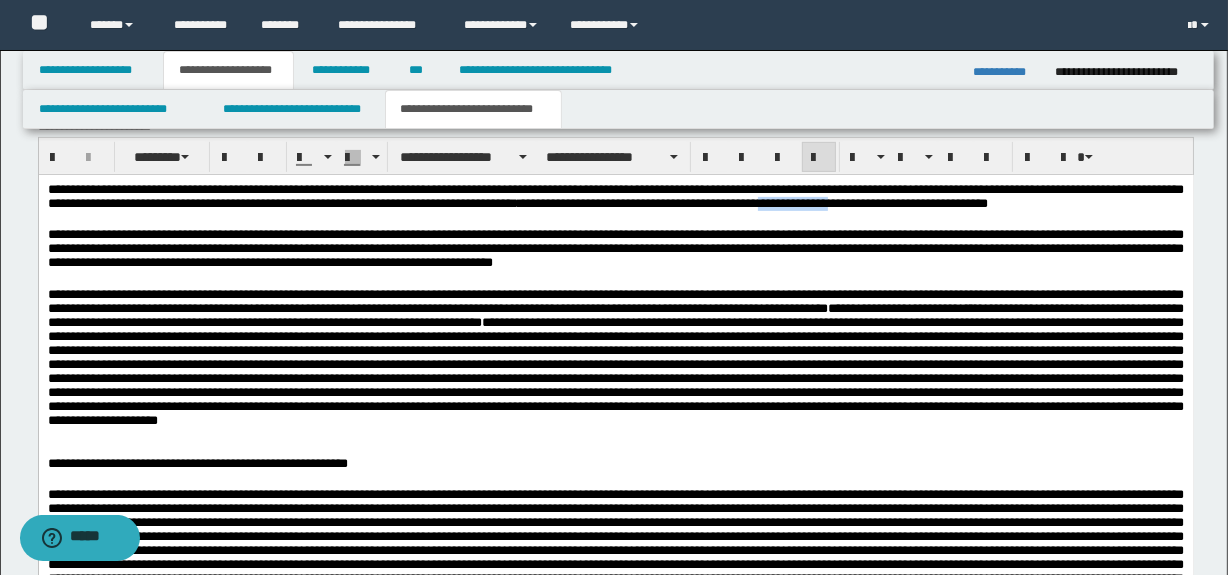 drag, startPoint x: 871, startPoint y: 206, endPoint x: 953, endPoint y: 206, distance: 82 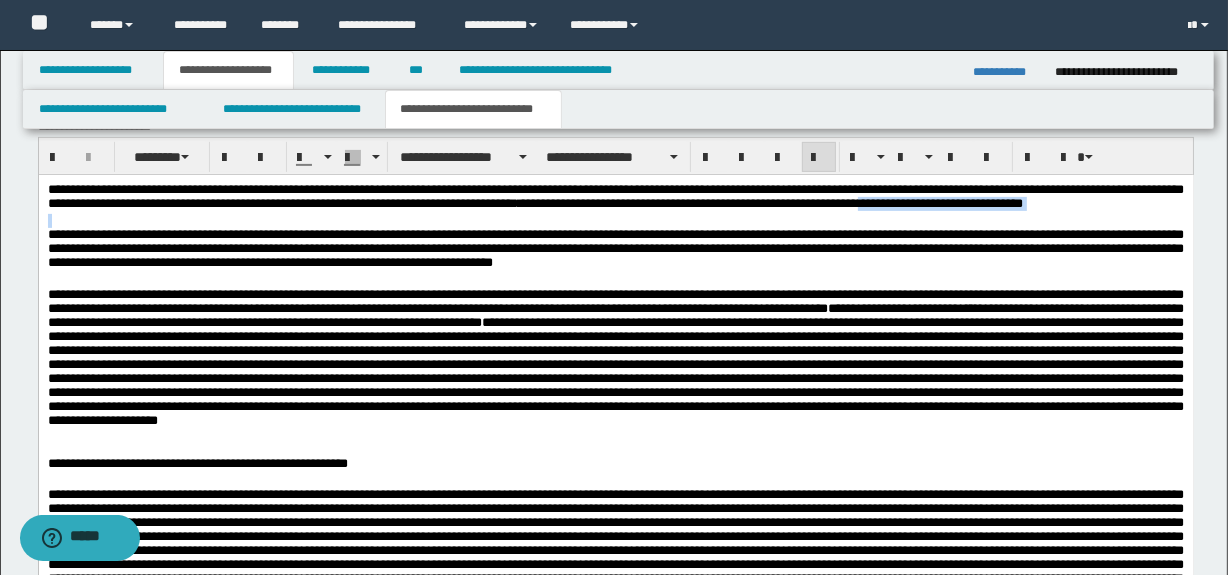 drag, startPoint x: 1000, startPoint y: 215, endPoint x: 992, endPoint y: 201, distance: 16.124516 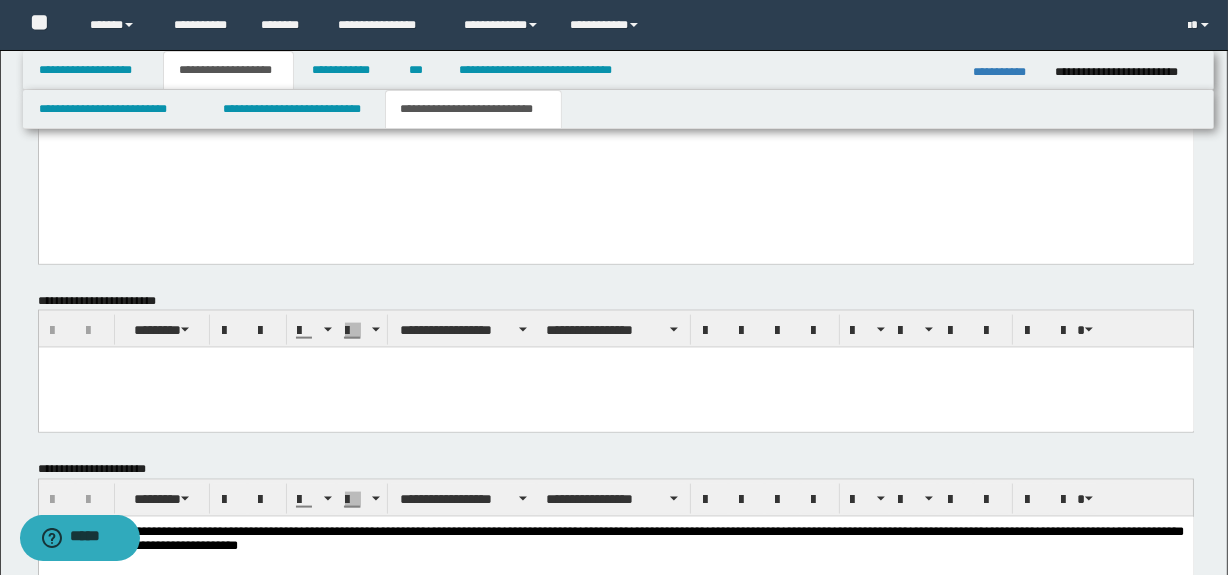 scroll, scrollTop: 2239, scrollLeft: 0, axis: vertical 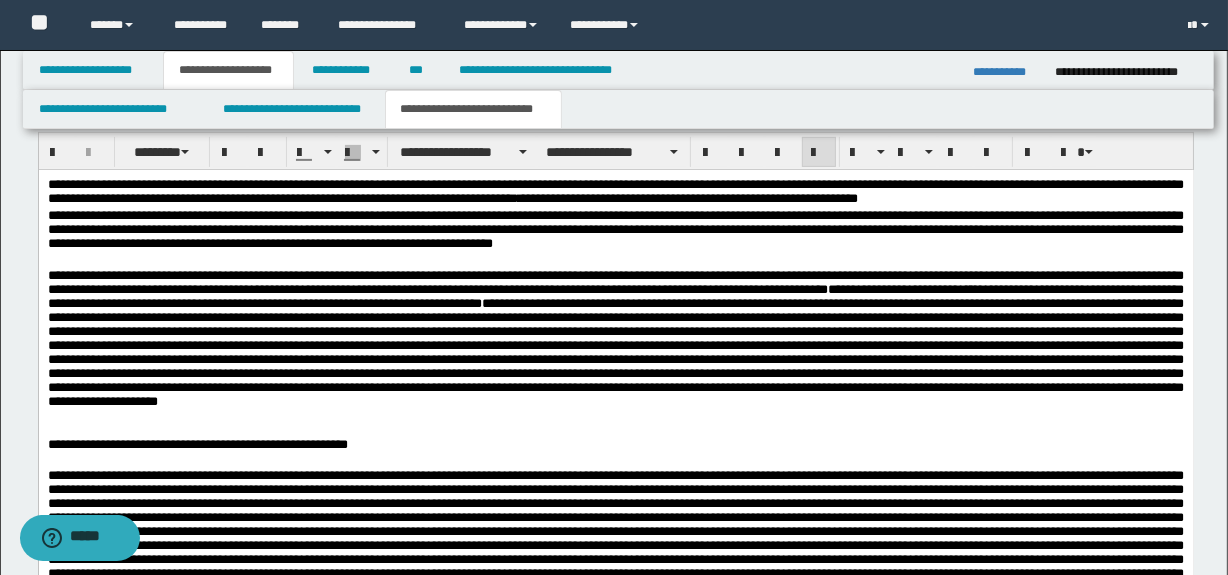 click on "**********" at bounding box center (615, 232) 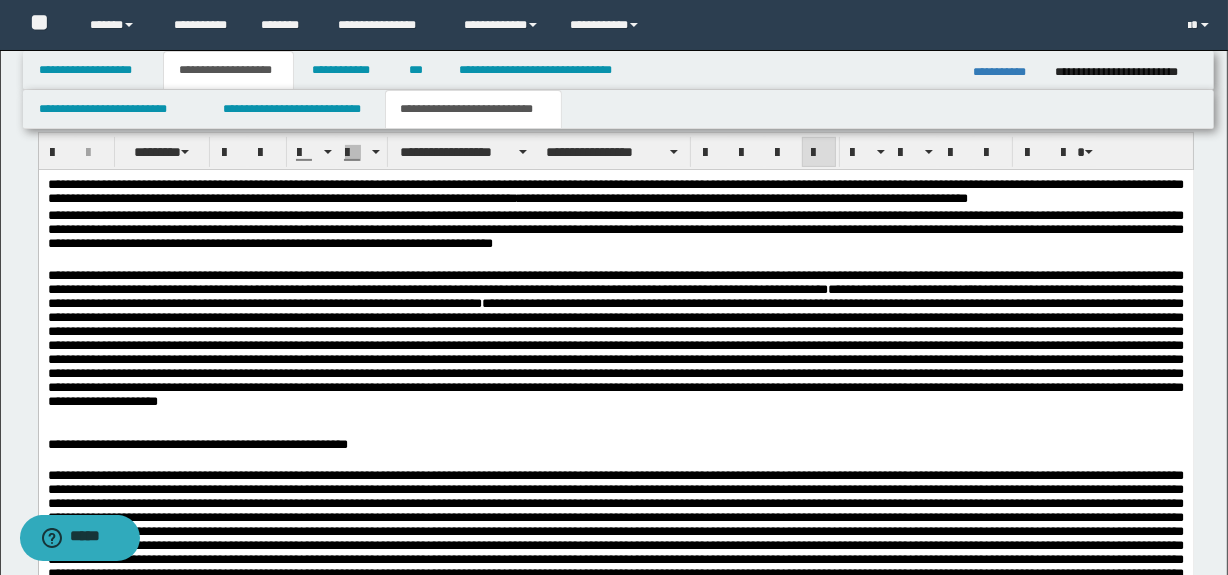 click on "**********" at bounding box center (615, 232) 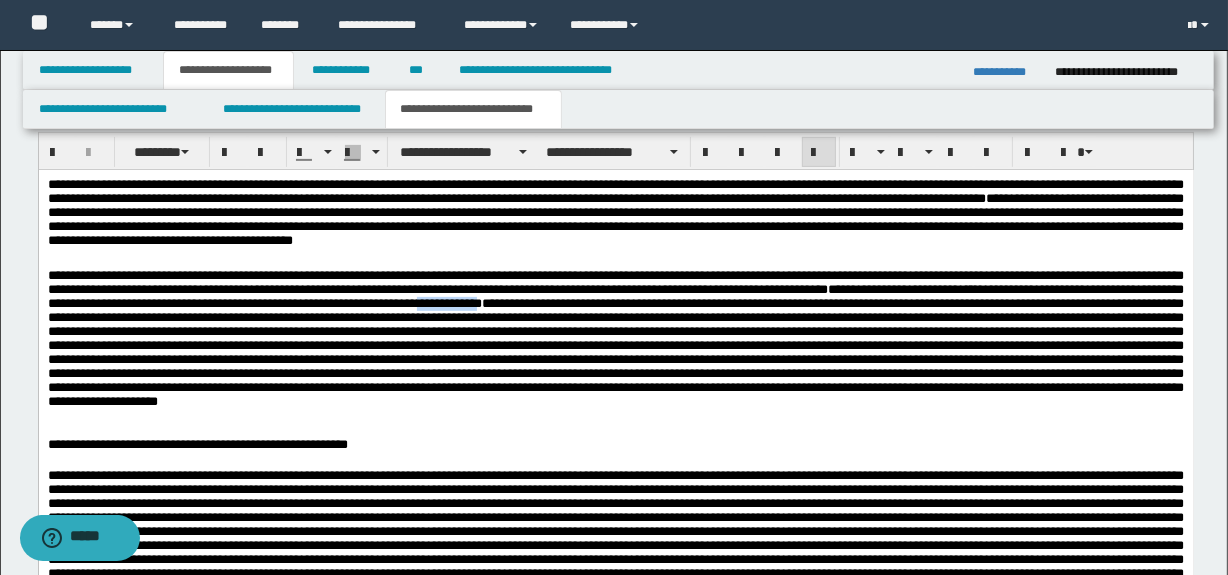 drag, startPoint x: 631, startPoint y: 309, endPoint x: 693, endPoint y: 310, distance: 62.008064 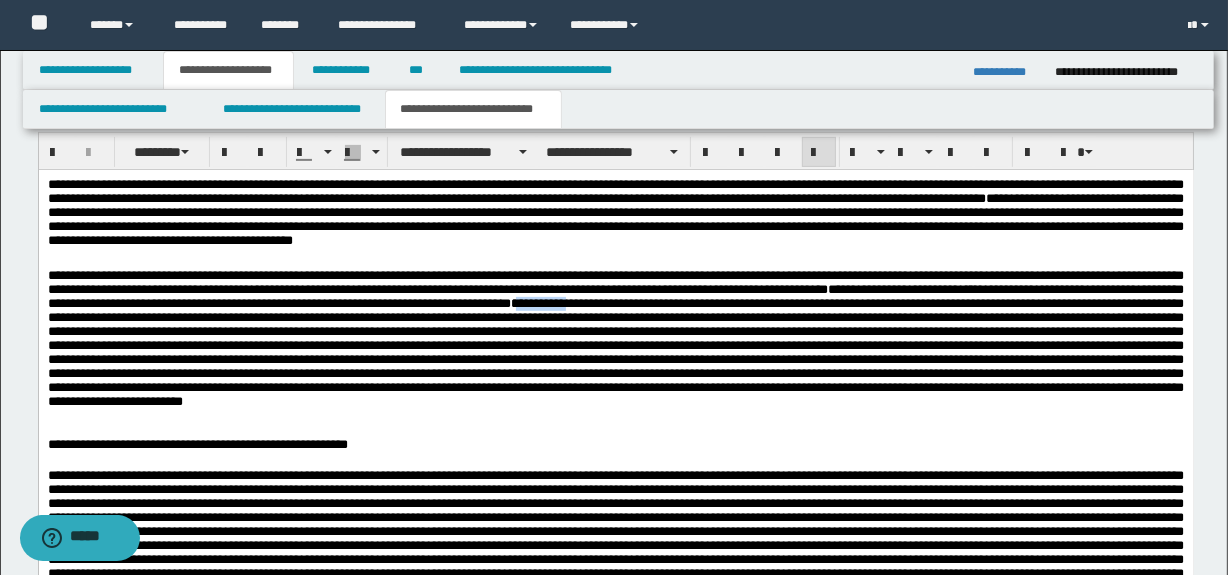 drag, startPoint x: 735, startPoint y: 307, endPoint x: 798, endPoint y: 308, distance: 63.007935 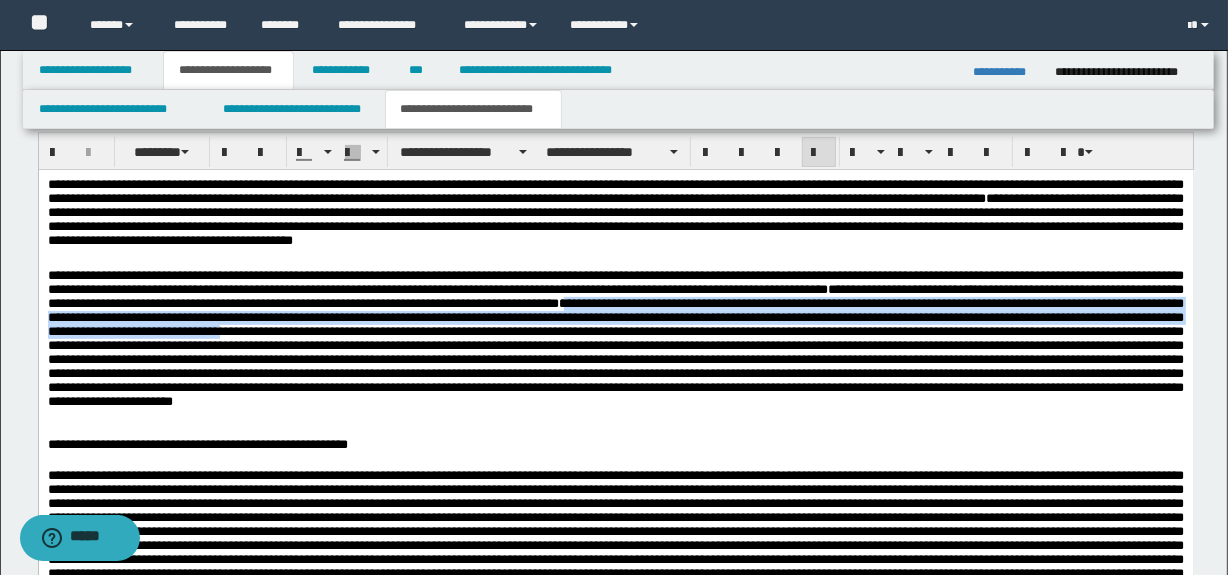 drag, startPoint x: 801, startPoint y: 306, endPoint x: 587, endPoint y: 340, distance: 216.6841 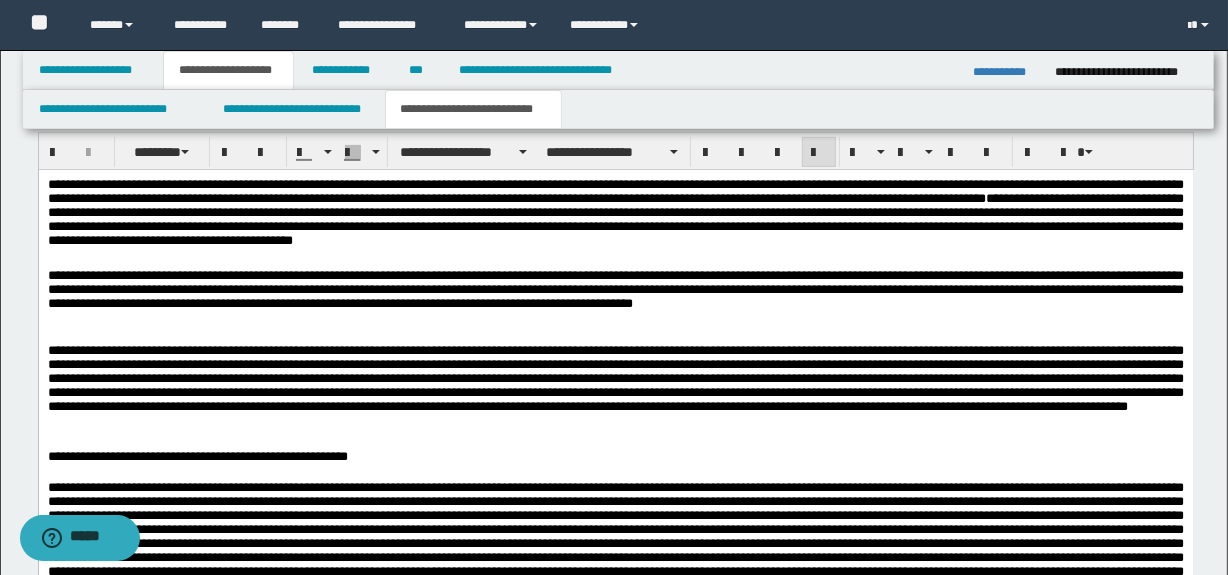 click on "**********" at bounding box center [615, 292] 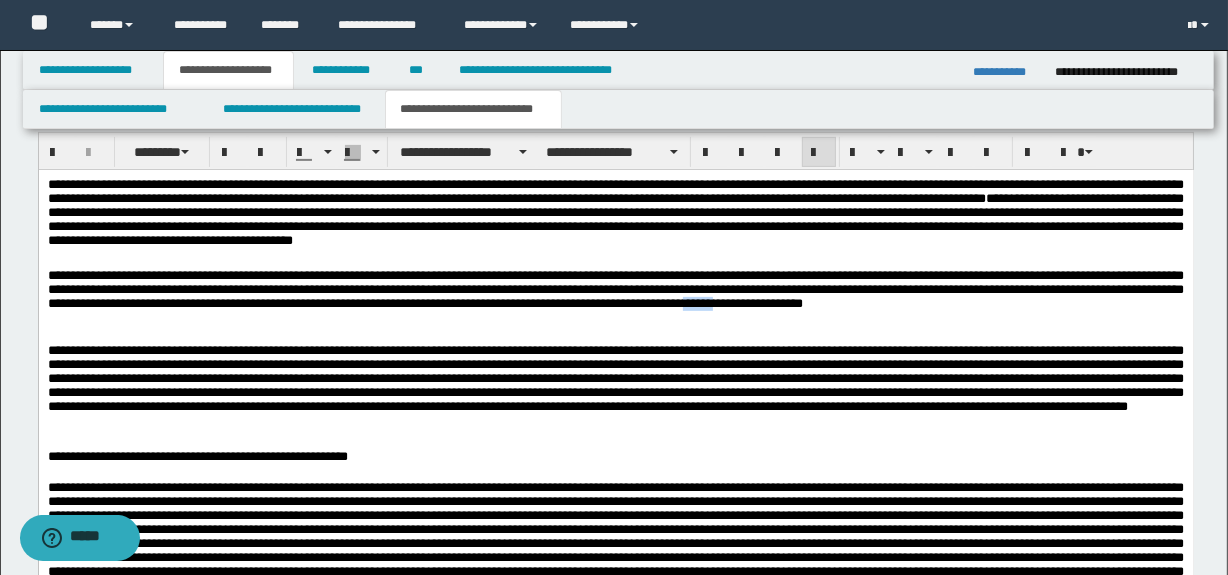 drag, startPoint x: 925, startPoint y: 307, endPoint x: 955, endPoint y: 310, distance: 30.149628 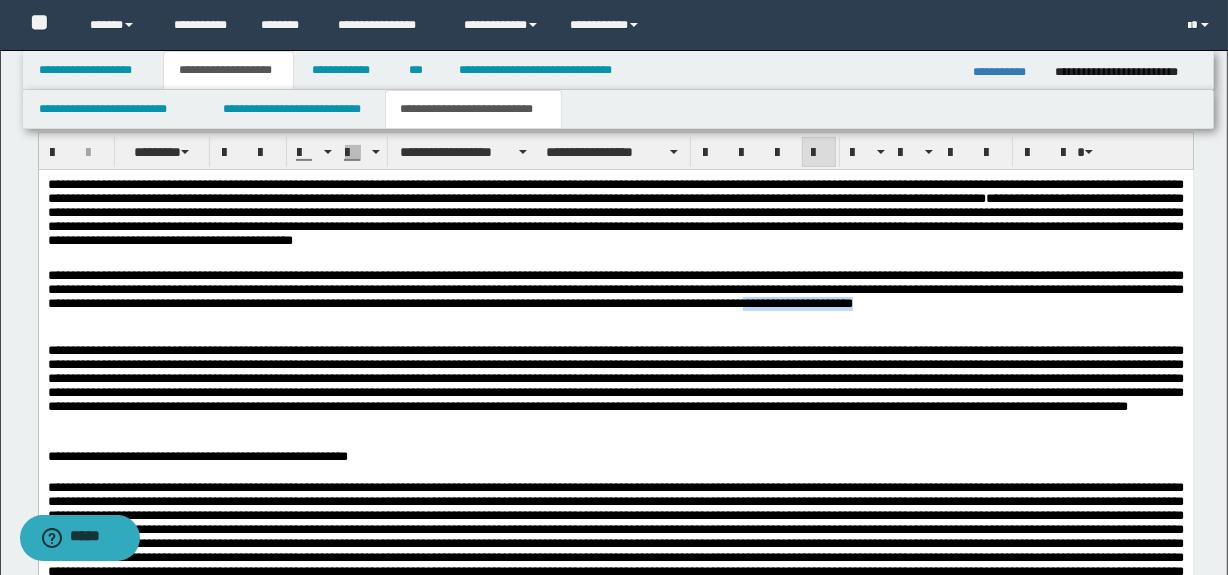 drag, startPoint x: 999, startPoint y: 310, endPoint x: 1161, endPoint y: 303, distance: 162.15117 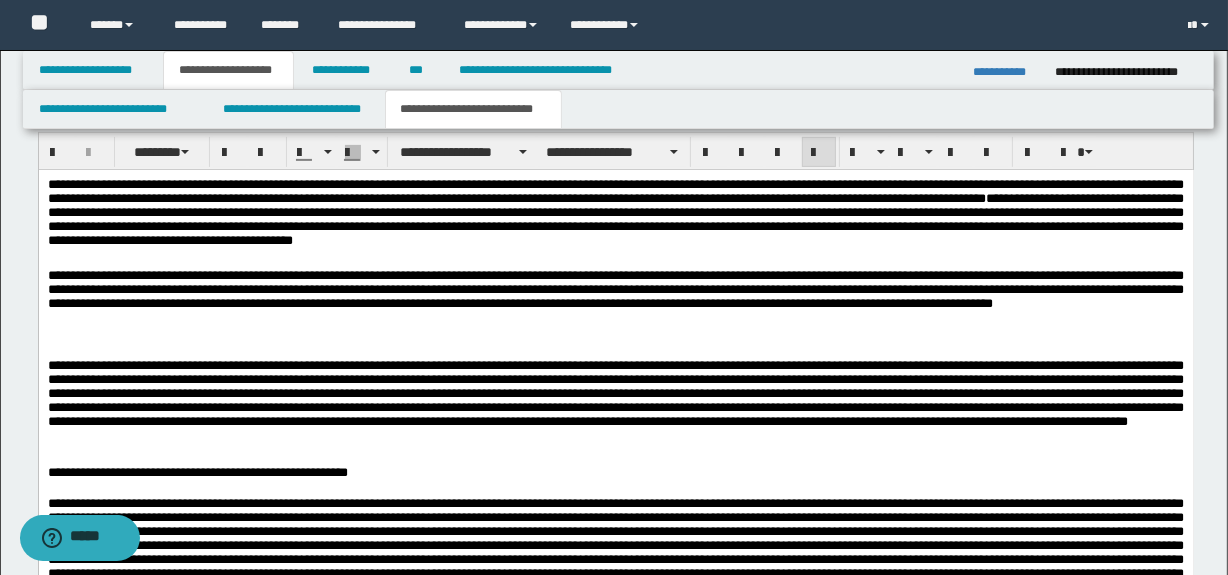 drag, startPoint x: 143, startPoint y: 314, endPoint x: 122, endPoint y: 336, distance: 30.413813 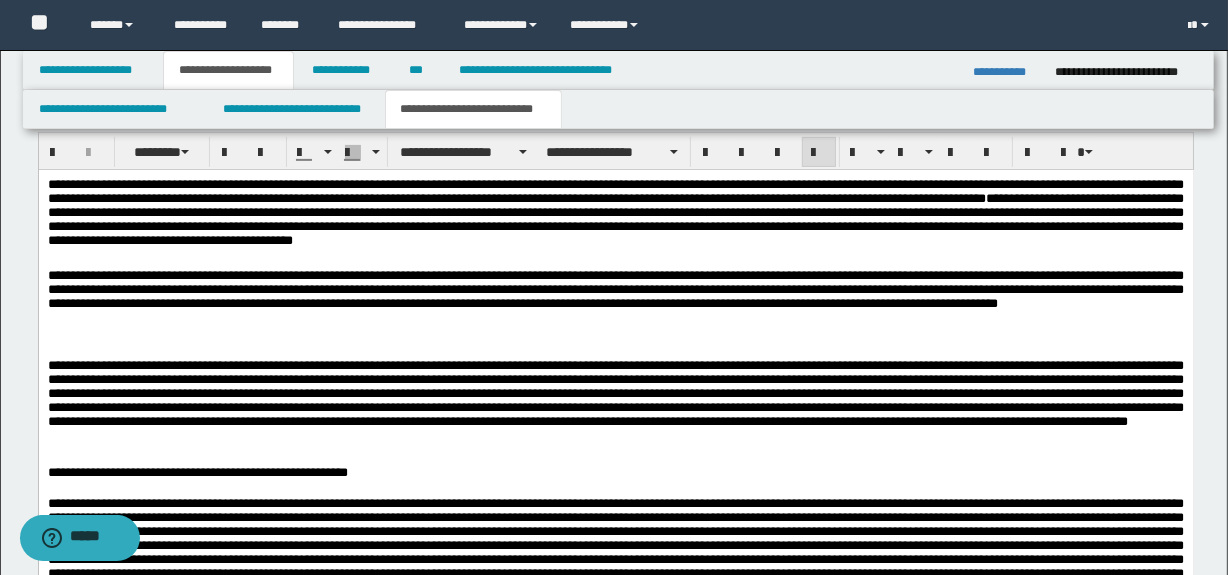 click at bounding box center [615, 405] 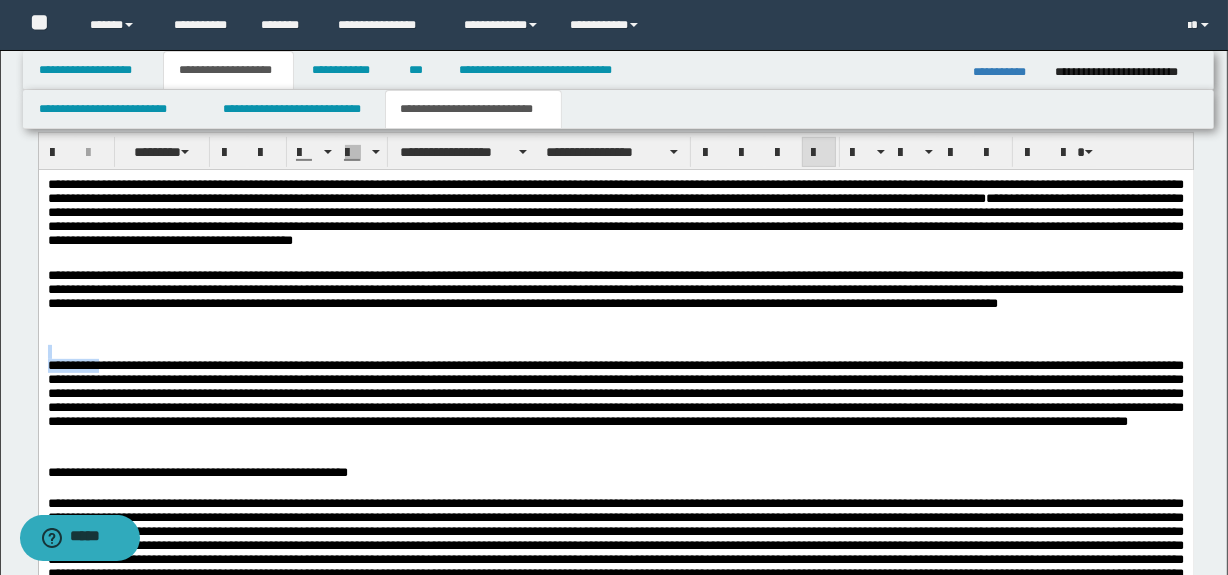 drag, startPoint x: 95, startPoint y: 374, endPoint x: 39, endPoint y: 529, distance: 164.80595 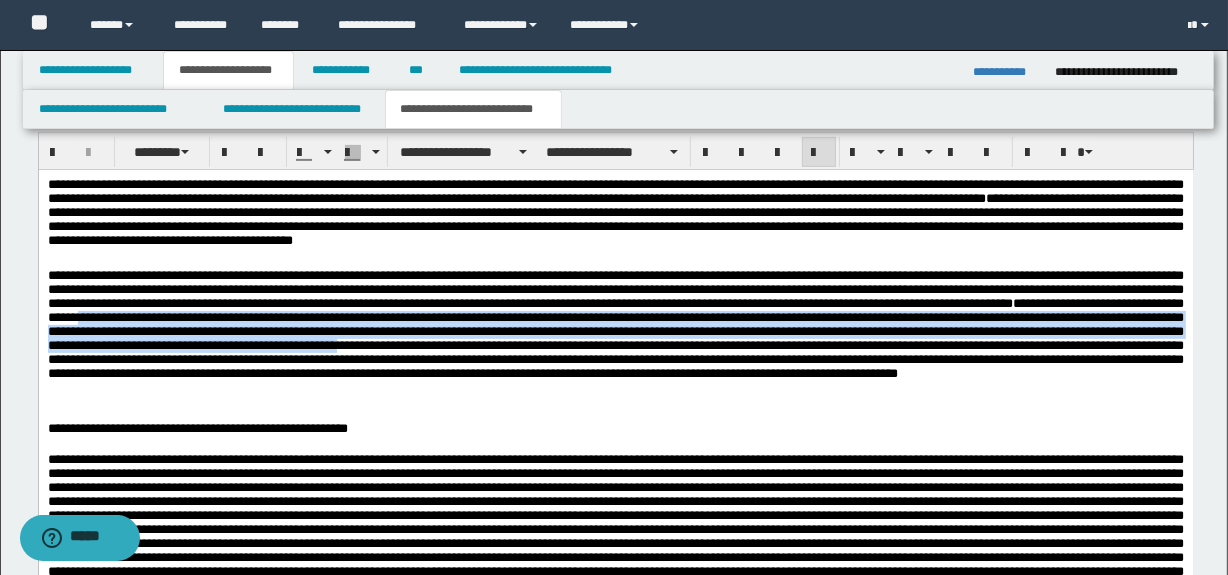 drag, startPoint x: 422, startPoint y: 323, endPoint x: 959, endPoint y: 359, distance: 538.2053 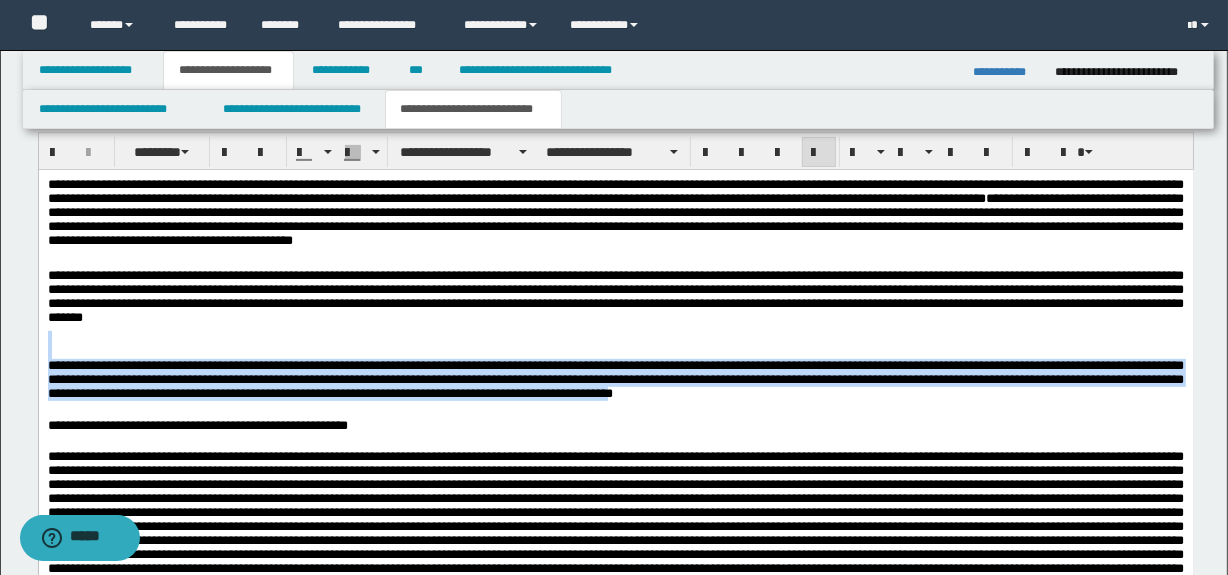 drag, startPoint x: 310, startPoint y: 344, endPoint x: 838, endPoint y: 397, distance: 530.6534 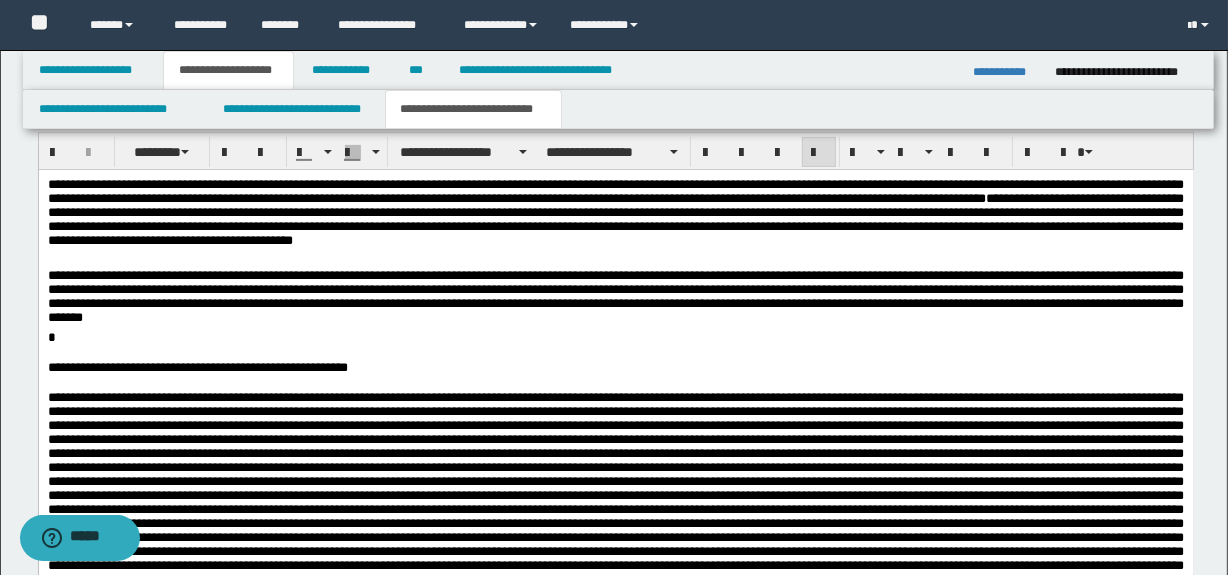 click on "**********" at bounding box center [615, 300] 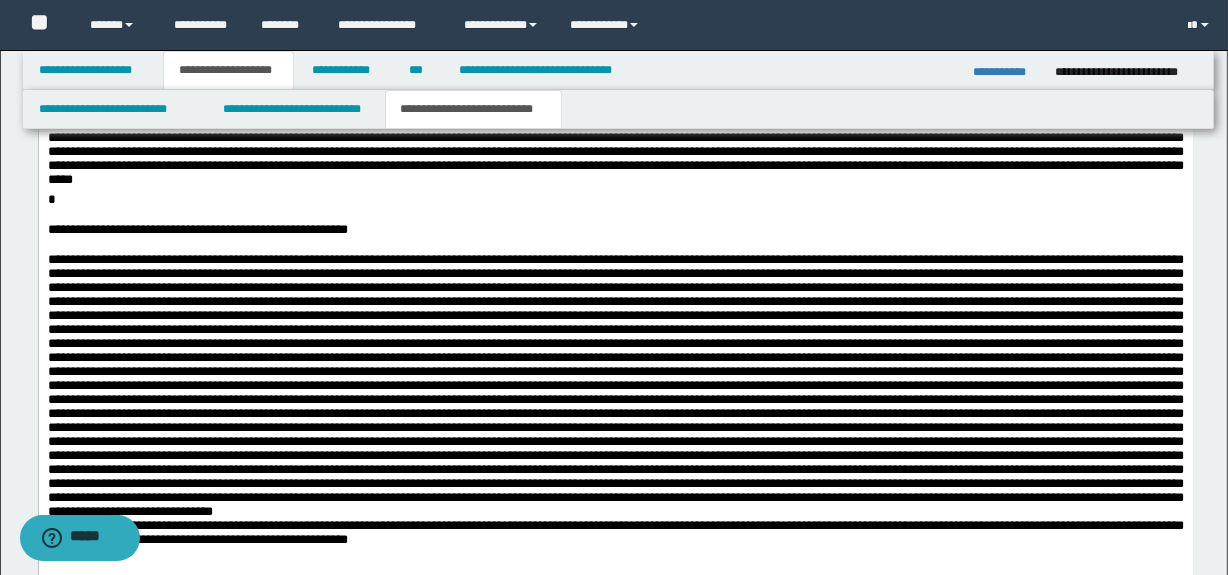 scroll, scrollTop: 790, scrollLeft: 0, axis: vertical 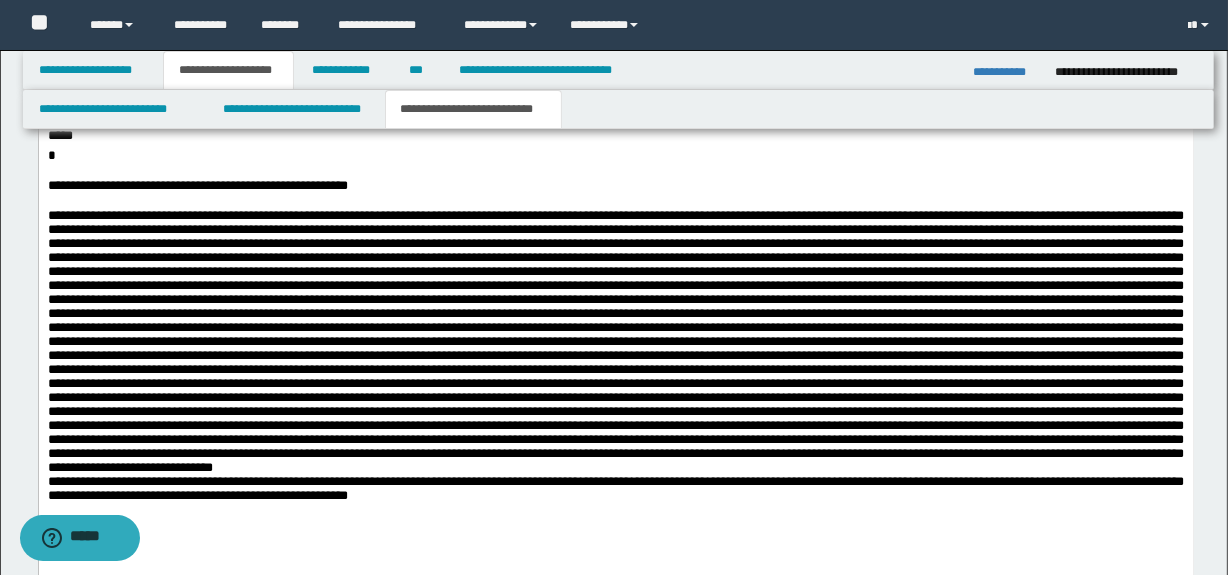 click on "**********" at bounding box center (615, 387) 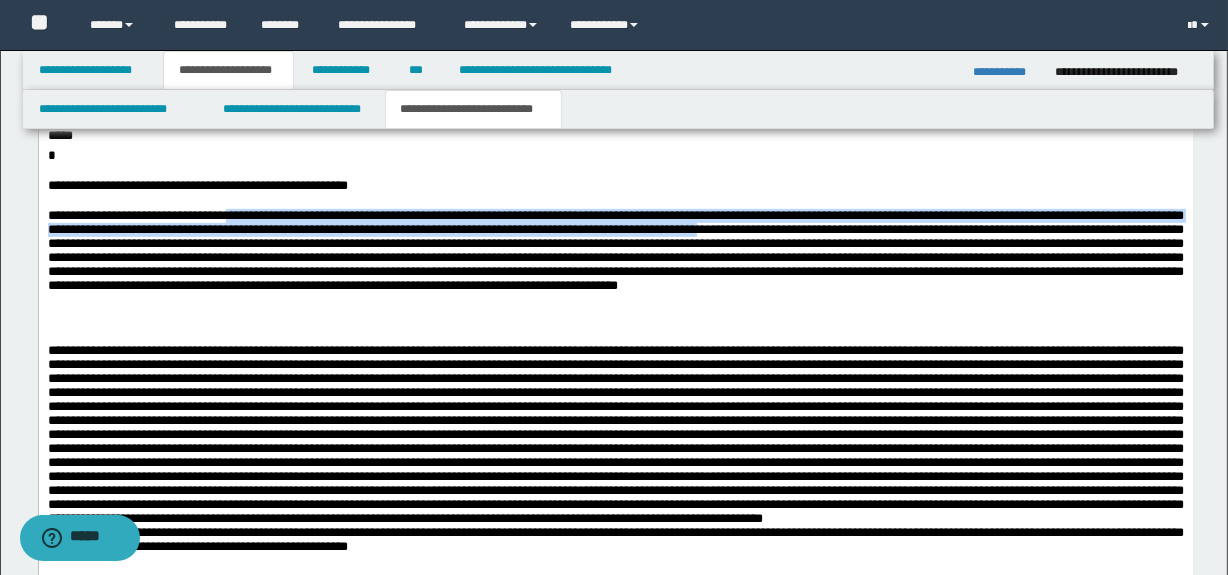 drag, startPoint x: 285, startPoint y: 222, endPoint x: 915, endPoint y: 229, distance: 630.0389 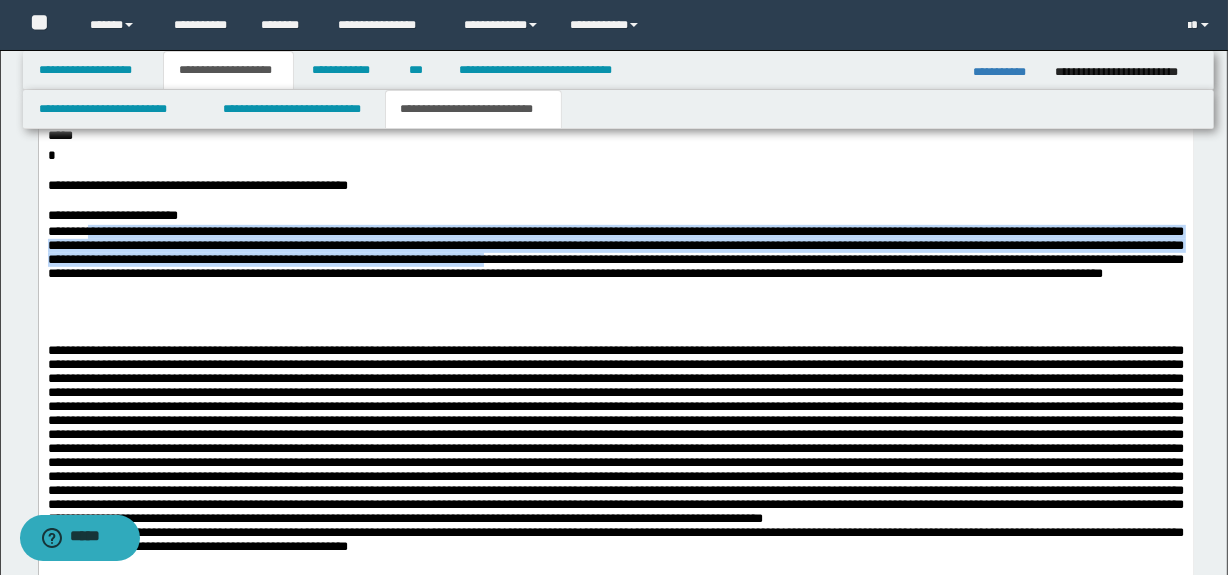 drag, startPoint x: 91, startPoint y: 229, endPoint x: 700, endPoint y: 271, distance: 610.44653 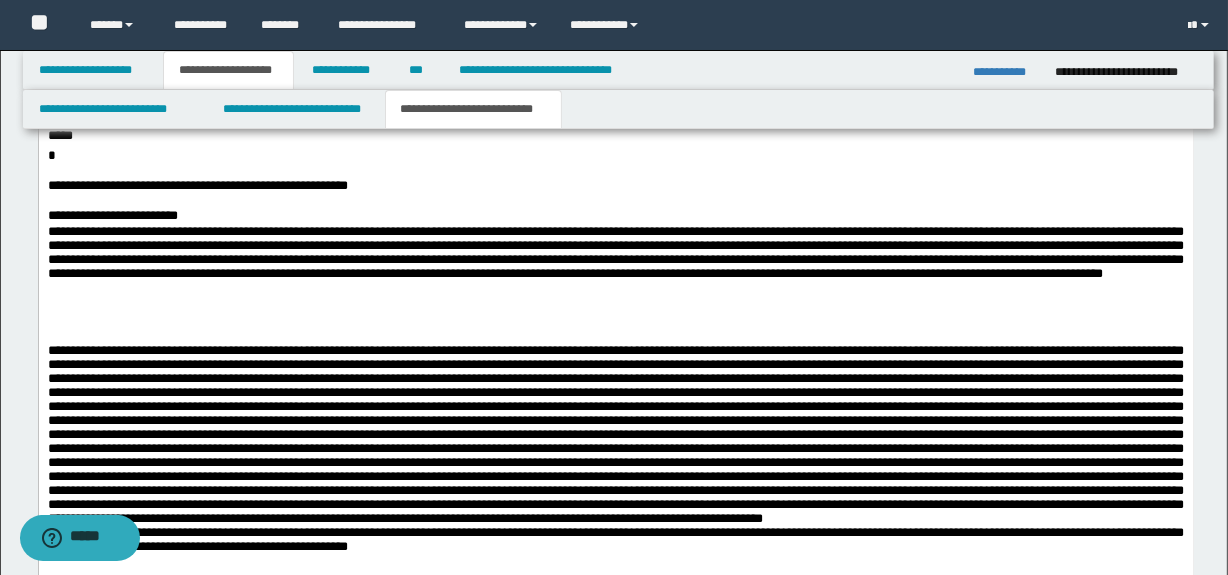 click at bounding box center (615, 310) 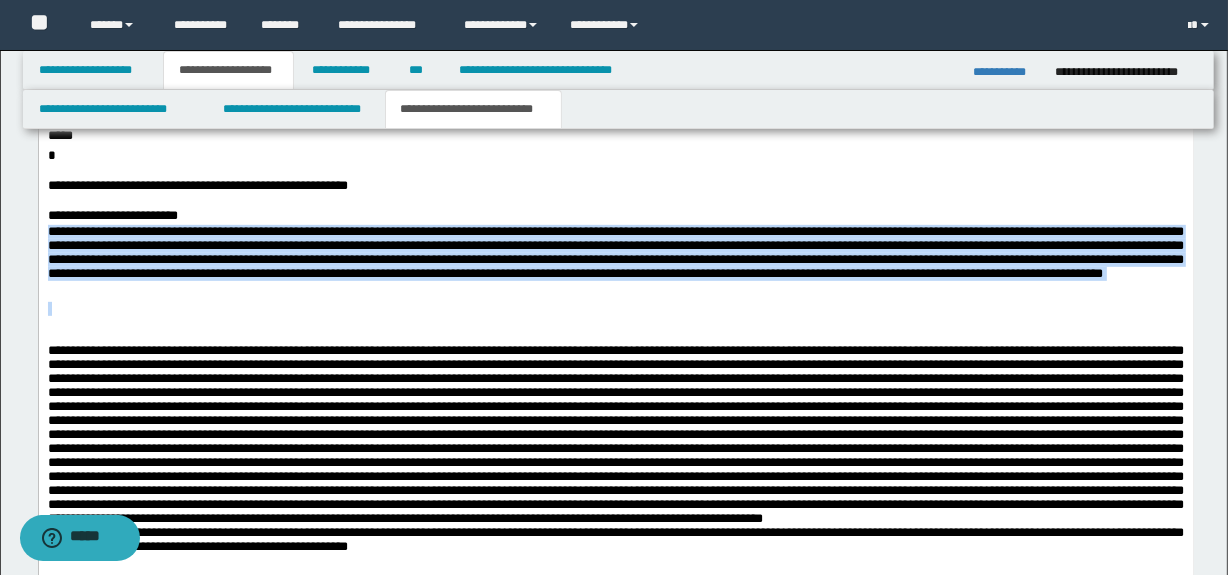 drag, startPoint x: 348, startPoint y: 306, endPoint x: 44, endPoint y: 238, distance: 311.51245 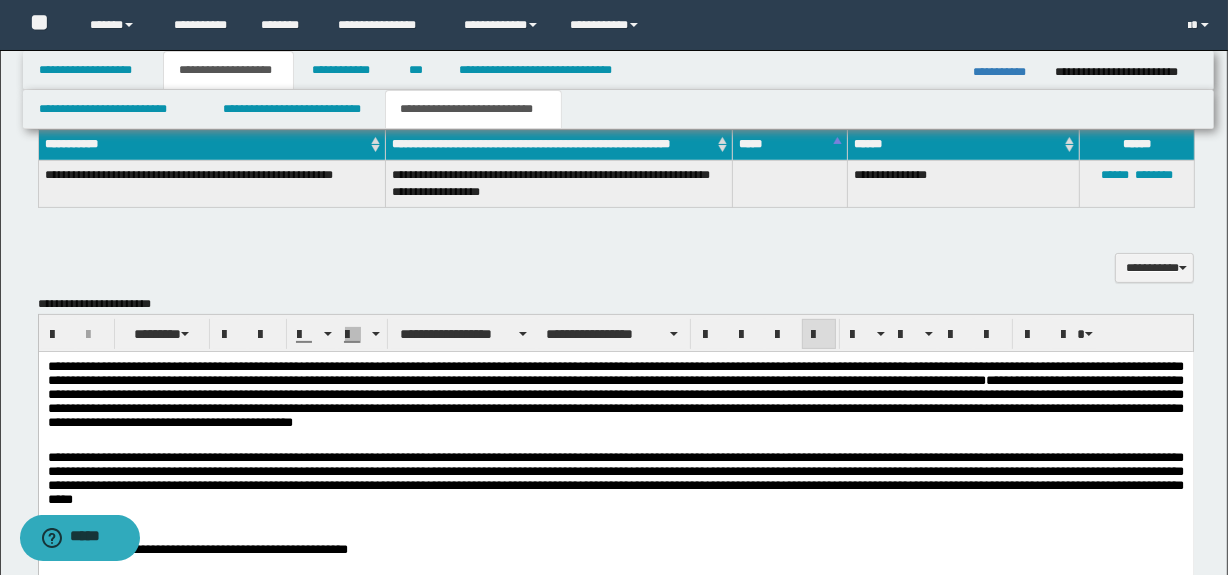 scroll, scrollTop: 608, scrollLeft: 0, axis: vertical 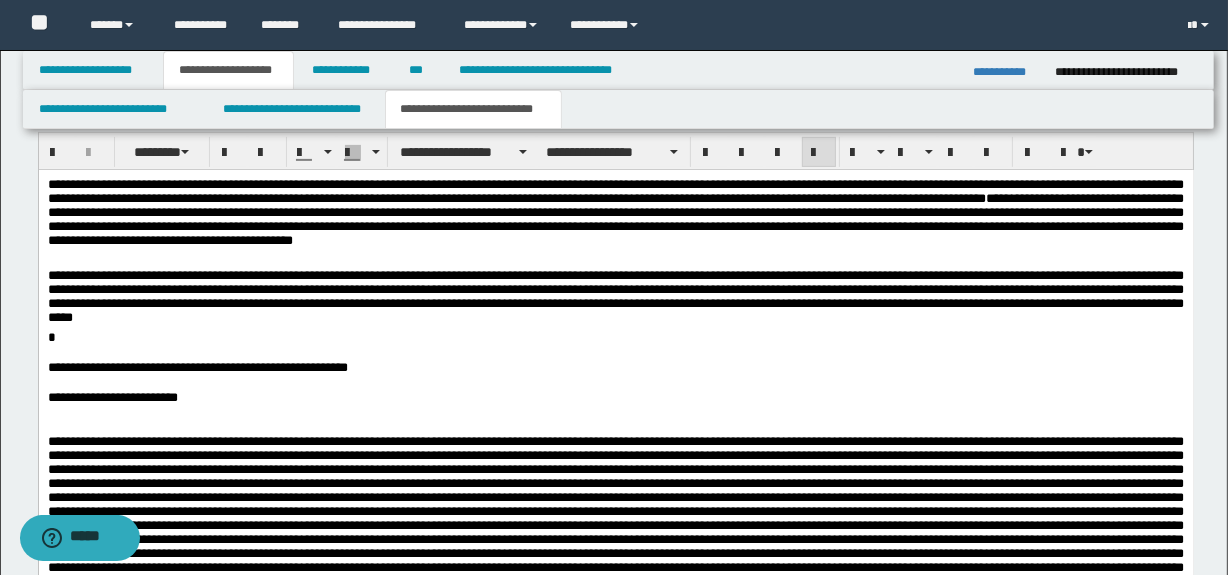click on "**********" at bounding box center (615, 216) 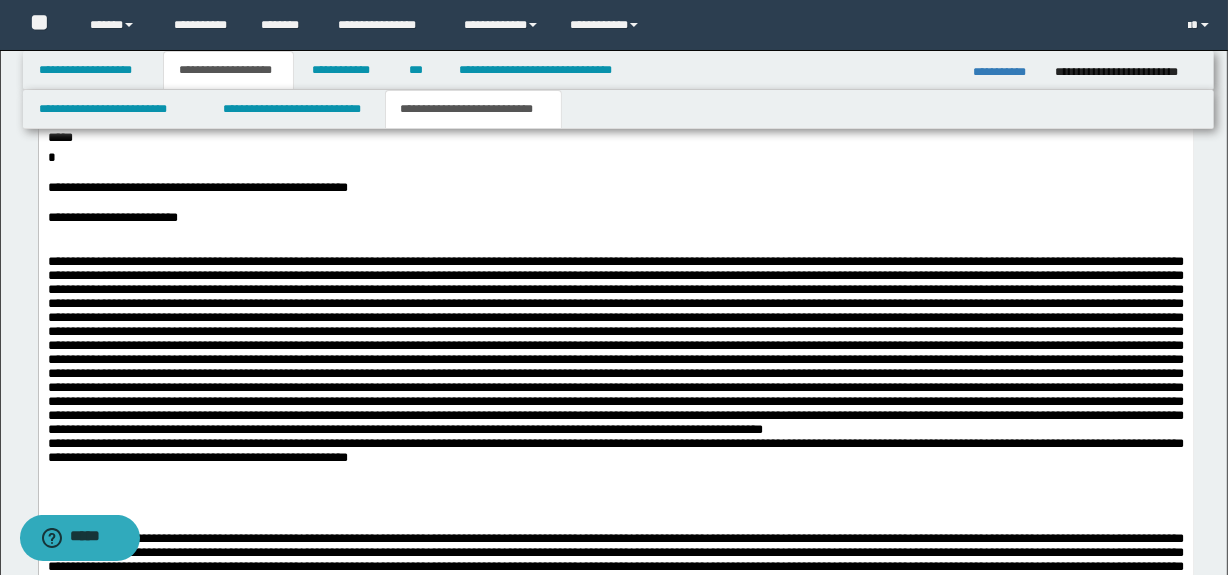 scroll, scrollTop: 790, scrollLeft: 0, axis: vertical 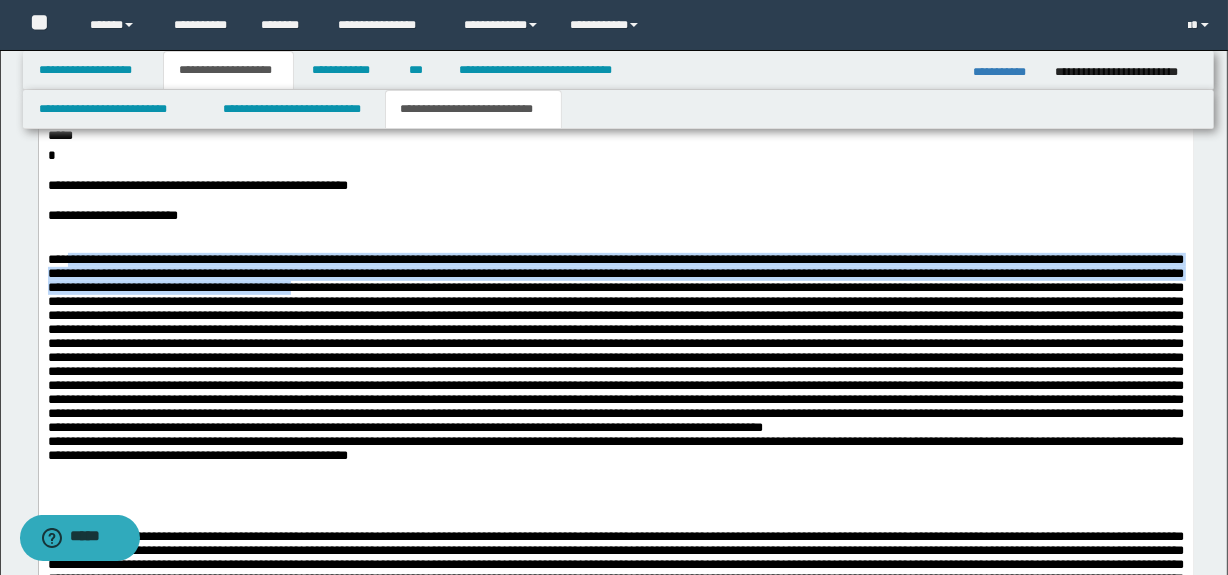 drag, startPoint x: 79, startPoint y: 262, endPoint x: 515, endPoint y: 296, distance: 437.32367 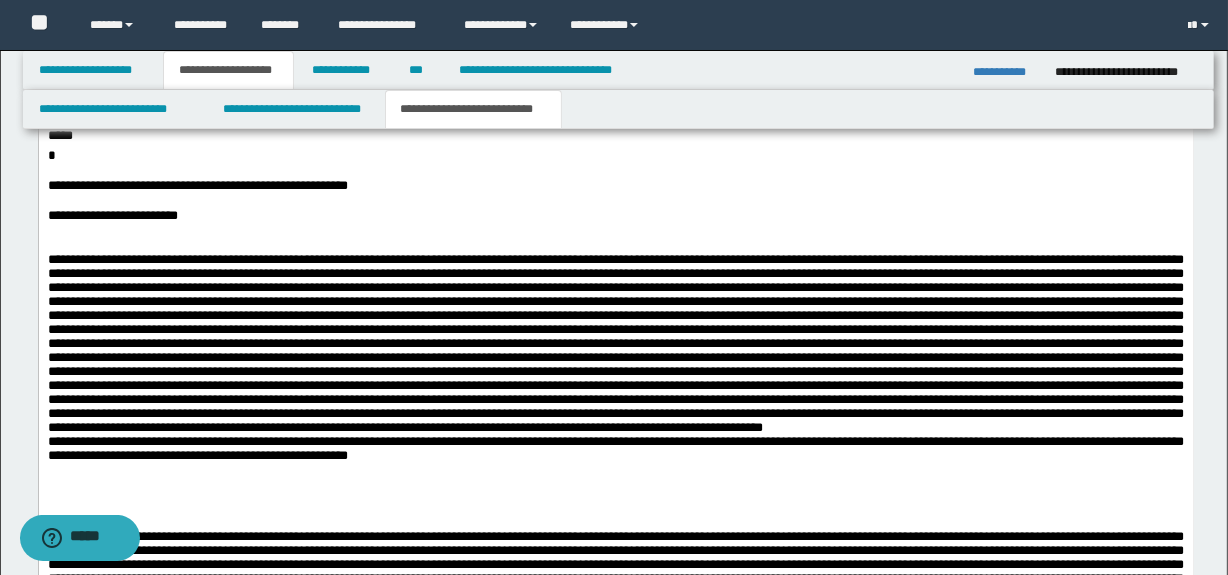 click at bounding box center (615, 247) 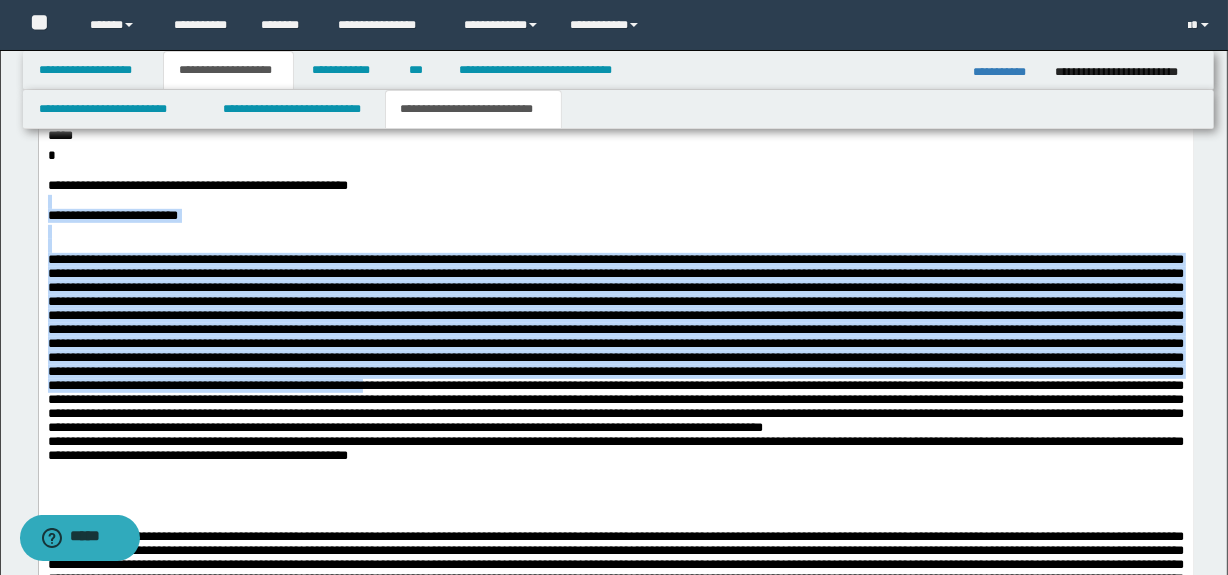 drag, startPoint x: 428, startPoint y: 424, endPoint x: 23, endPoint y: 207, distance: 459.47144 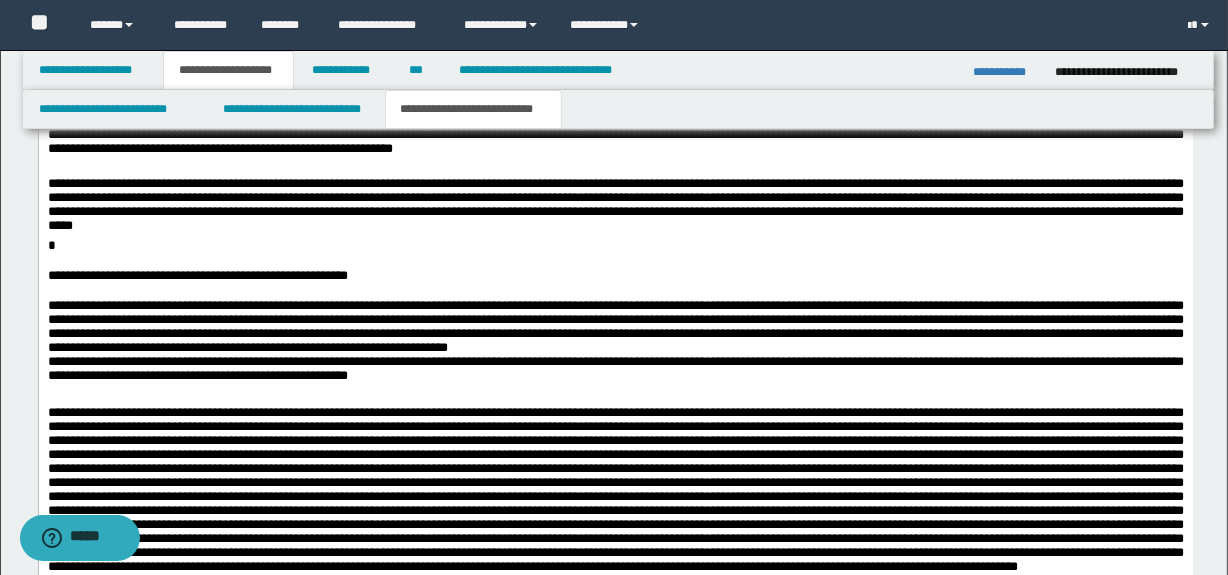 scroll, scrollTop: 699, scrollLeft: 0, axis: vertical 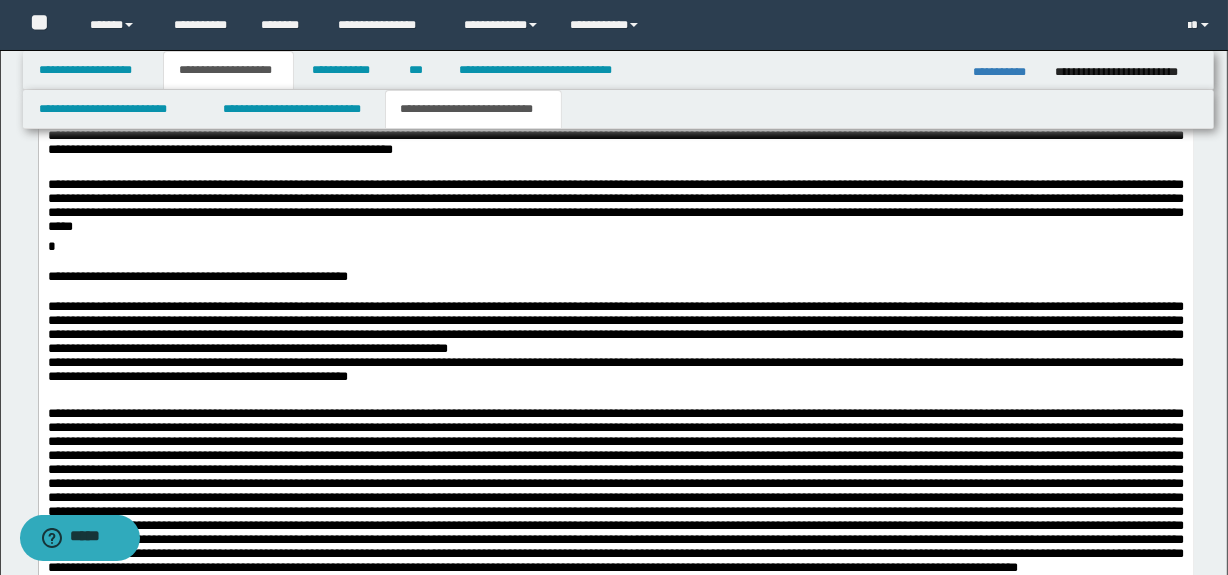 click on "**********" at bounding box center [615, 209] 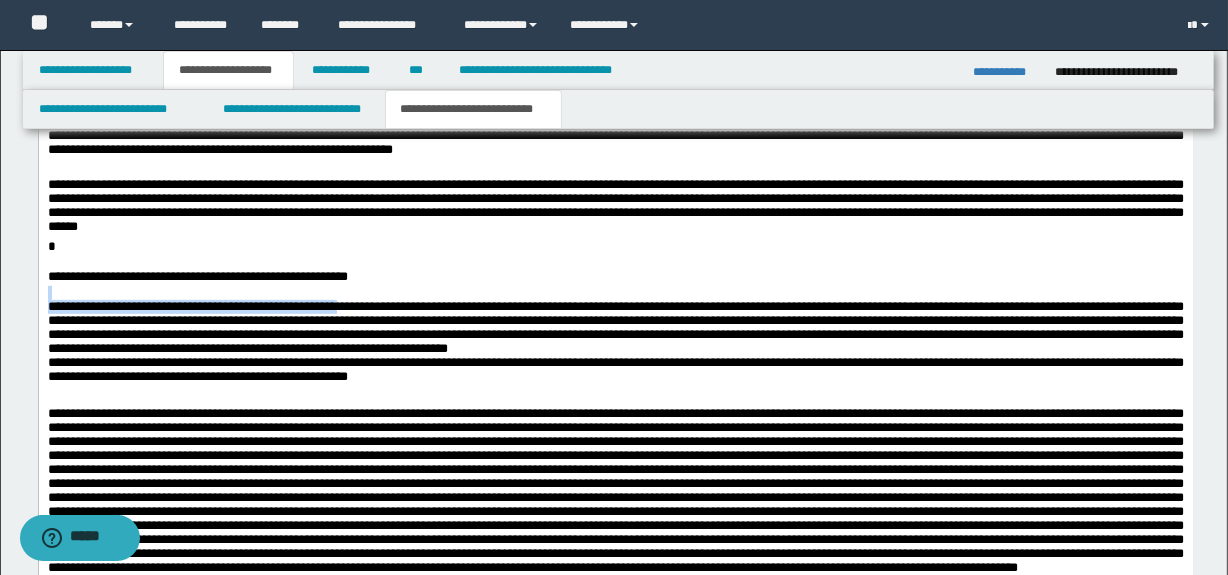 drag, startPoint x: 409, startPoint y: 311, endPoint x: 72, endPoint y: 313, distance: 337.00592 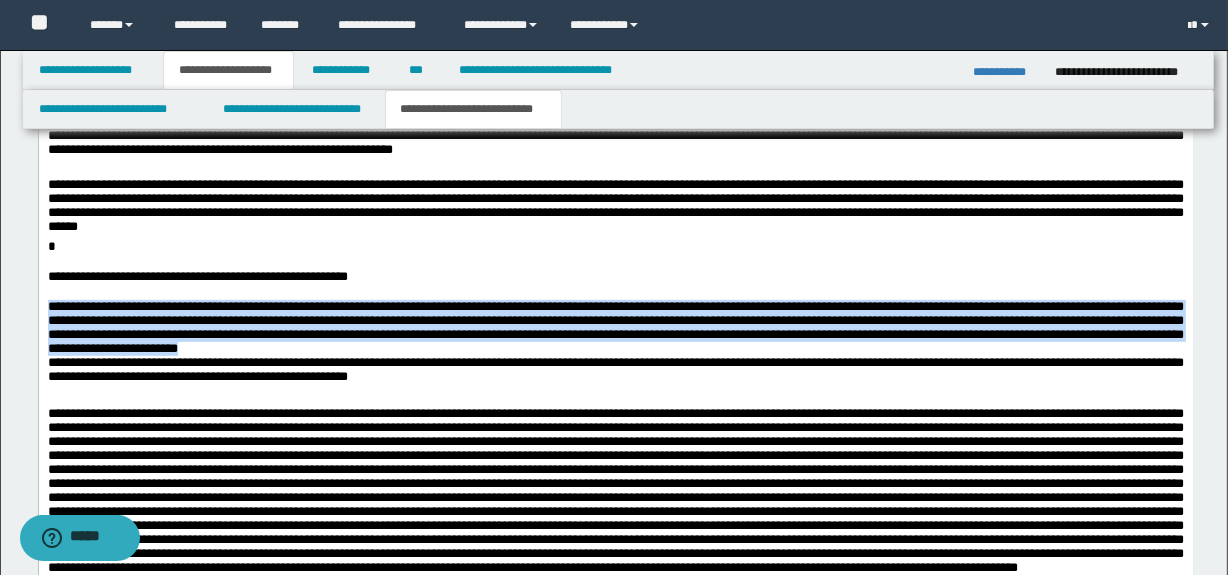 drag, startPoint x: 573, startPoint y: 356, endPoint x: 30, endPoint y: 305, distance: 545.3898 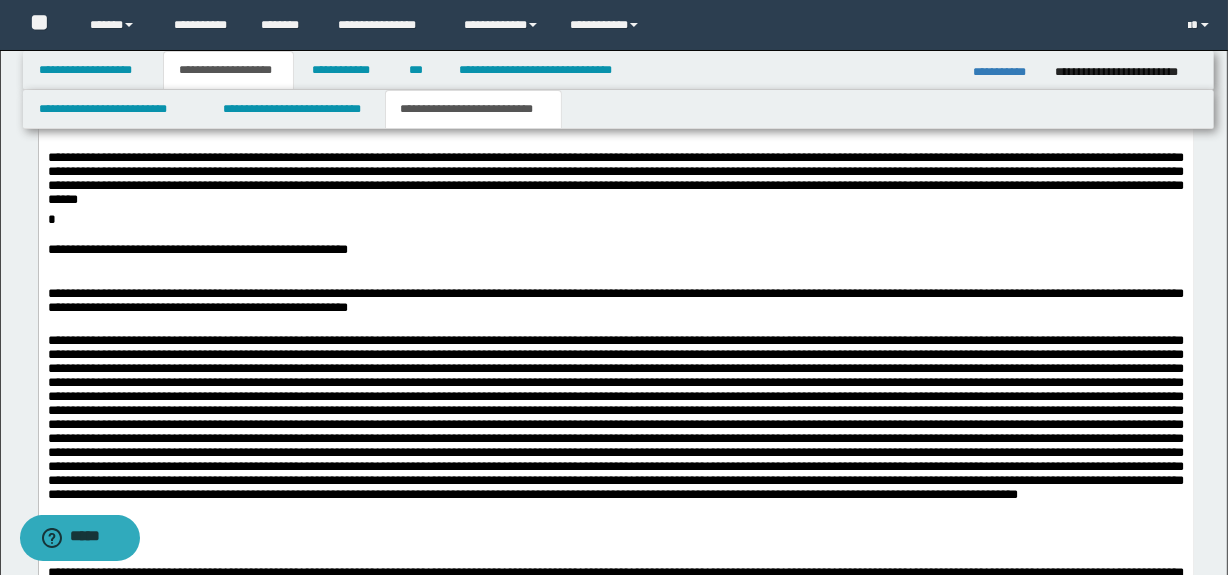 scroll, scrollTop: 699, scrollLeft: 0, axis: vertical 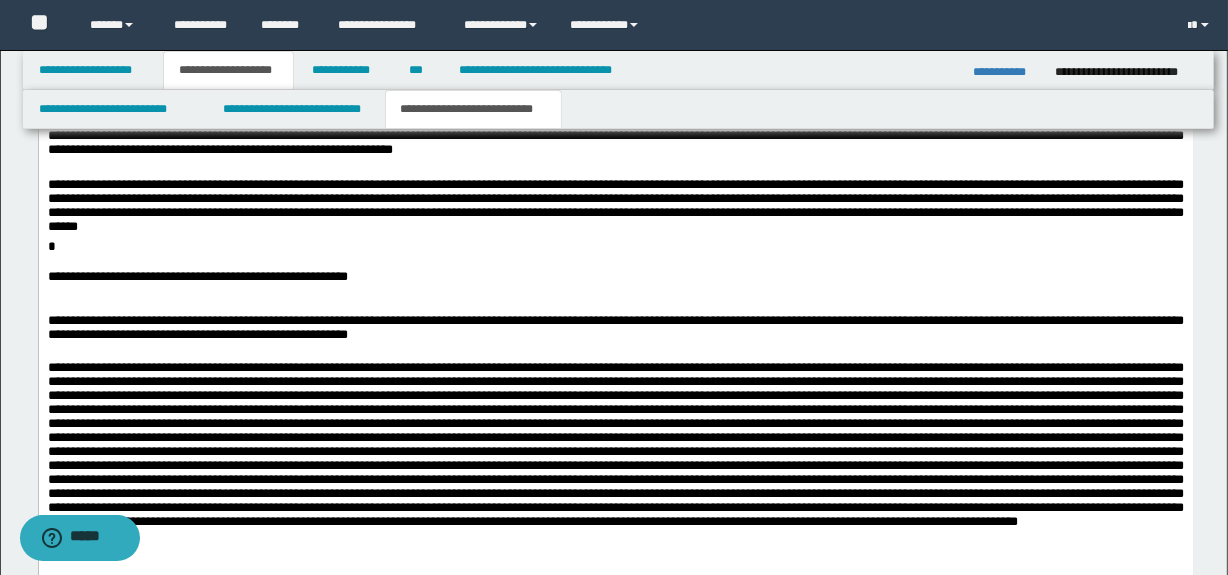click on "*" at bounding box center (615, 247) 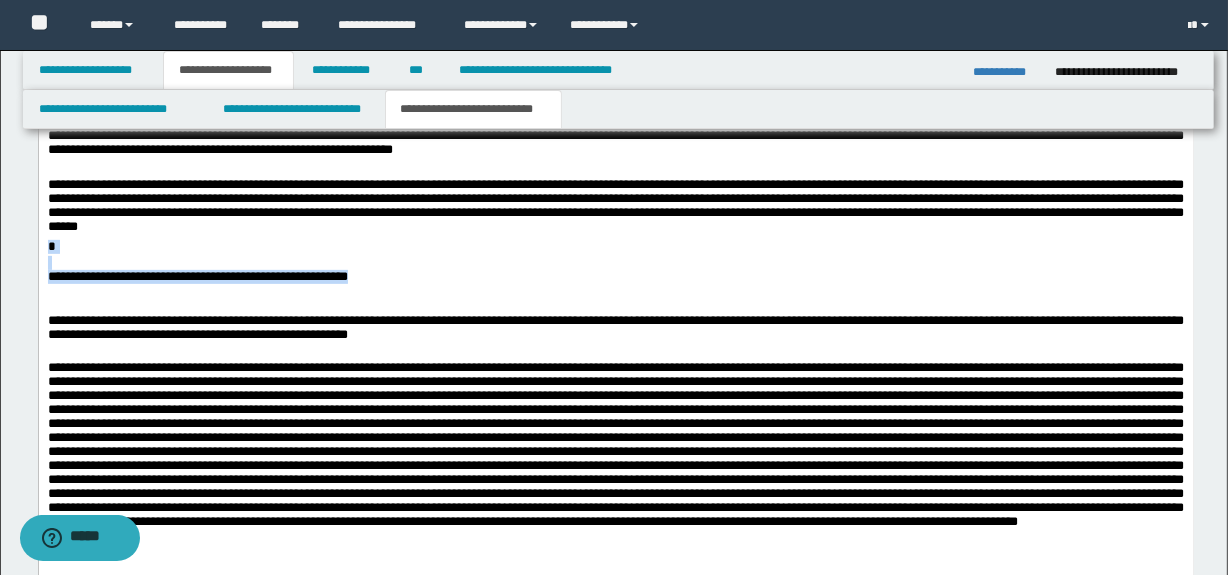 drag, startPoint x: 436, startPoint y: 278, endPoint x: 49, endPoint y: 321, distance: 389.38156 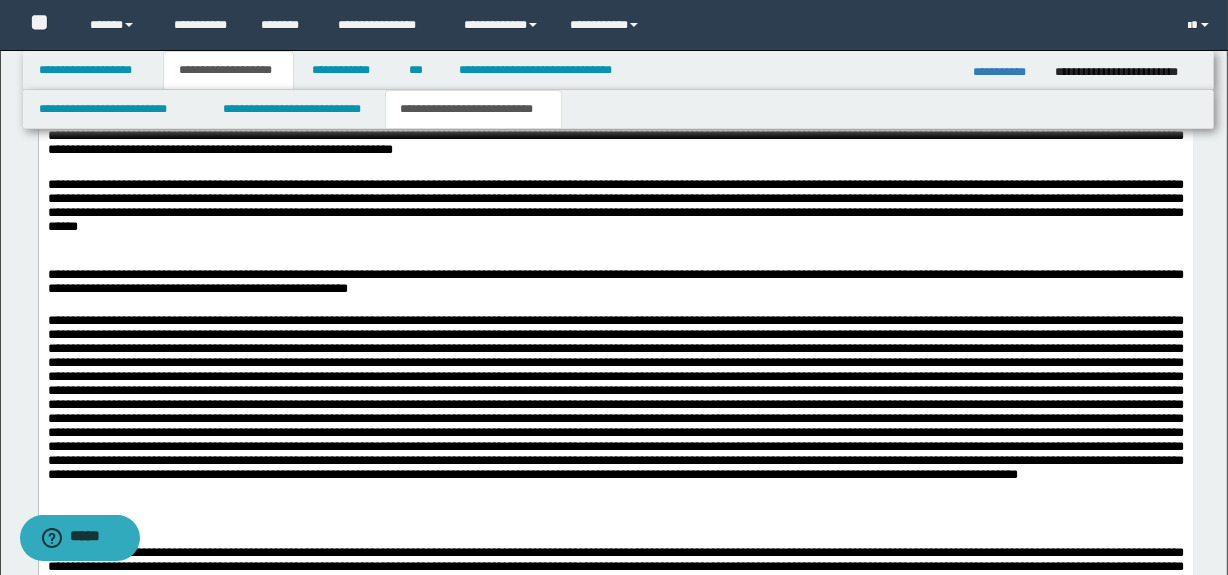 click on "**********" at bounding box center (614, 598) 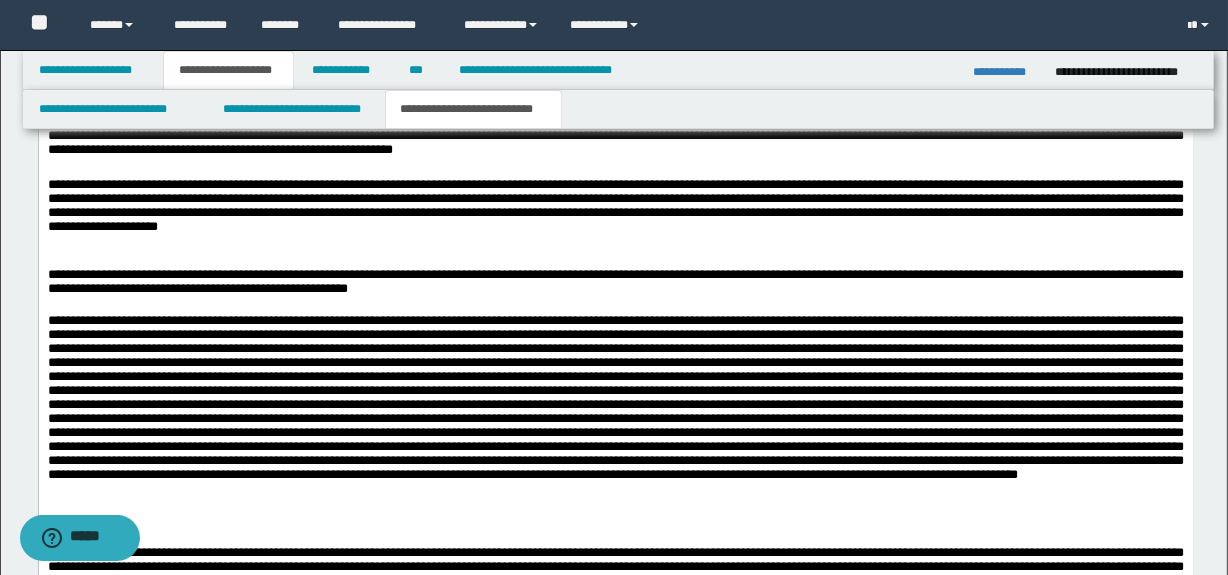 click on "**********" at bounding box center [615, 277] 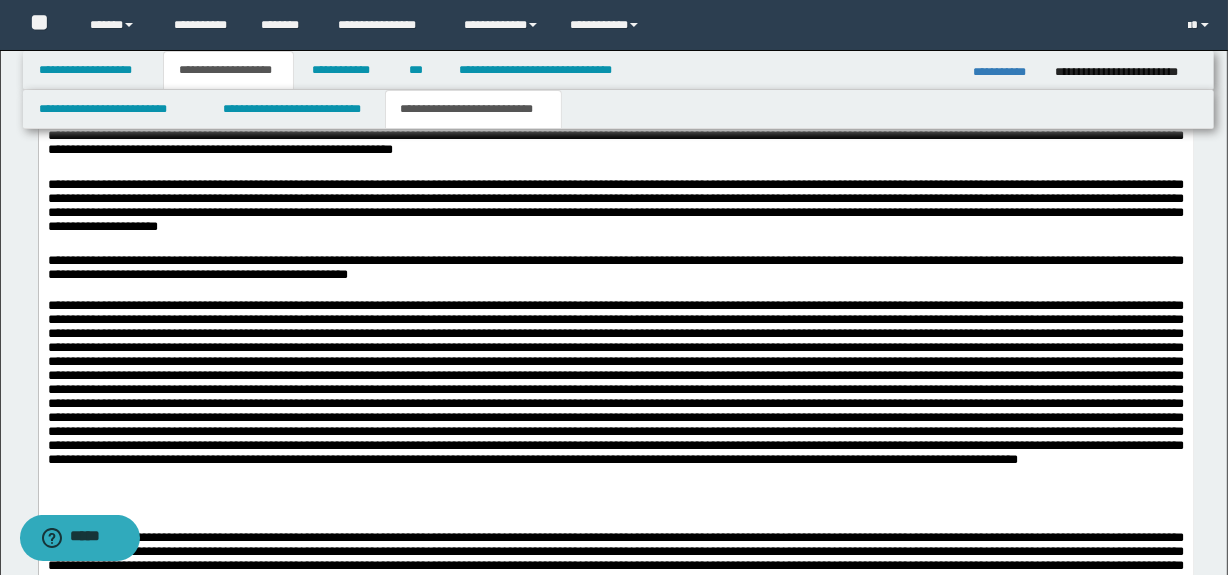 click on "**********" at bounding box center [615, 269] 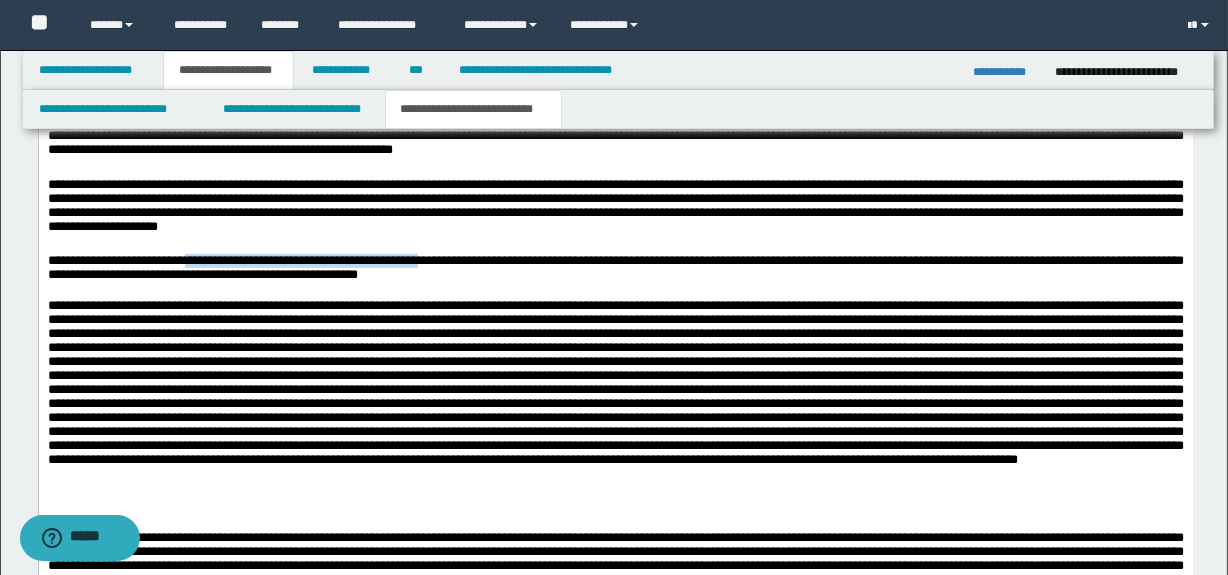 drag, startPoint x: 202, startPoint y: 262, endPoint x: 474, endPoint y: 260, distance: 272.00735 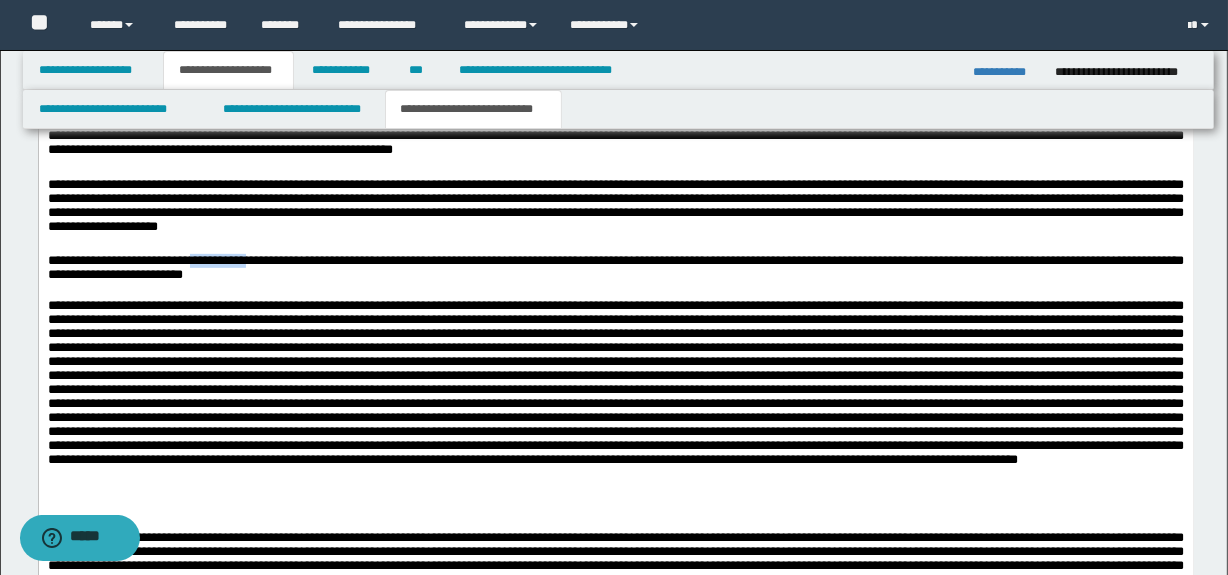 drag, startPoint x: 205, startPoint y: 269, endPoint x: 254, endPoint y: 265, distance: 49.162994 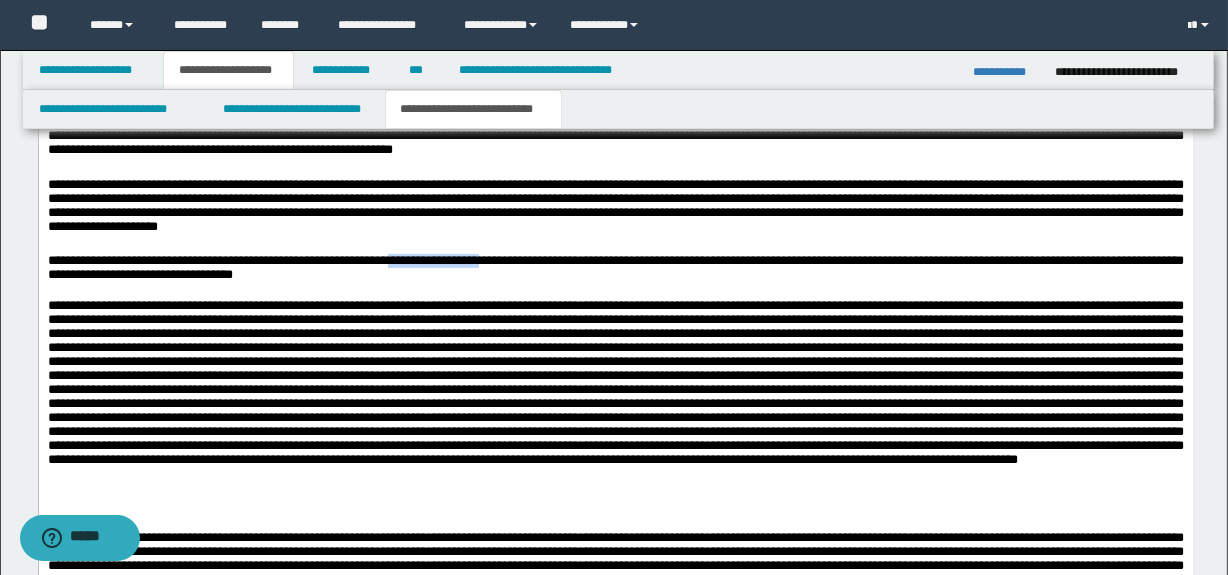 drag, startPoint x: 430, startPoint y: 264, endPoint x: 531, endPoint y: 263, distance: 101.00495 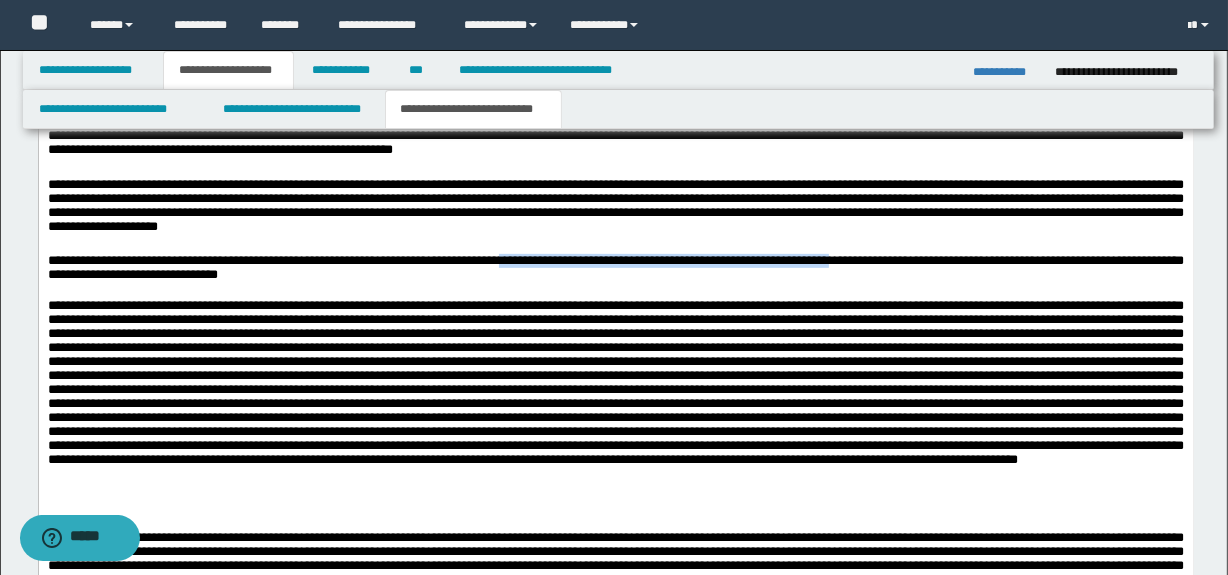 drag, startPoint x: 538, startPoint y: 264, endPoint x: 886, endPoint y: 264, distance: 348 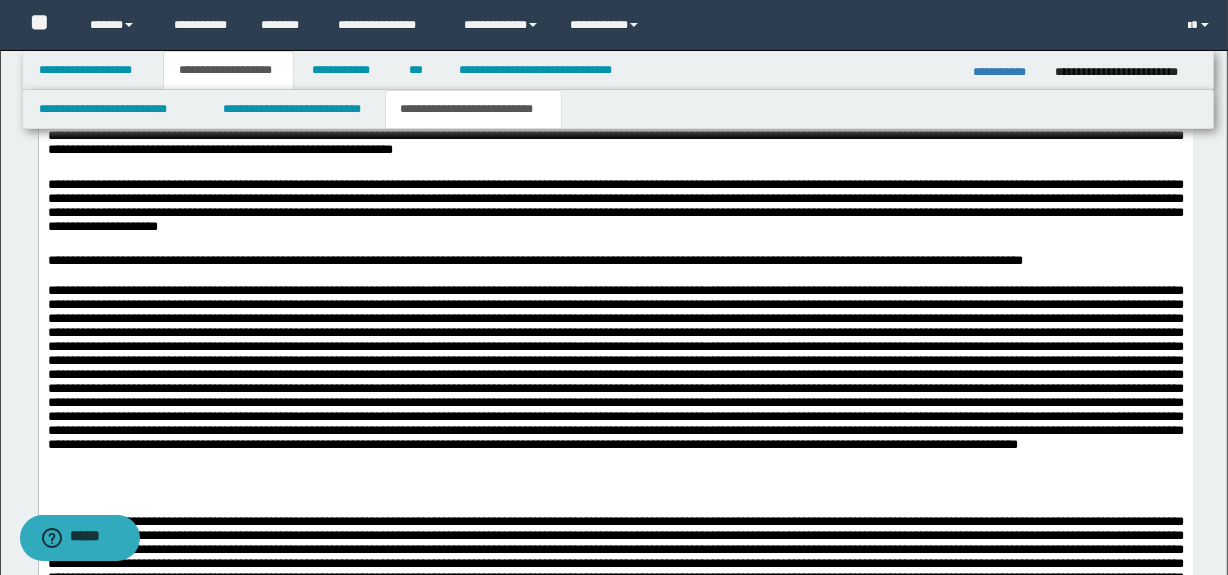 click on "**********" at bounding box center (615, 261) 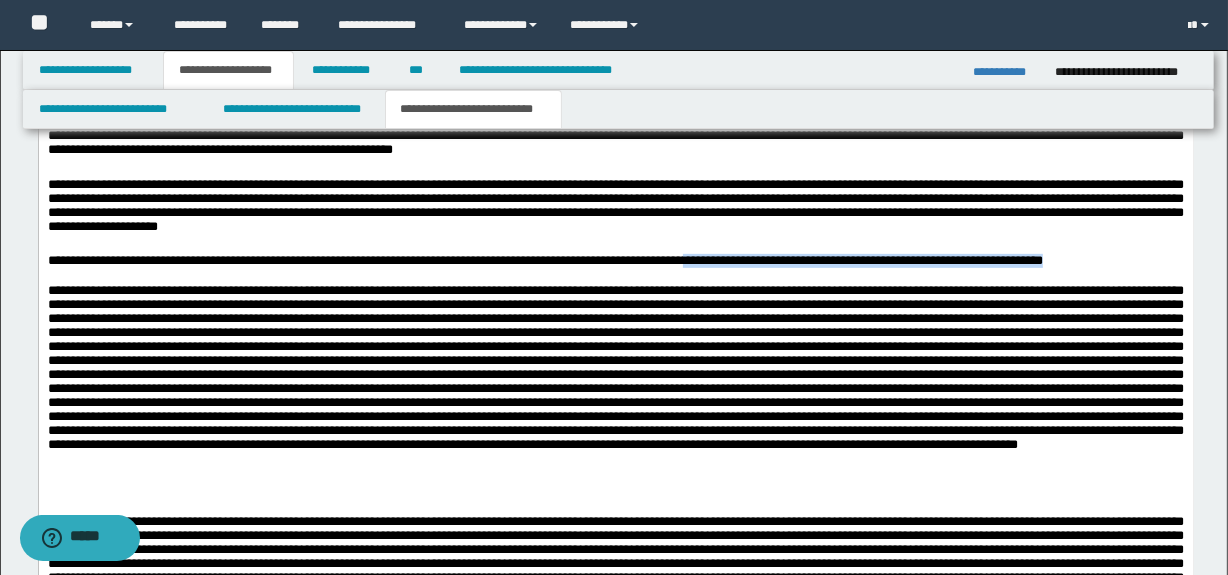 drag, startPoint x: 738, startPoint y: 264, endPoint x: 1152, endPoint y: 258, distance: 414.0435 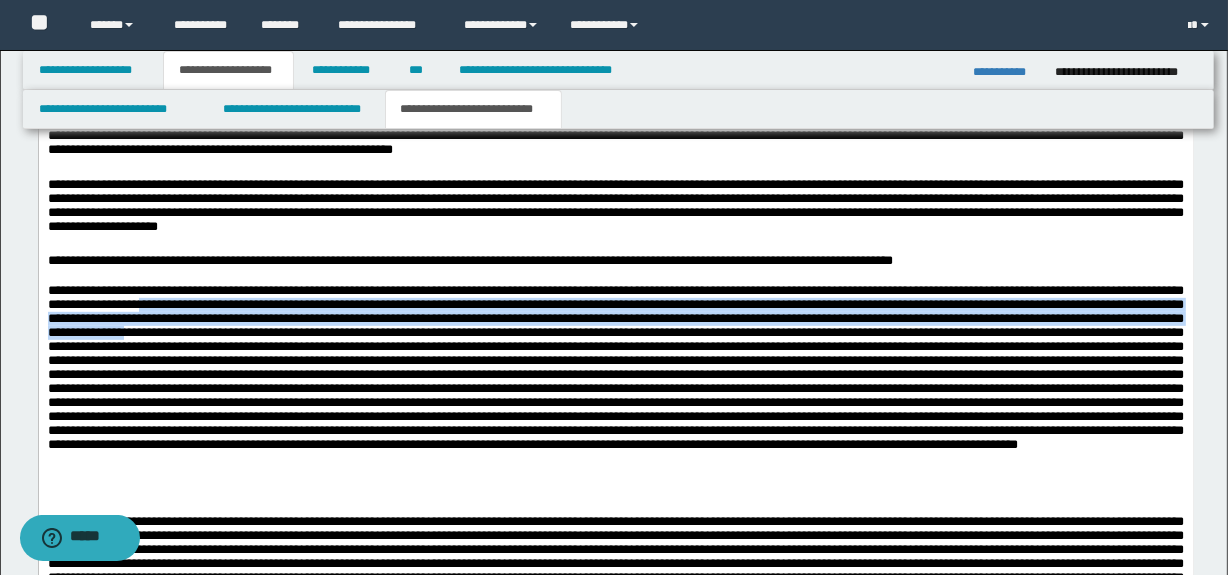drag, startPoint x: 232, startPoint y: 304, endPoint x: 391, endPoint y: 341, distance: 163.24828 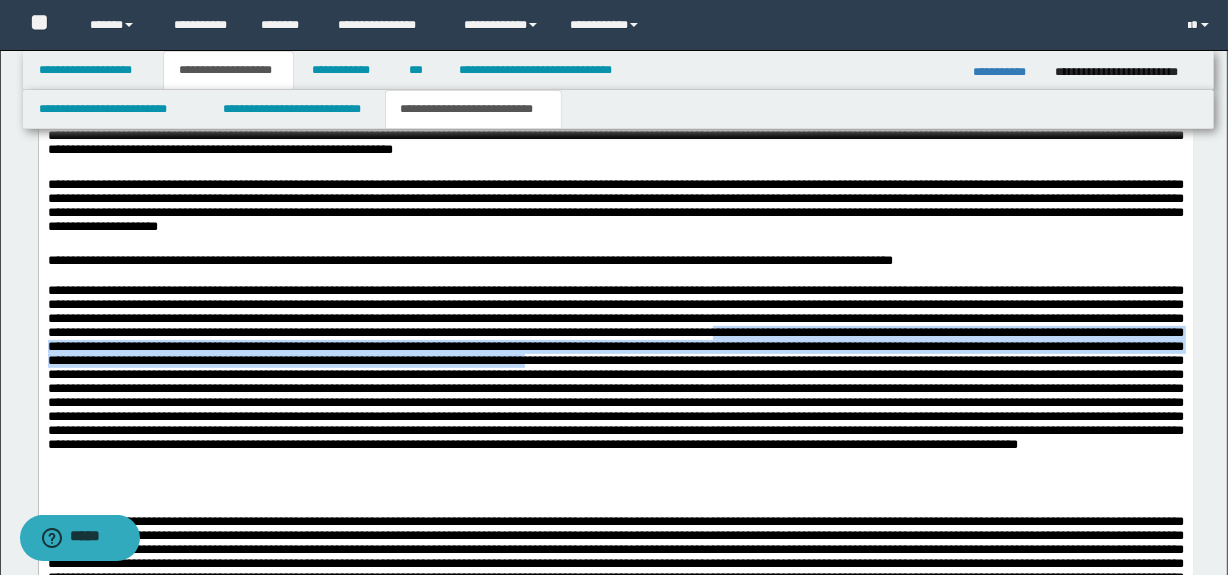drag, startPoint x: 1033, startPoint y: 343, endPoint x: 1036, endPoint y: 369, distance: 26.172504 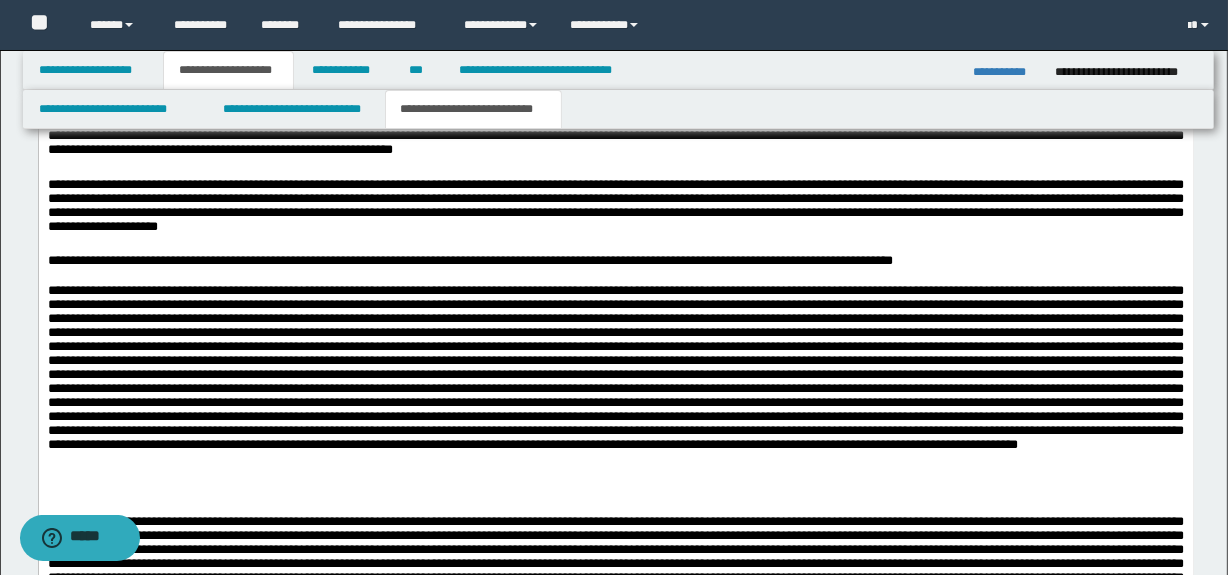 click at bounding box center [615, 386] 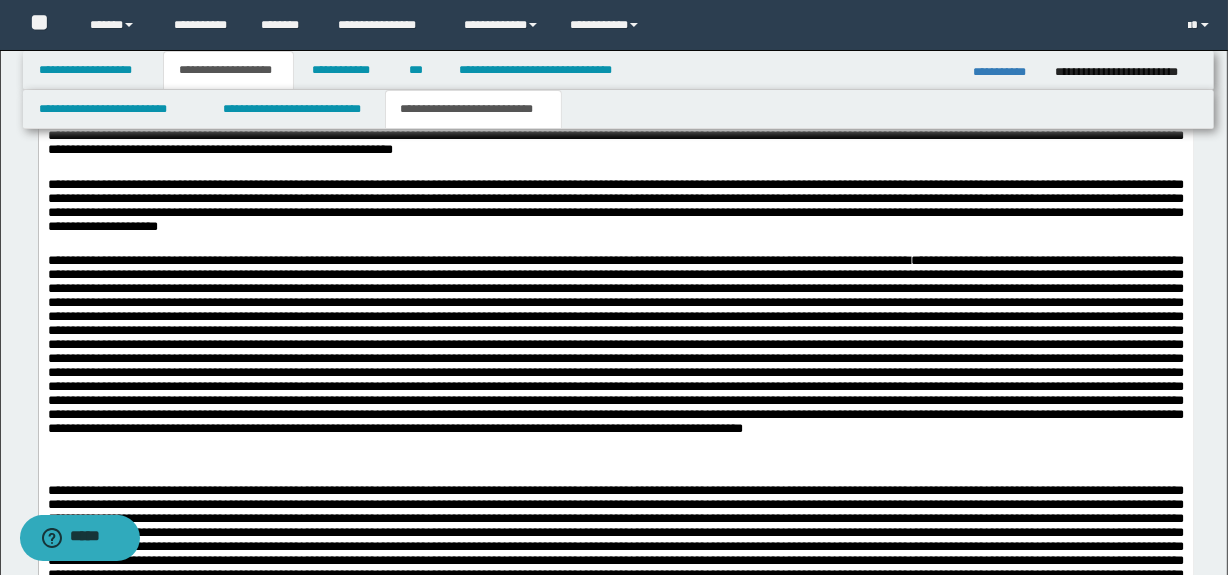 click on "**********" at bounding box center (615, 362) 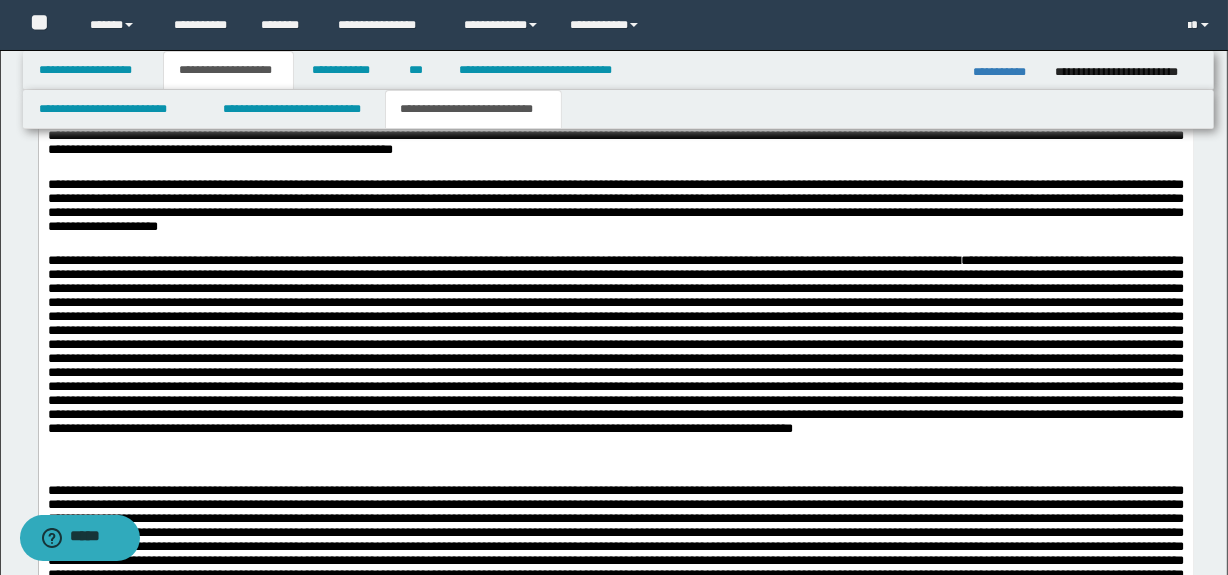 click on "**********" at bounding box center [615, 362] 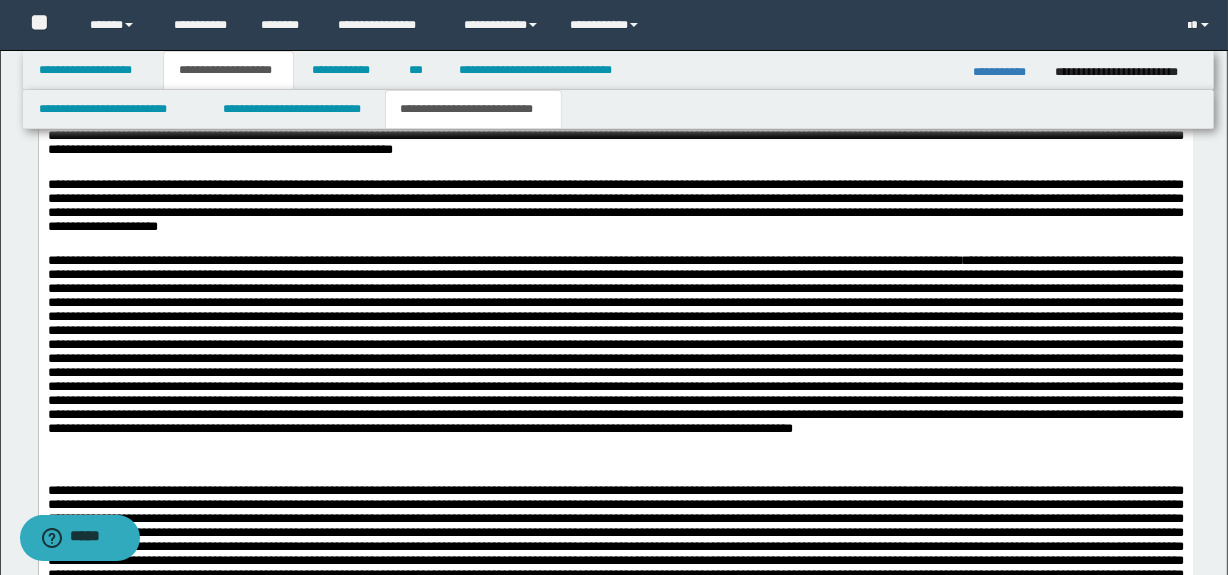 click on "**********" at bounding box center (615, 362) 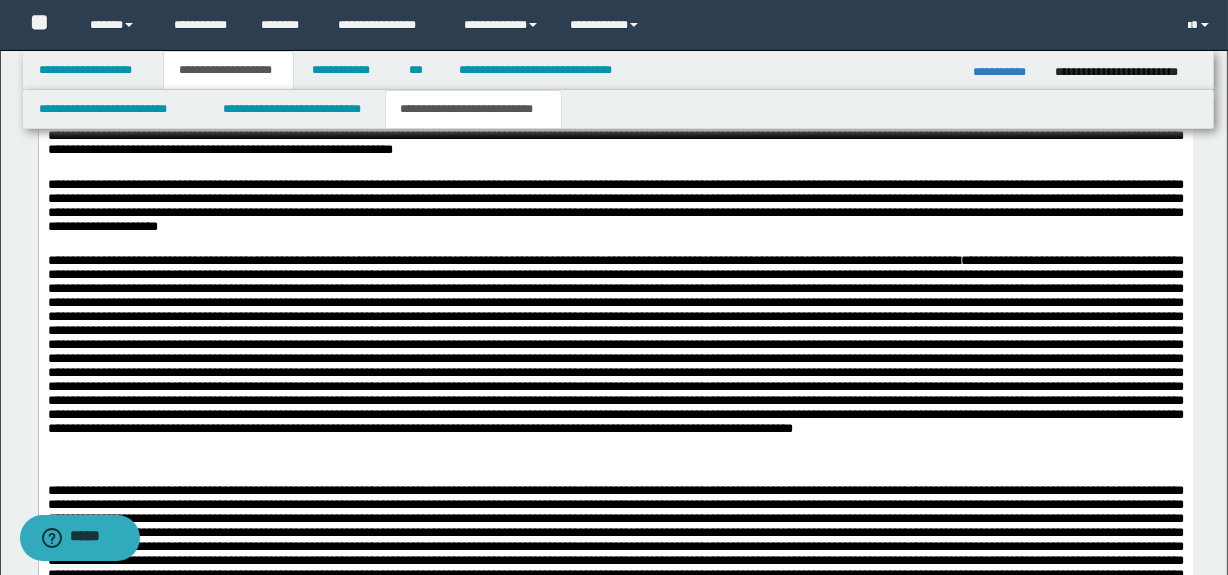 click on "**********" at bounding box center [615, 362] 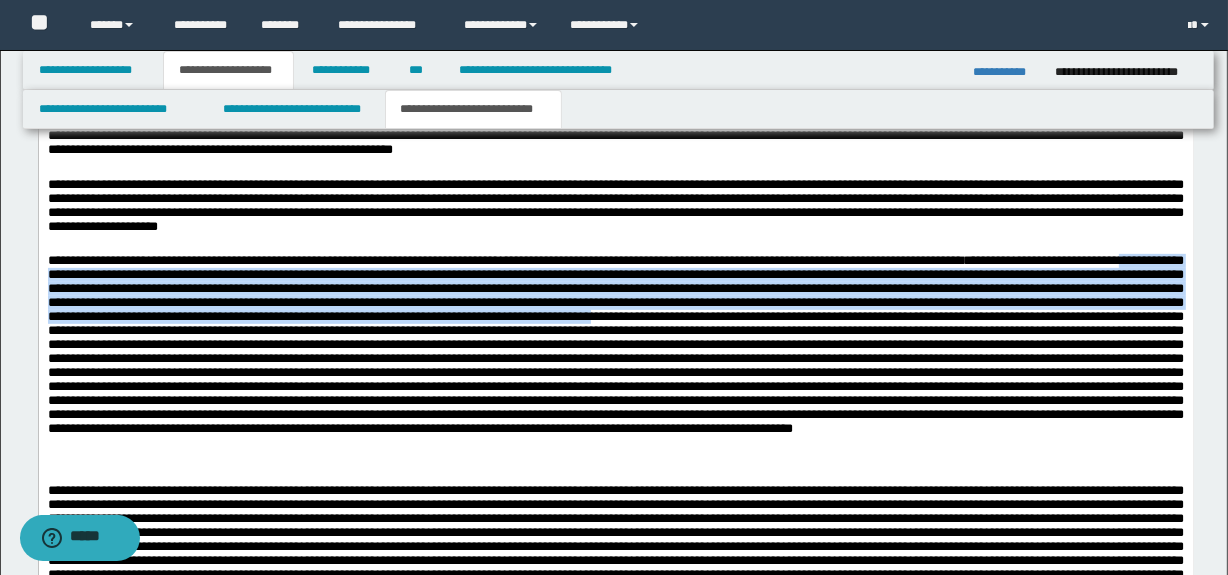 drag, startPoint x: 57, startPoint y: 277, endPoint x: 967, endPoint y: 328, distance: 911.428 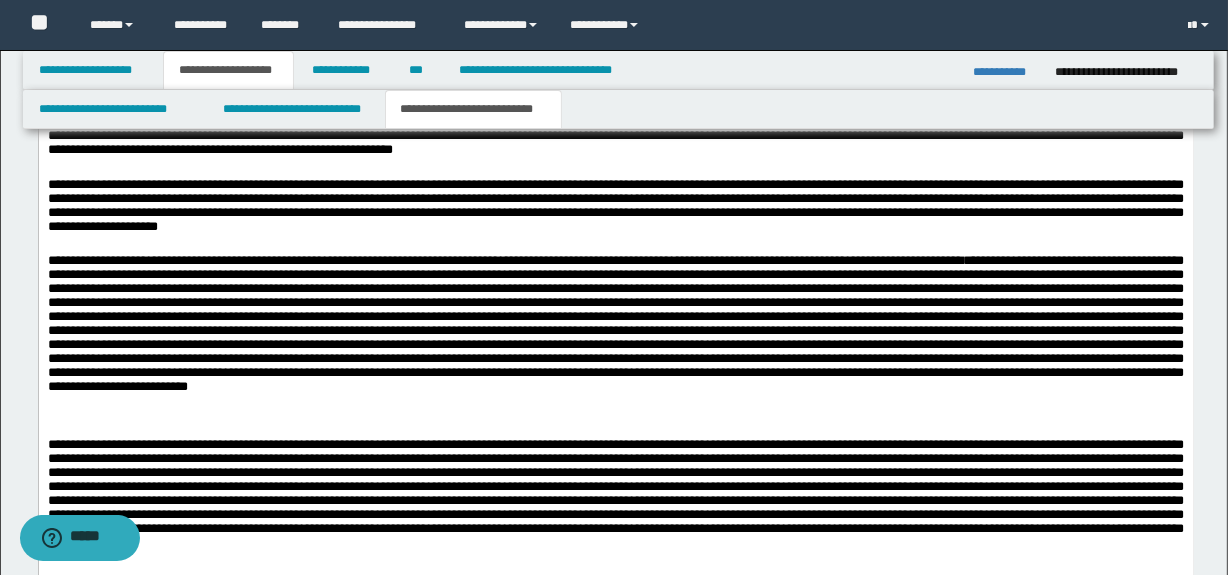 click on "**********" at bounding box center [615, 339] 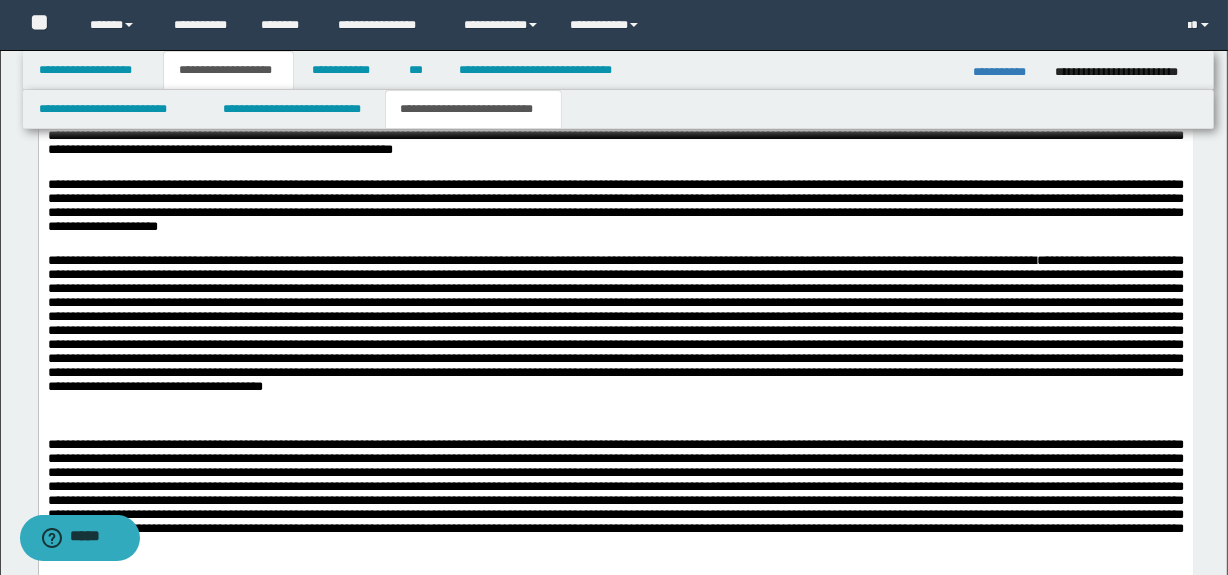 click on "**********" at bounding box center (615, 339) 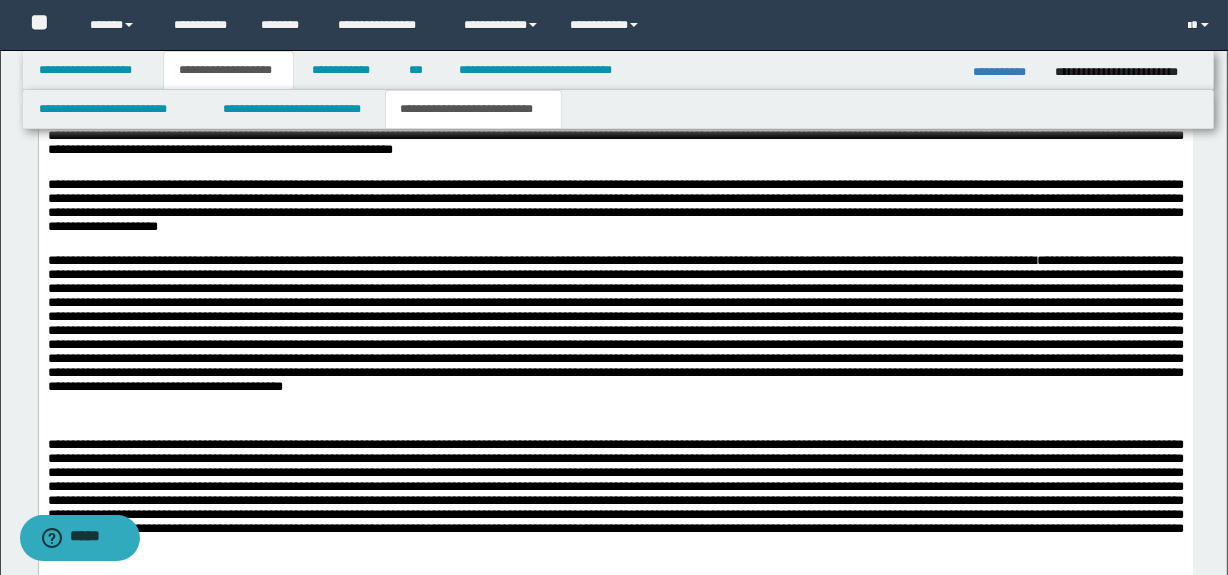 click on "**********" at bounding box center [615, 339] 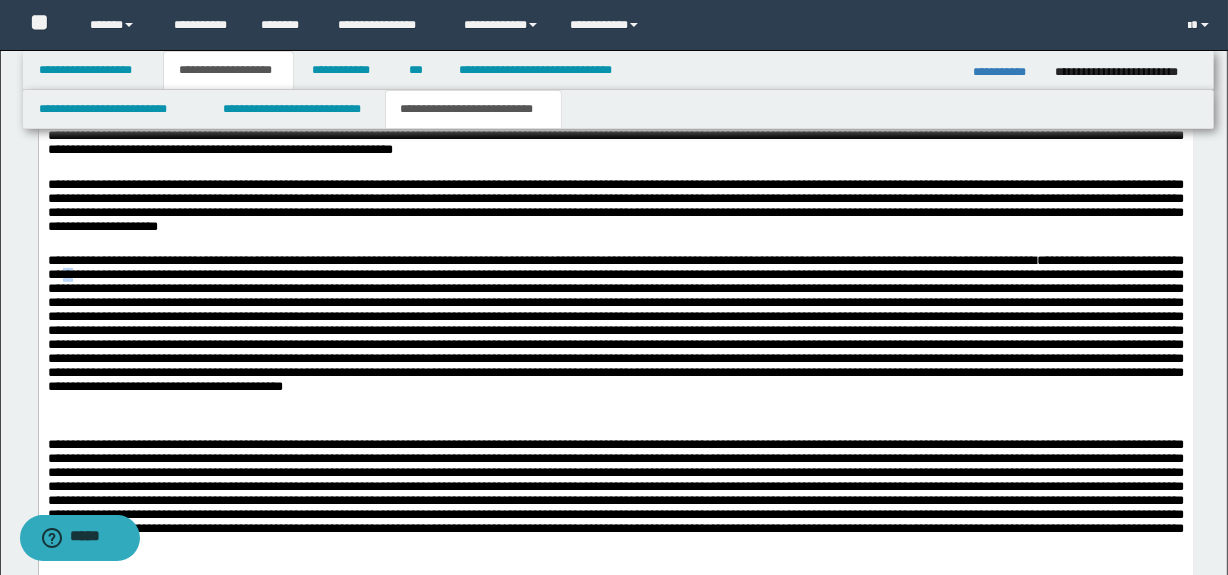 drag, startPoint x: 146, startPoint y: 279, endPoint x: 157, endPoint y: 279, distance: 11 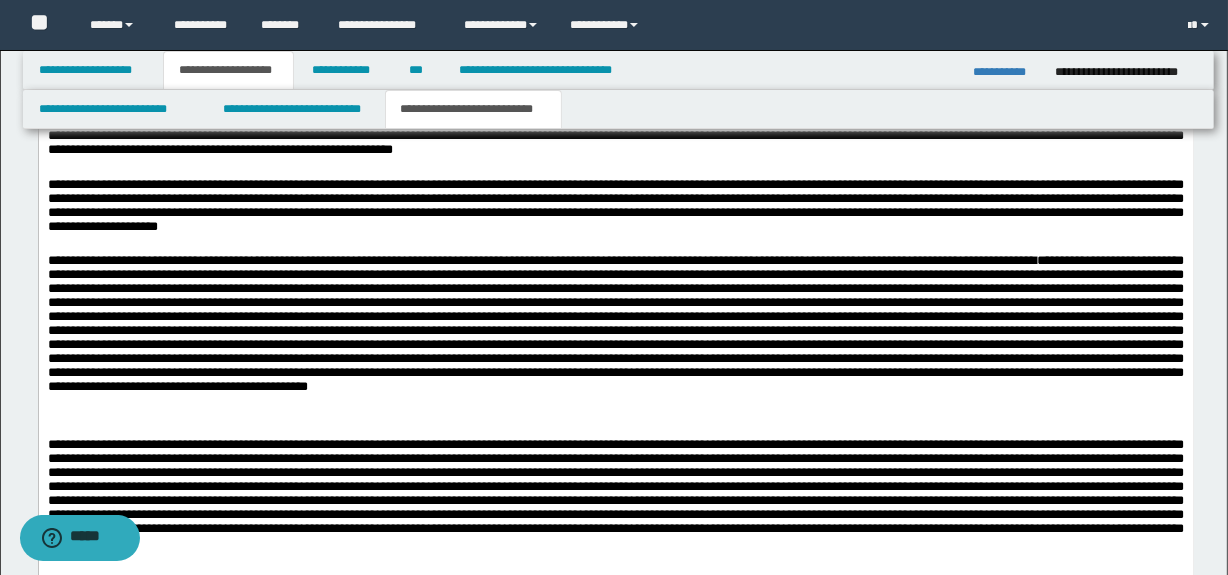 click on "**********" at bounding box center (615, 339) 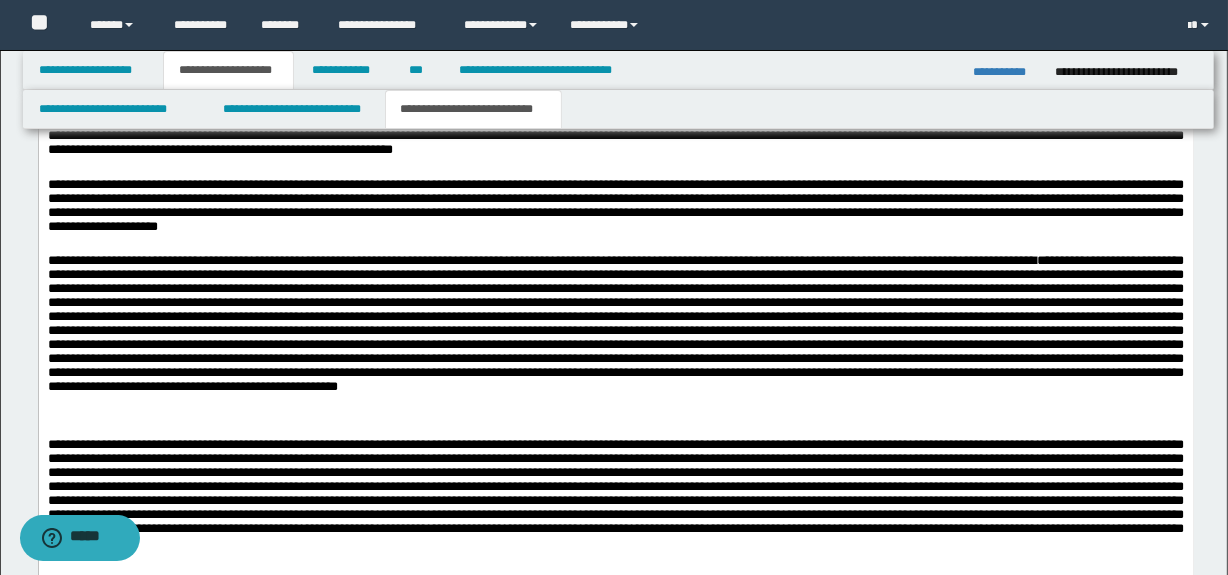 click on "**********" at bounding box center [615, 339] 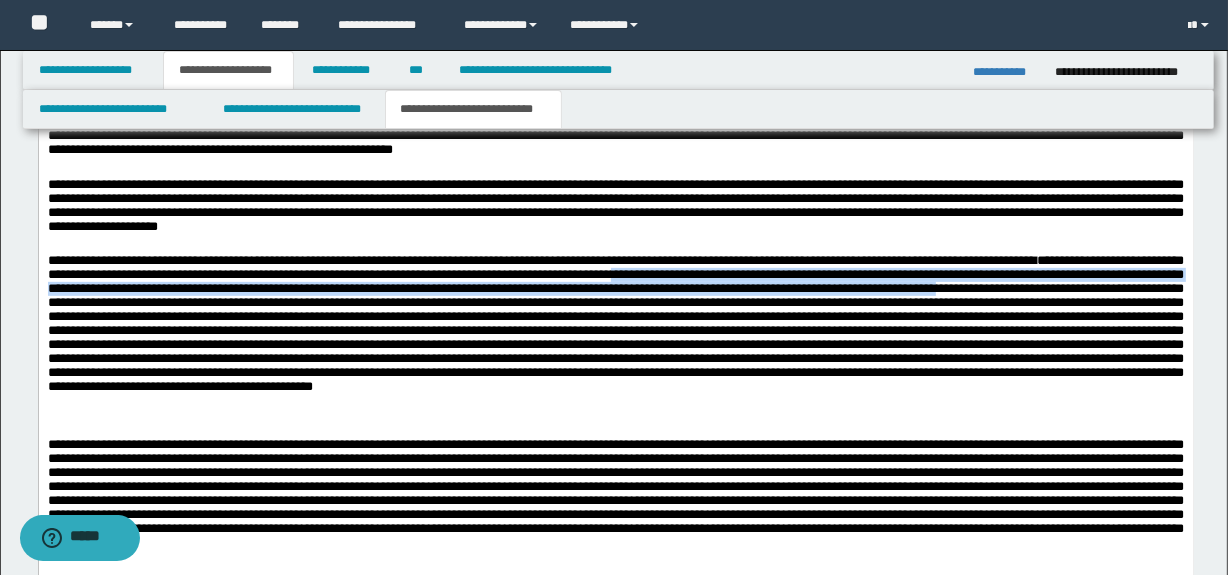 drag, startPoint x: 730, startPoint y: 280, endPoint x: 1180, endPoint y: 289, distance: 450.09 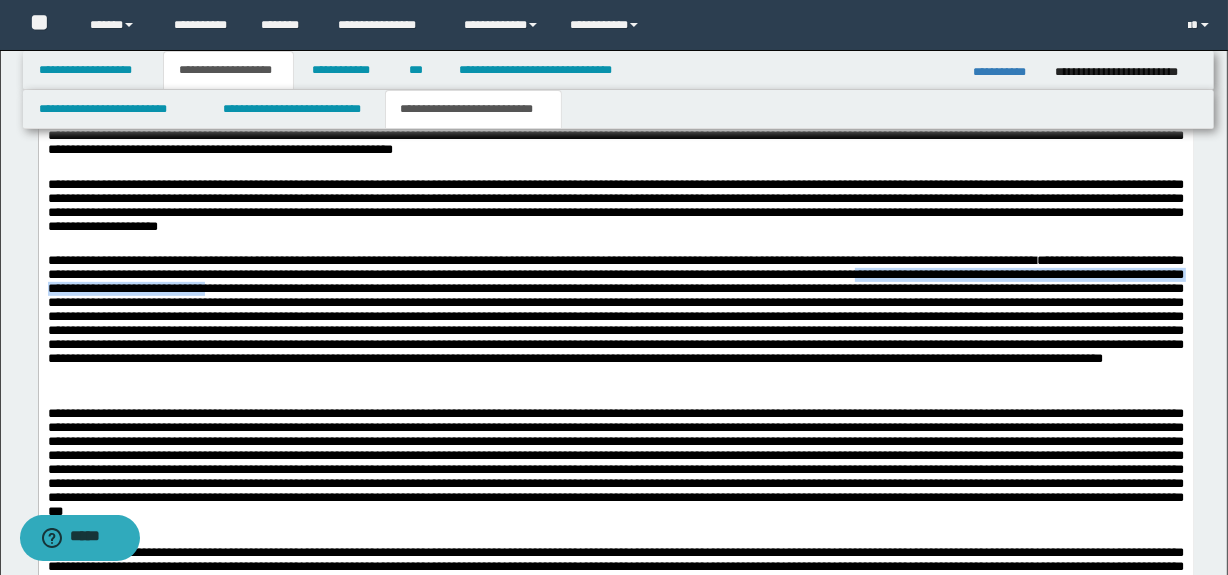drag, startPoint x: 1000, startPoint y: 287, endPoint x: 408, endPoint y: 289, distance: 592.00336 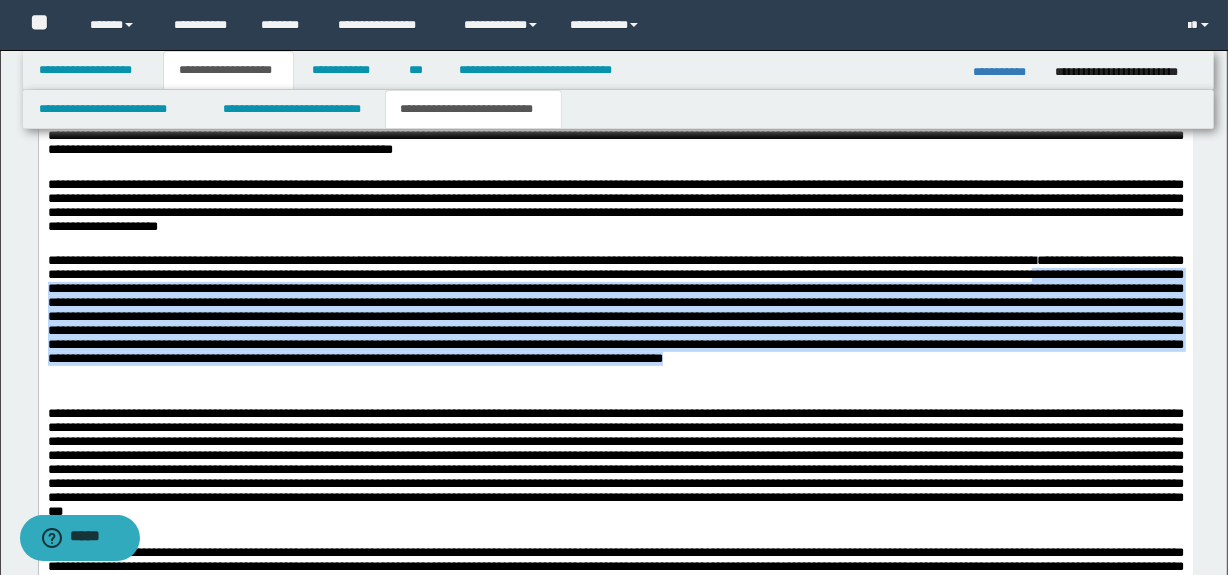 drag, startPoint x: 396, startPoint y: 389, endPoint x: 69, endPoint y: 370, distance: 327.5515 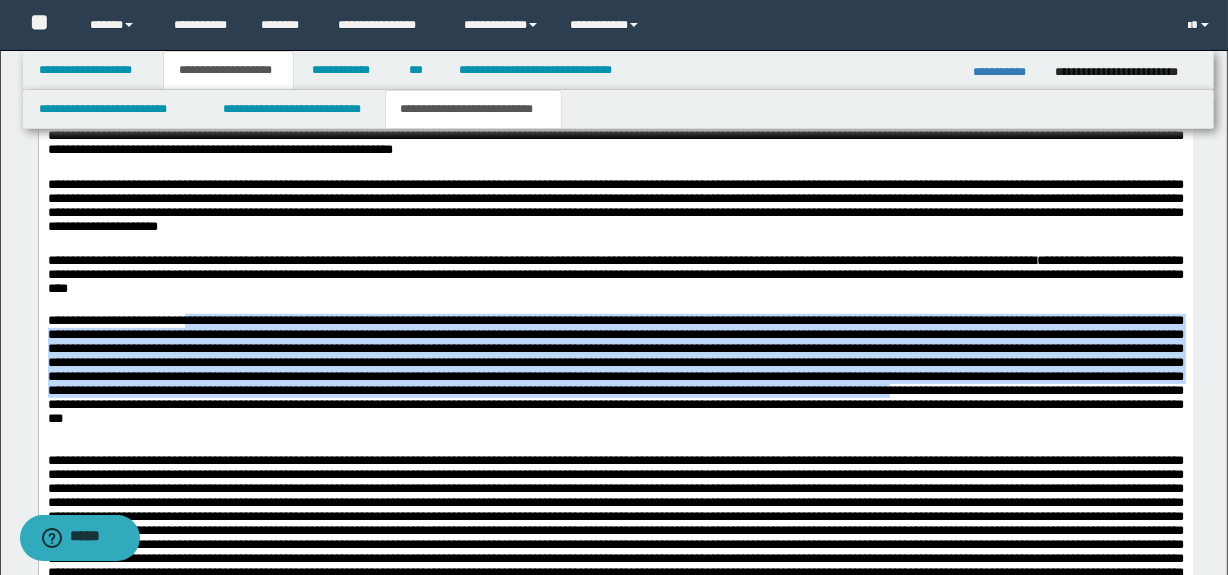drag, startPoint x: 200, startPoint y: 329, endPoint x: 283, endPoint y: 412, distance: 117.37972 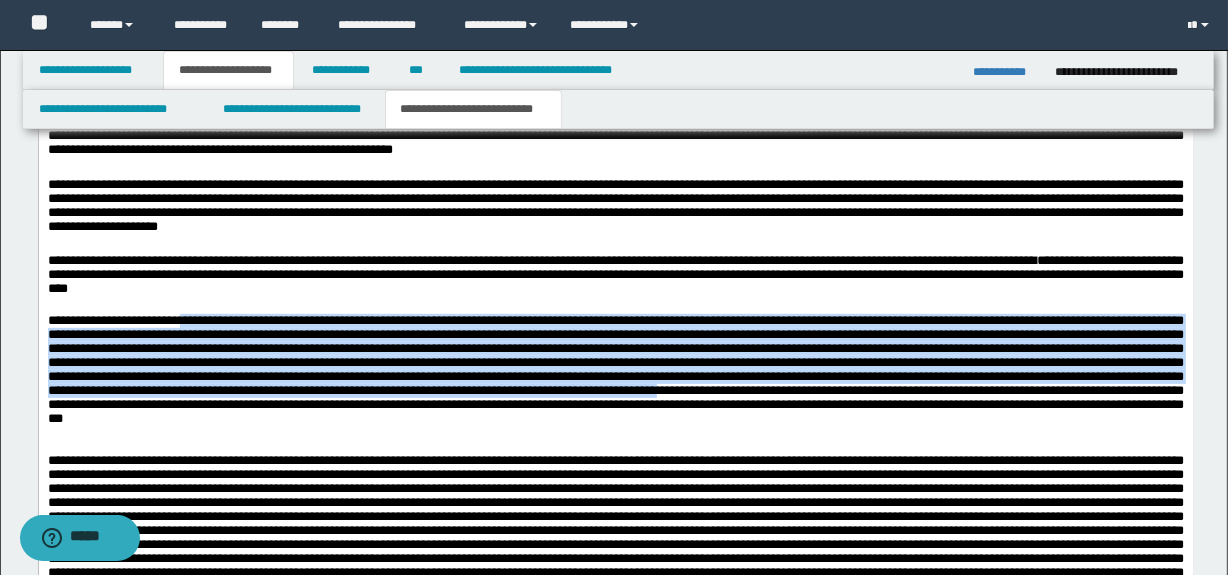 drag, startPoint x: 200, startPoint y: 328, endPoint x: 1169, endPoint y: 403, distance: 971.89813 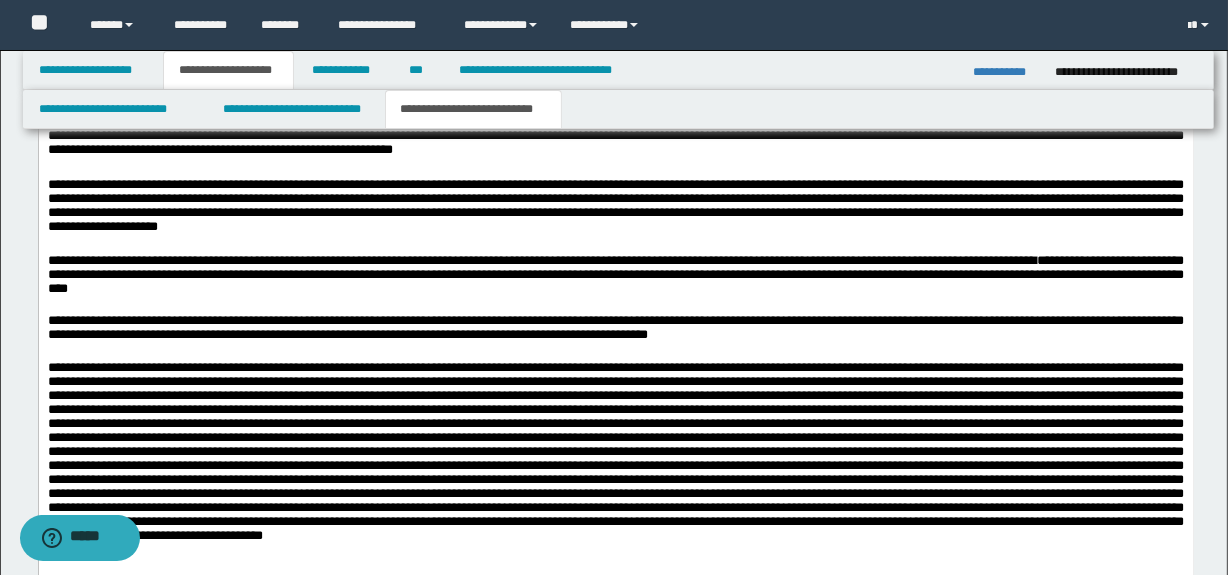 click at bounding box center (615, 463) 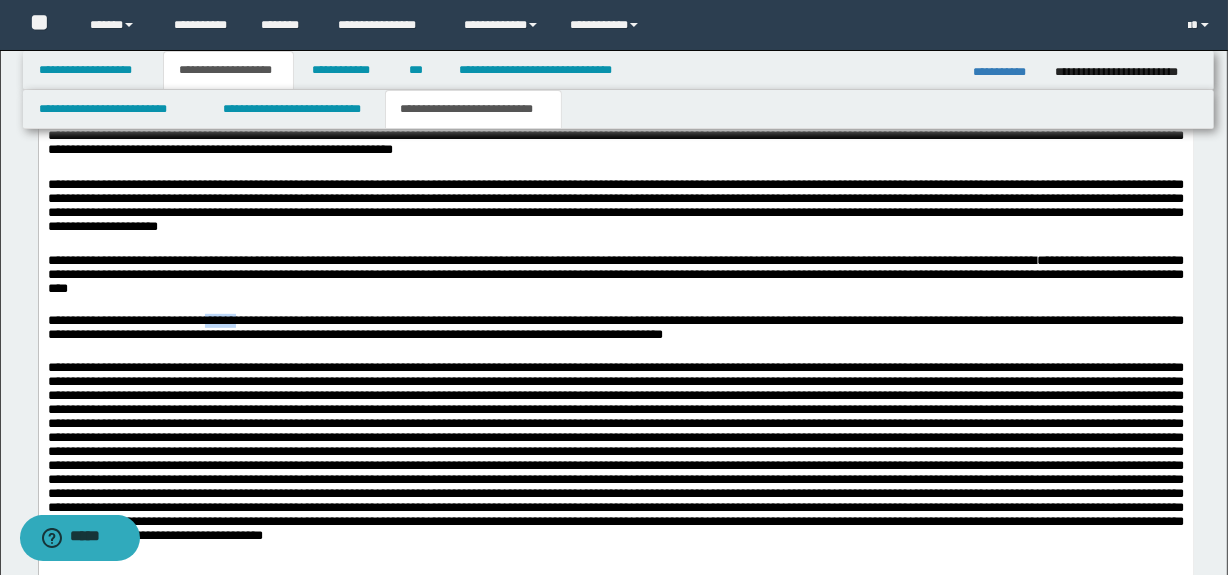 drag, startPoint x: 219, startPoint y: 327, endPoint x: 252, endPoint y: 322, distance: 33.37664 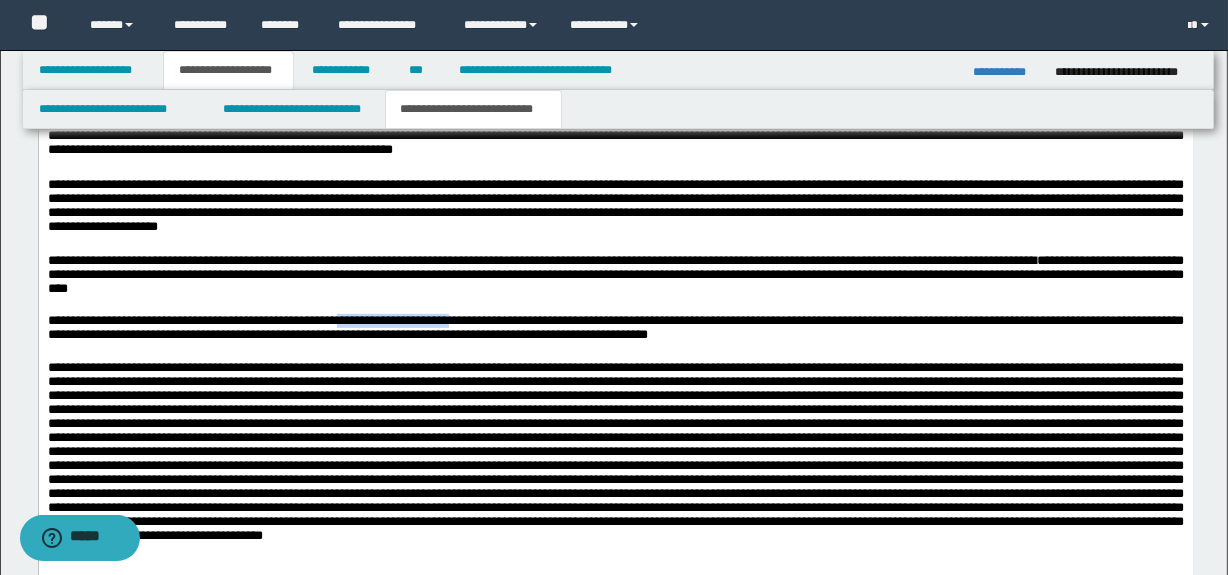 drag, startPoint x: 355, startPoint y: 322, endPoint x: 481, endPoint y: 324, distance: 126.01587 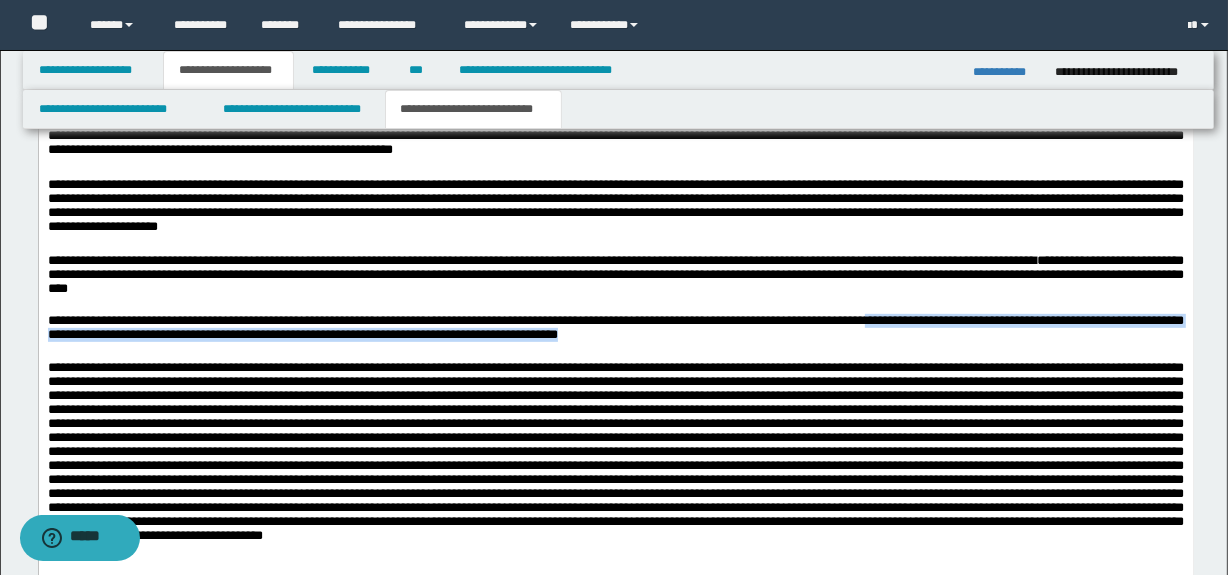 drag, startPoint x: 904, startPoint y: 322, endPoint x: 911, endPoint y: 335, distance: 14.764823 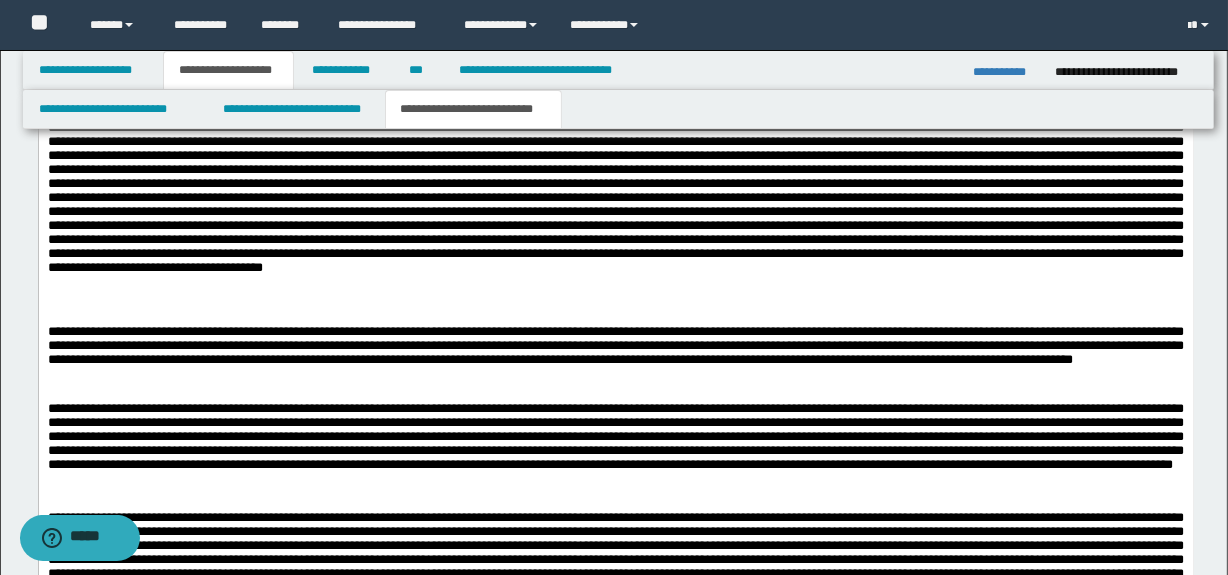 scroll, scrollTop: 971, scrollLeft: 0, axis: vertical 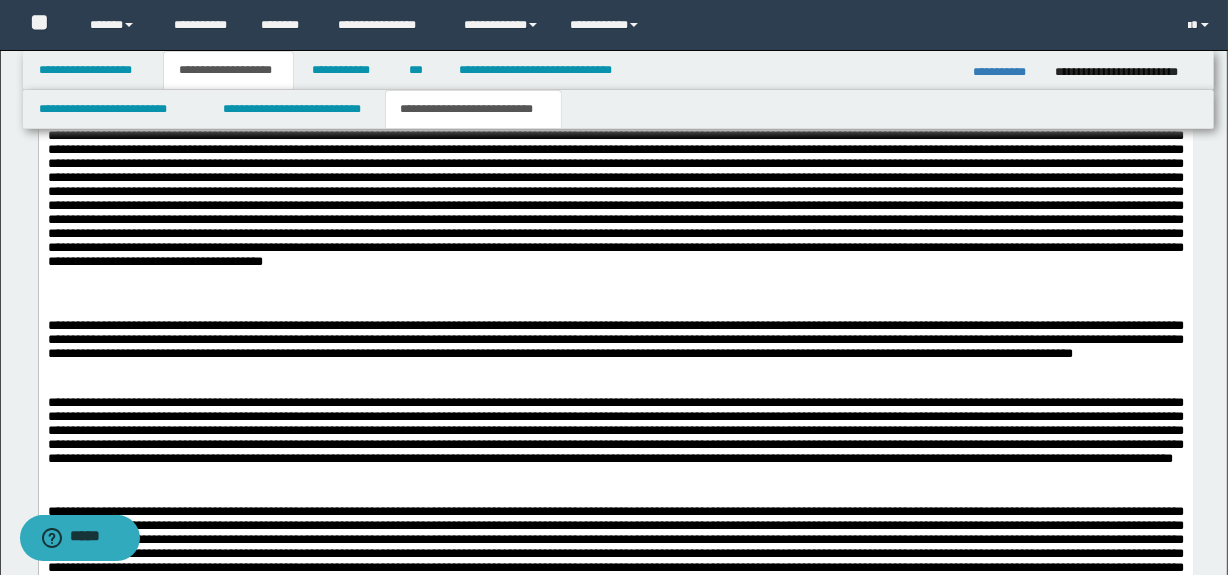 drag, startPoint x: 389, startPoint y: 421, endPoint x: 331, endPoint y: 395, distance: 63.560993 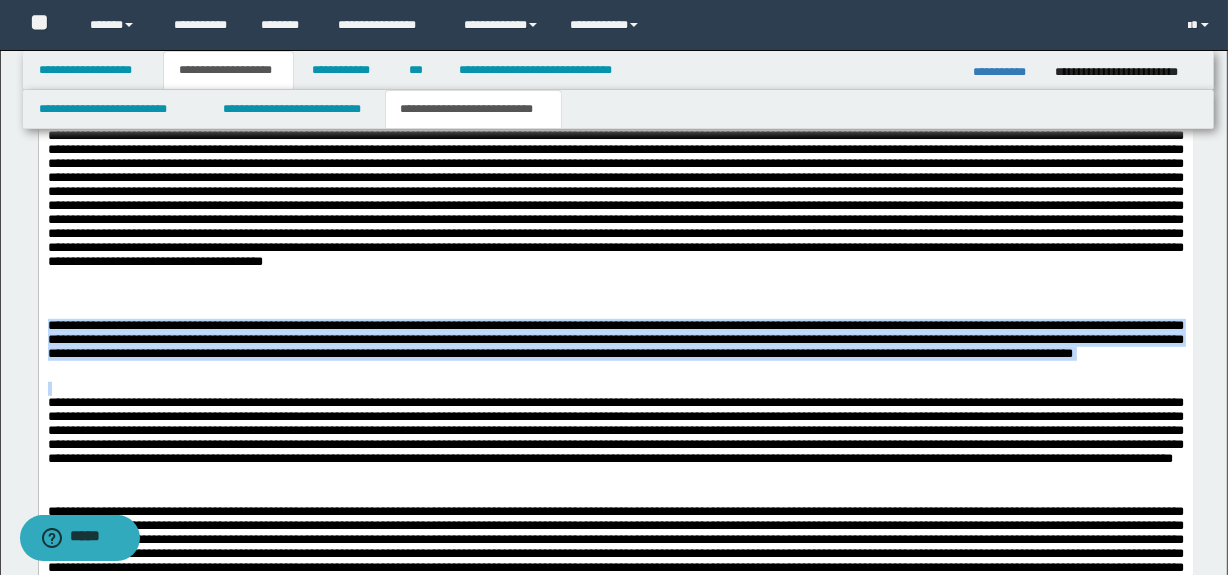 drag, startPoint x: 253, startPoint y: 389, endPoint x: 31, endPoint y: 333, distance: 228.95415 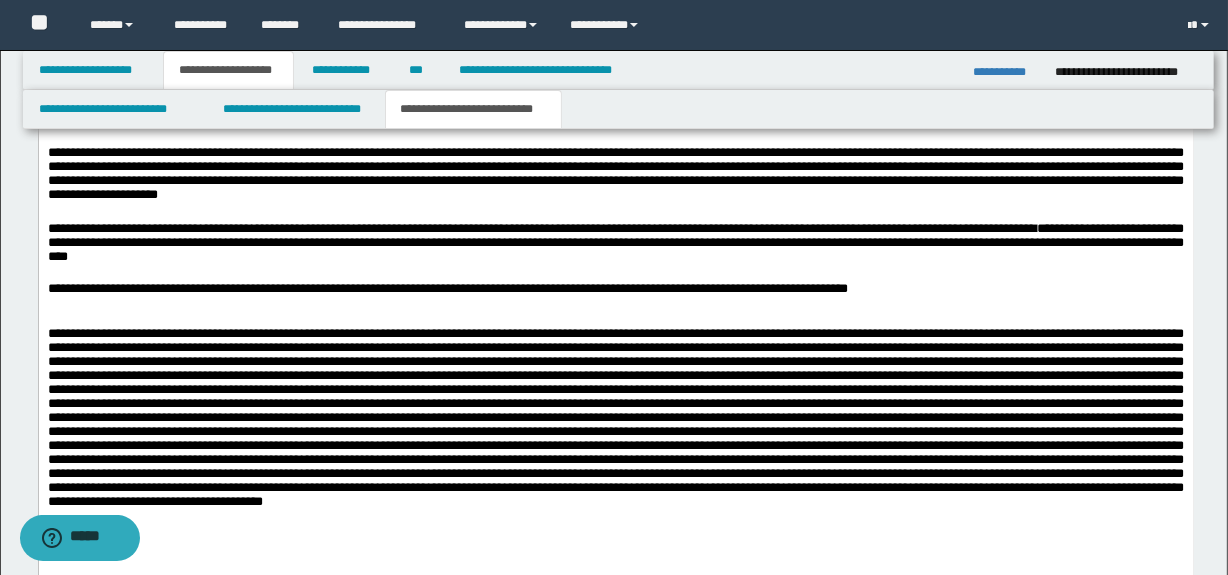 scroll, scrollTop: 699, scrollLeft: 0, axis: vertical 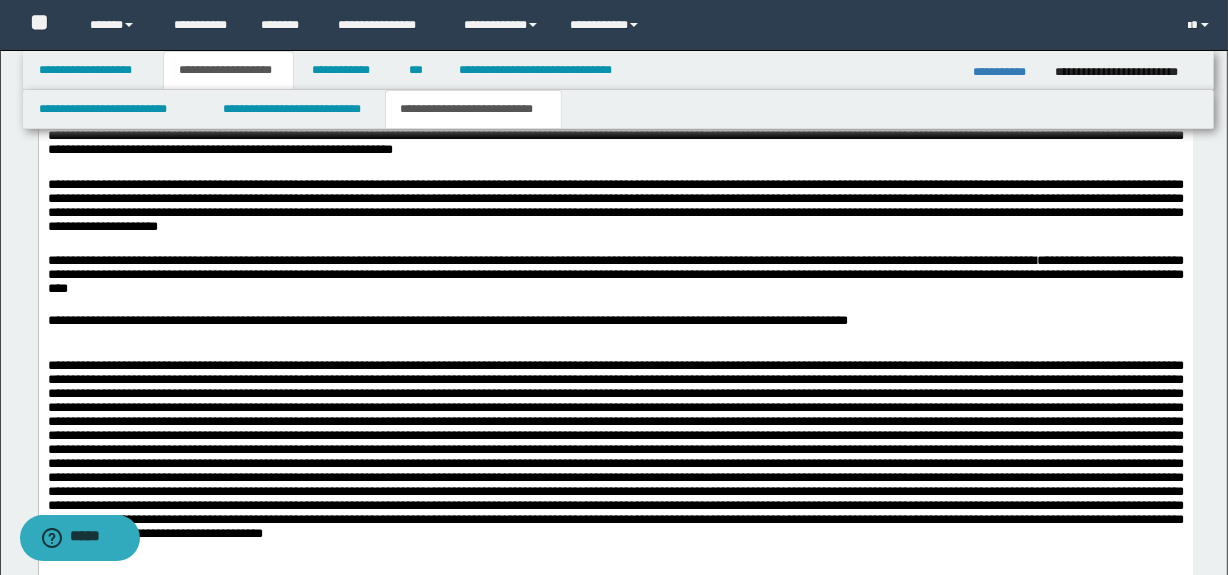 click on "**********" at bounding box center (615, 277) 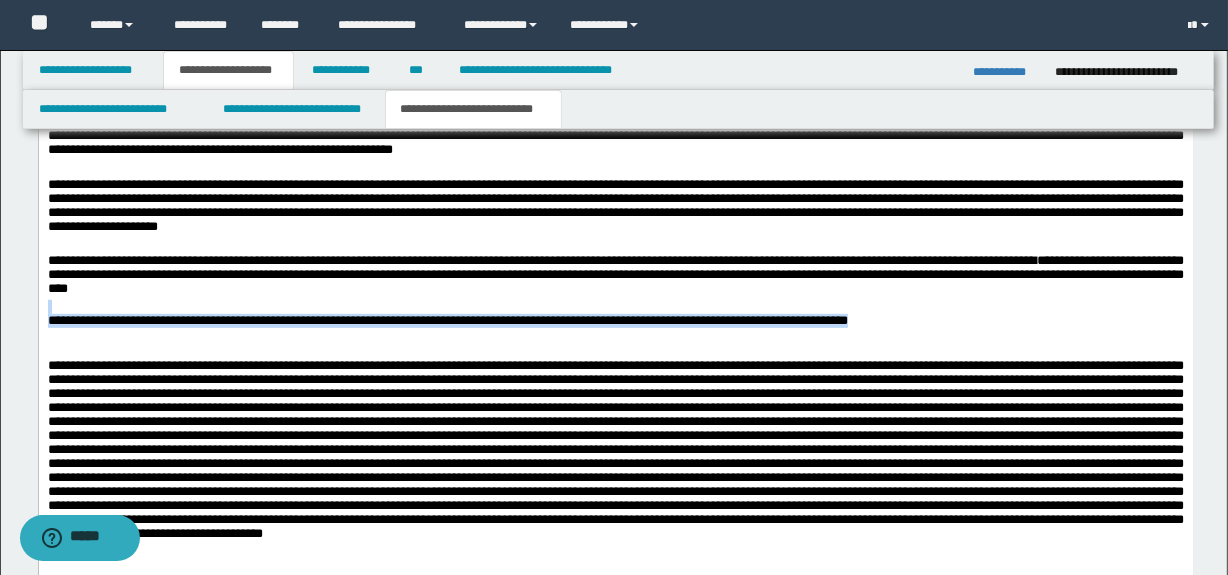click on "**********" at bounding box center (615, 315) 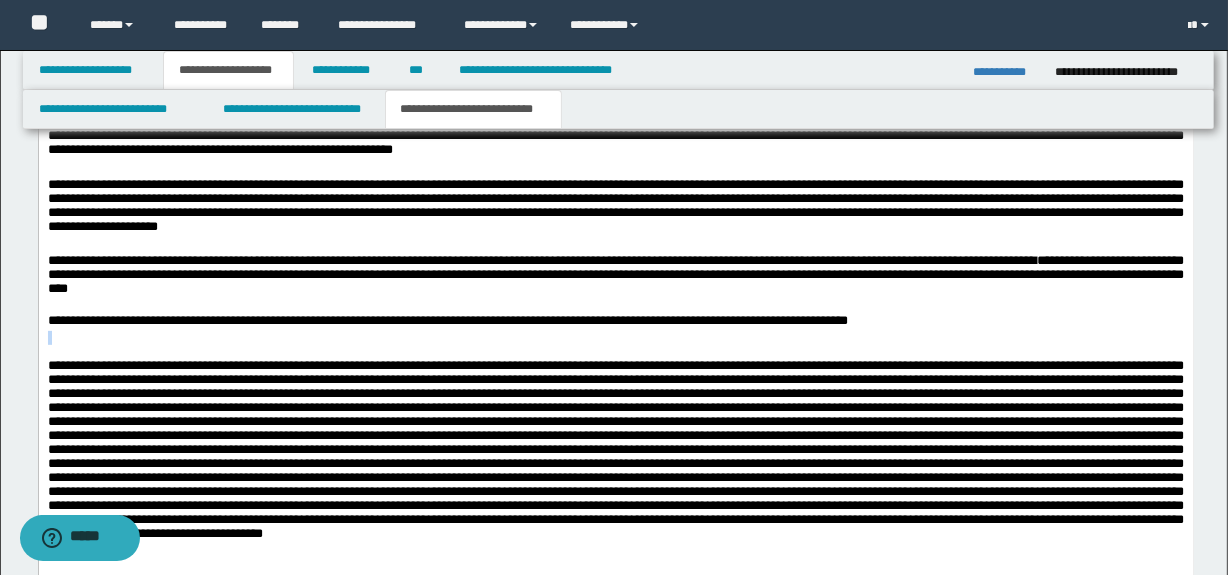 click on "**********" at bounding box center (615, 315) 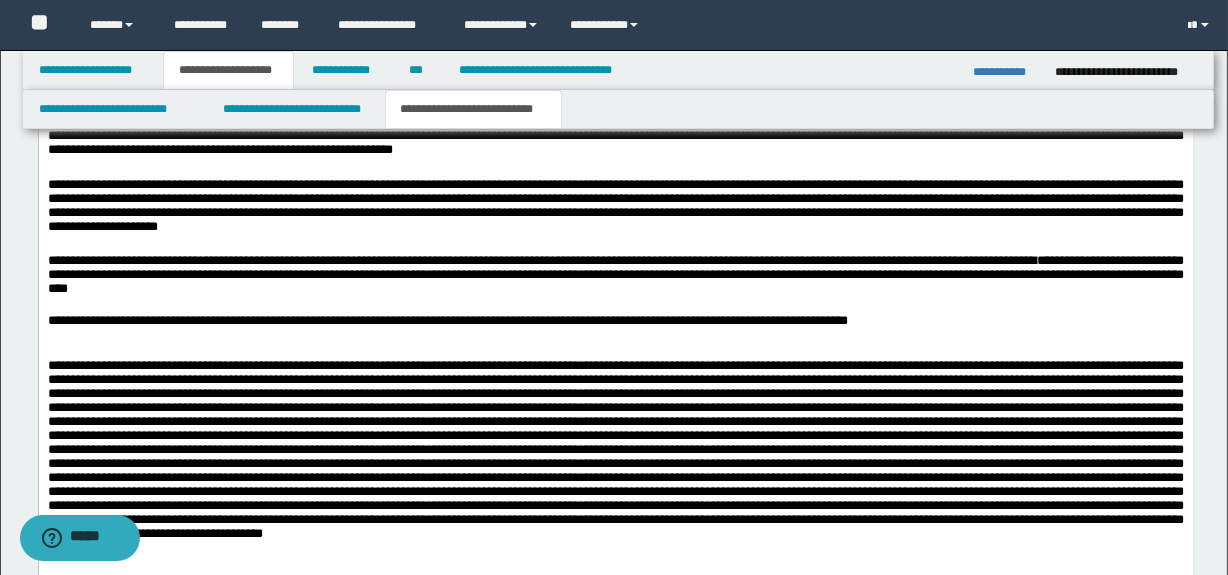 click on "**********" at bounding box center (615, 315) 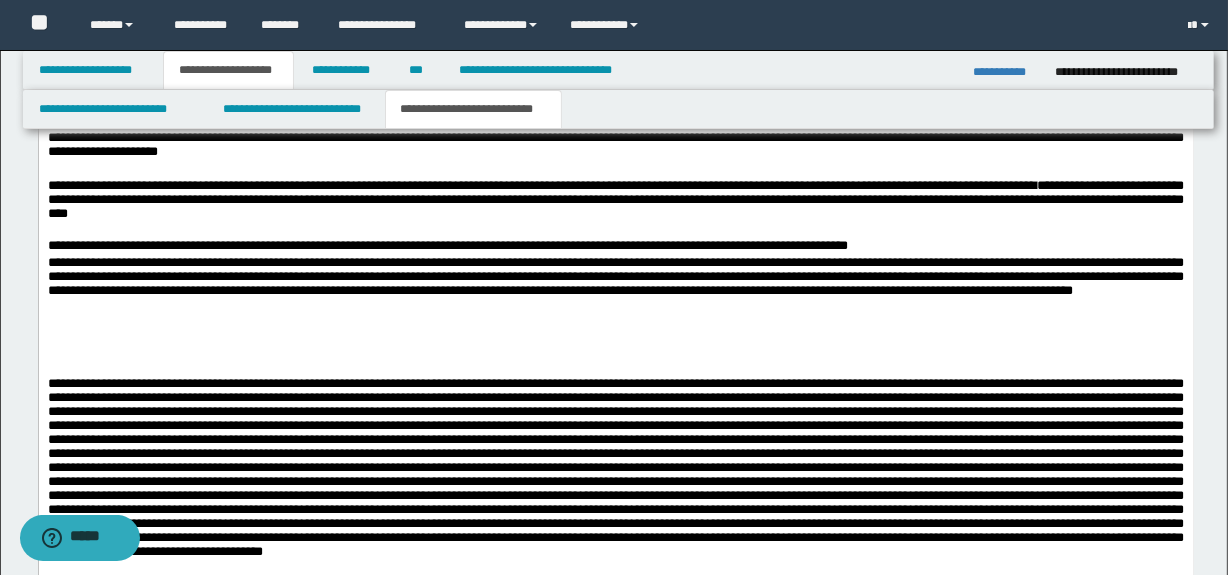 scroll, scrollTop: 790, scrollLeft: 0, axis: vertical 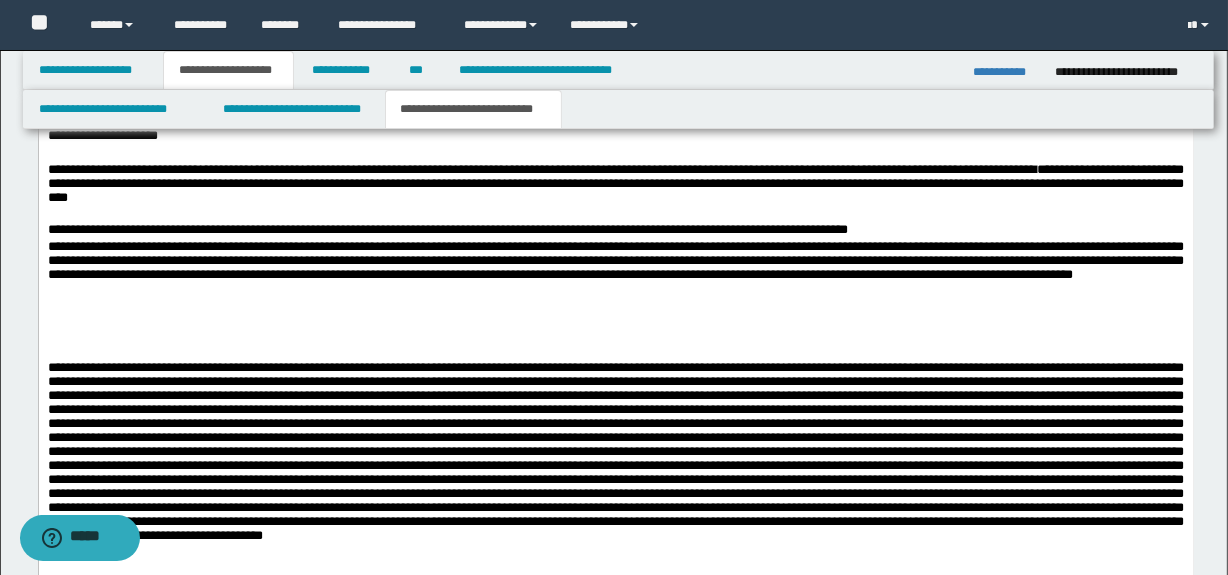 click on "**********" at bounding box center (615, 272) 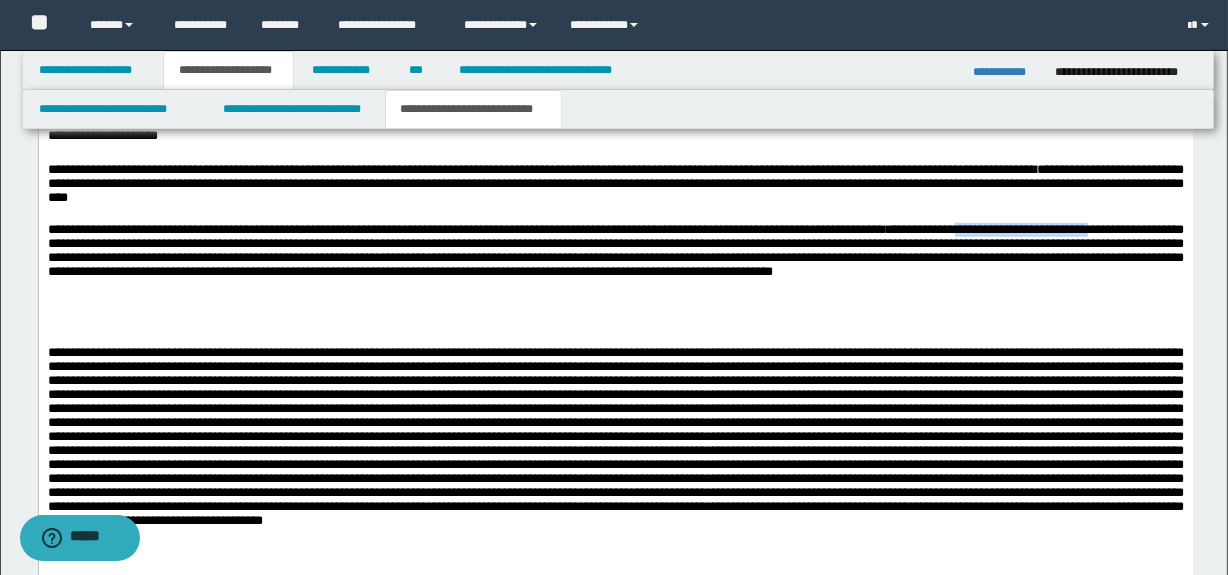 drag, startPoint x: 1001, startPoint y: 235, endPoint x: 1144, endPoint y: 239, distance: 143.05594 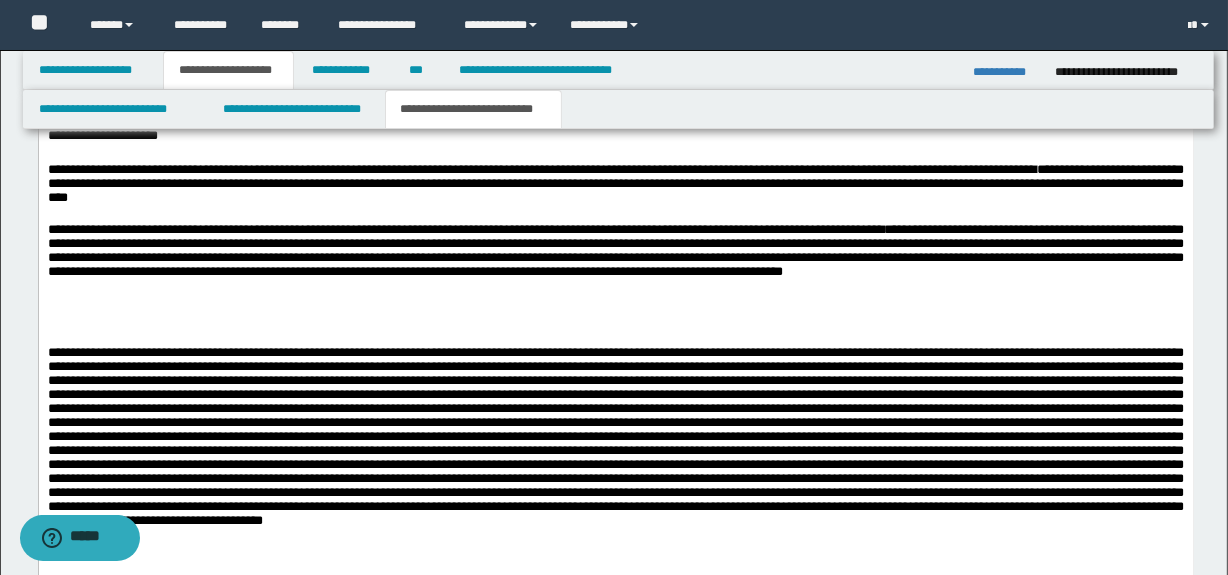 click on "**********" at bounding box center (615, 248) 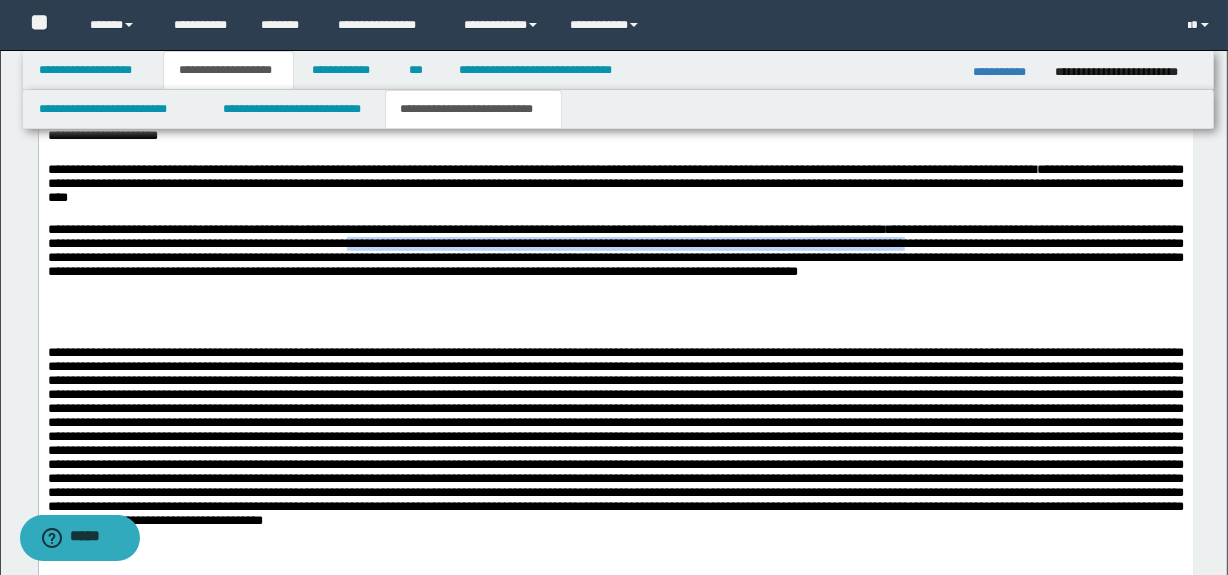 drag, startPoint x: 429, startPoint y: 253, endPoint x: 1041, endPoint y: 252, distance: 612.0008 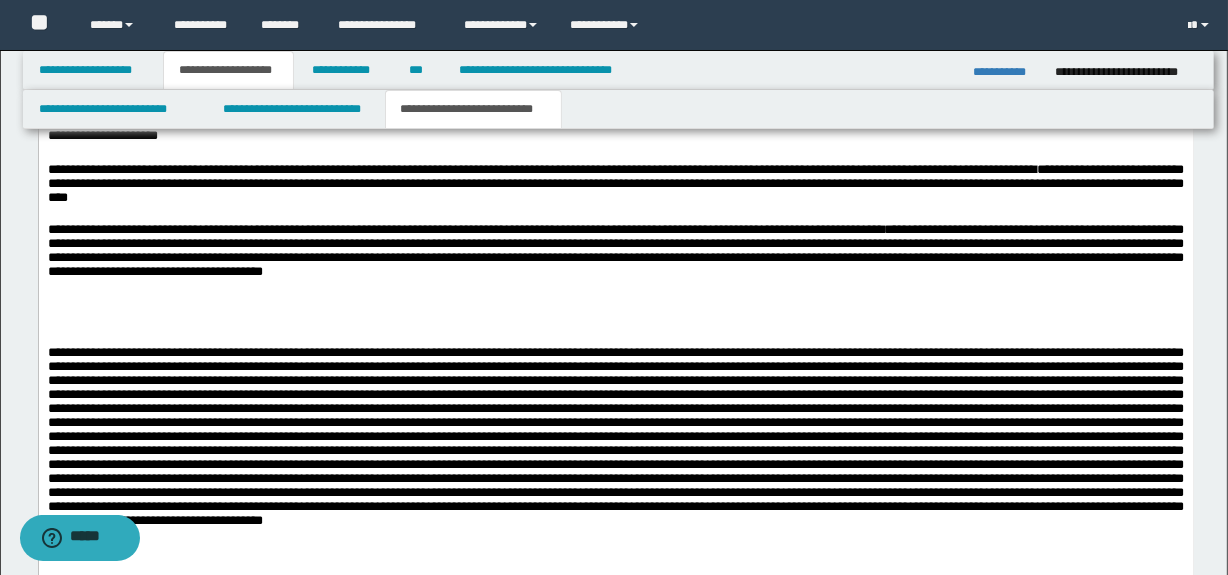 click on "**********" at bounding box center [615, 248] 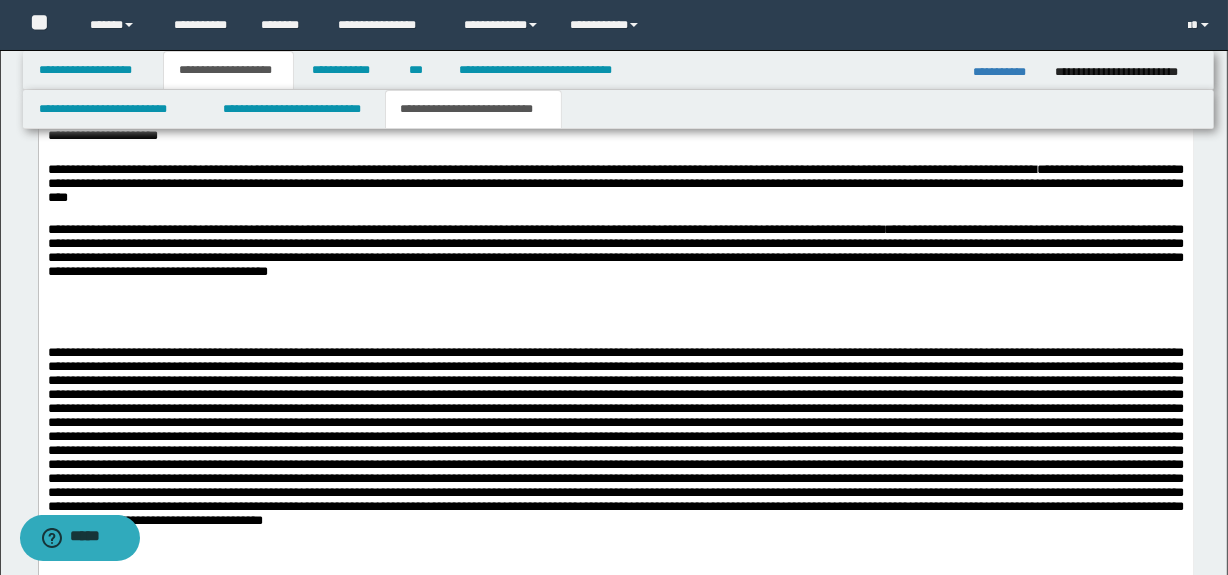 click on "**********" at bounding box center (615, 248) 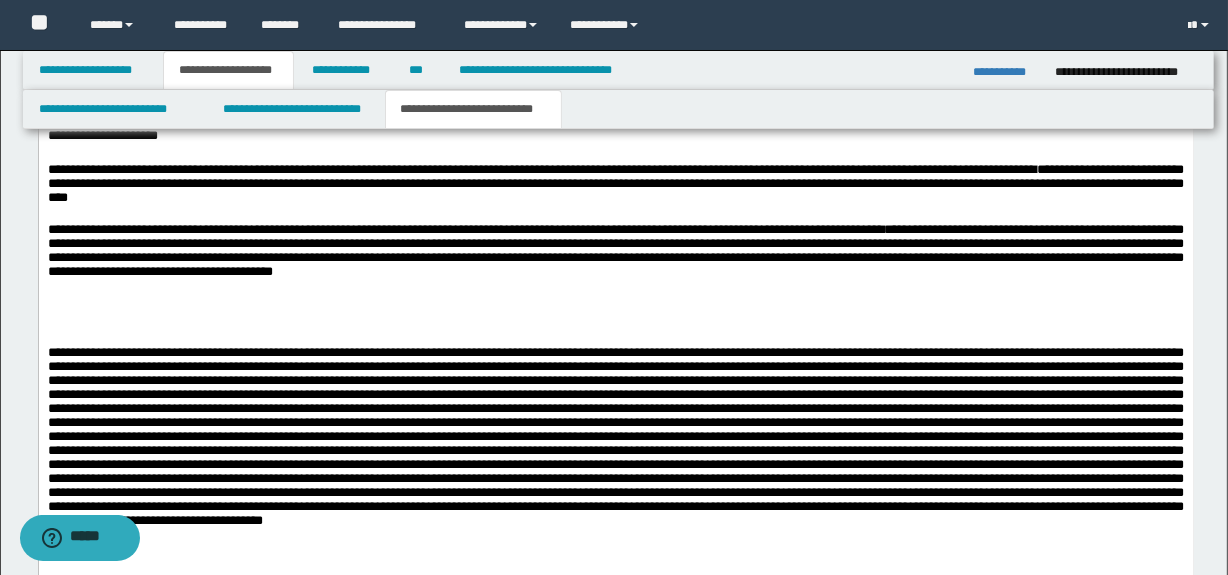click on "**********" at bounding box center [615, 248] 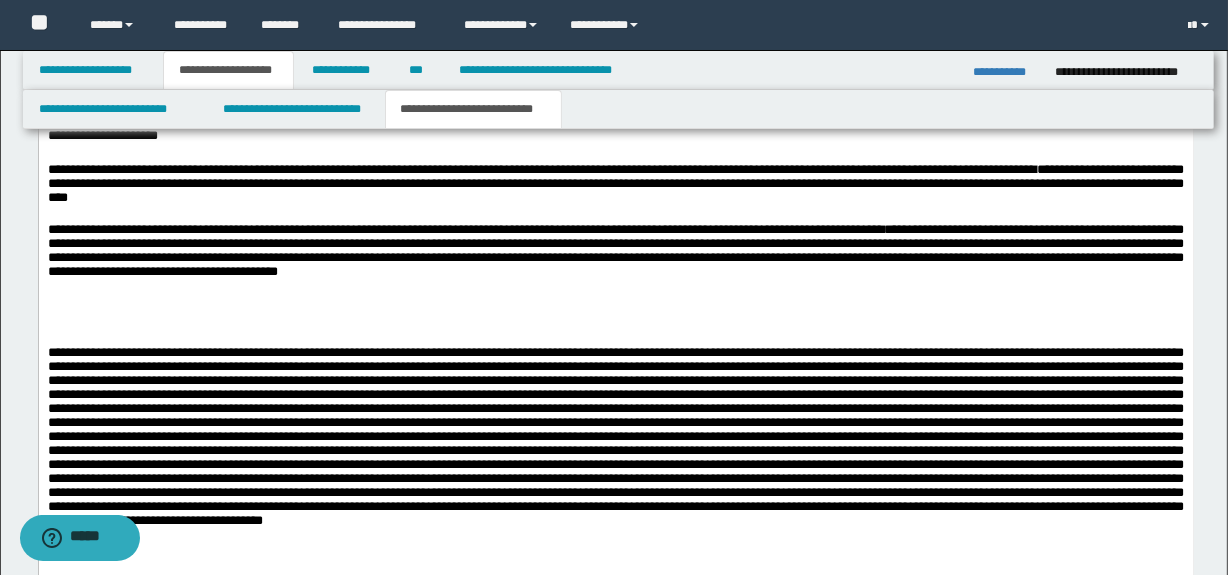 click on "**********" at bounding box center (615, 248) 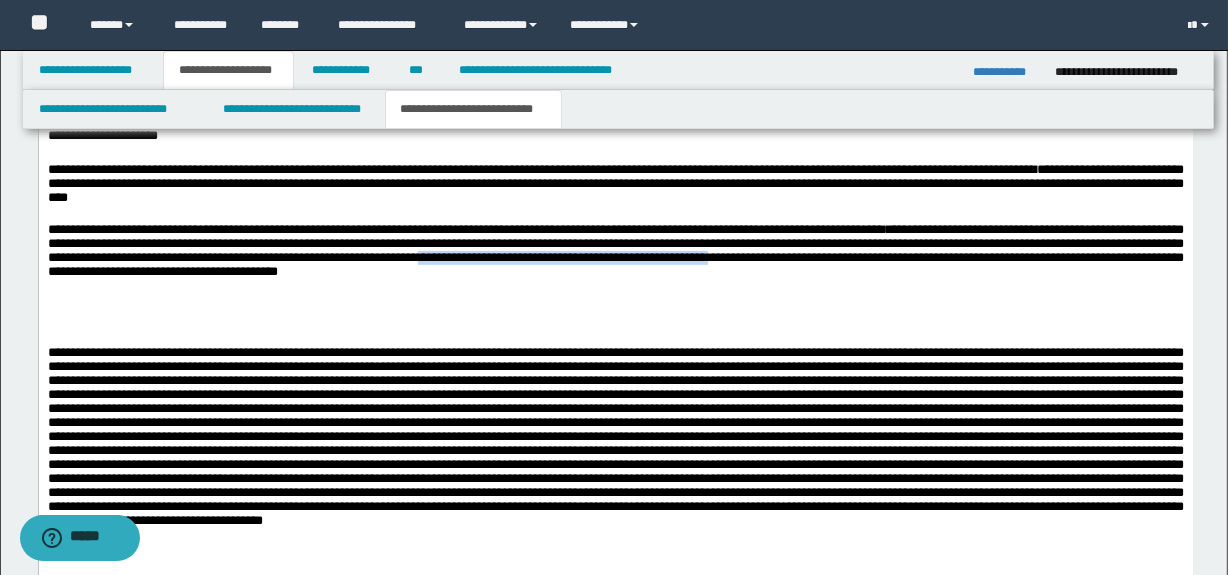 drag, startPoint x: 614, startPoint y: 272, endPoint x: 914, endPoint y: 270, distance: 300.00665 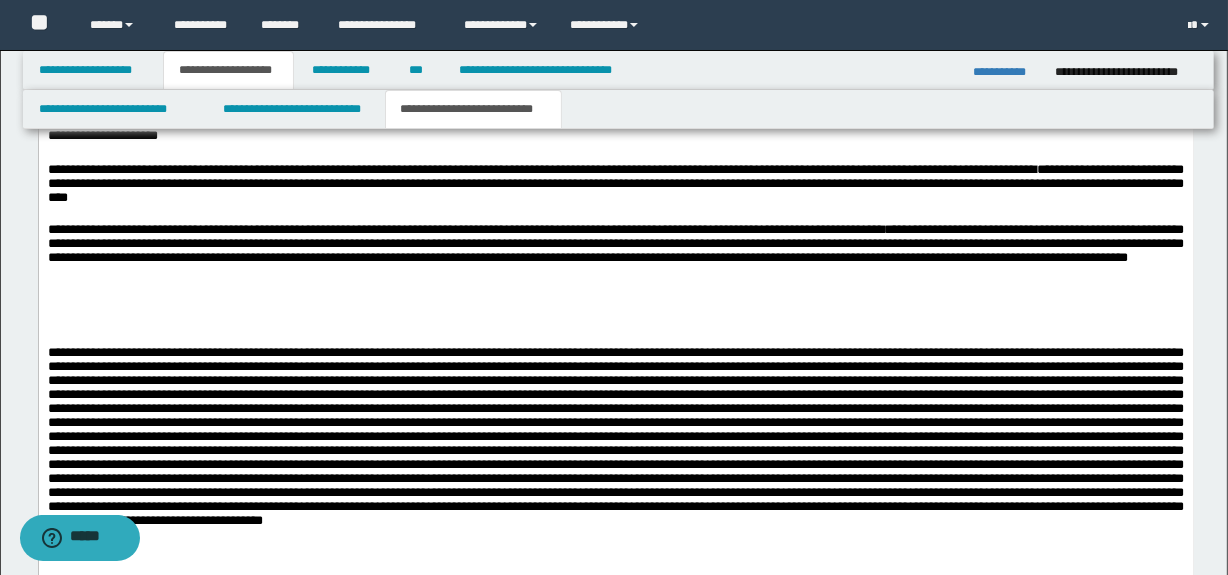 click on "**********" at bounding box center [615, 248] 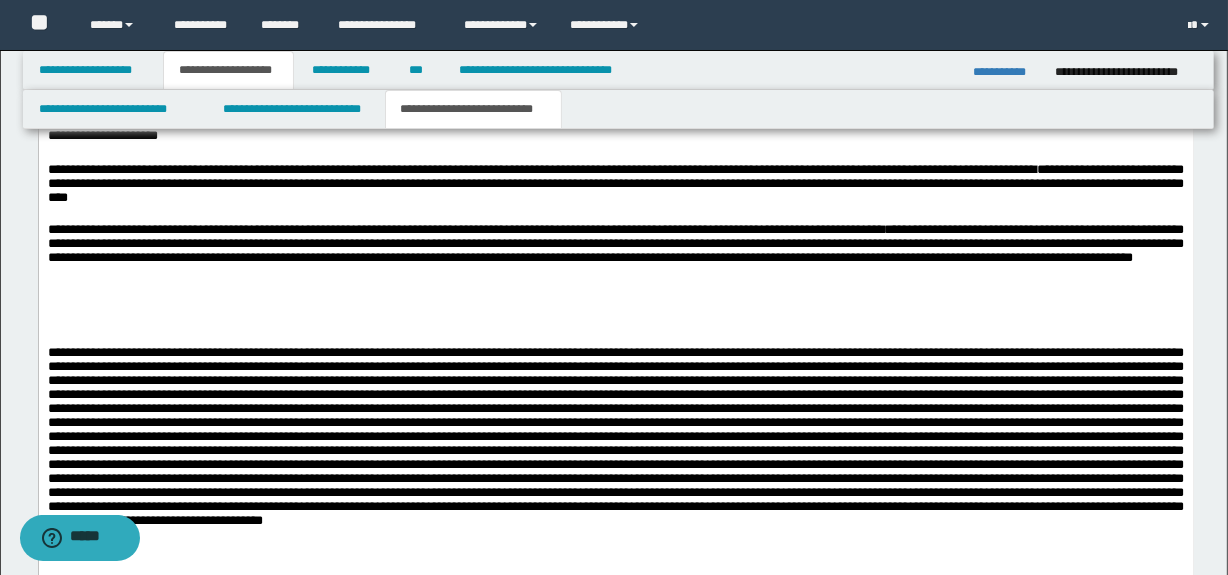 drag, startPoint x: 287, startPoint y: 349, endPoint x: 301, endPoint y: 316, distance: 35.846897 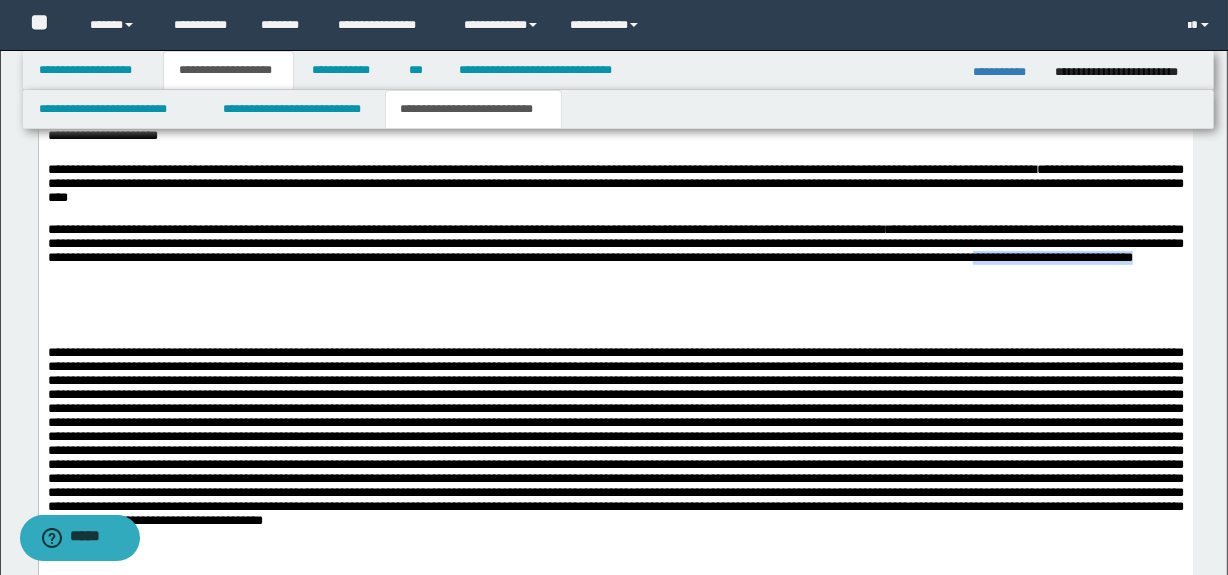 drag, startPoint x: 131, startPoint y: 289, endPoint x: 294, endPoint y: 287, distance: 163.01227 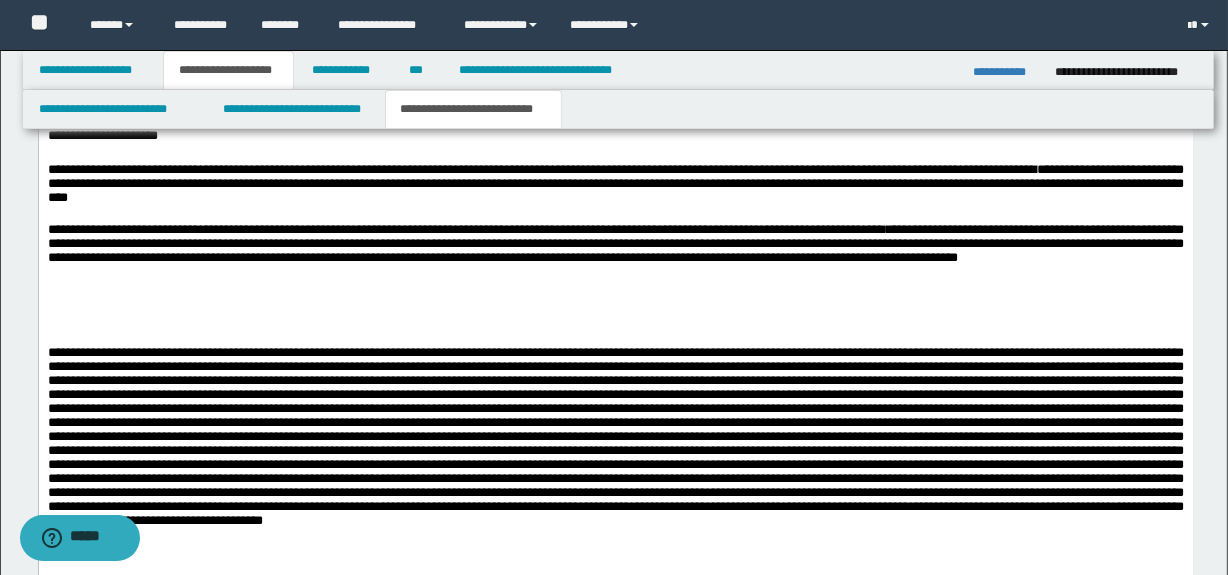 click at bounding box center [615, 449] 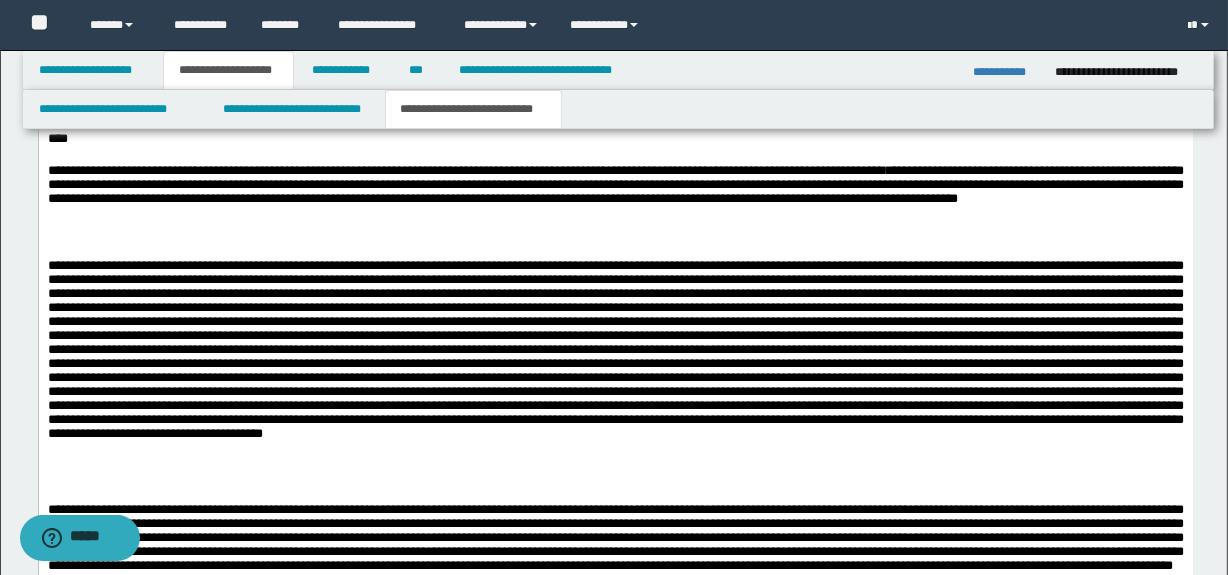 scroll, scrollTop: 880, scrollLeft: 0, axis: vertical 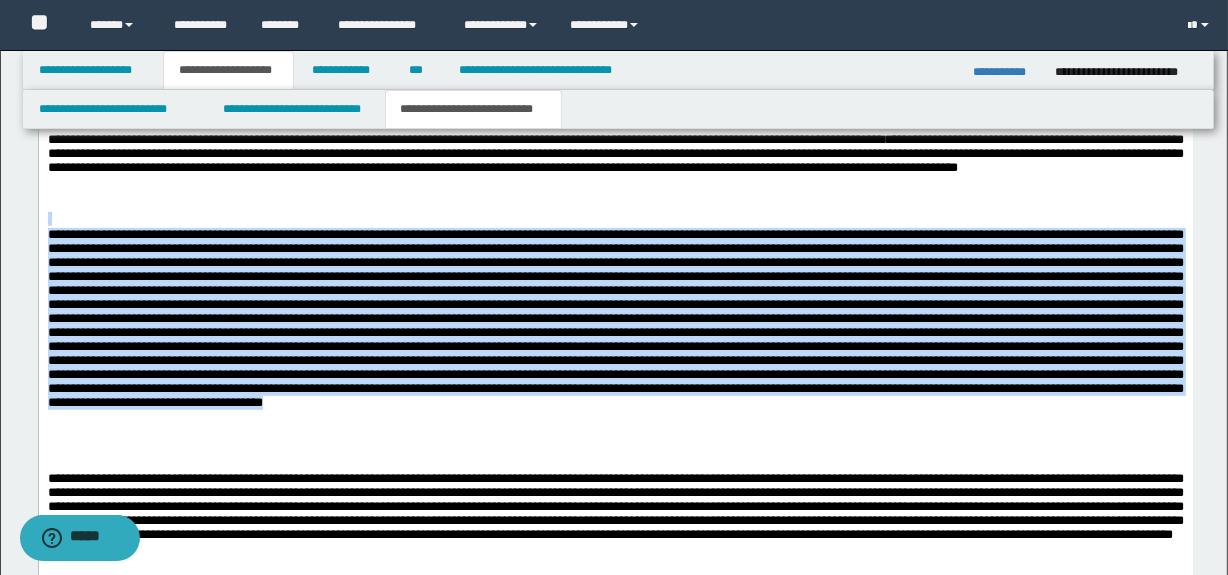 drag, startPoint x: 202, startPoint y: 202, endPoint x: 310, endPoint y: 442, distance: 263.18054 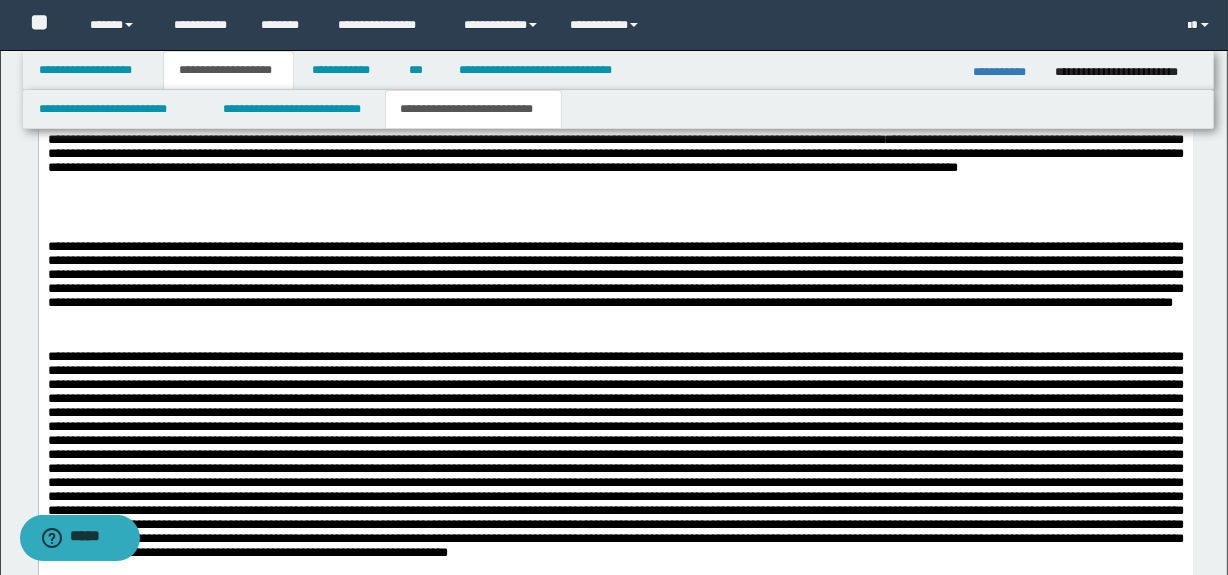 click on "**********" at bounding box center (615, 158) 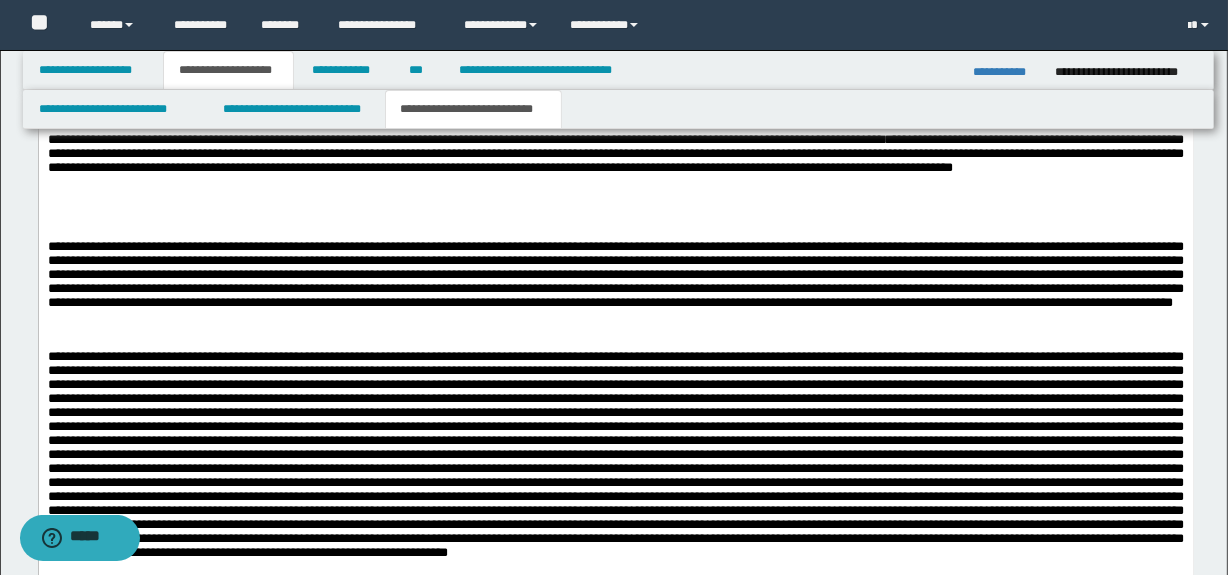 scroll, scrollTop: 880, scrollLeft: 0, axis: vertical 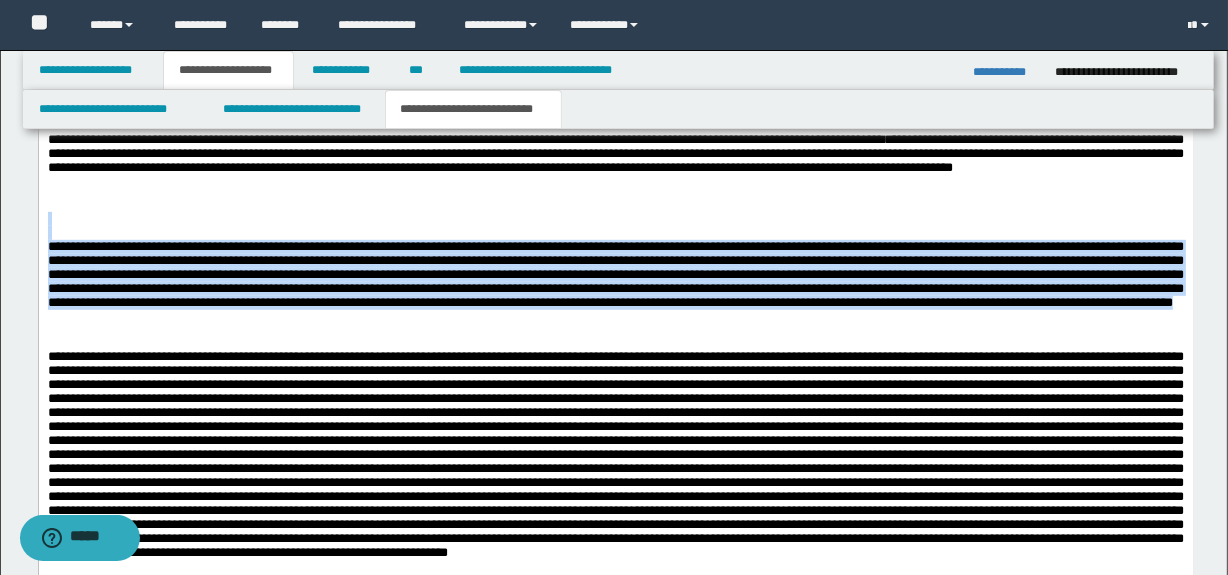 drag, startPoint x: 254, startPoint y: 229, endPoint x: 453, endPoint y: 331, distance: 223.61798 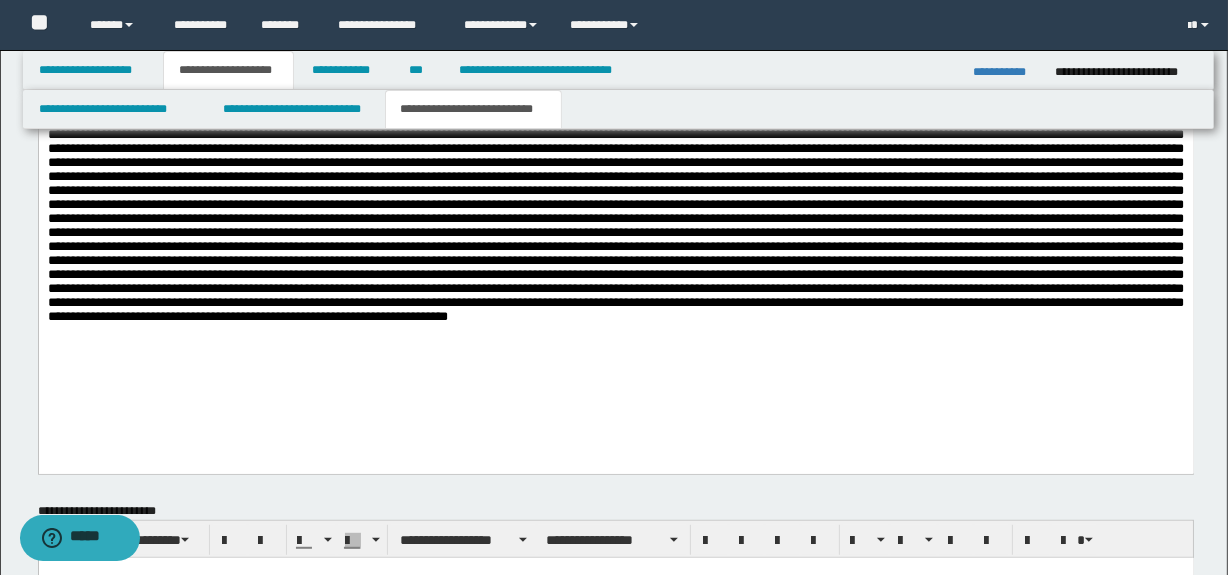 scroll, scrollTop: 1062, scrollLeft: 0, axis: vertical 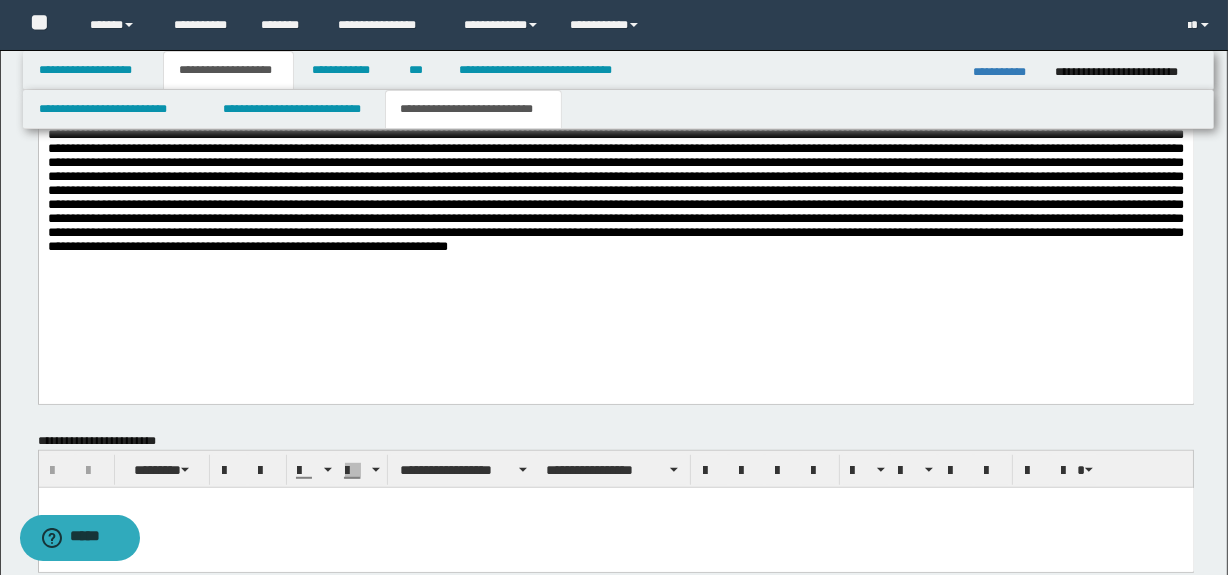 click on "**********" at bounding box center [615, 34] 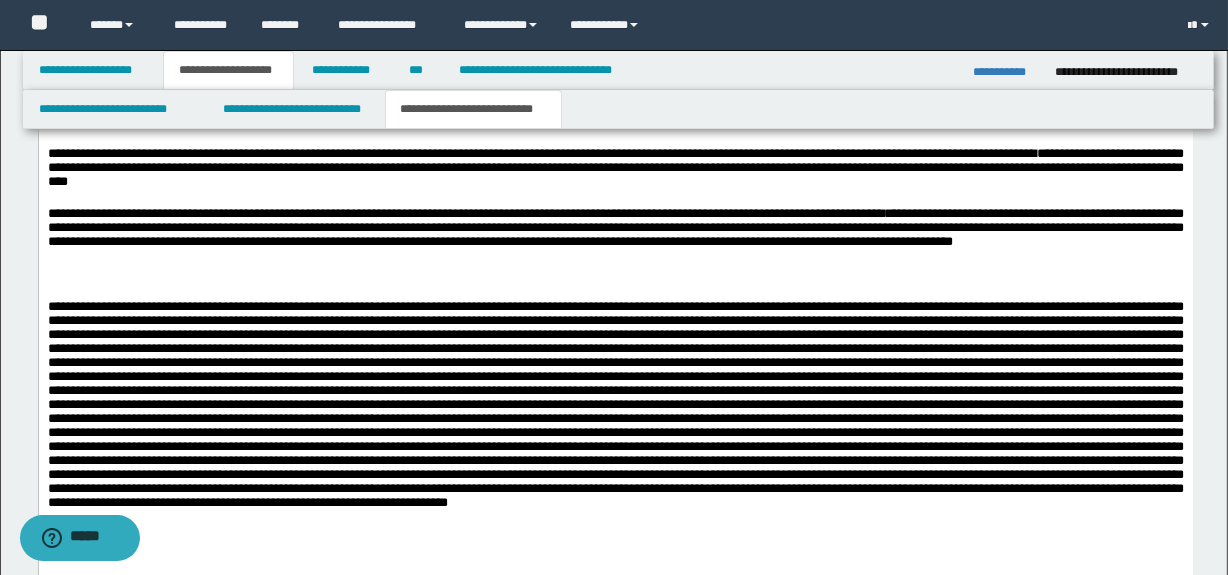 scroll, scrollTop: 805, scrollLeft: 0, axis: vertical 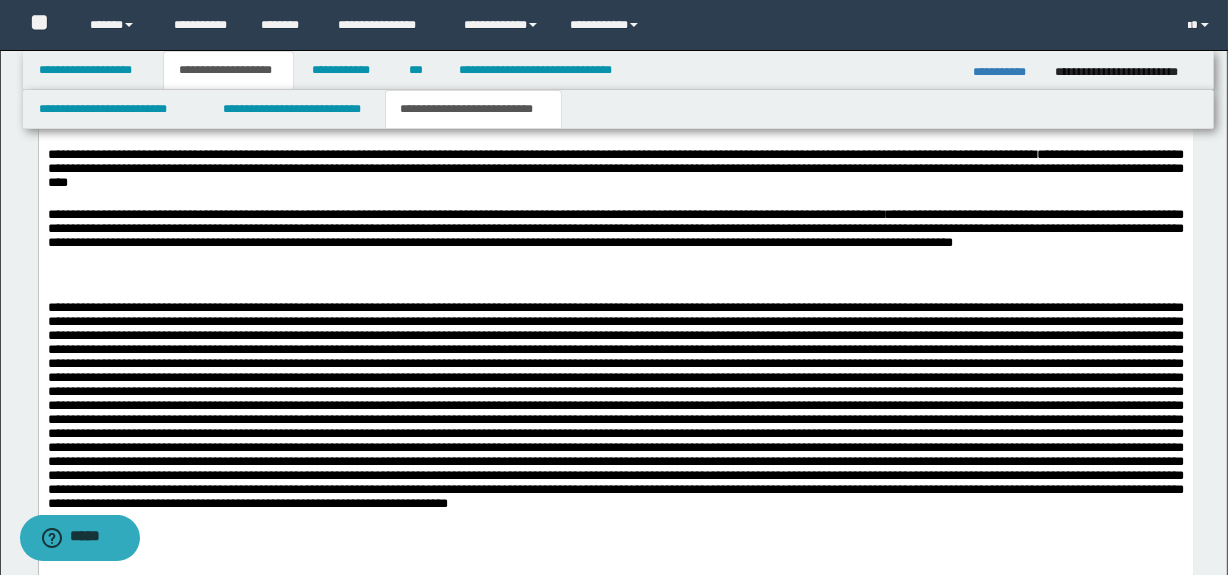 click at bounding box center [615, 280] 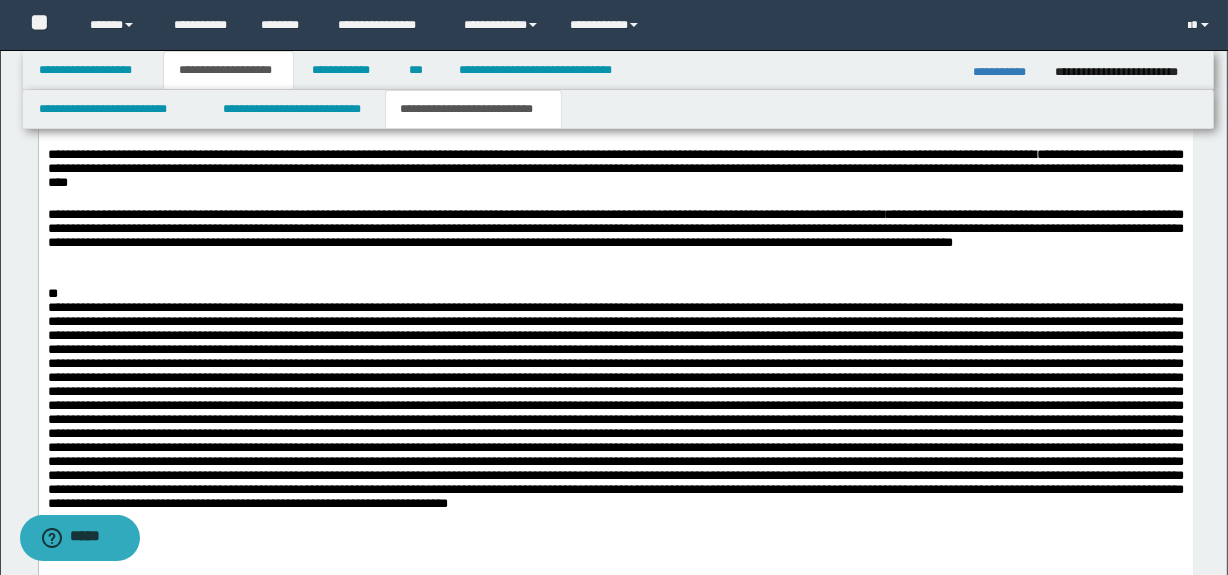 click on "**" at bounding box center (615, 419) 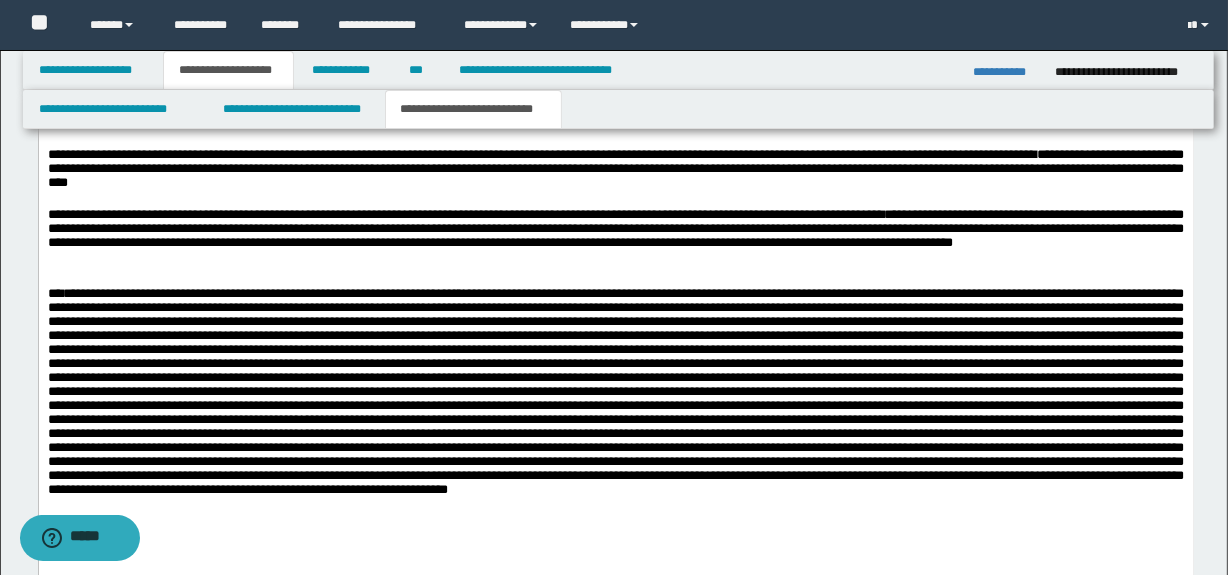 click on "**" at bounding box center [615, 411] 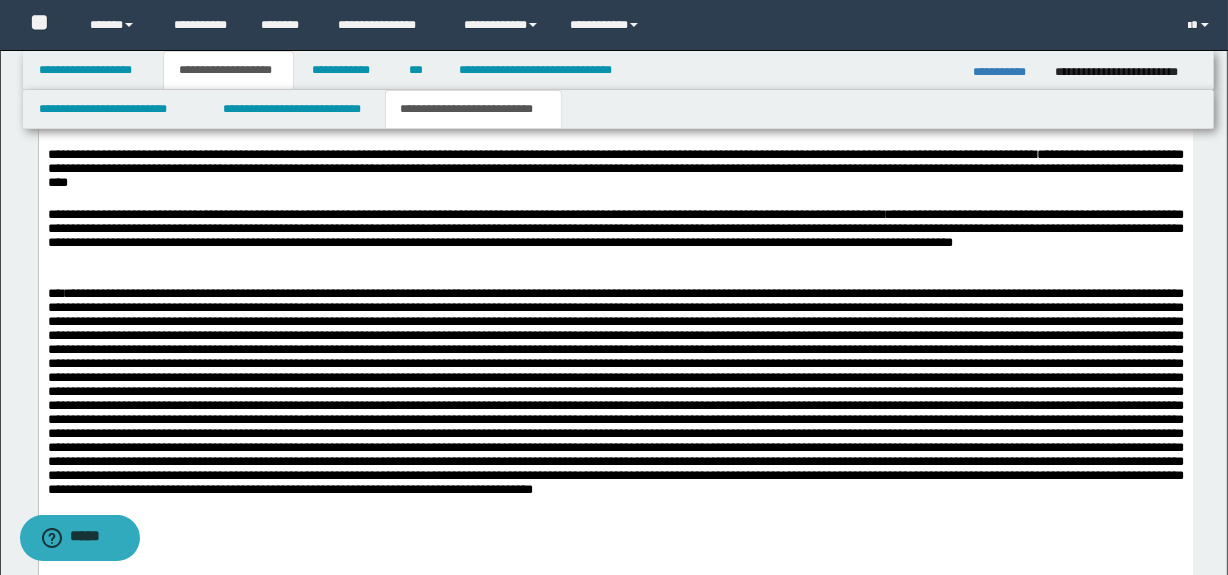 click on "**" at bounding box center (615, 411) 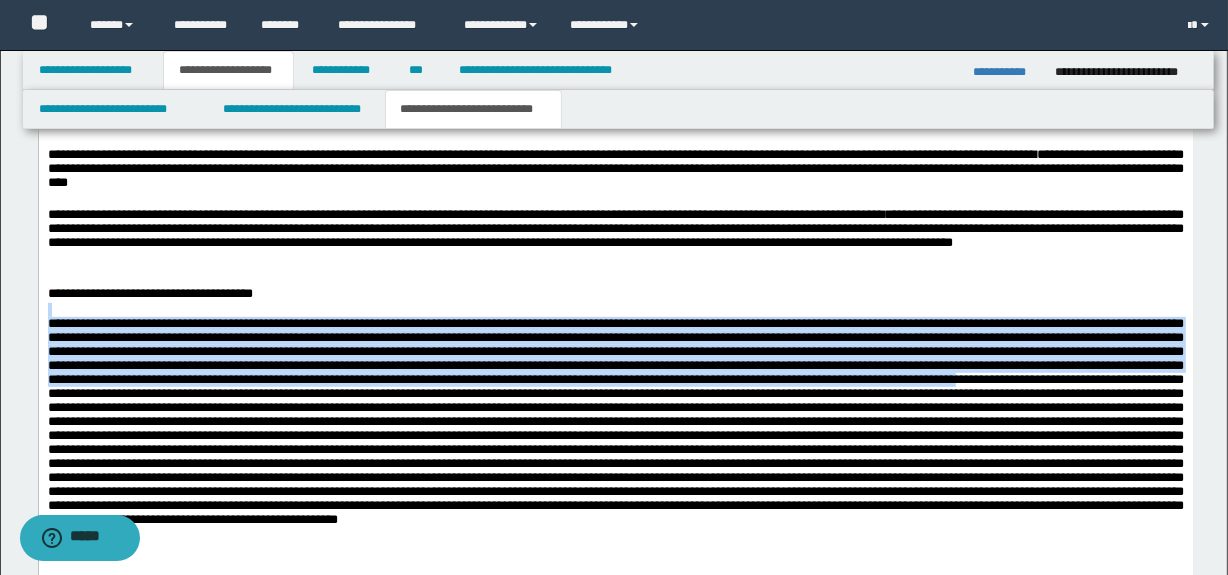 drag, startPoint x: 351, startPoint y: 310, endPoint x: 264, endPoint y: 403, distance: 127.349915 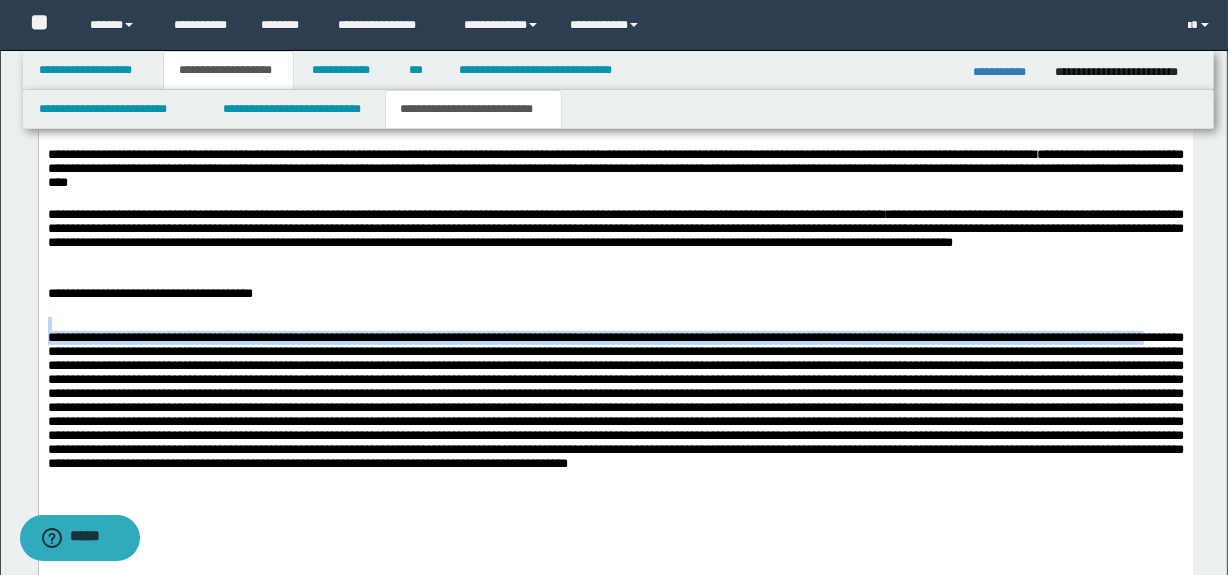 drag, startPoint x: 164, startPoint y: 326, endPoint x: 114, endPoint y: 358, distance: 59.36329 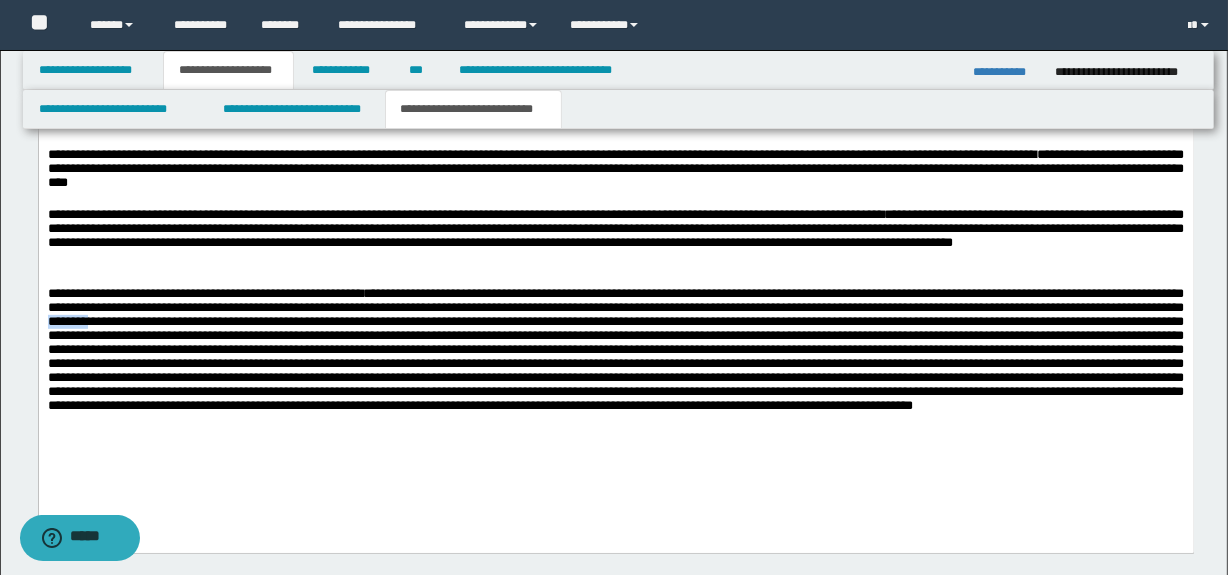 drag, startPoint x: 285, startPoint y: 332, endPoint x: 335, endPoint y: 330, distance: 50.039986 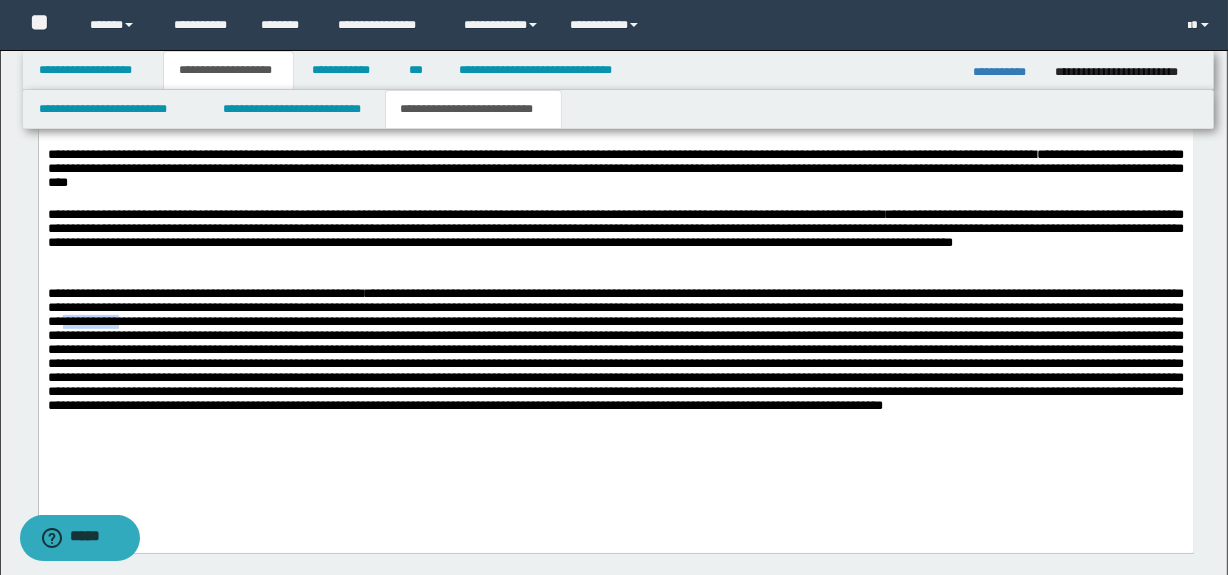 drag, startPoint x: 313, startPoint y: 328, endPoint x: 385, endPoint y: 326, distance: 72.02777 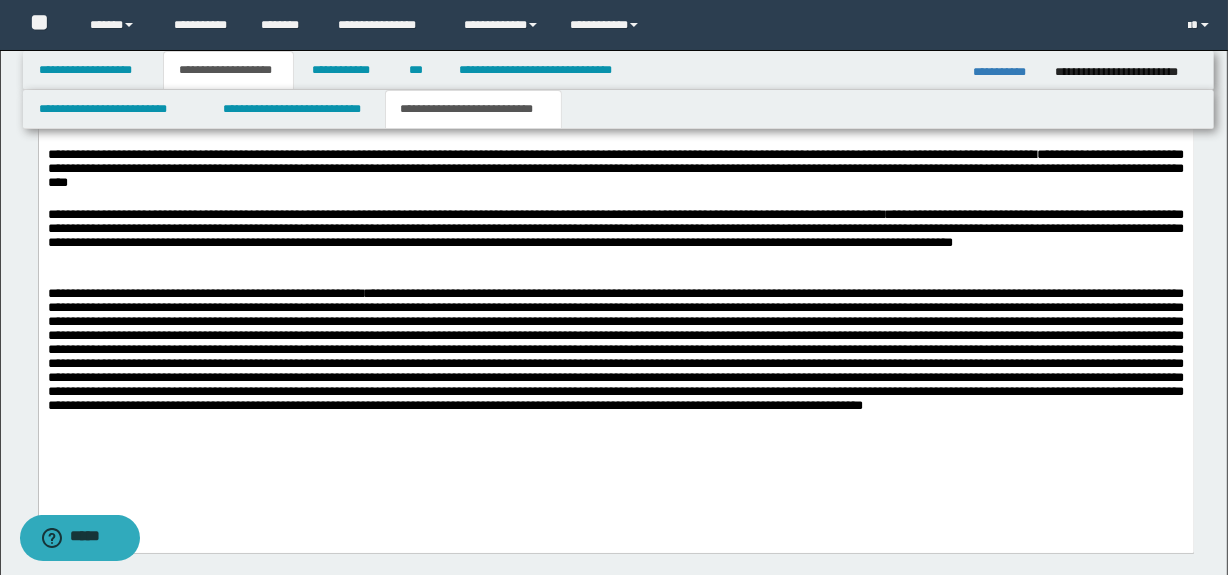click on "**********" at bounding box center (615, 365) 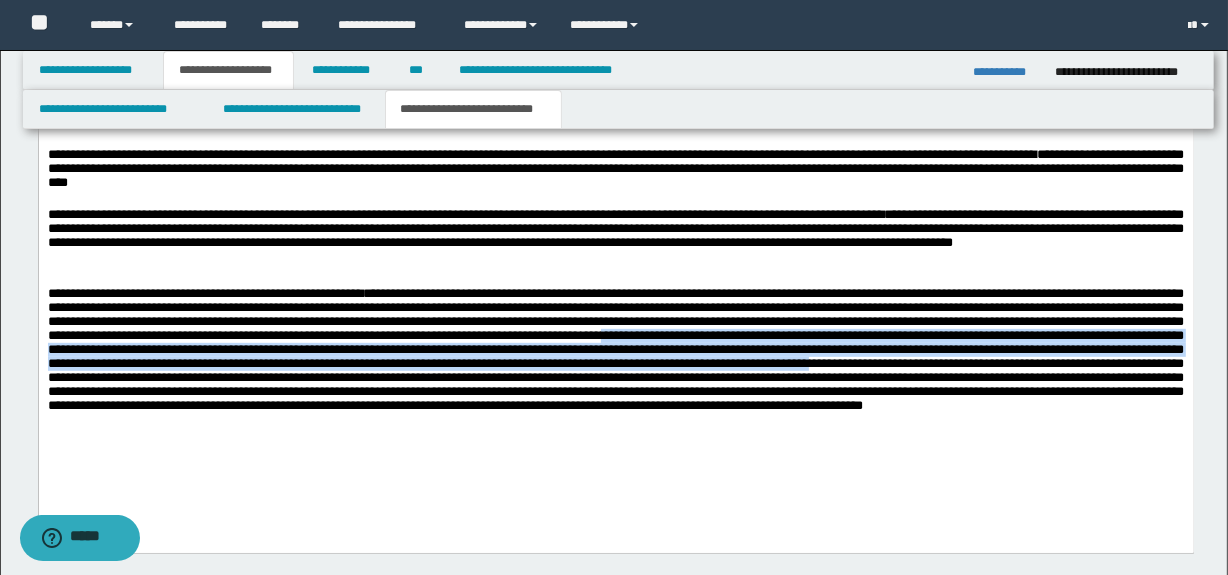 drag, startPoint x: 1013, startPoint y: 348, endPoint x: 244, endPoint y: 392, distance: 770.25775 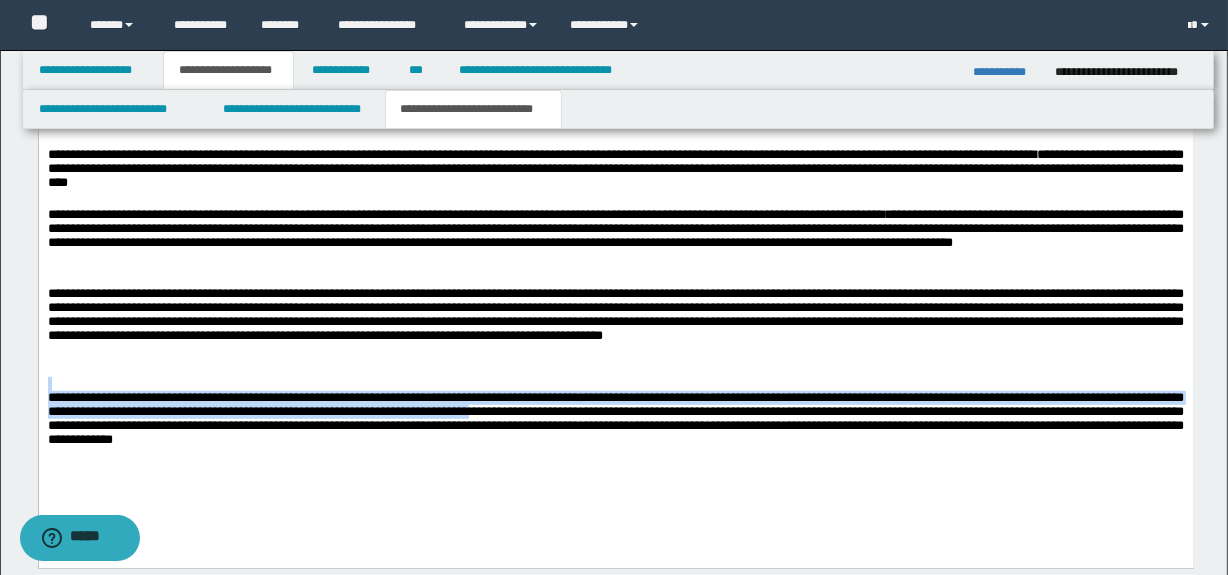 drag, startPoint x: 101, startPoint y: 391, endPoint x: 638, endPoint y: 421, distance: 537.83734 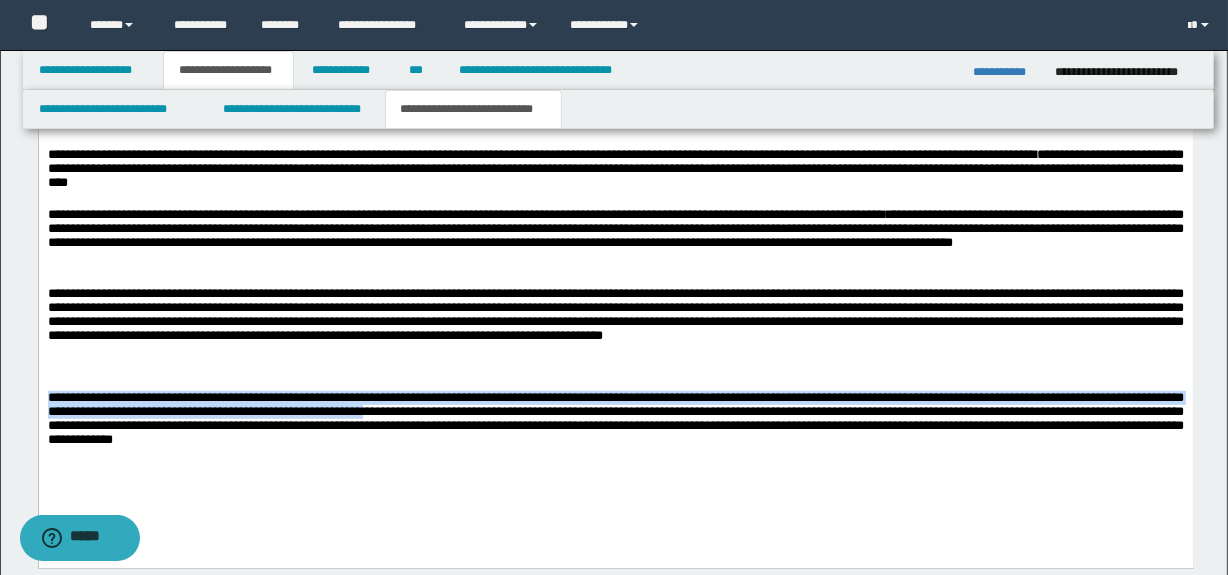 drag, startPoint x: 525, startPoint y: 424, endPoint x: -1, endPoint y: 406, distance: 526.3079 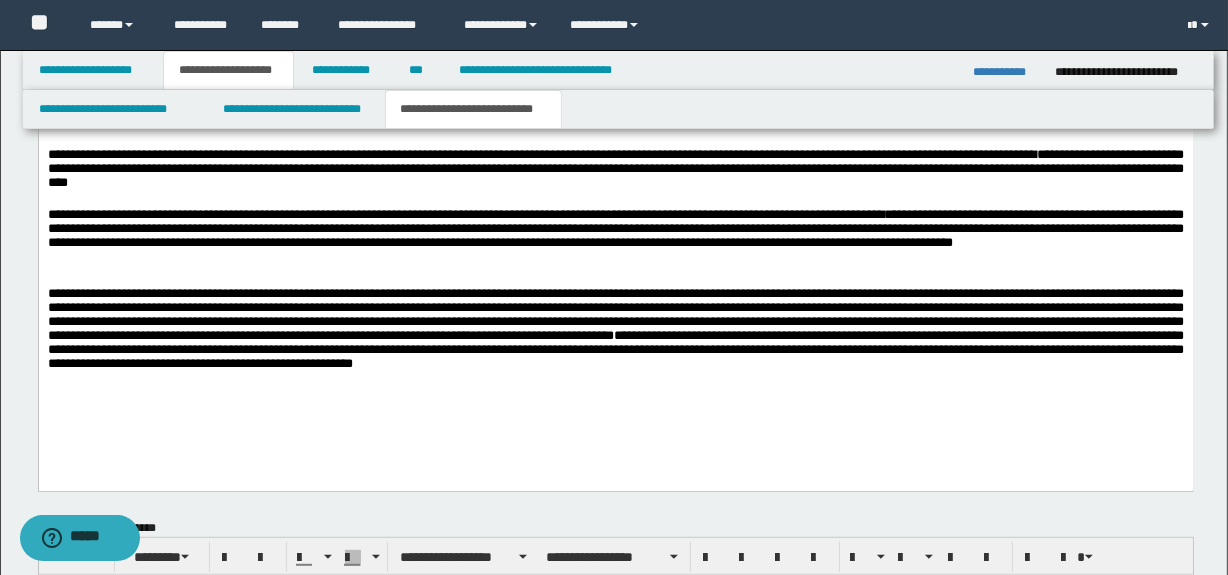 click on "**********" at bounding box center (615, 206) 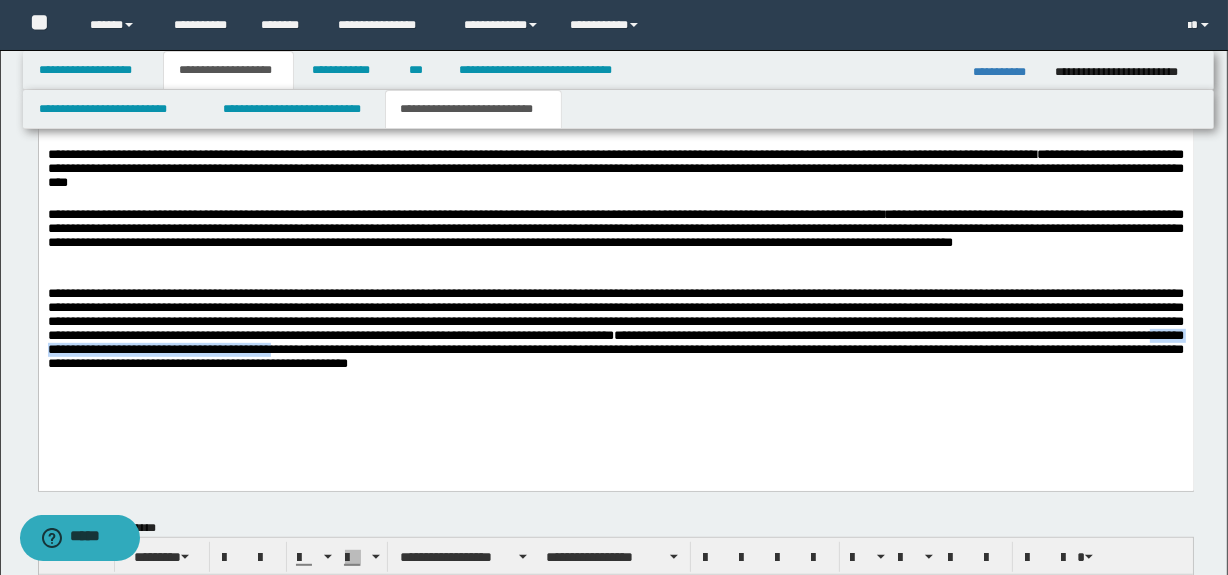 drag, startPoint x: 505, startPoint y: 364, endPoint x: 768, endPoint y: 364, distance: 263 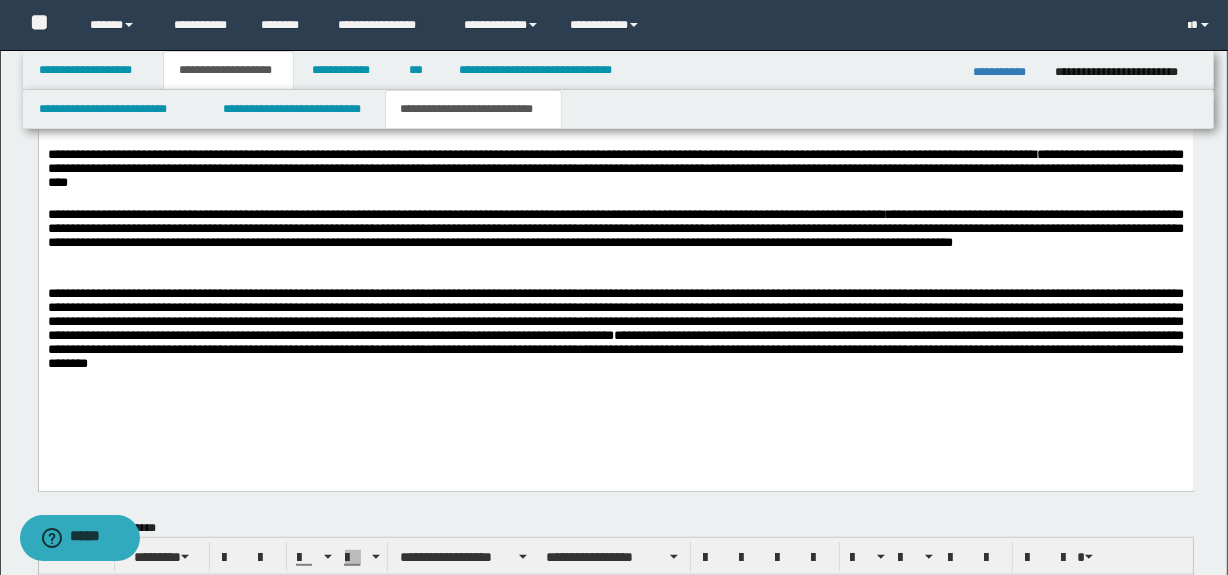 click on "**********" at bounding box center (615, 334) 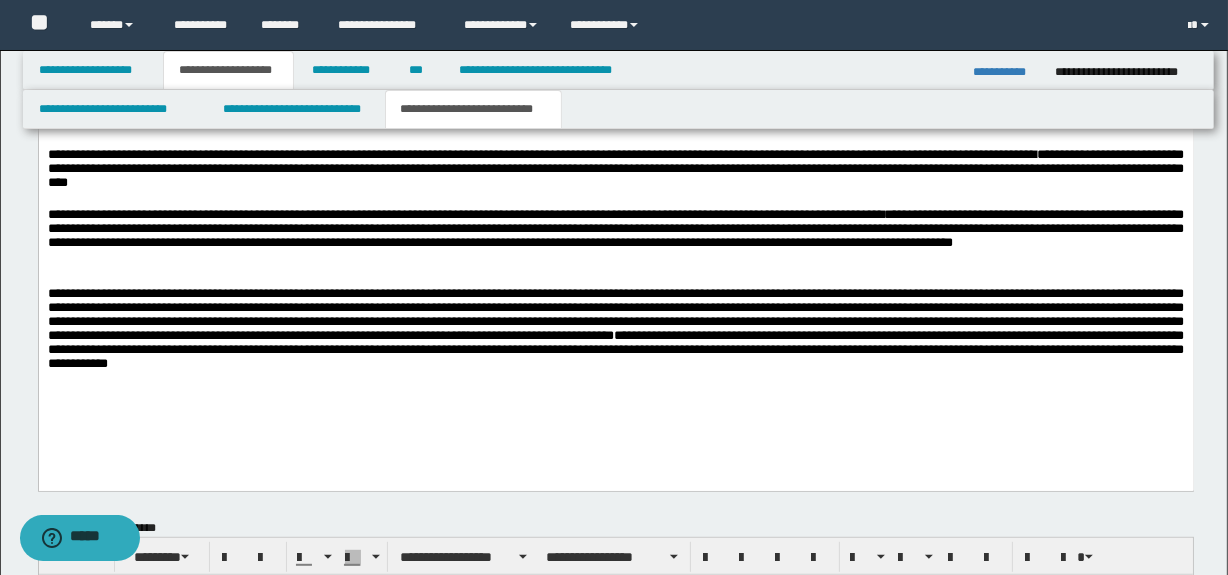 click on "**********" at bounding box center [615, 334] 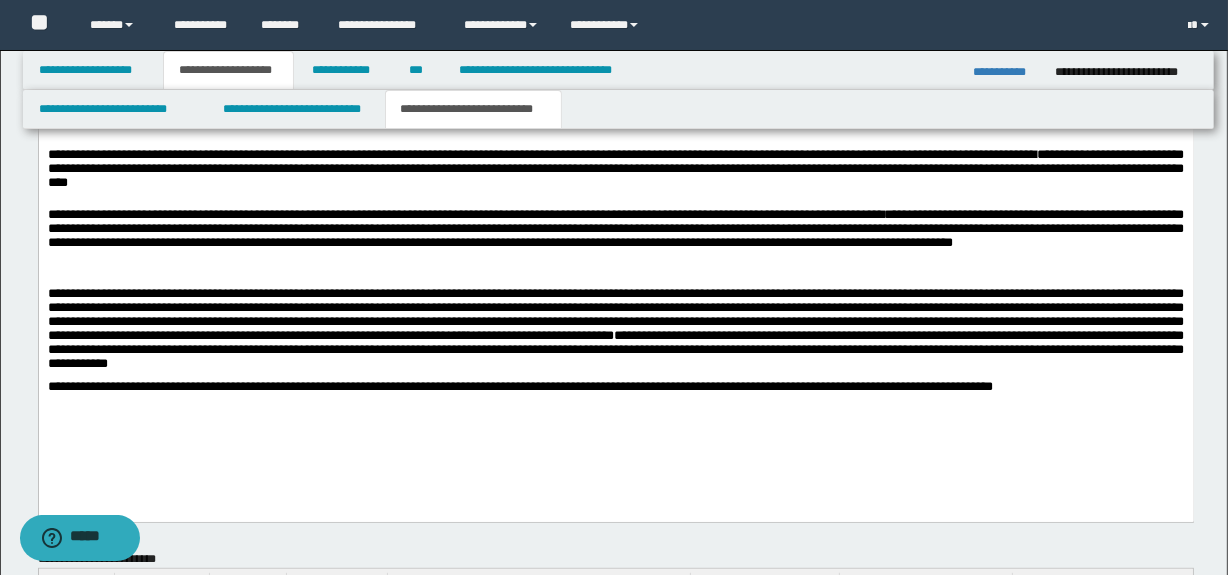 click on "**********" at bounding box center (615, 334) 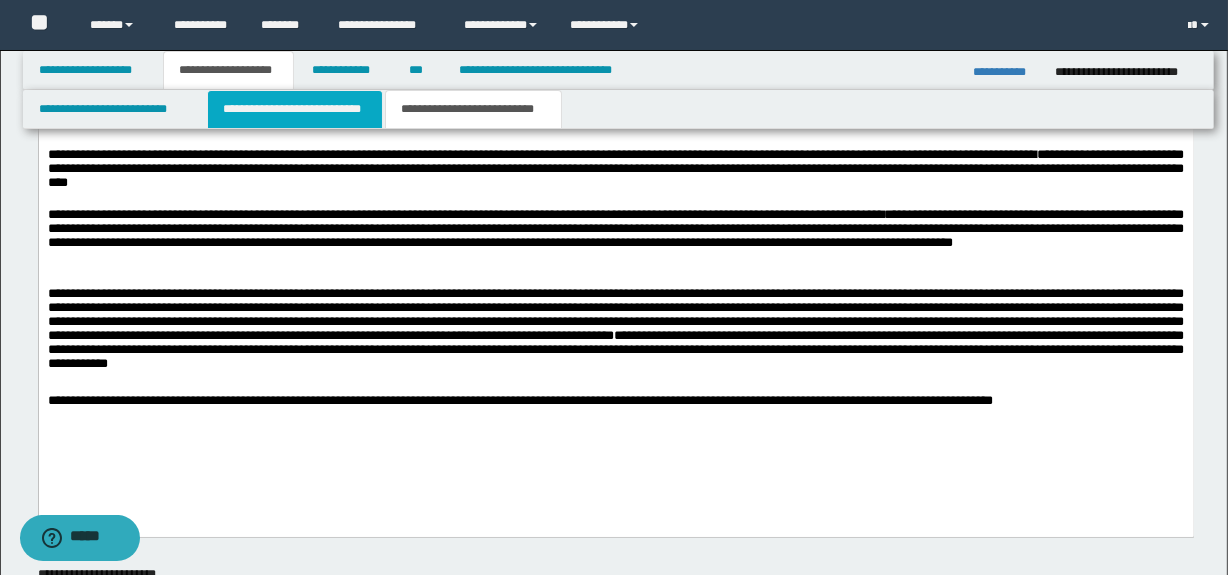 click on "**********" at bounding box center [294, 109] 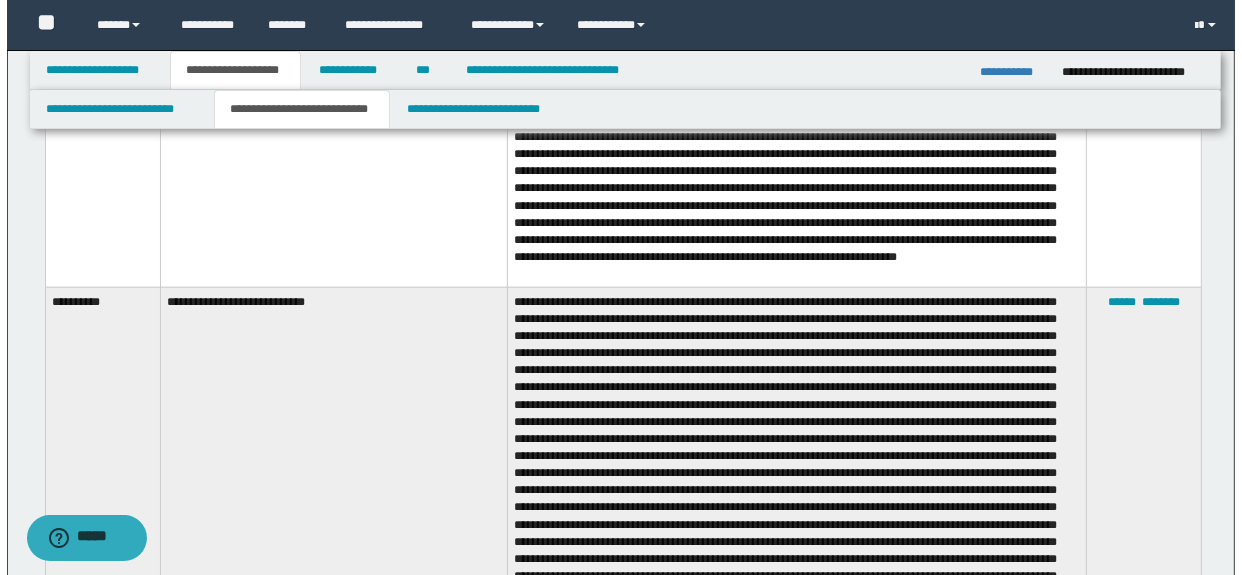 scroll, scrollTop: 1574, scrollLeft: 0, axis: vertical 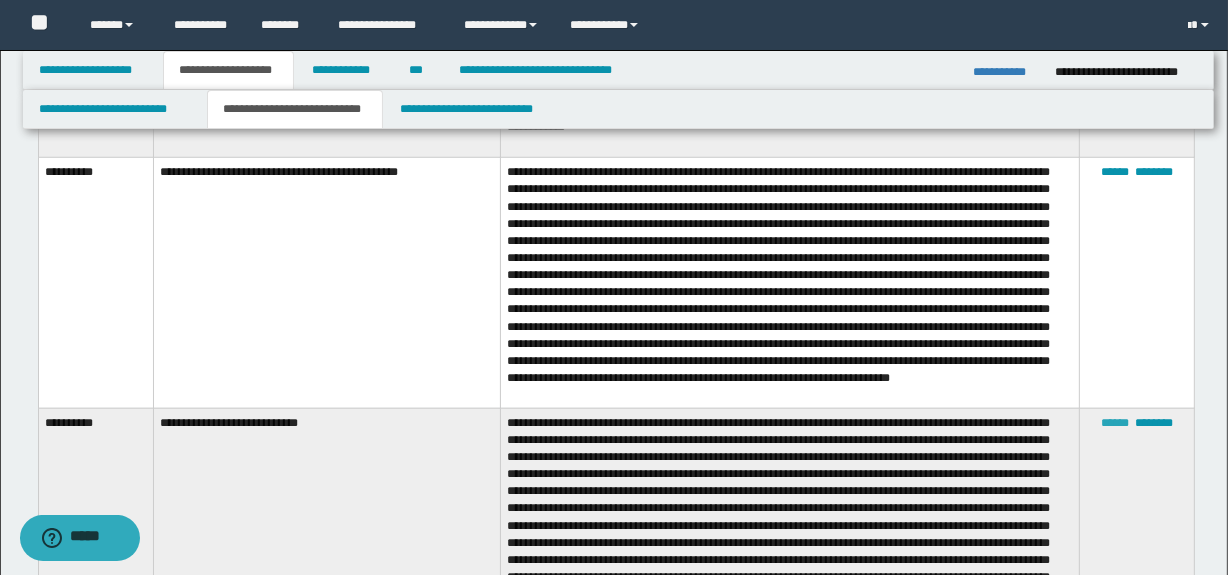click on "******" at bounding box center (1115, 423) 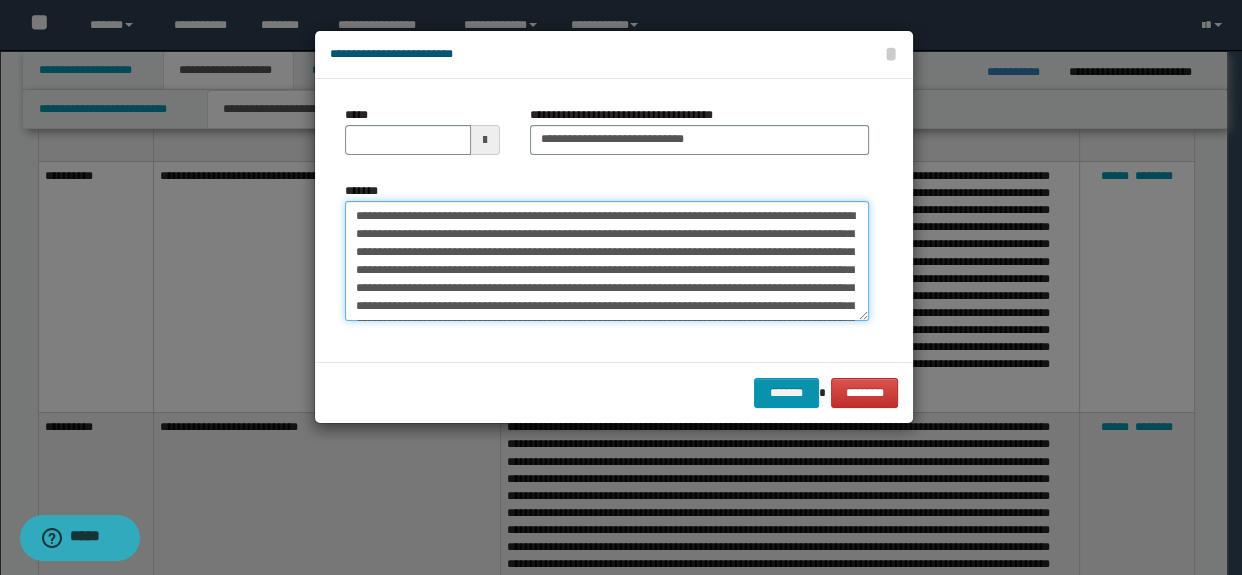 click on "*******" at bounding box center [607, 261] 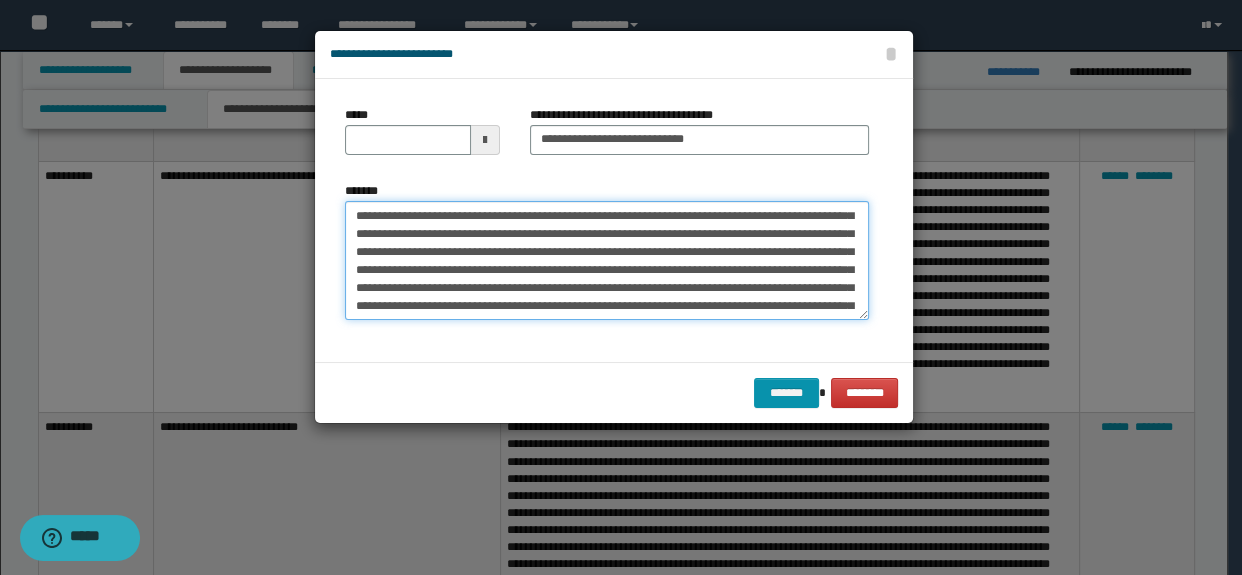 click on "*******" at bounding box center [607, 261] 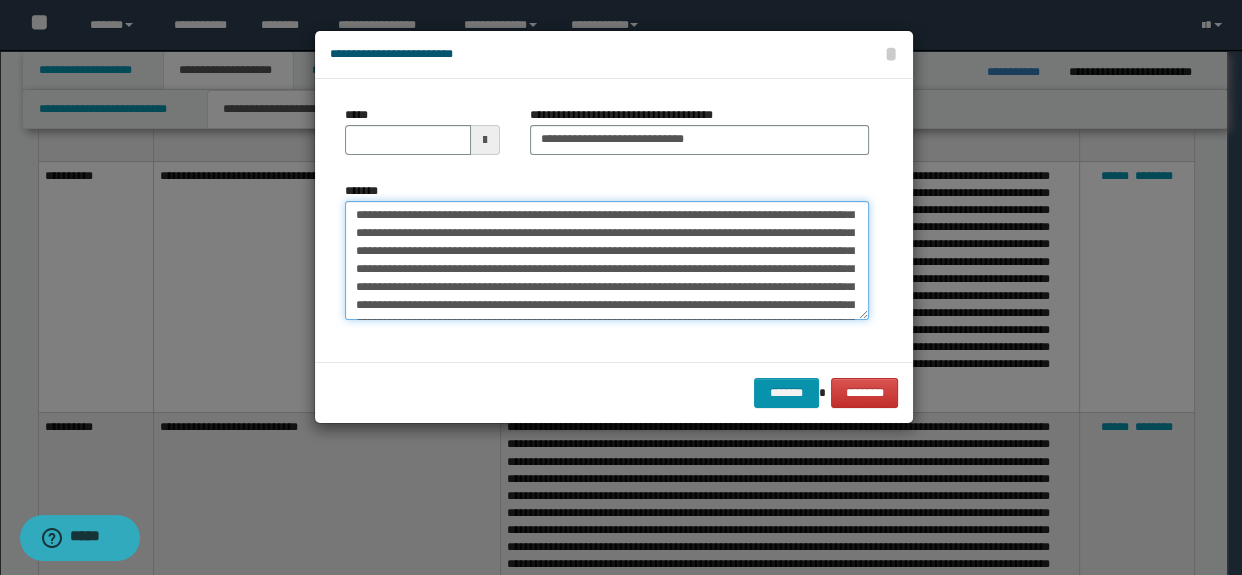 scroll, scrollTop: 163, scrollLeft: 0, axis: vertical 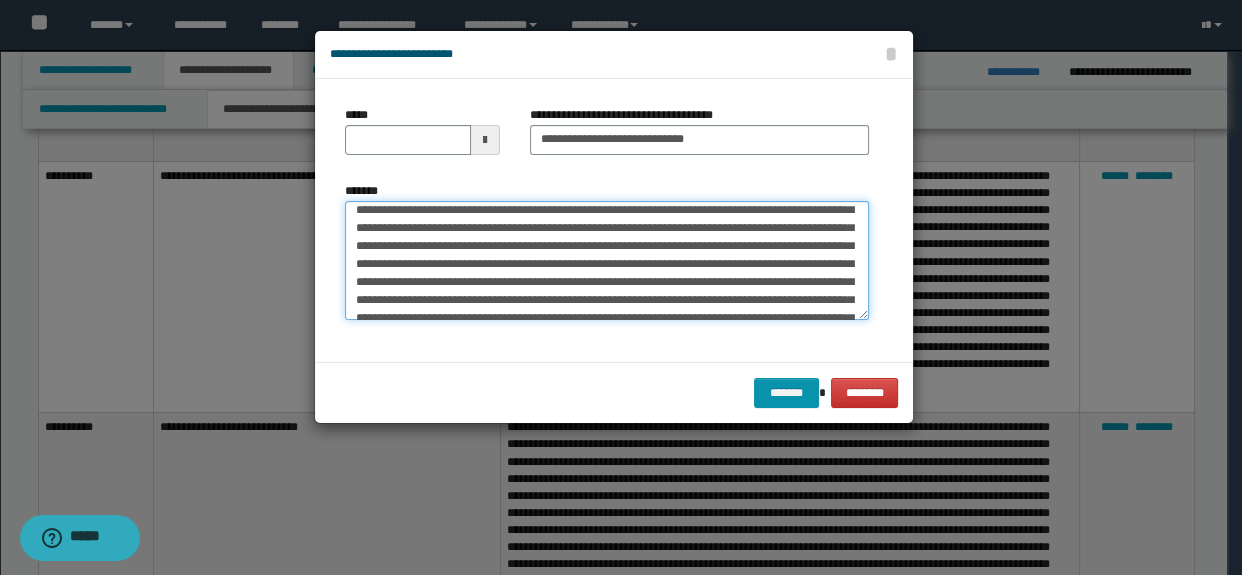 drag, startPoint x: 500, startPoint y: 229, endPoint x: 524, endPoint y: 249, distance: 31.241 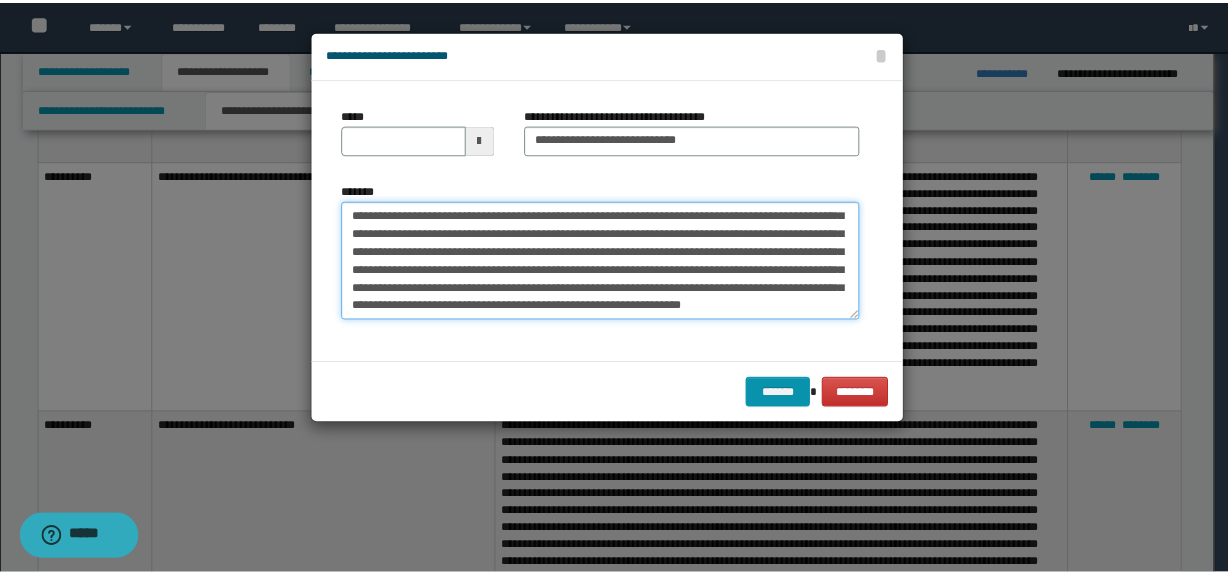 scroll, scrollTop: 1187, scrollLeft: 0, axis: vertical 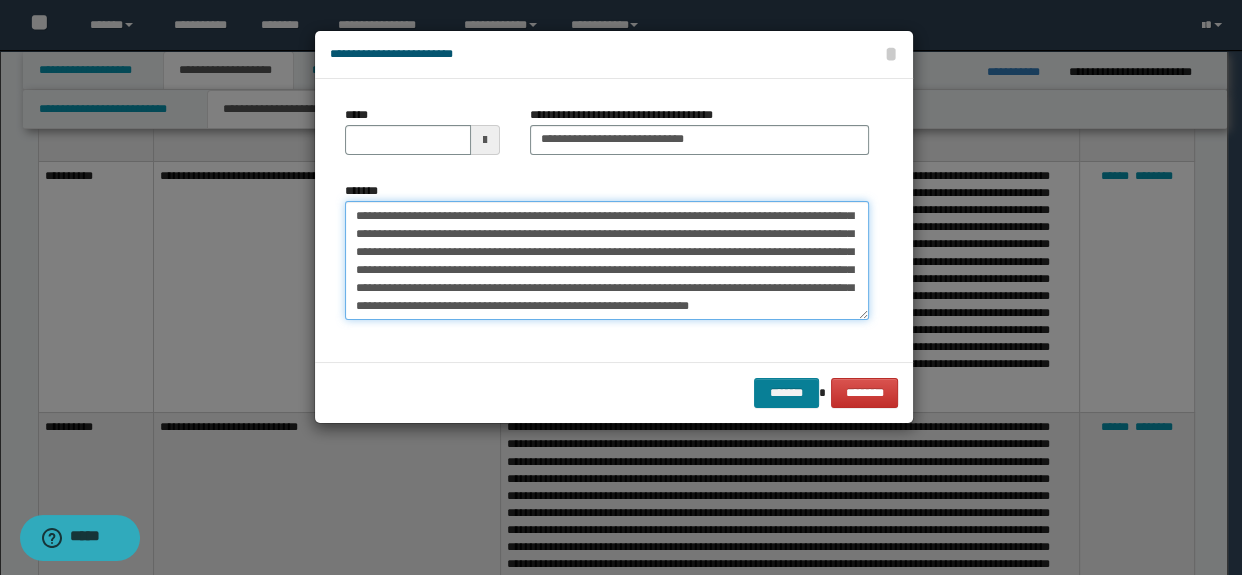 type on "**********" 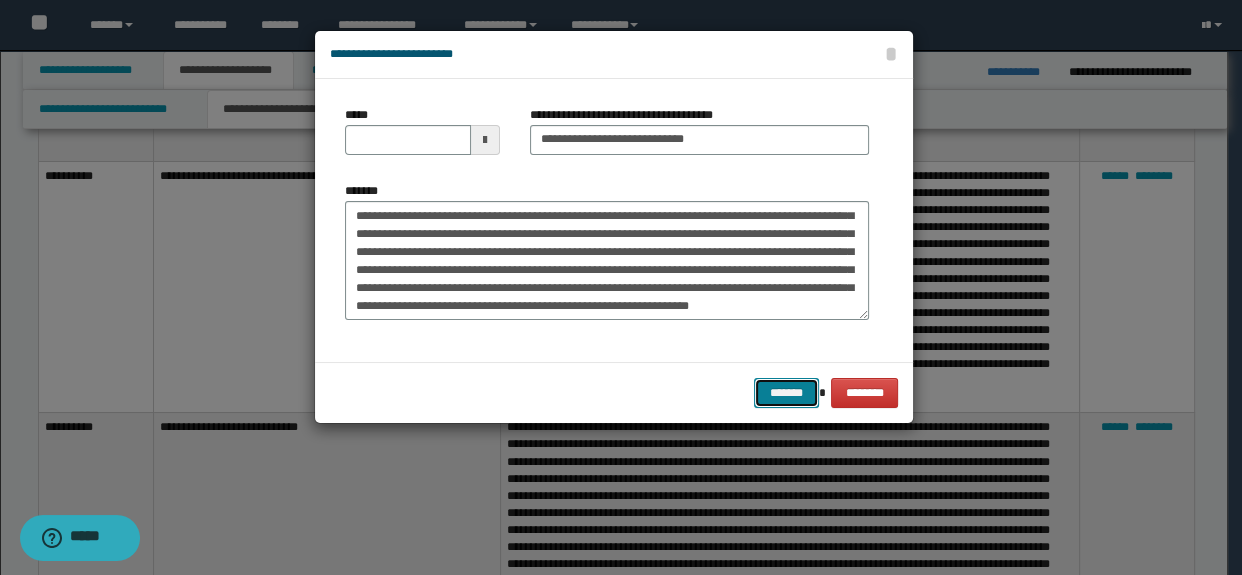 click on "*******" at bounding box center [786, 393] 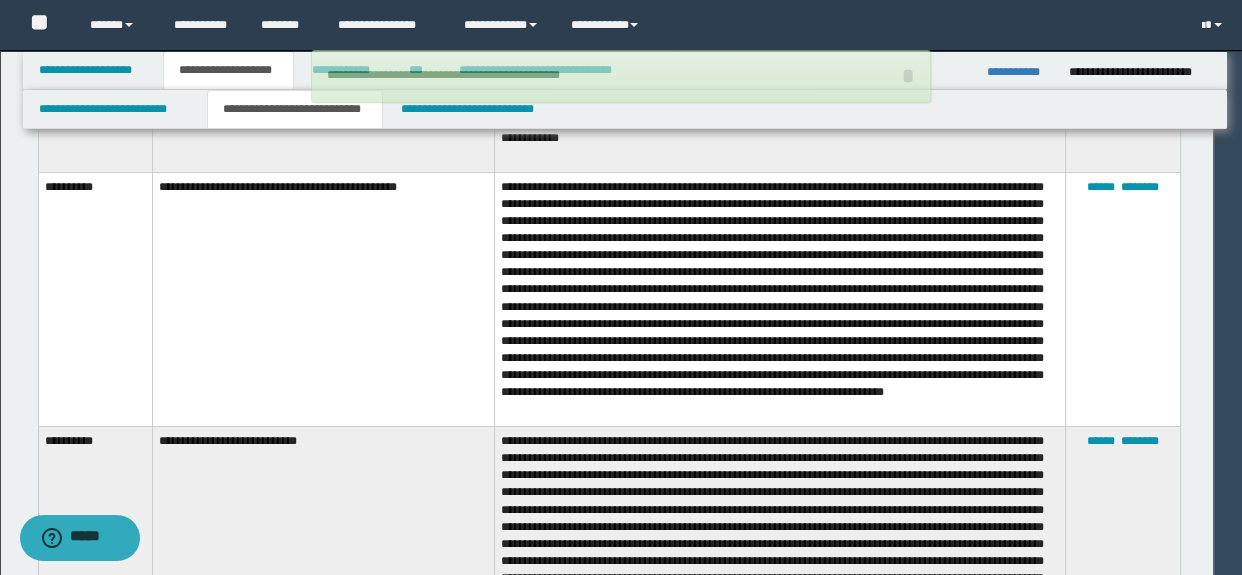 type 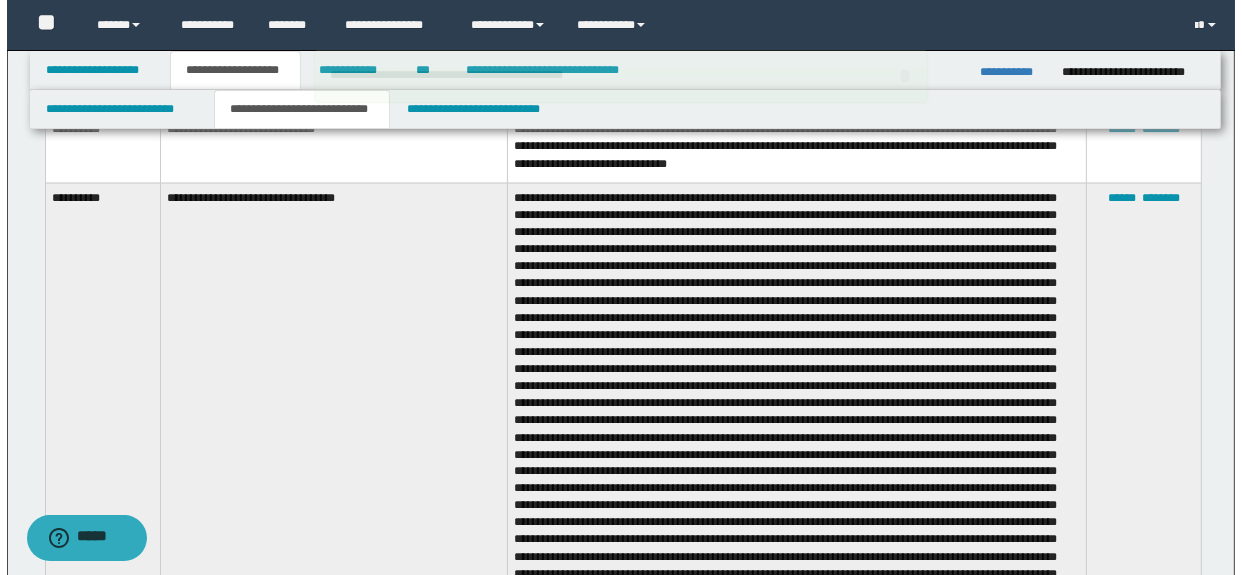 scroll, scrollTop: 2938, scrollLeft: 0, axis: vertical 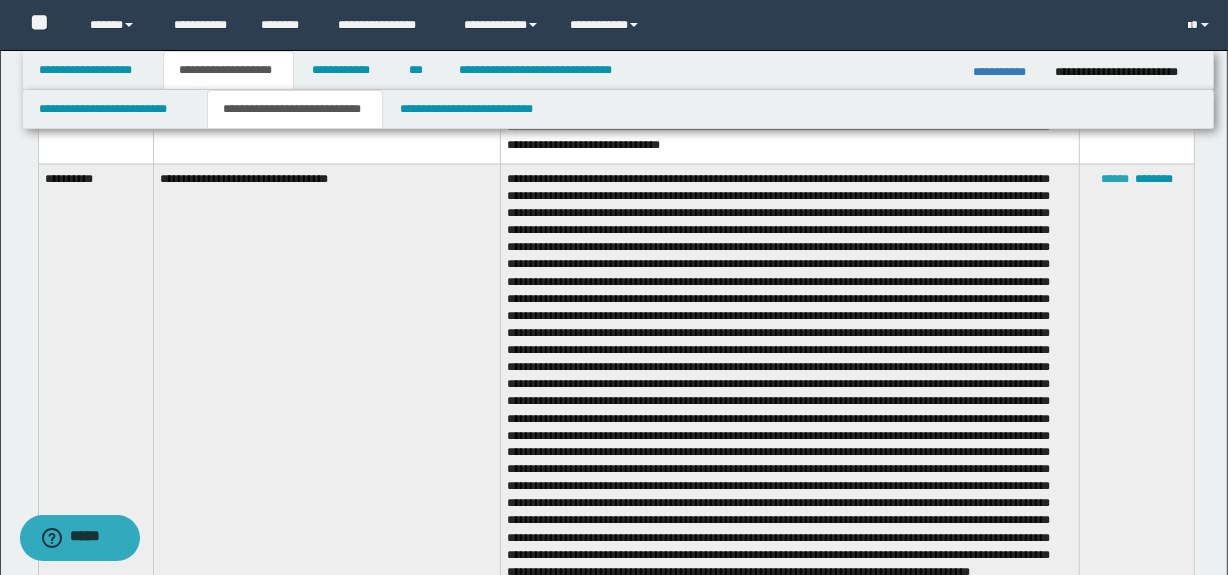 click on "******" at bounding box center [1115, 179] 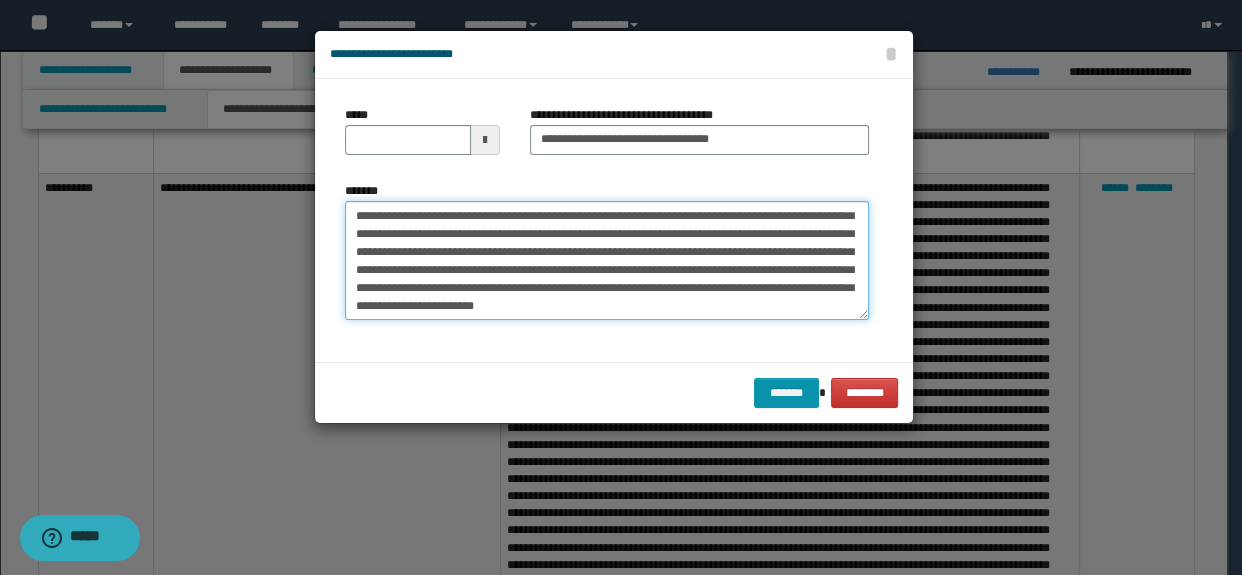click on "*******" at bounding box center [607, 261] 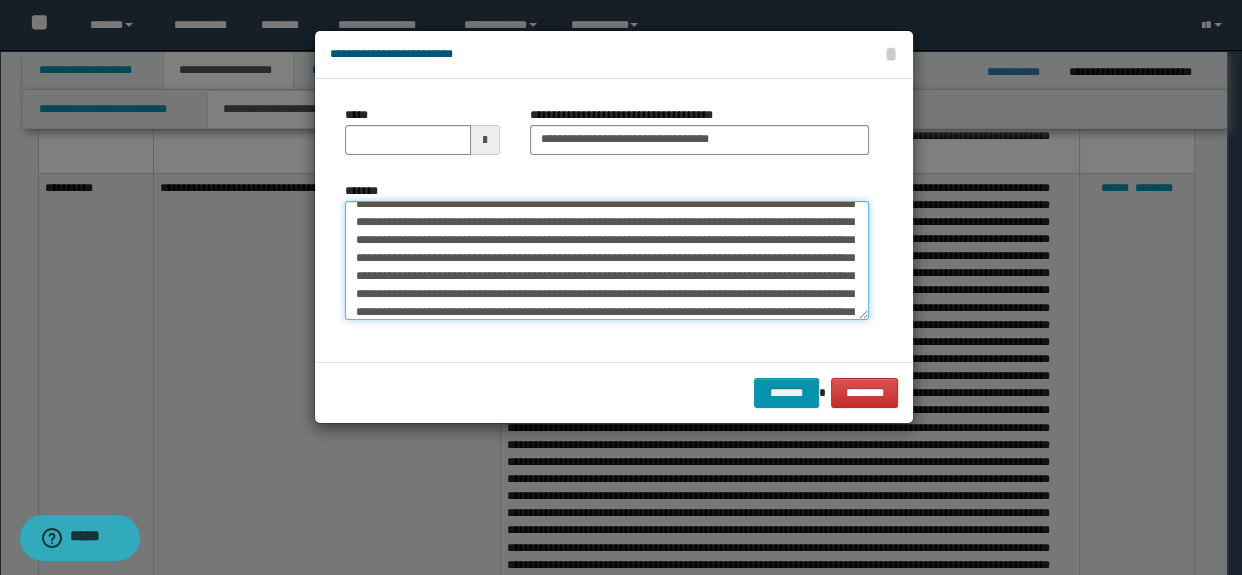 scroll, scrollTop: 0, scrollLeft: 0, axis: both 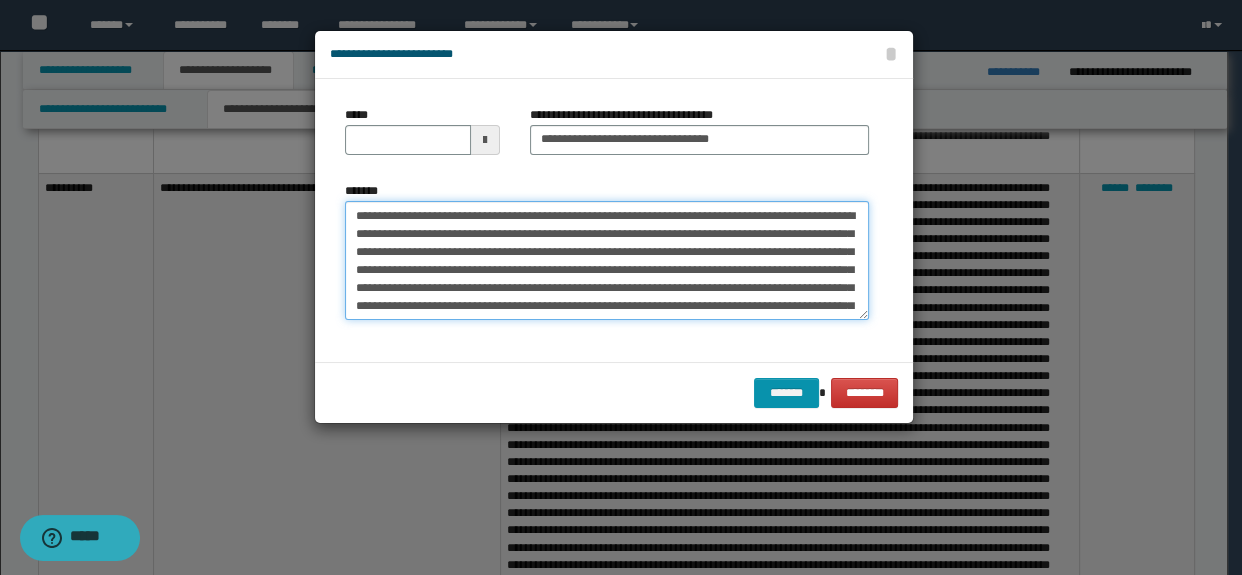 click on "*******" at bounding box center [607, 261] 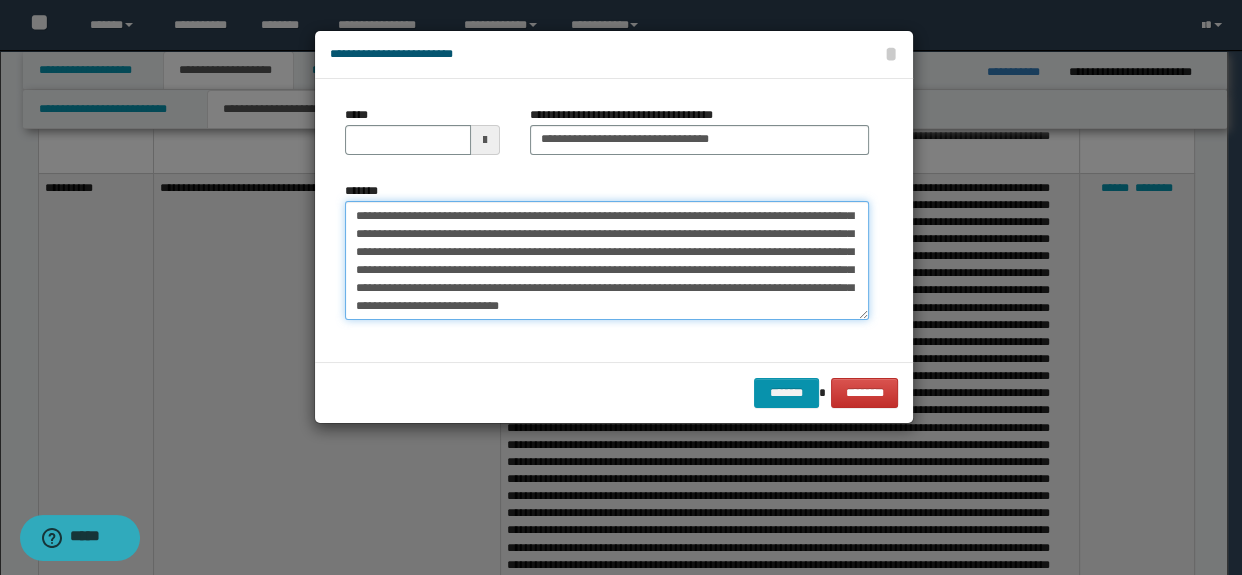 scroll, scrollTop: 431, scrollLeft: 0, axis: vertical 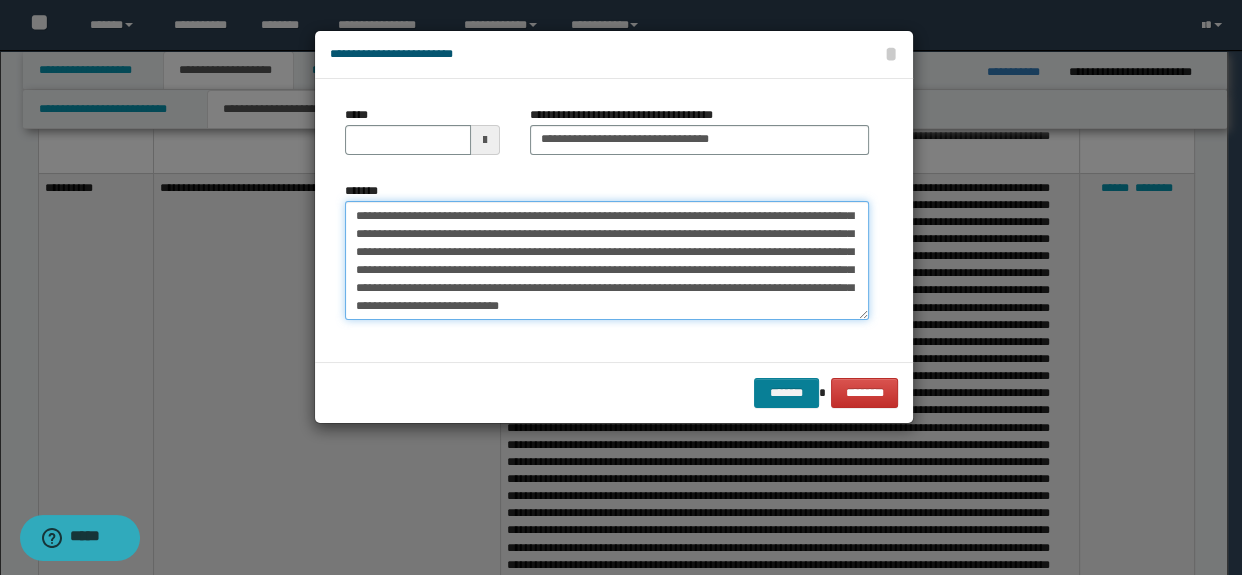 type on "**********" 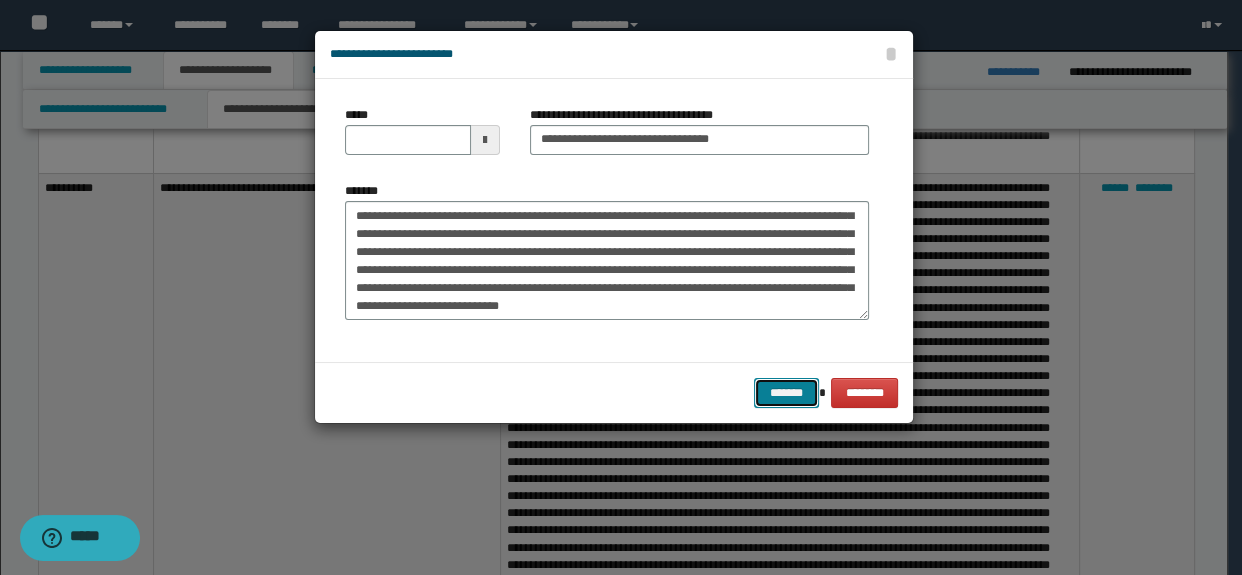 click on "*******" at bounding box center [786, 393] 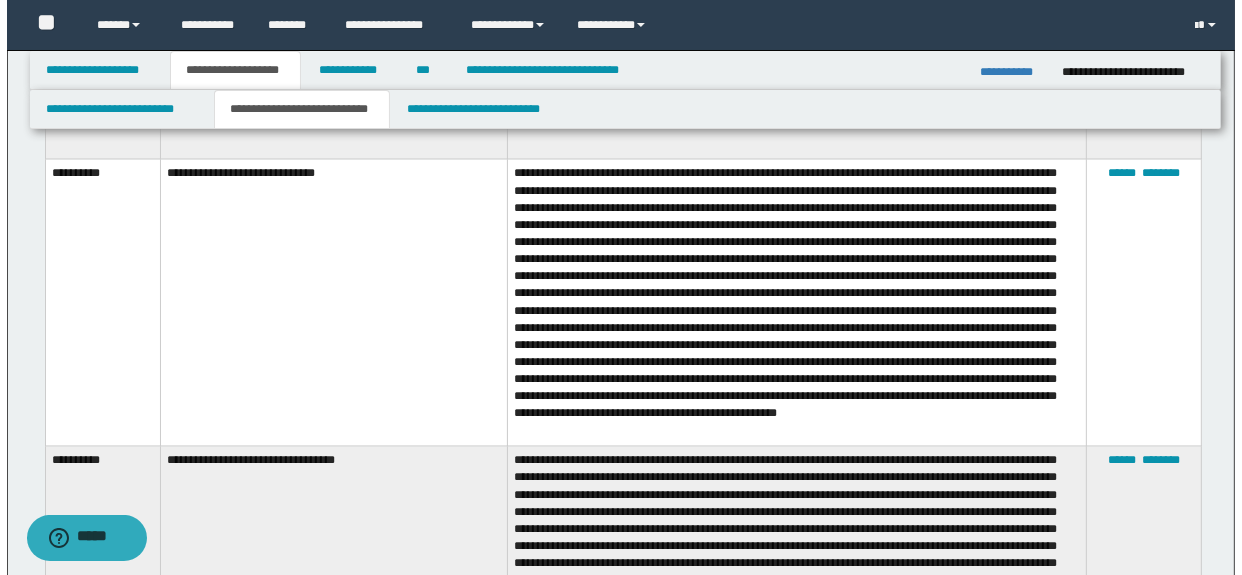 scroll, scrollTop: 3392, scrollLeft: 0, axis: vertical 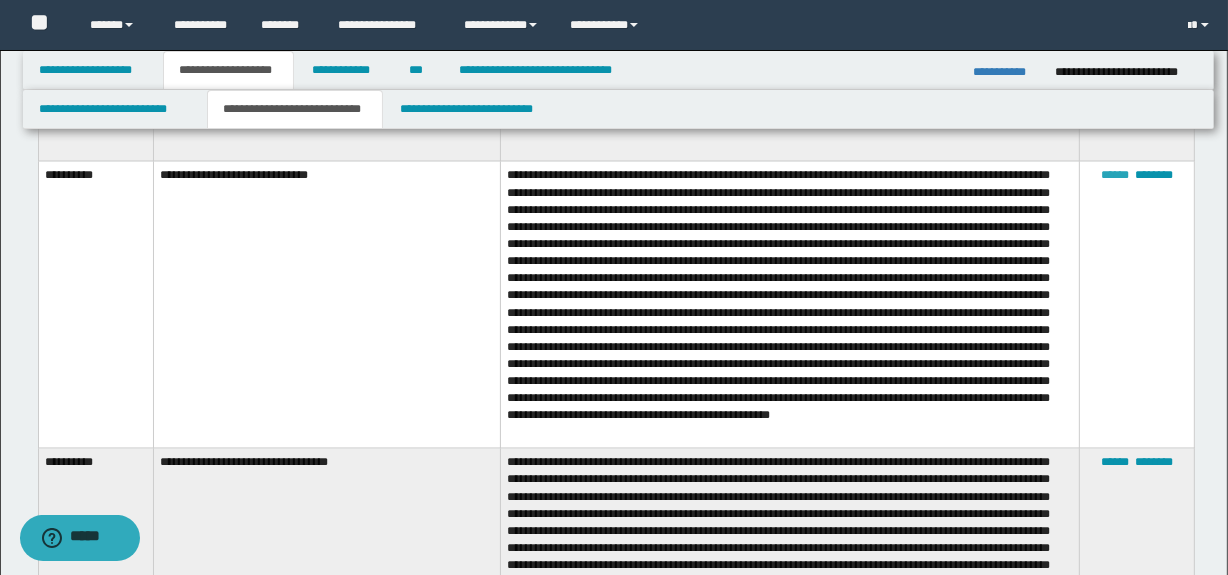 click on "******" at bounding box center (1115, 175) 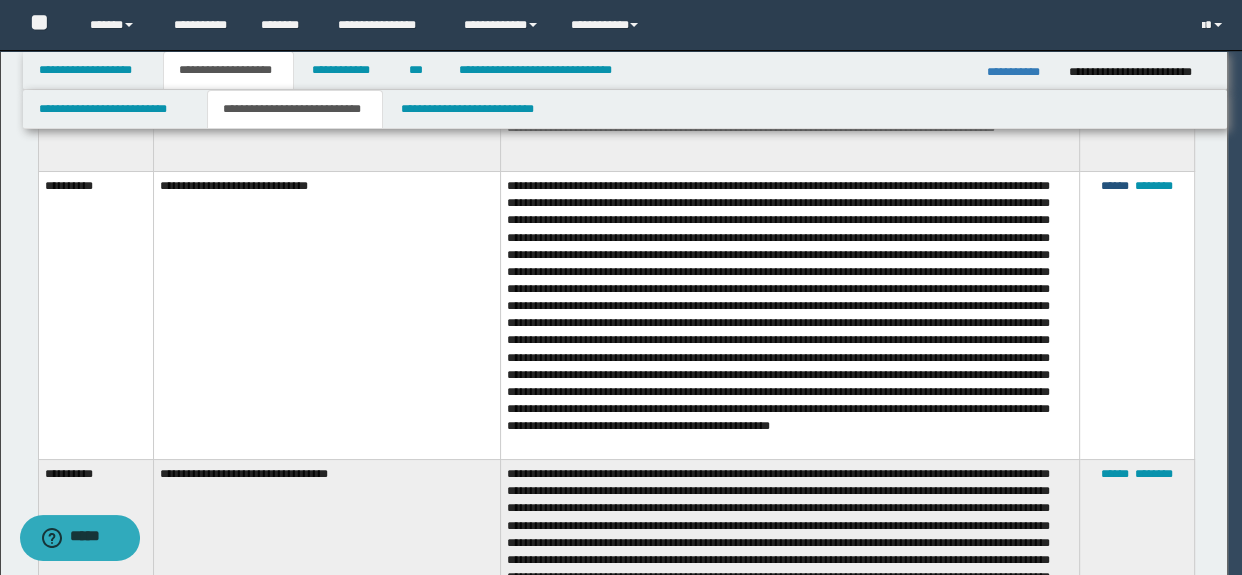 scroll, scrollTop: 215, scrollLeft: 0, axis: vertical 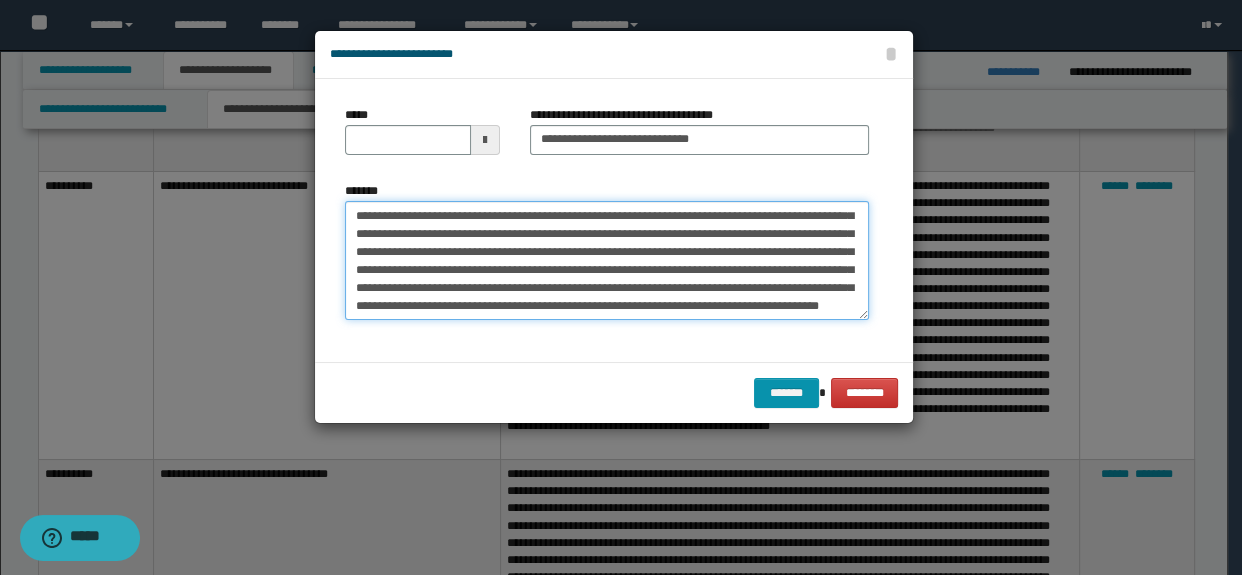 drag, startPoint x: 529, startPoint y: 264, endPoint x: 539, endPoint y: 287, distance: 25.079872 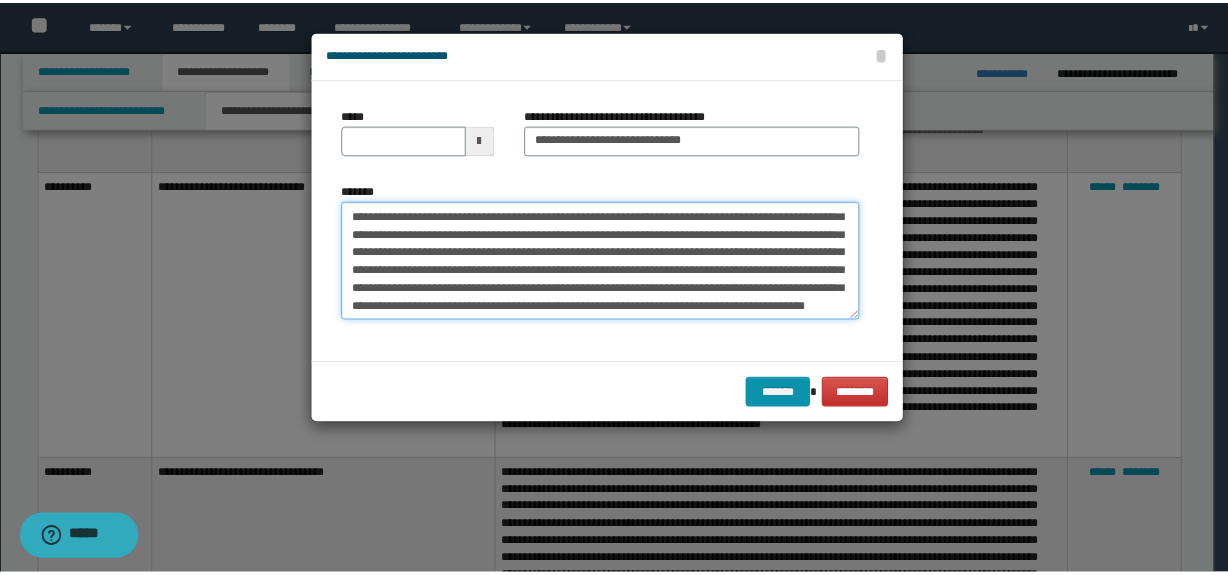 scroll, scrollTop: 215, scrollLeft: 0, axis: vertical 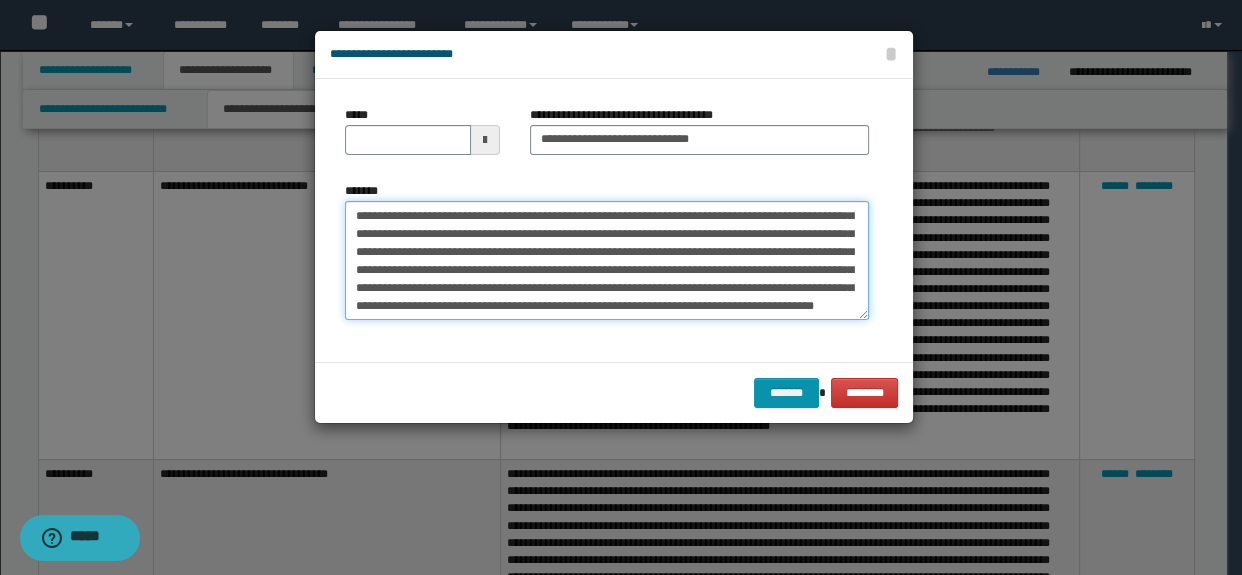 click on "*******" at bounding box center [607, 261] 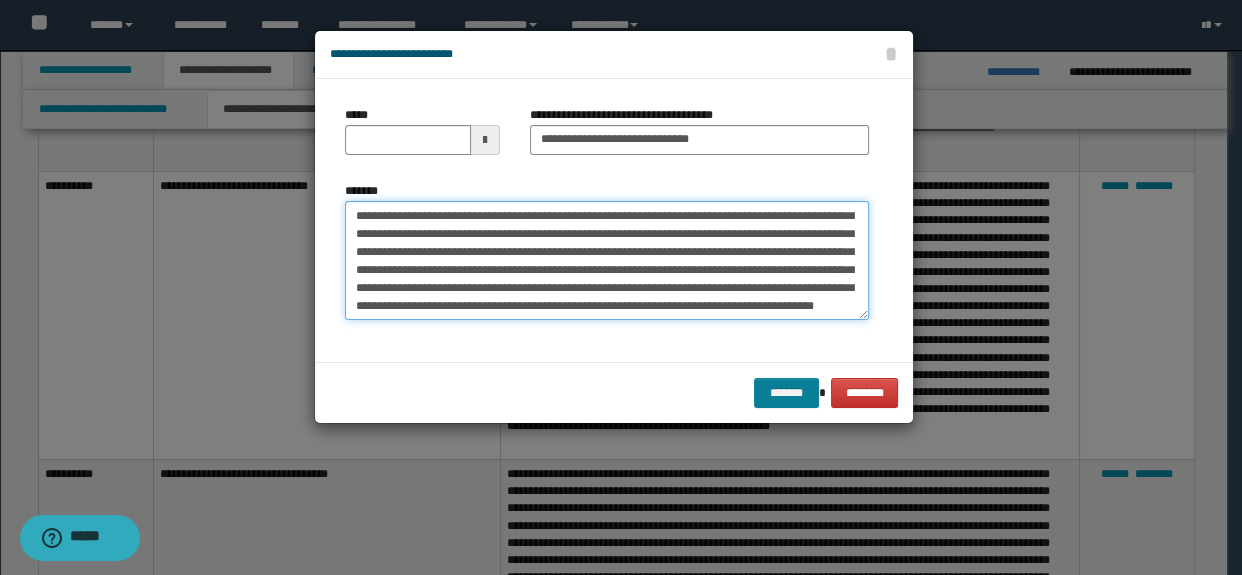 type on "**********" 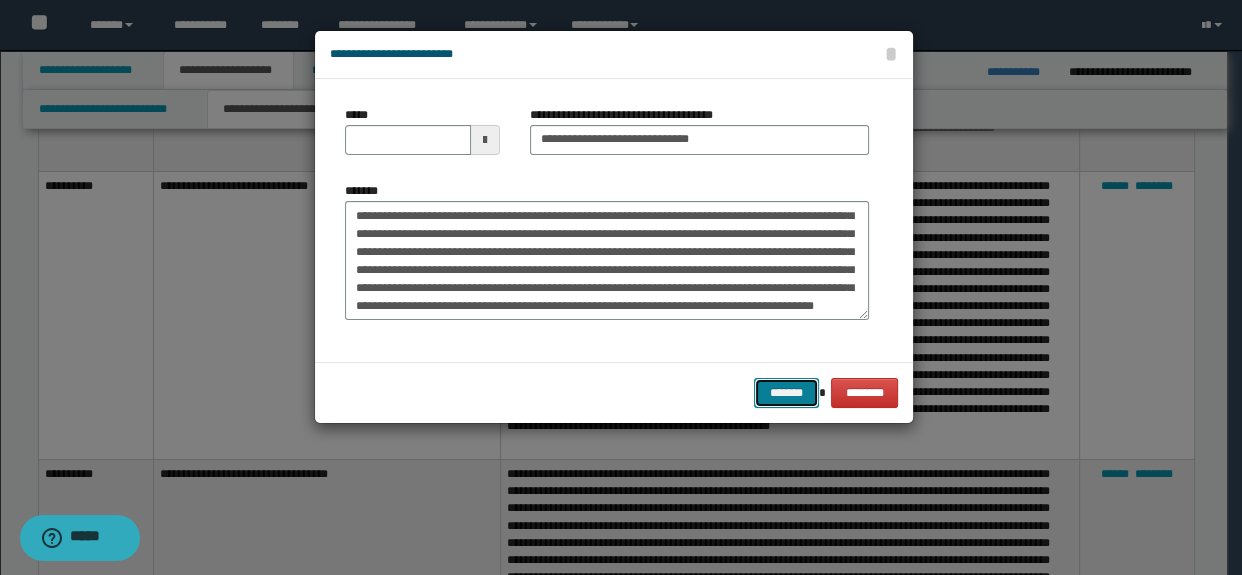 click on "*******
********" at bounding box center [614, 392] 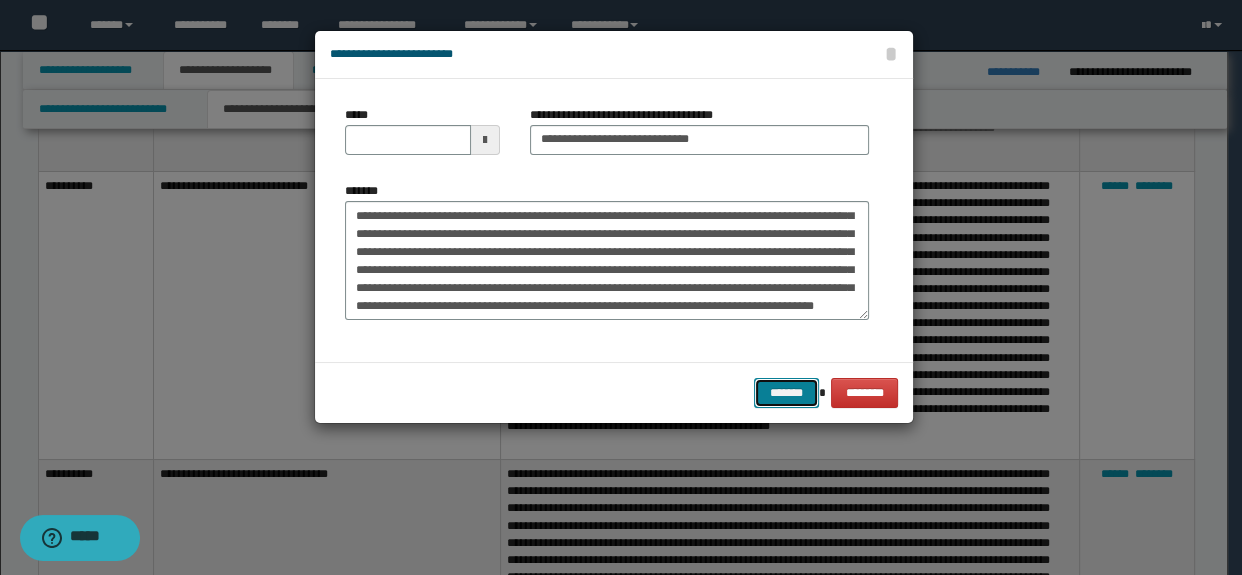 click on "*******" at bounding box center (786, 393) 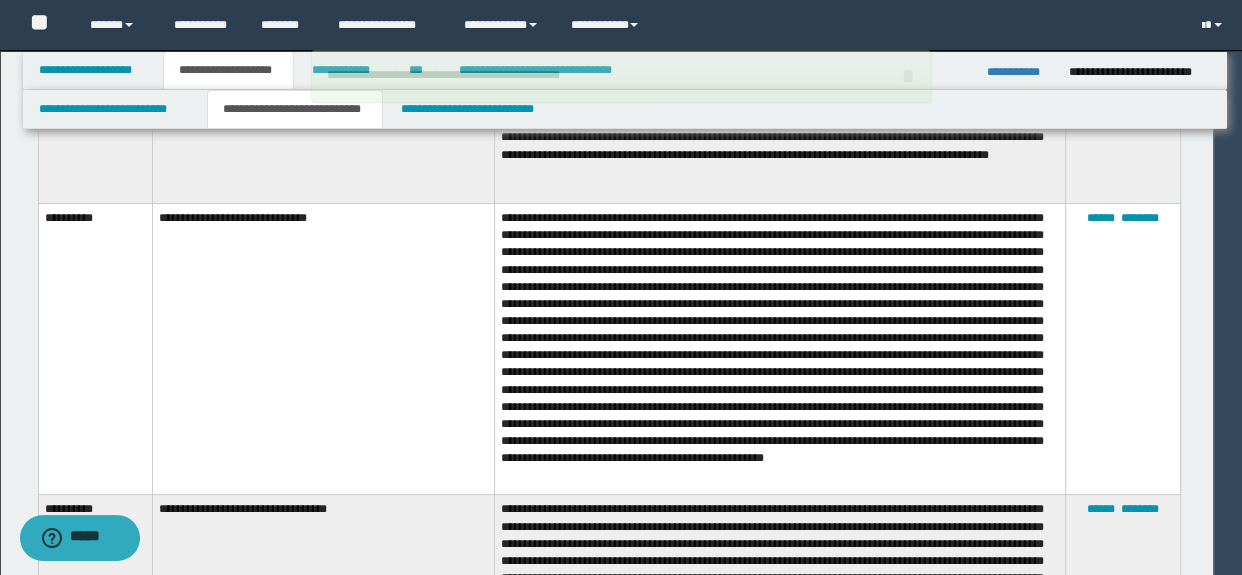 type 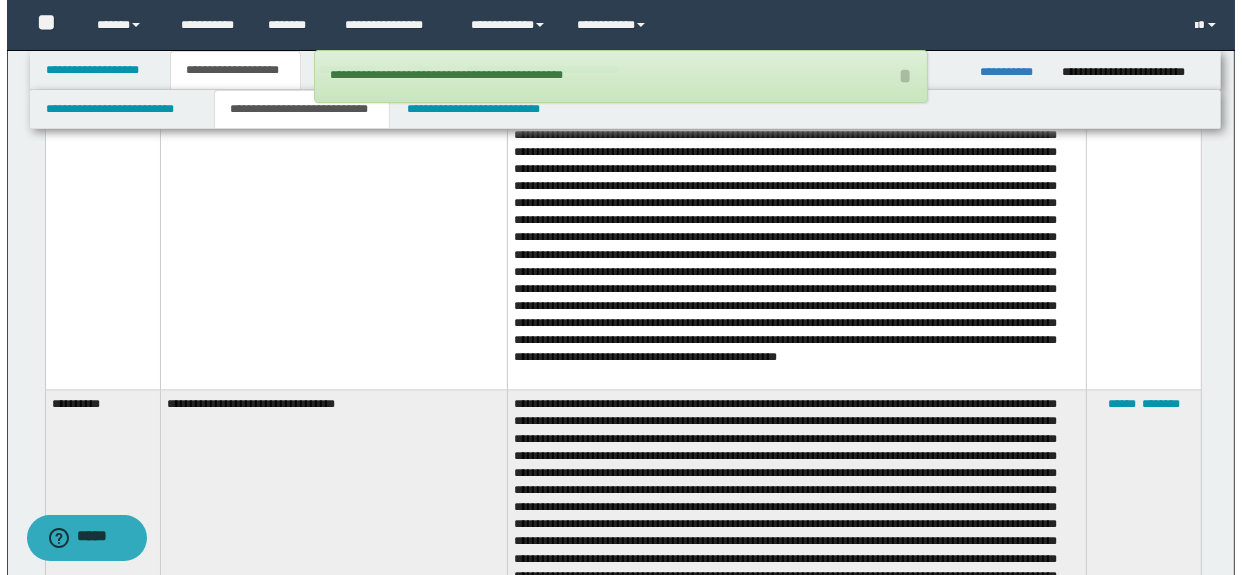 scroll, scrollTop: 3483, scrollLeft: 0, axis: vertical 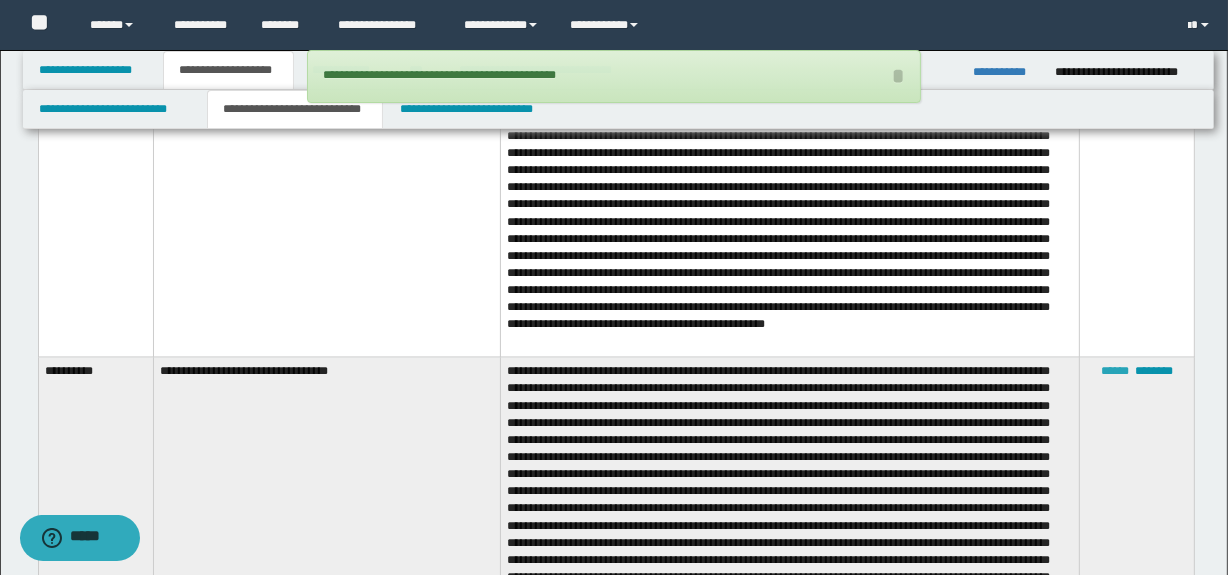 click on "******" at bounding box center (1115, 371) 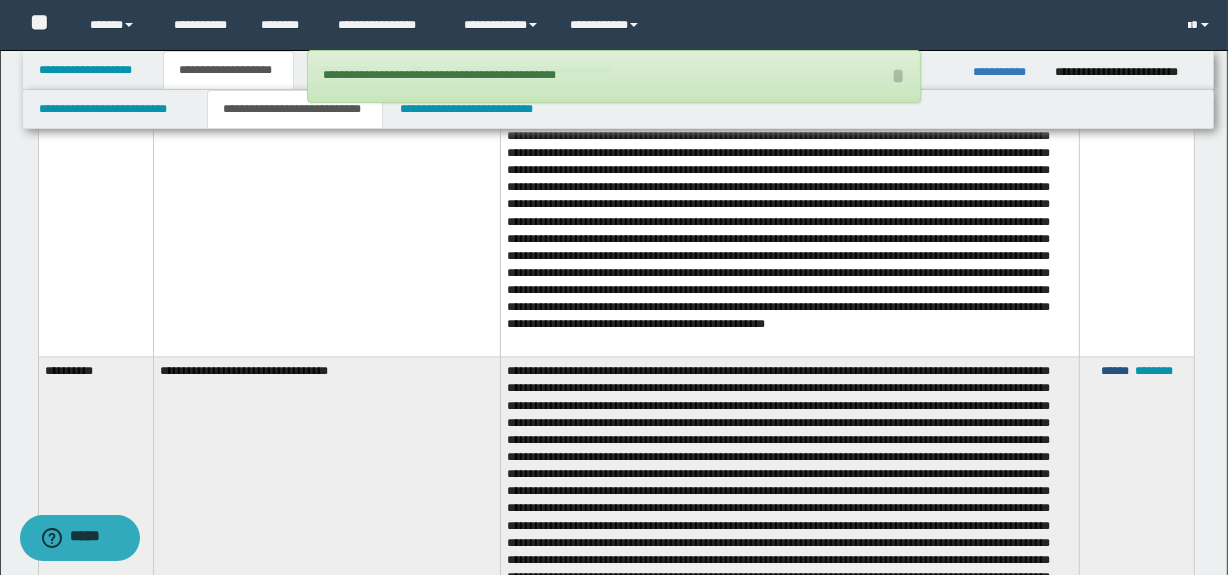 type on "**********" 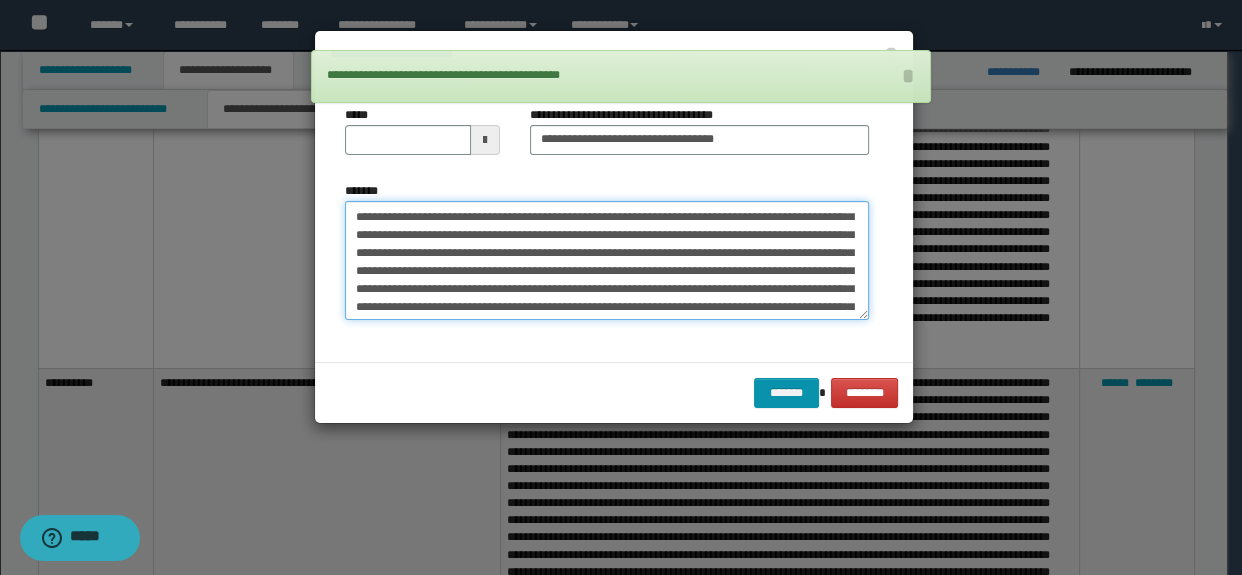 click on "*******" at bounding box center [607, 261] 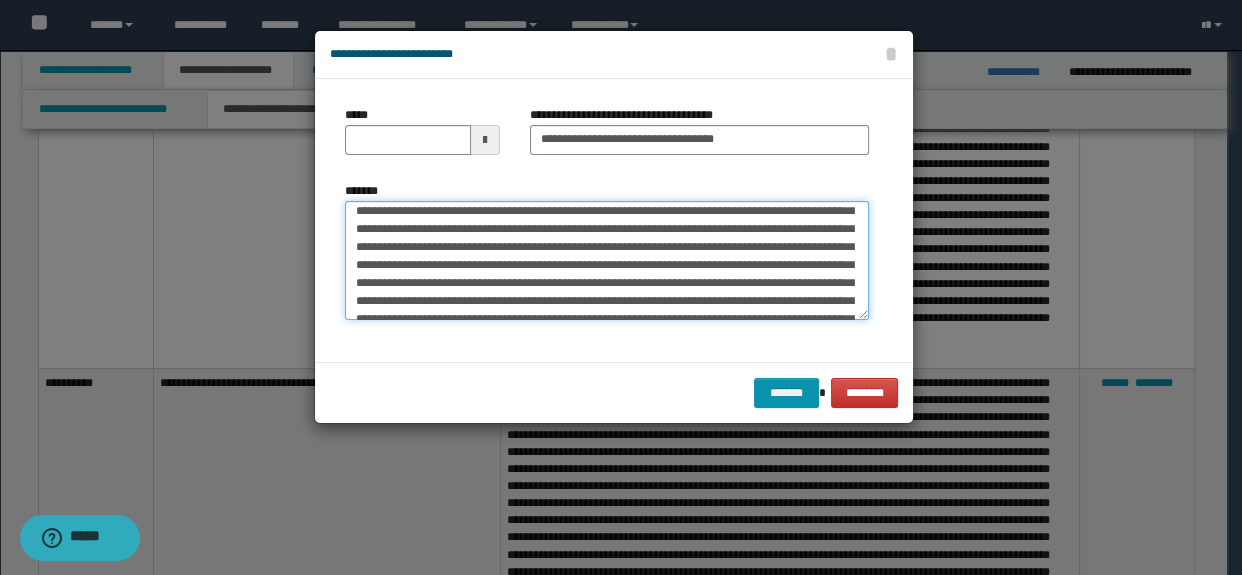 scroll, scrollTop: 90, scrollLeft: 0, axis: vertical 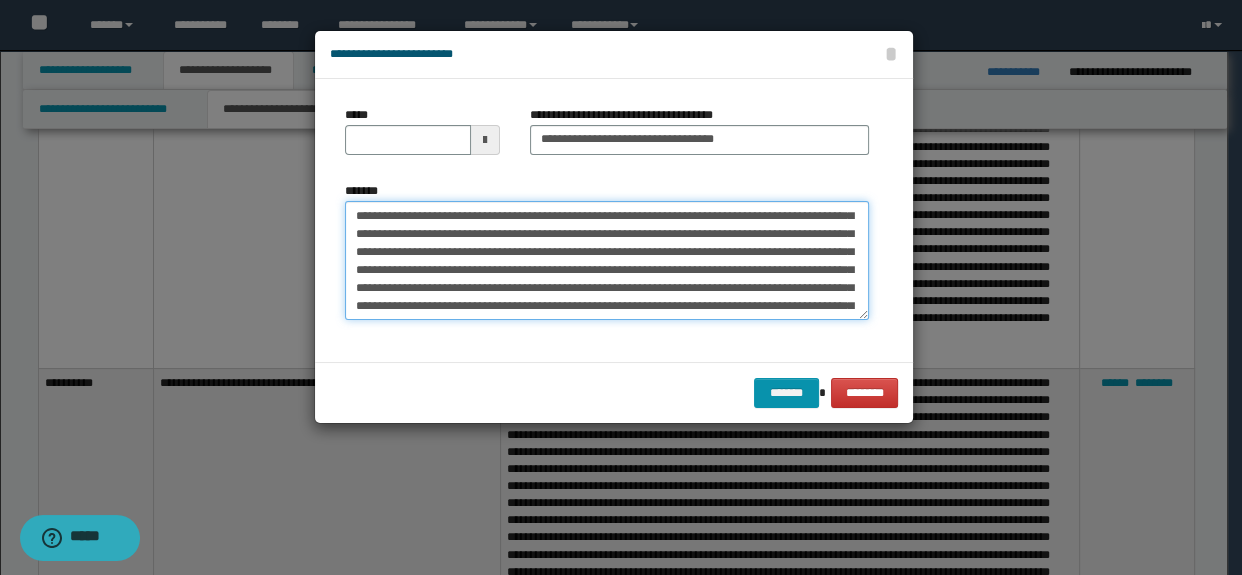 click on "*******" at bounding box center [607, 261] 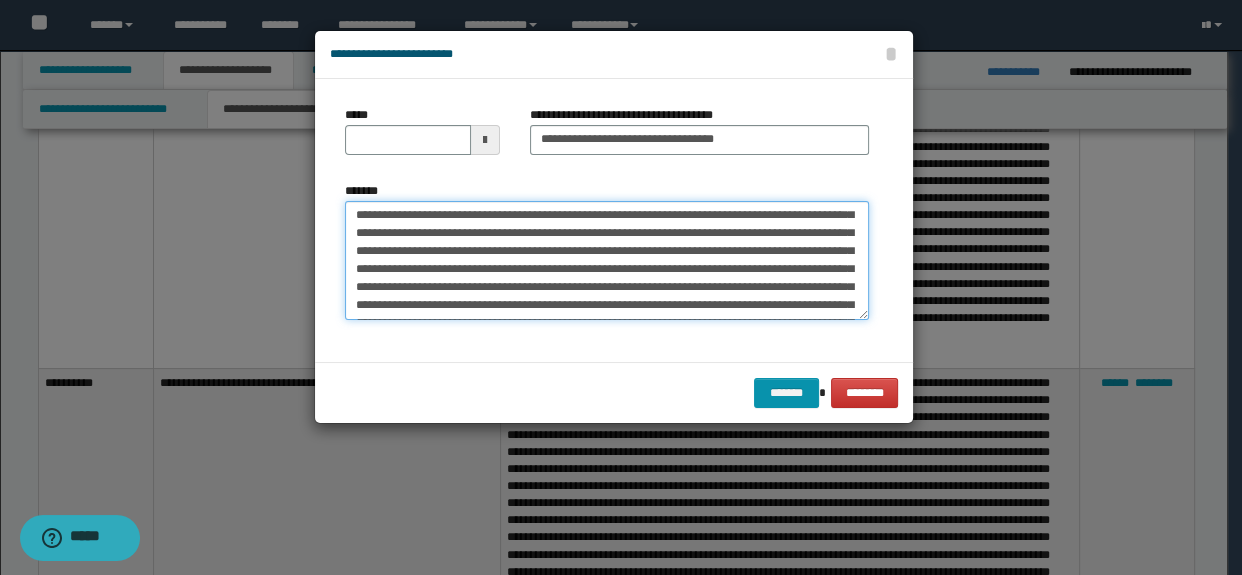 scroll, scrollTop: 272, scrollLeft: 0, axis: vertical 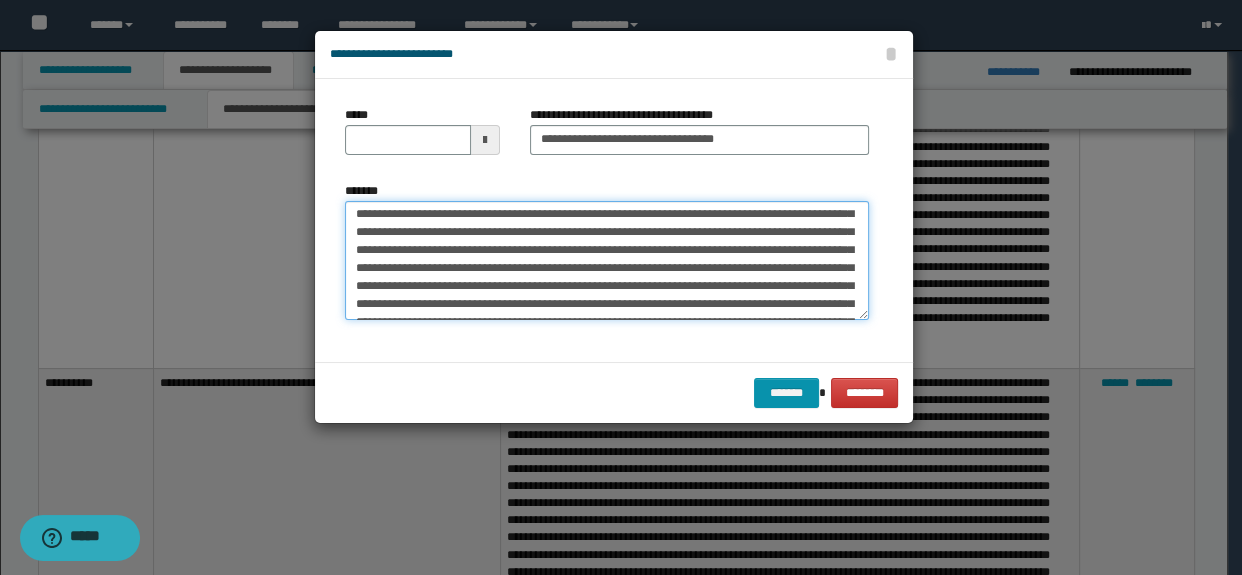 drag, startPoint x: 436, startPoint y: 260, endPoint x: 414, endPoint y: 270, distance: 24.166092 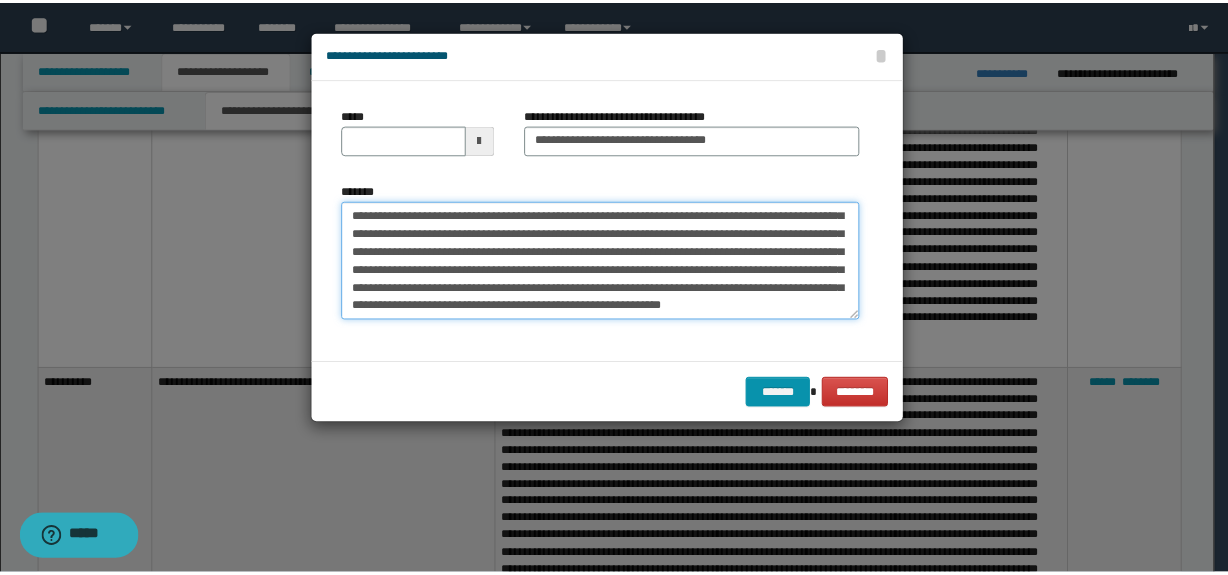 scroll, scrollTop: 450, scrollLeft: 0, axis: vertical 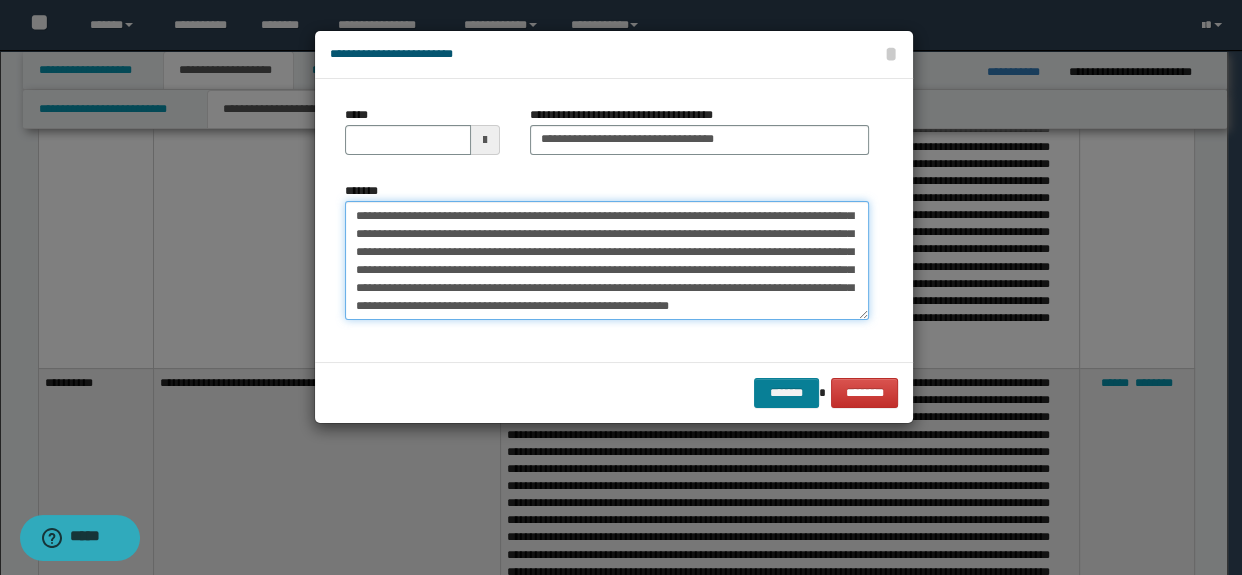 type on "**********" 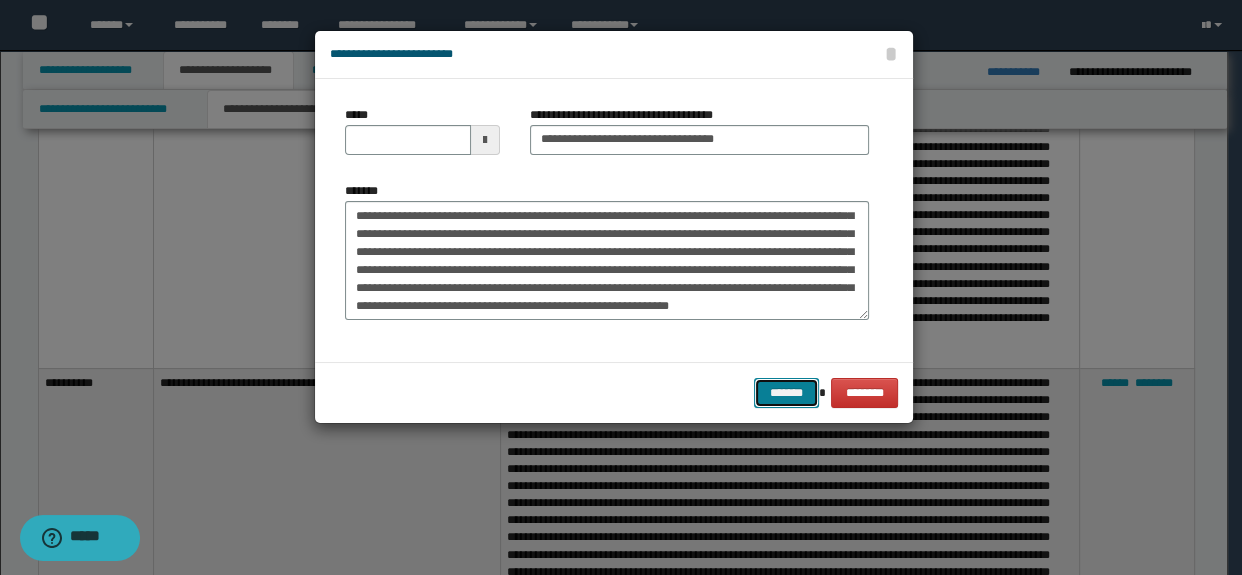 click on "*******" at bounding box center (786, 393) 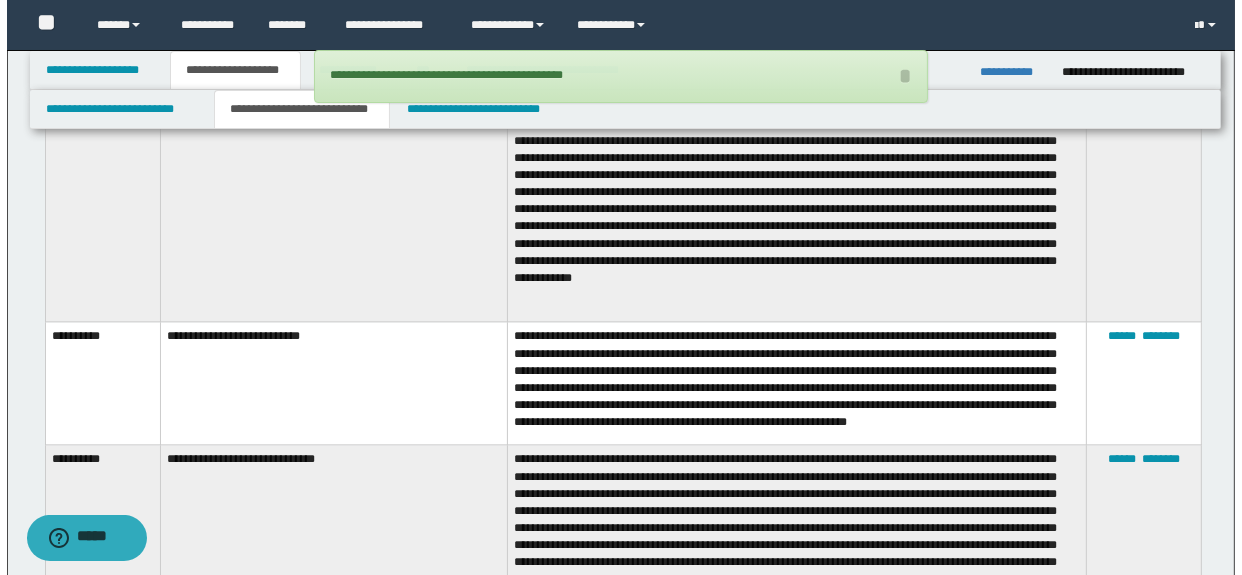 scroll, scrollTop: 4210, scrollLeft: 0, axis: vertical 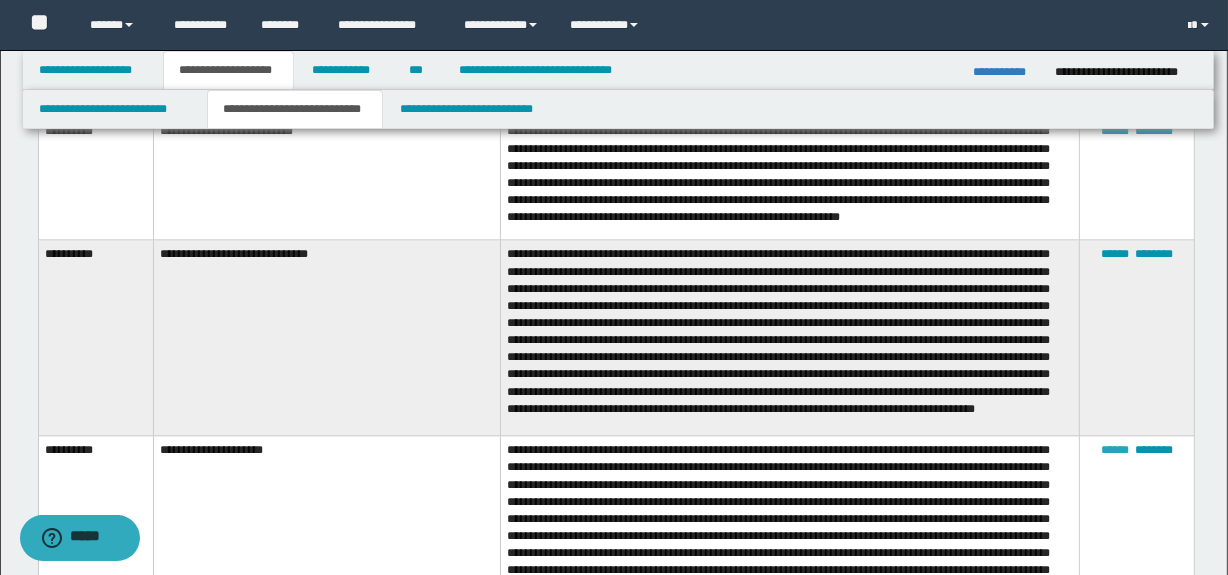 click on "******" at bounding box center [1115, 450] 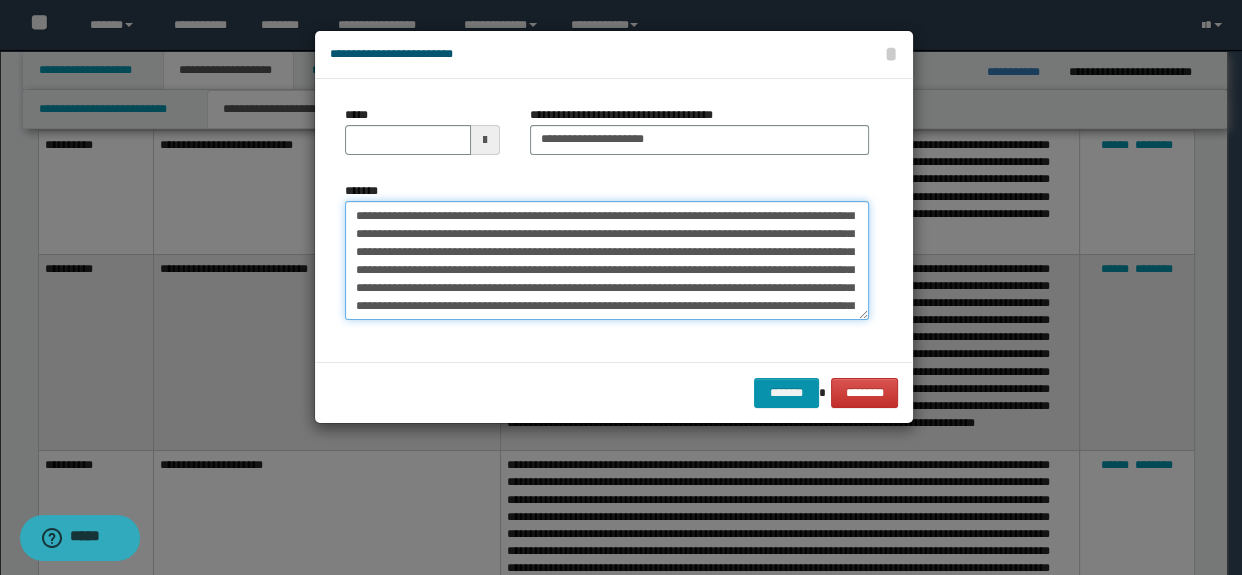 click on "*******" at bounding box center [607, 261] 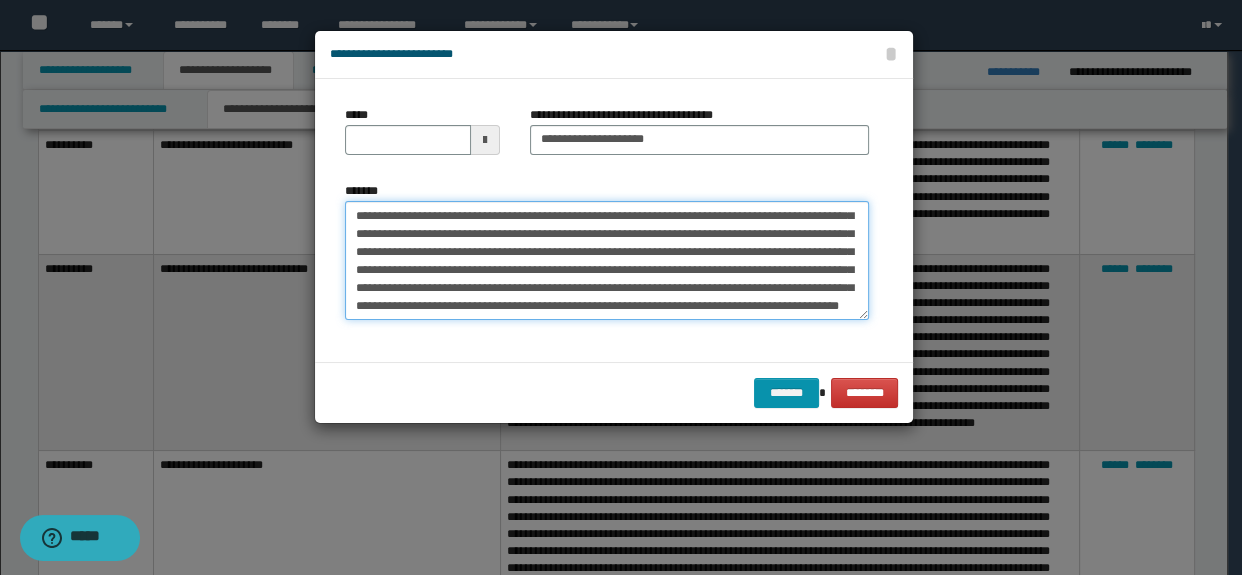 scroll, scrollTop: 557, scrollLeft: 0, axis: vertical 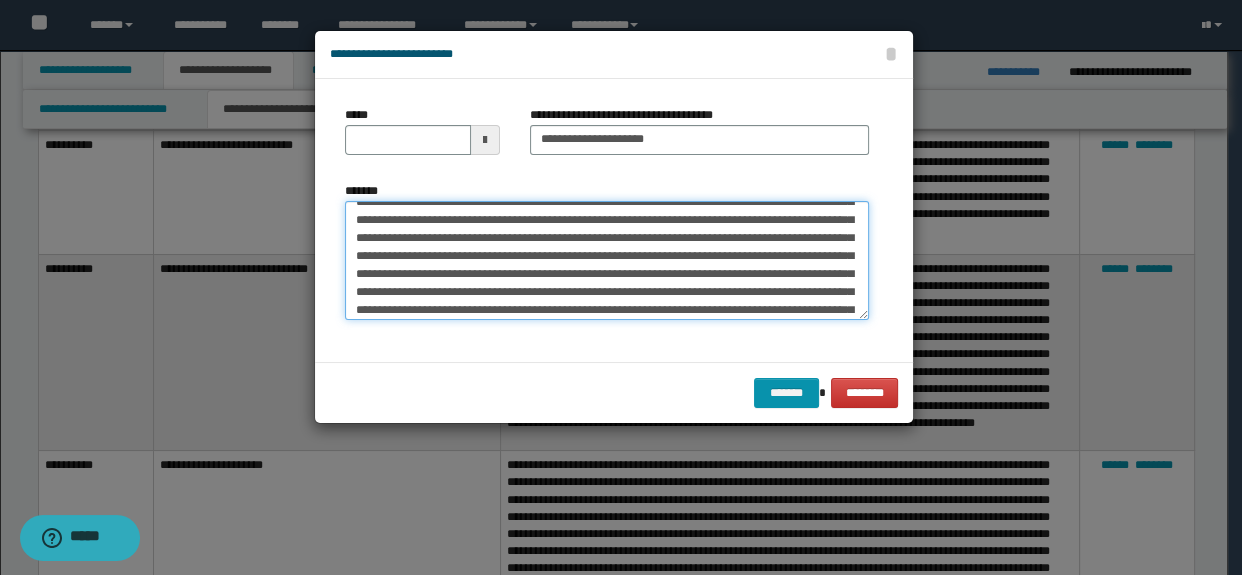 click on "*******" at bounding box center (607, 261) 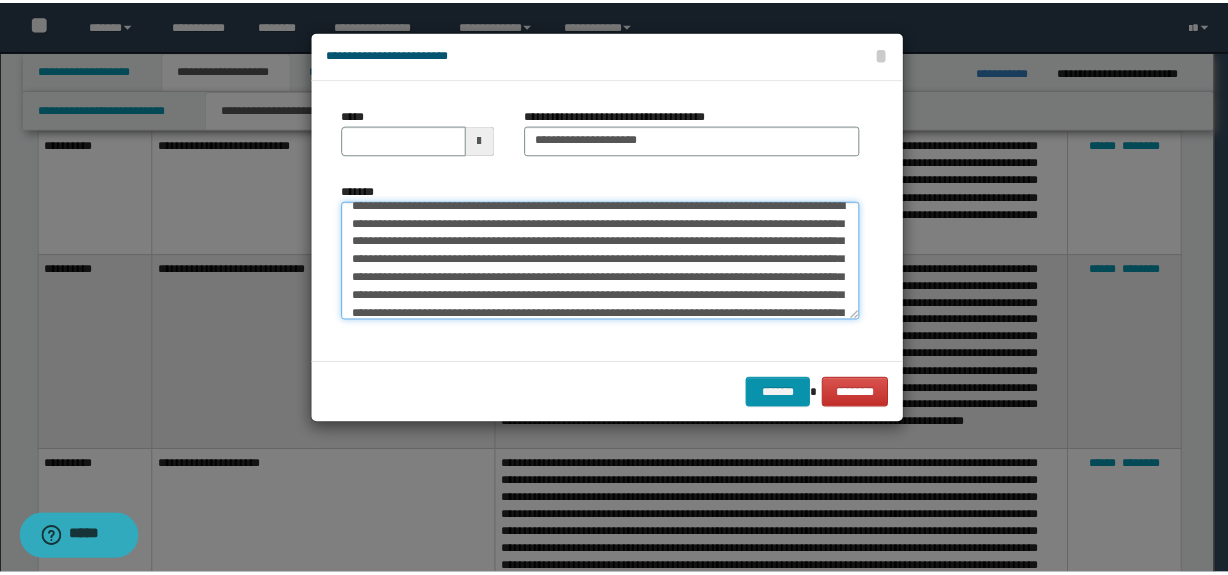 scroll, scrollTop: 0, scrollLeft: 0, axis: both 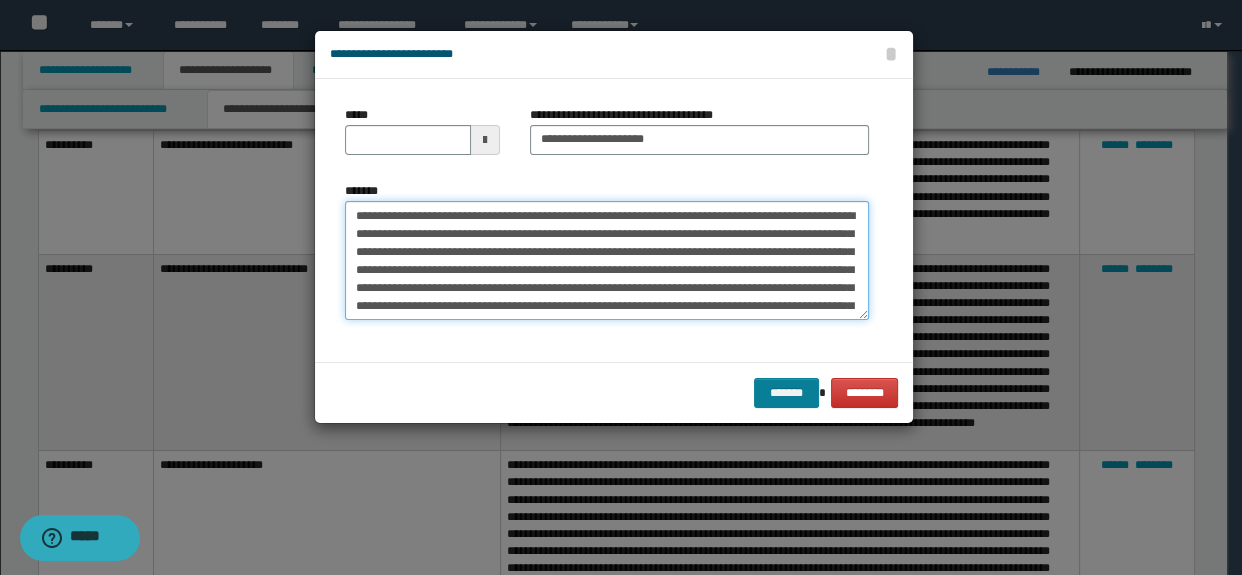 type on "**********" 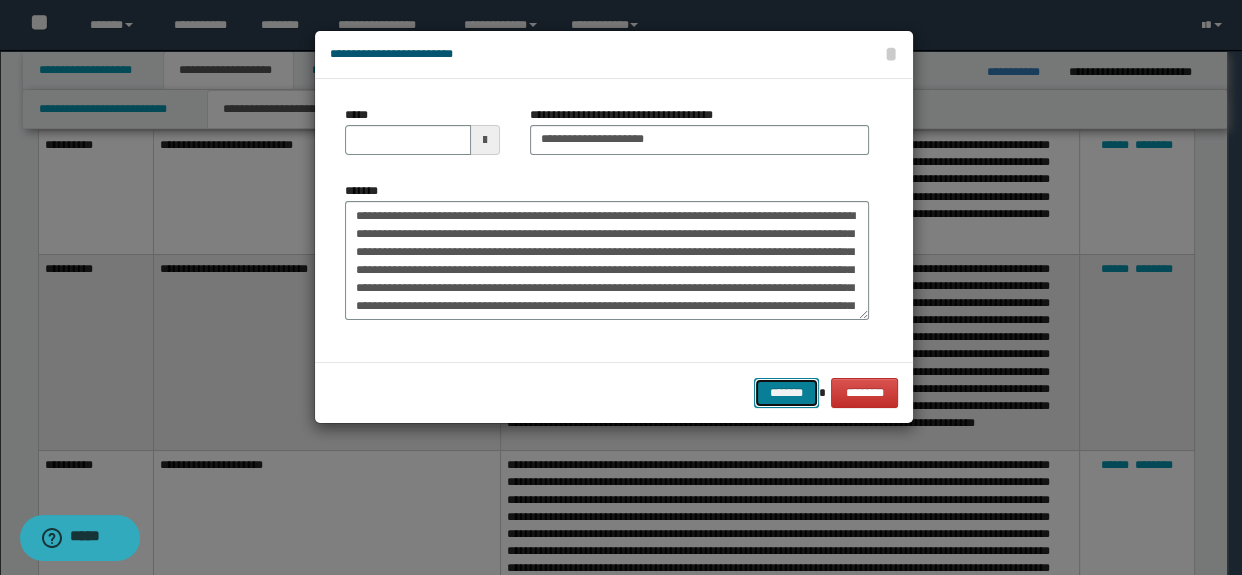 click on "*******" at bounding box center (786, 393) 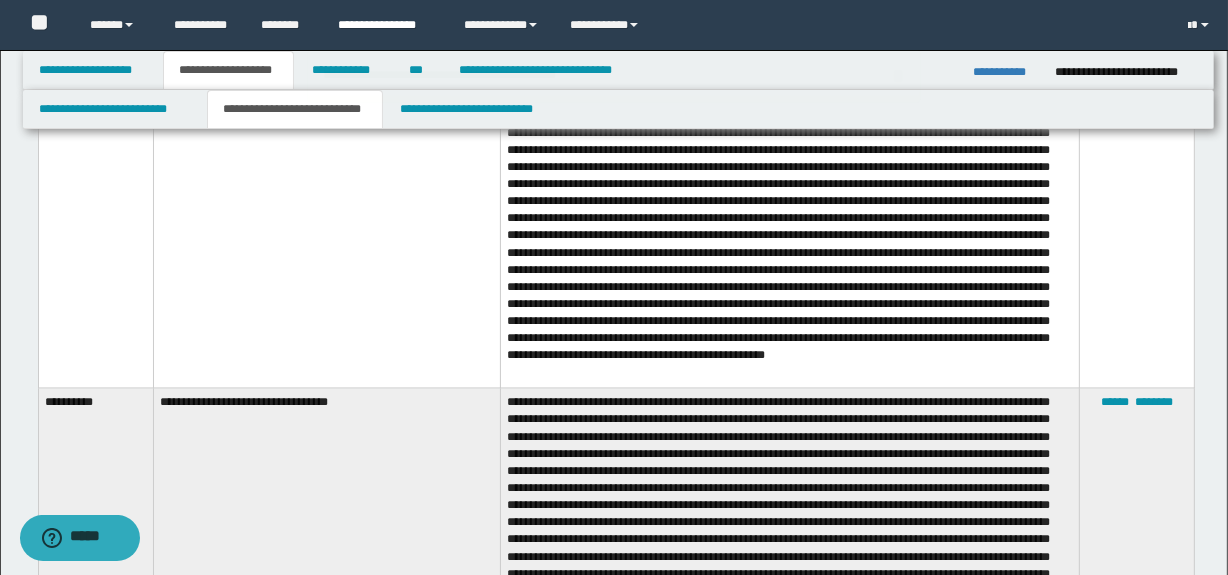 scroll, scrollTop: 3392, scrollLeft: 0, axis: vertical 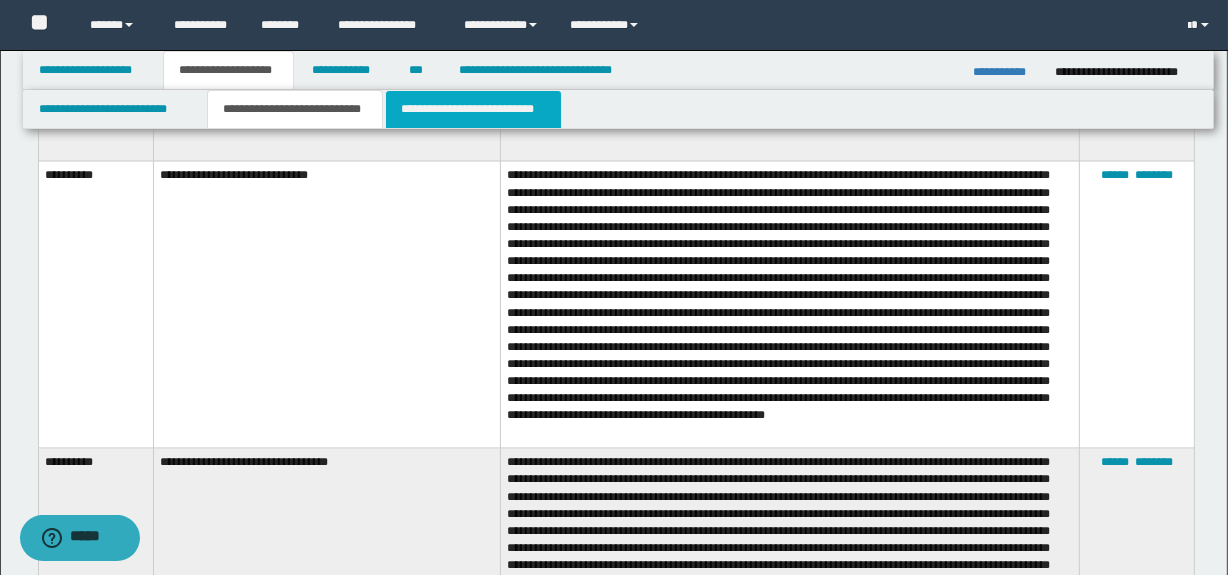 click on "**********" at bounding box center (473, 109) 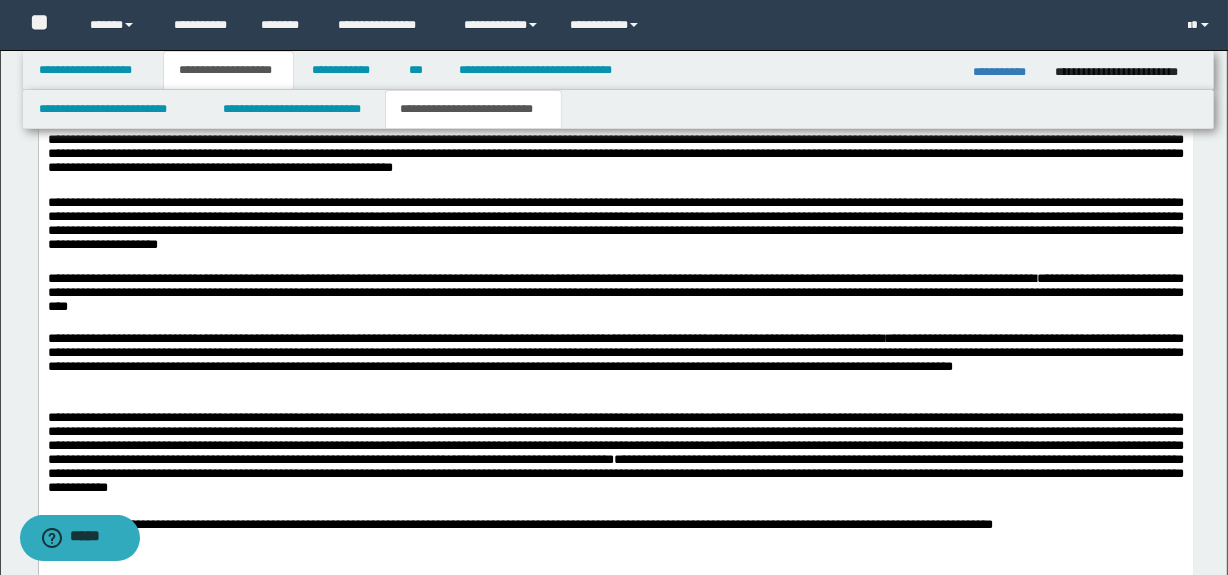 scroll, scrollTop: 590, scrollLeft: 0, axis: vertical 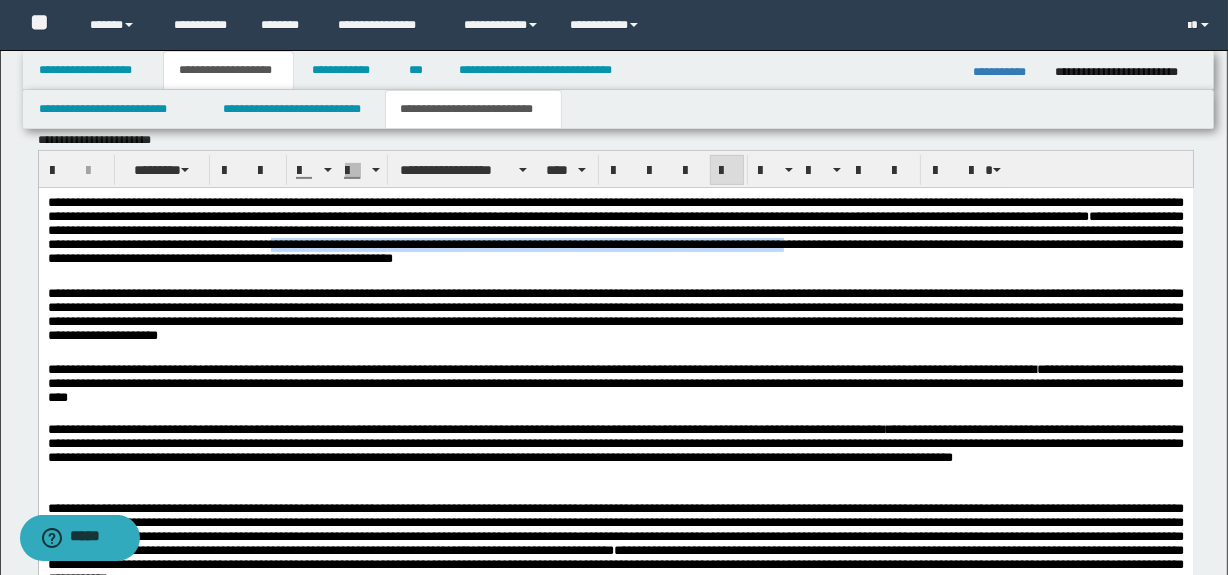 drag, startPoint x: 582, startPoint y: 251, endPoint x: 1130, endPoint y: 252, distance: 548.0009 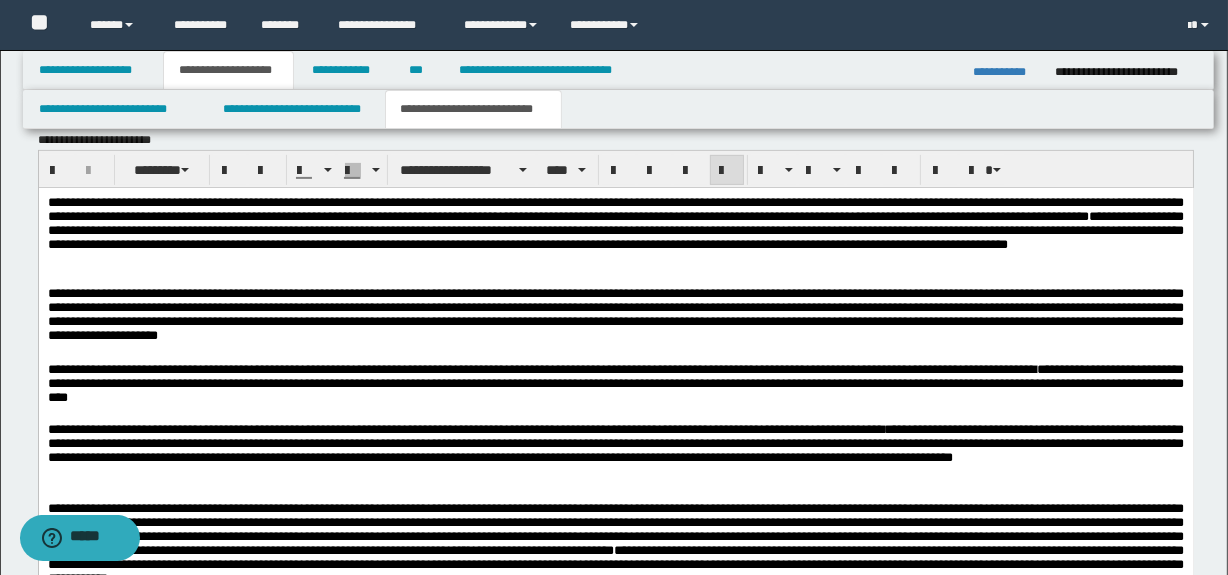 click on "**********" at bounding box center (615, 318) 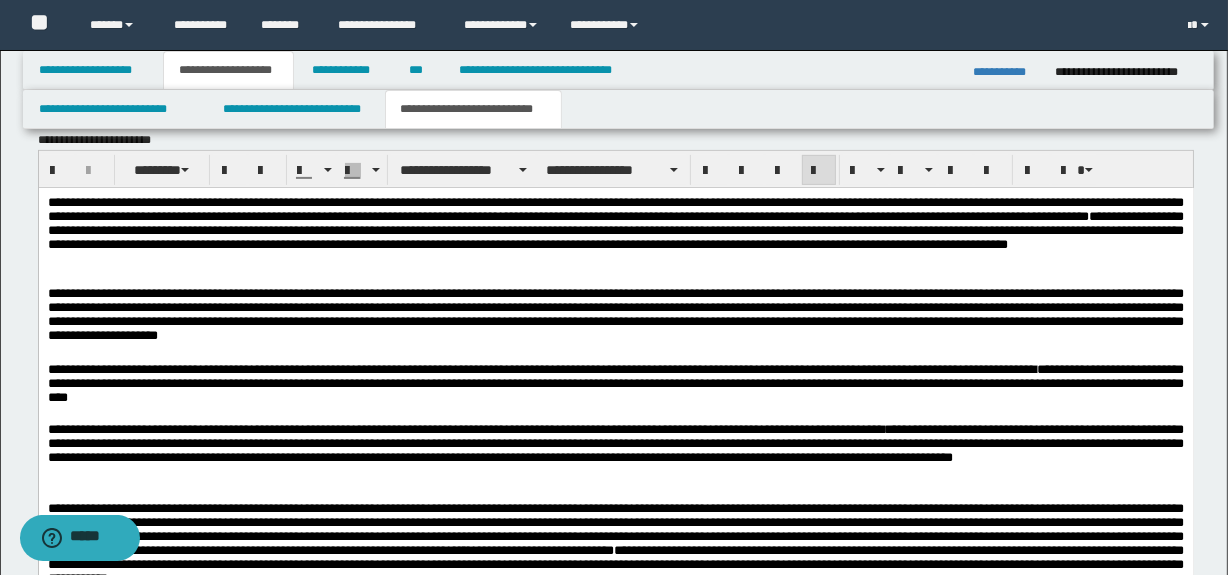 click on "**********" at bounding box center [615, 318] 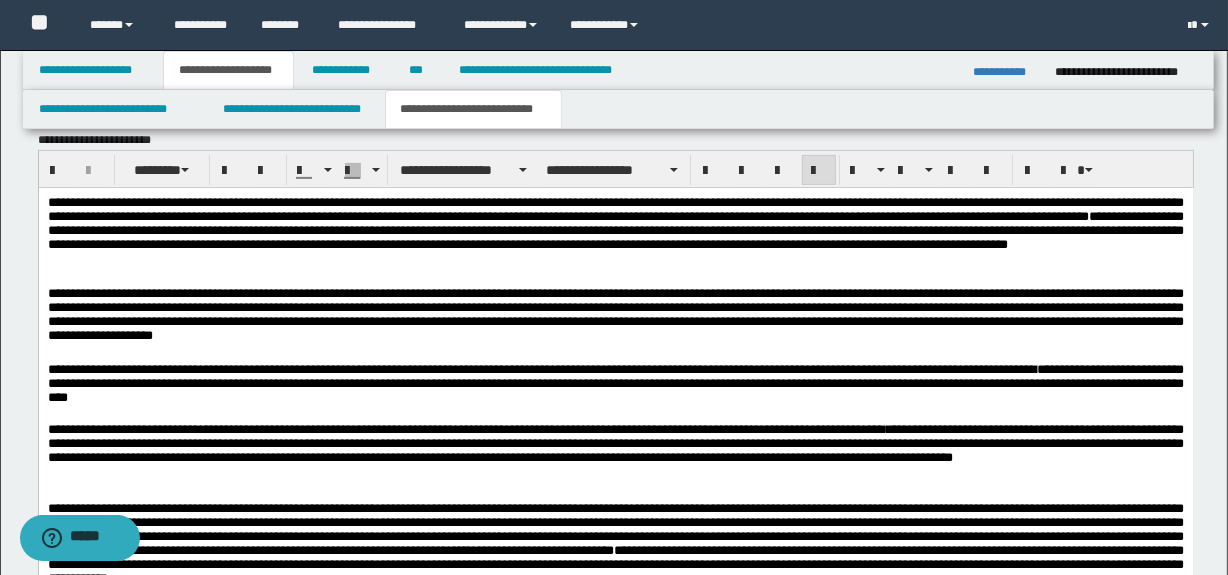 click on "**********" at bounding box center [615, 442] 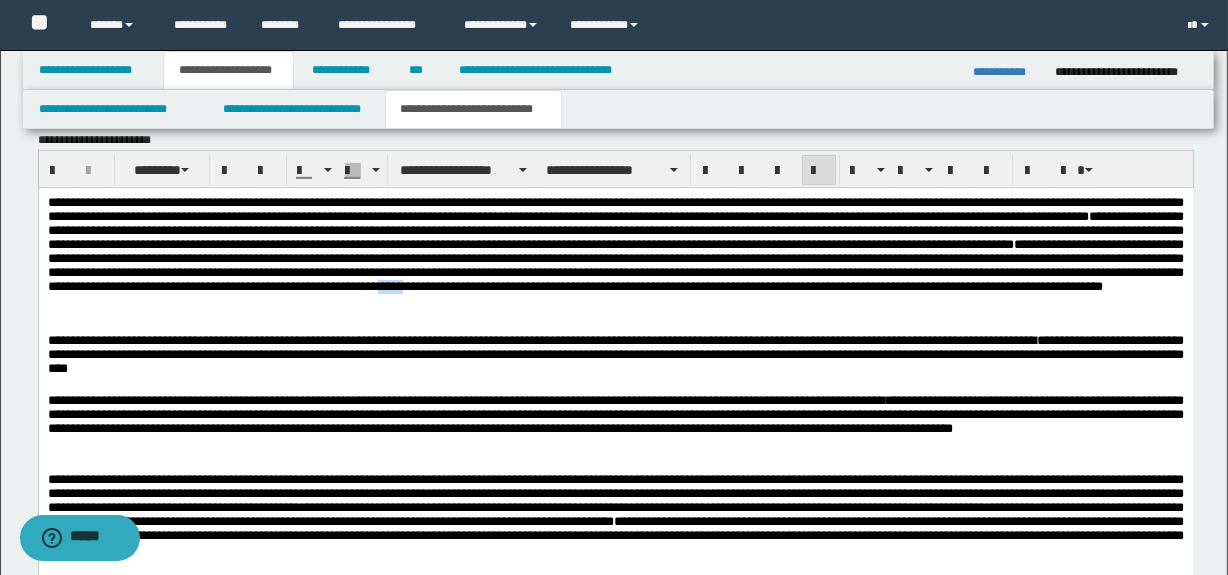 drag, startPoint x: 1079, startPoint y: 299, endPoint x: 1049, endPoint y: 299, distance: 30 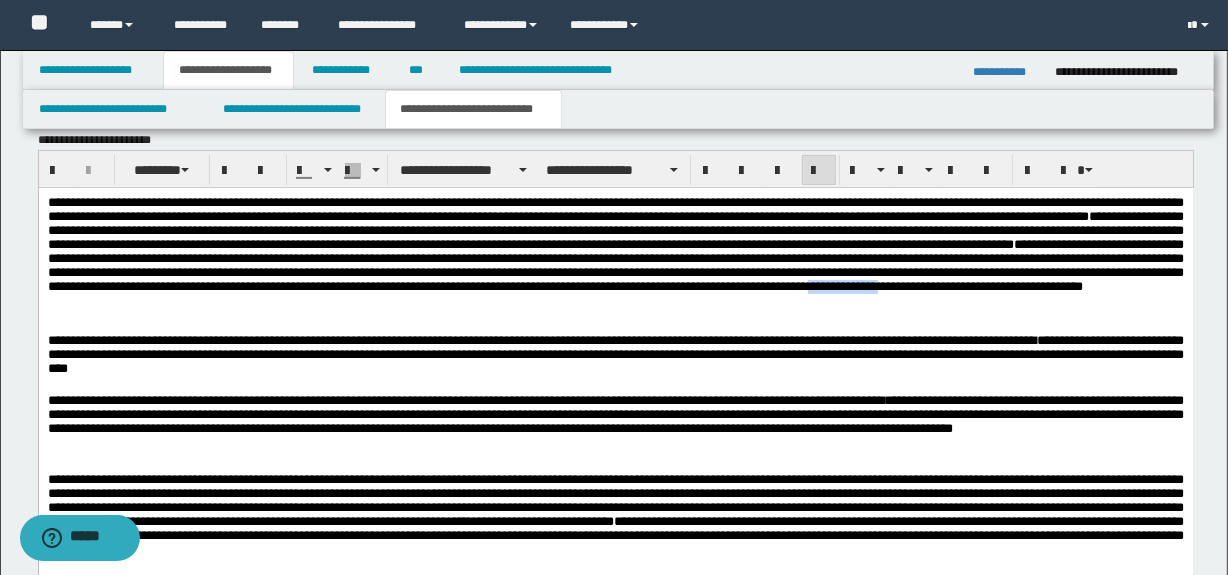 drag, startPoint x: 347, startPoint y: 316, endPoint x: 429, endPoint y: 309, distance: 82.29824 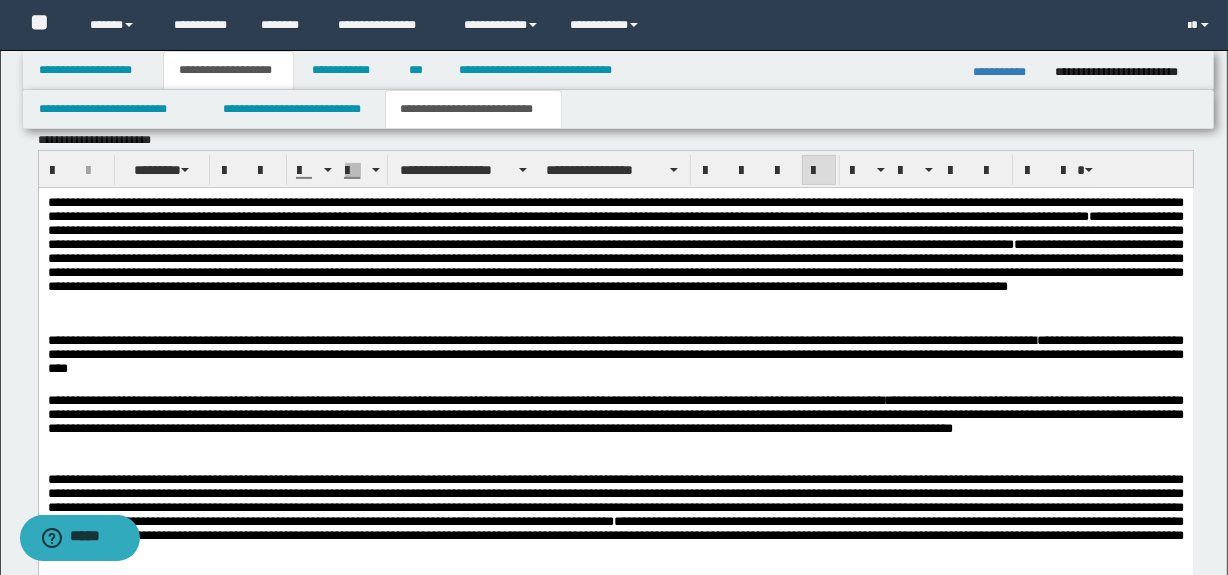 click on "**********" at bounding box center [615, 418] 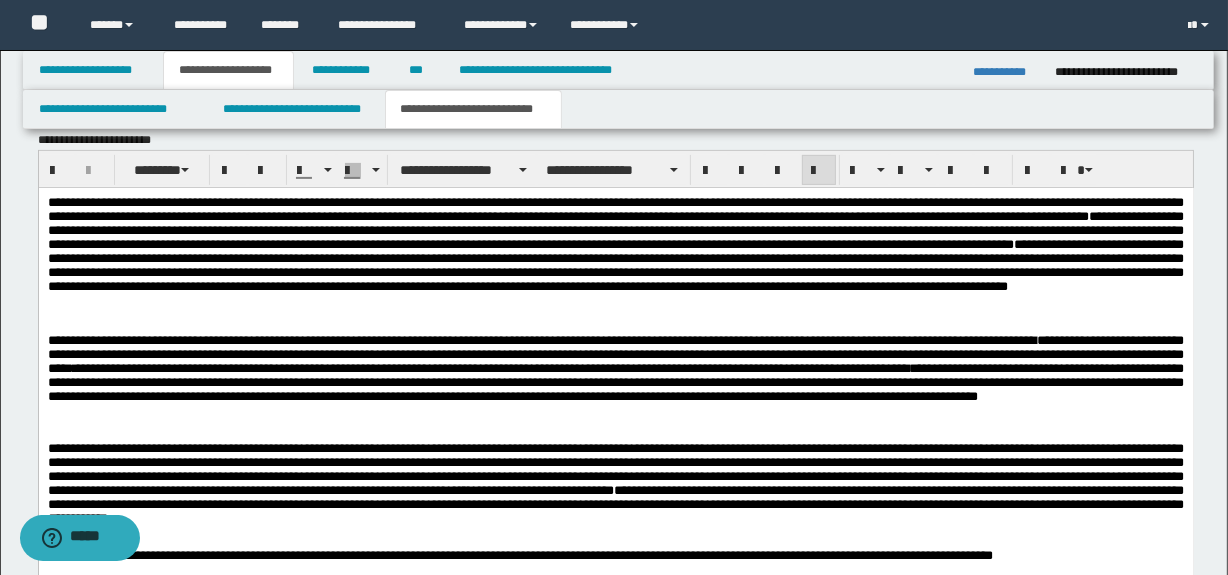 click on "**********" at bounding box center (615, 380) 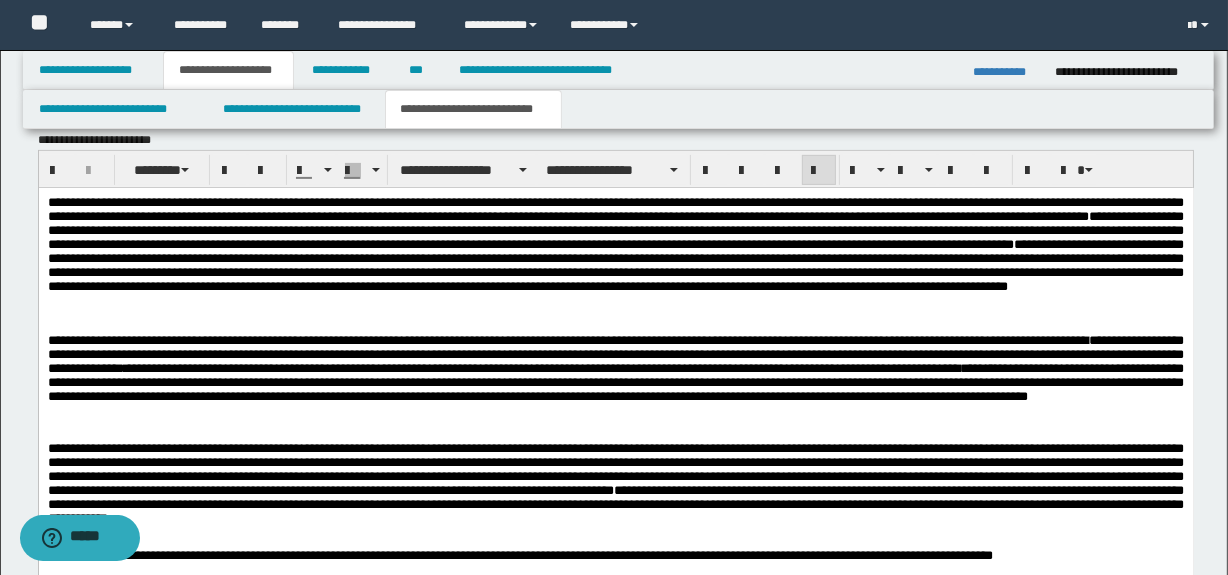 click on "**********" at bounding box center (615, 380) 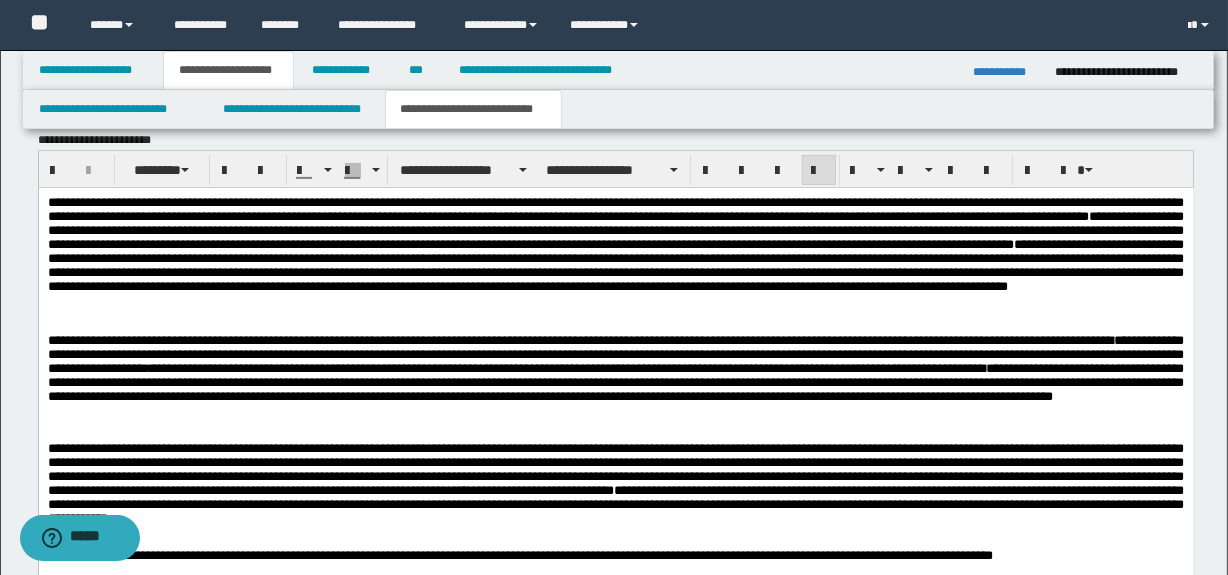 click on "**********" at bounding box center [615, 380] 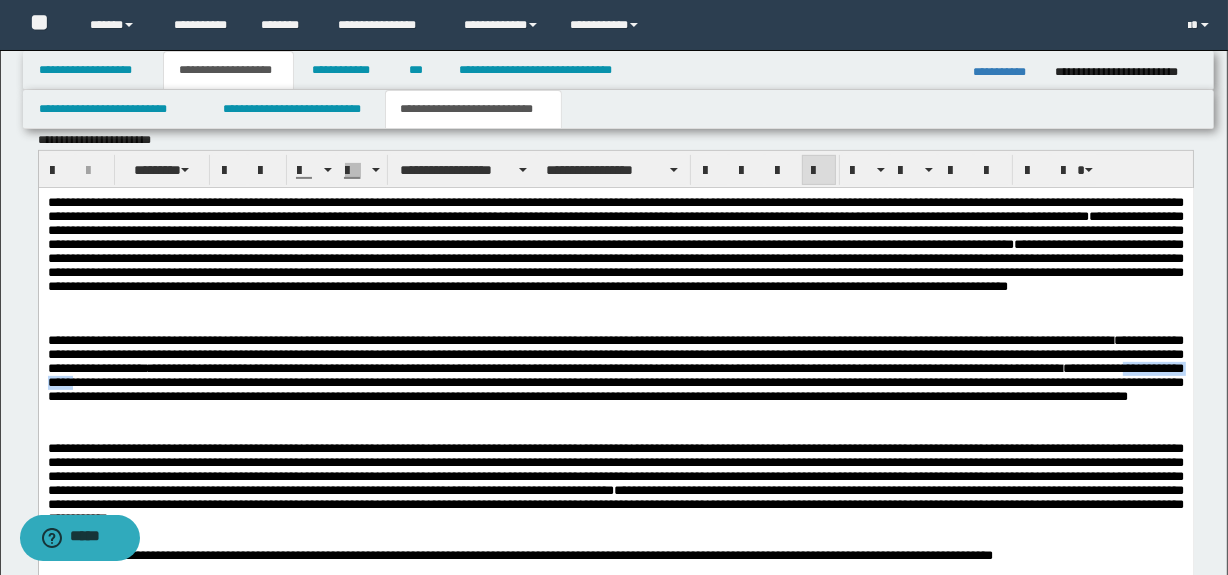 drag, startPoint x: 234, startPoint y: 388, endPoint x: 345, endPoint y: 387, distance: 111.0045 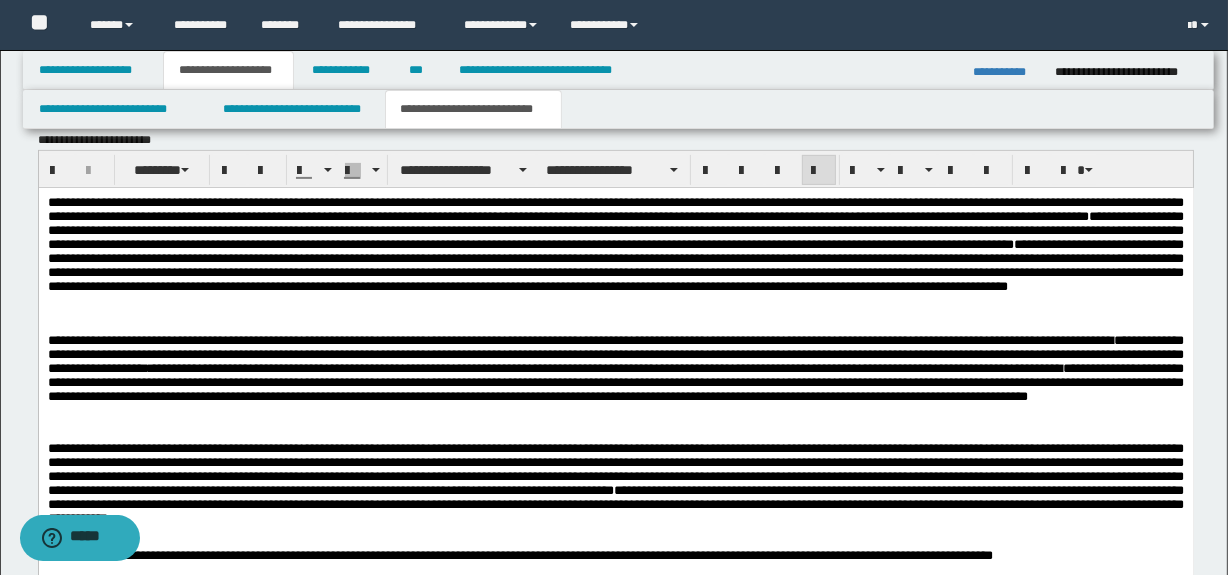scroll, scrollTop: 681, scrollLeft: 0, axis: vertical 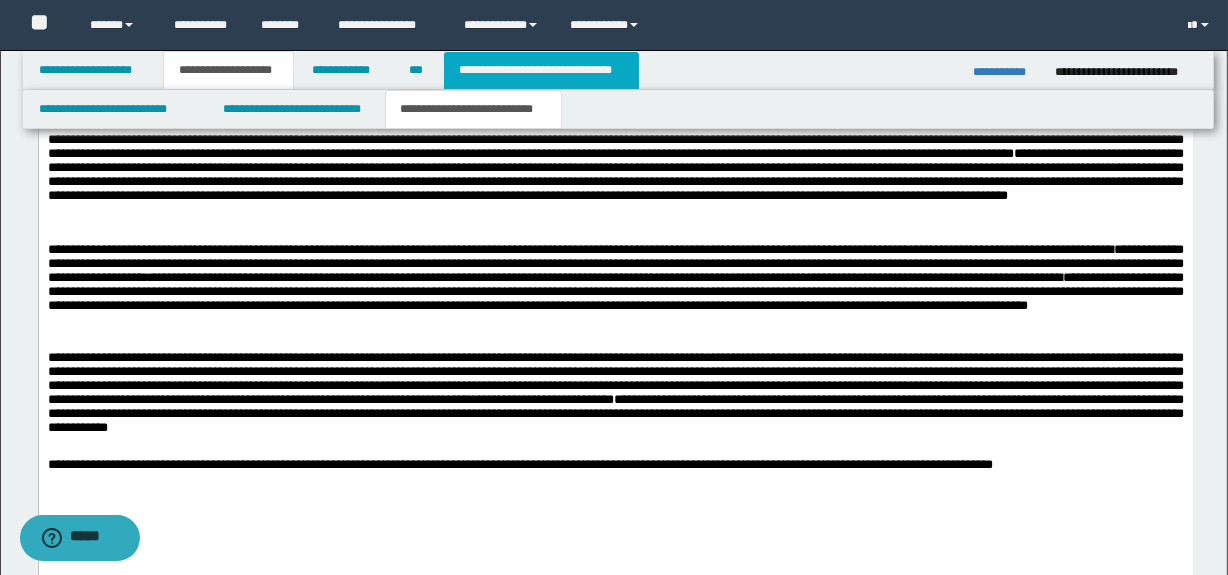 click on "**********" at bounding box center [541, 70] 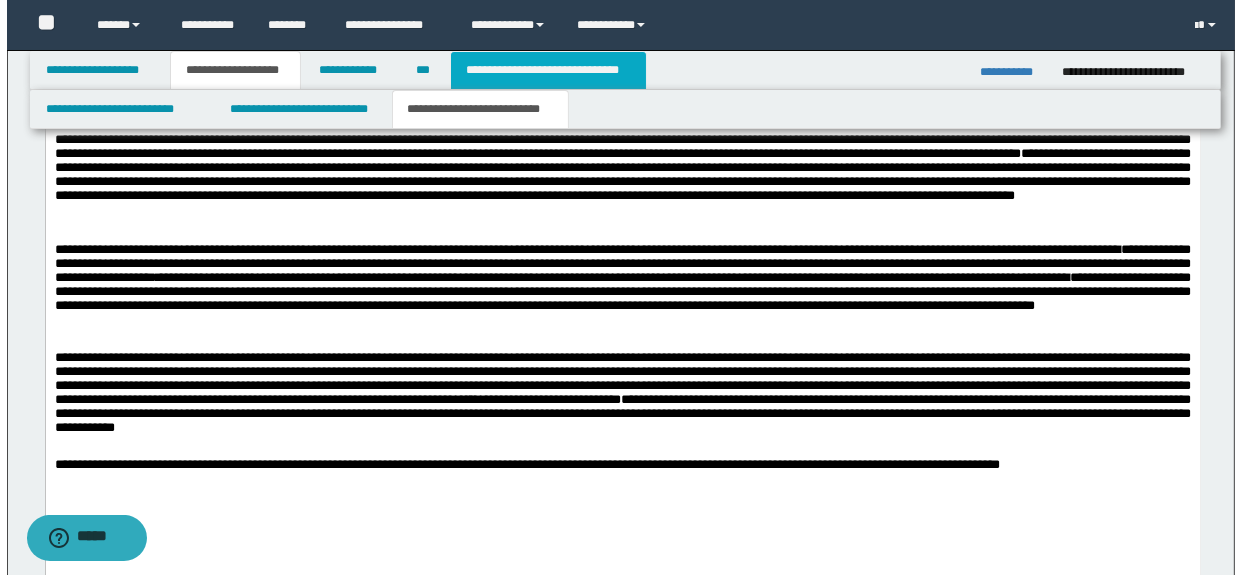 scroll, scrollTop: 0, scrollLeft: 0, axis: both 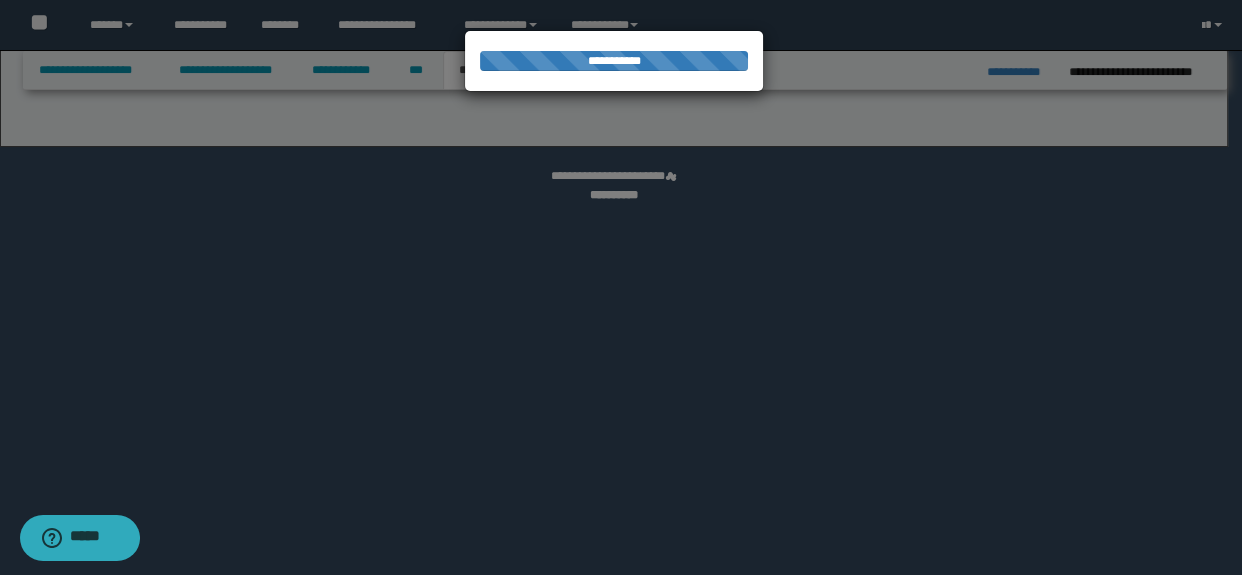 select on "*" 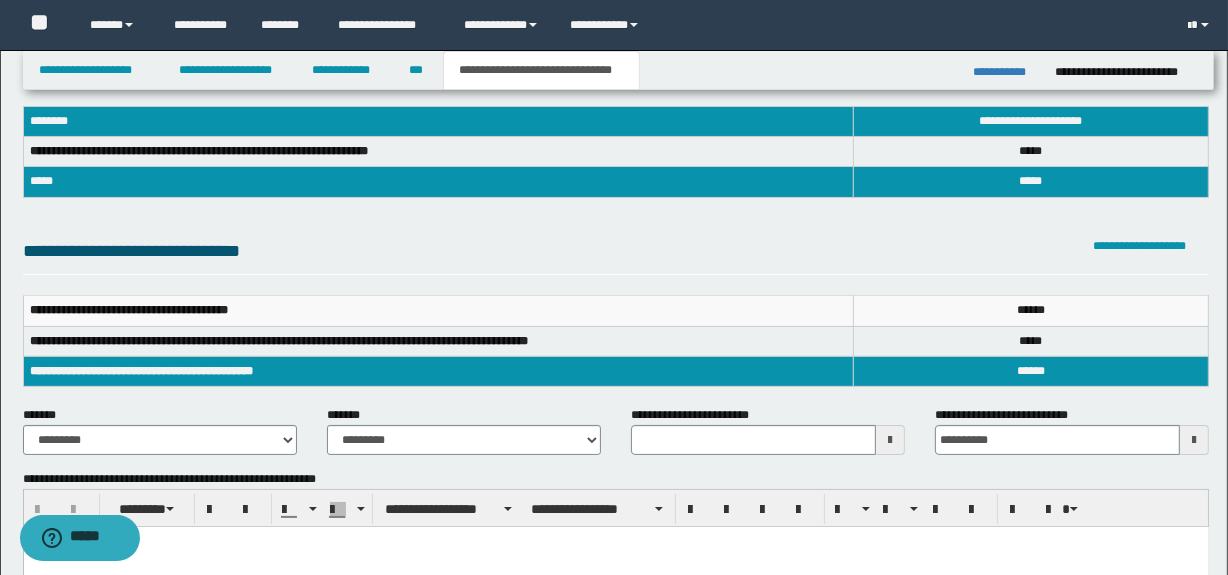 scroll, scrollTop: 90, scrollLeft: 0, axis: vertical 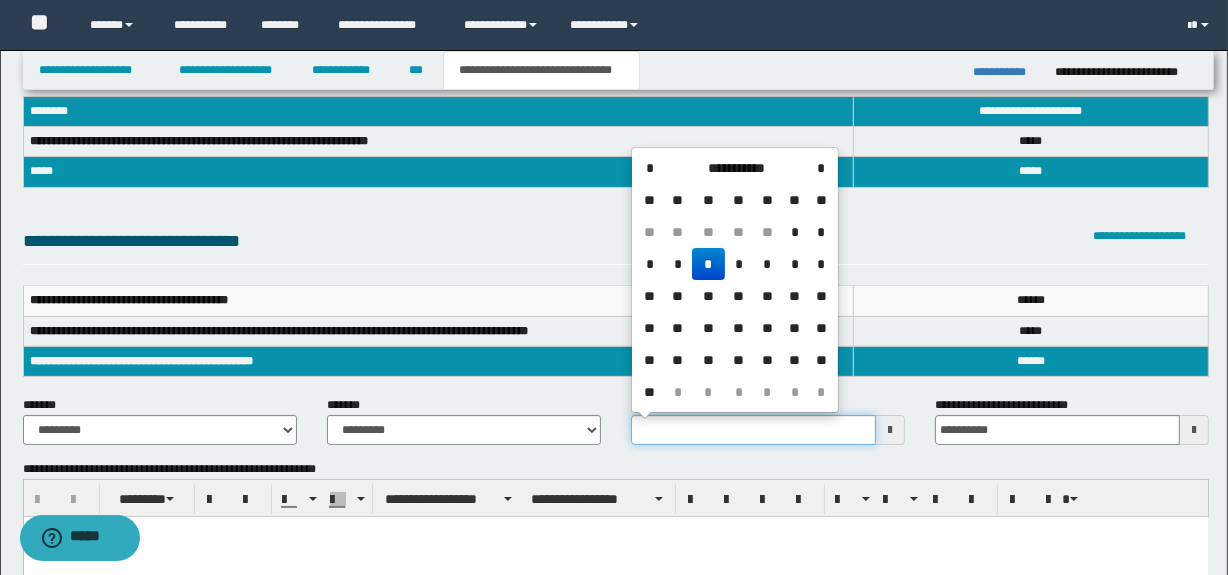 click on "**********" at bounding box center (753, 430) 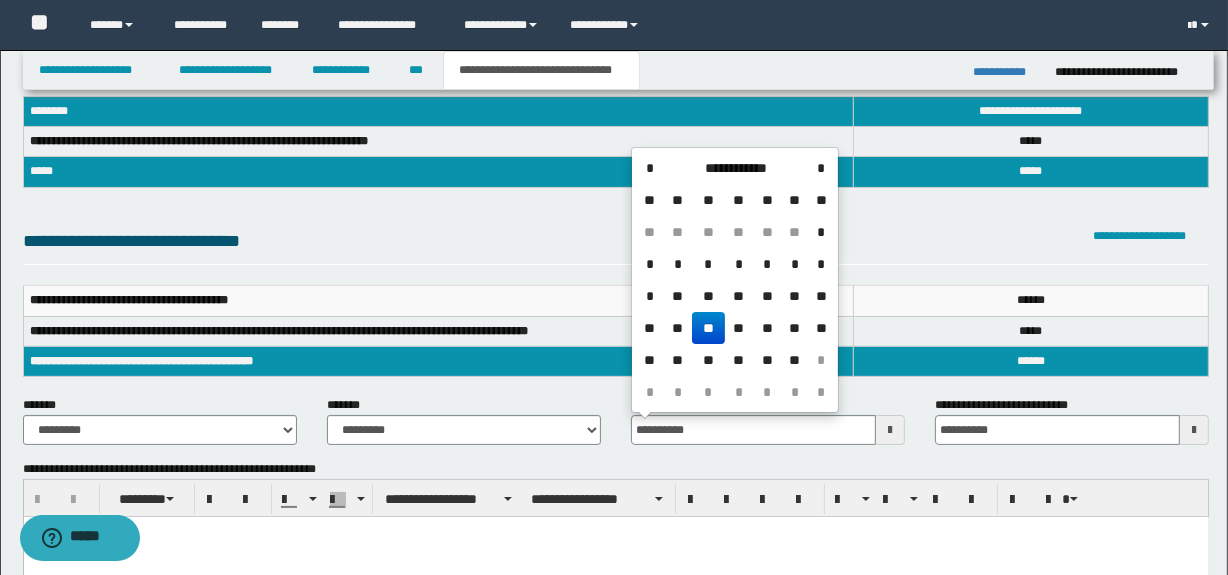 type on "**********" 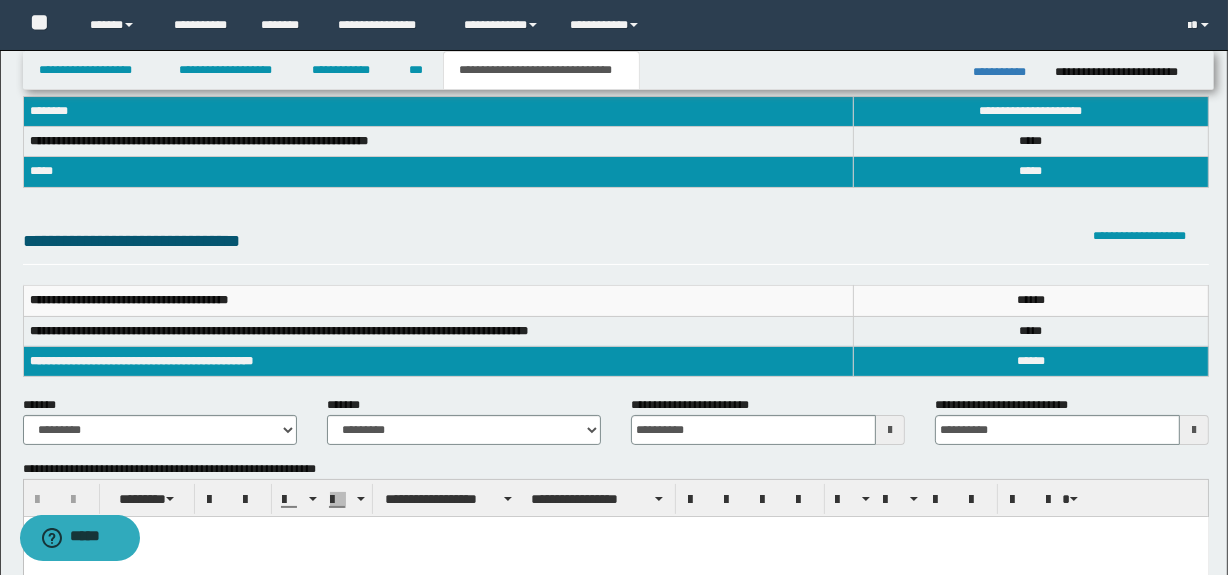 click at bounding box center [615, 557] 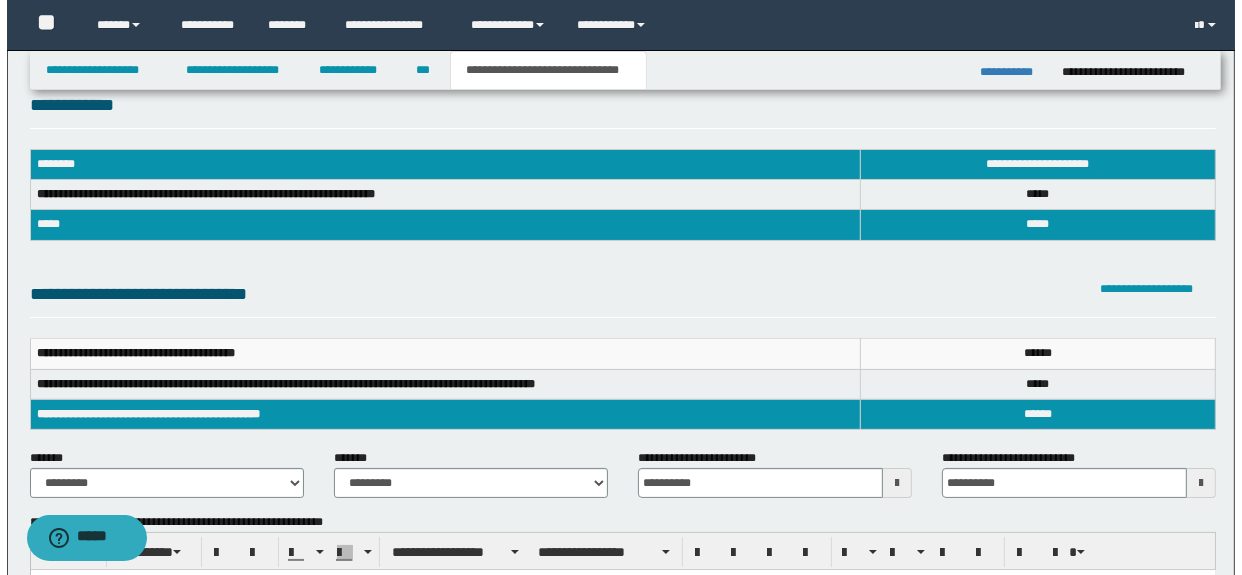 scroll, scrollTop: 0, scrollLeft: 0, axis: both 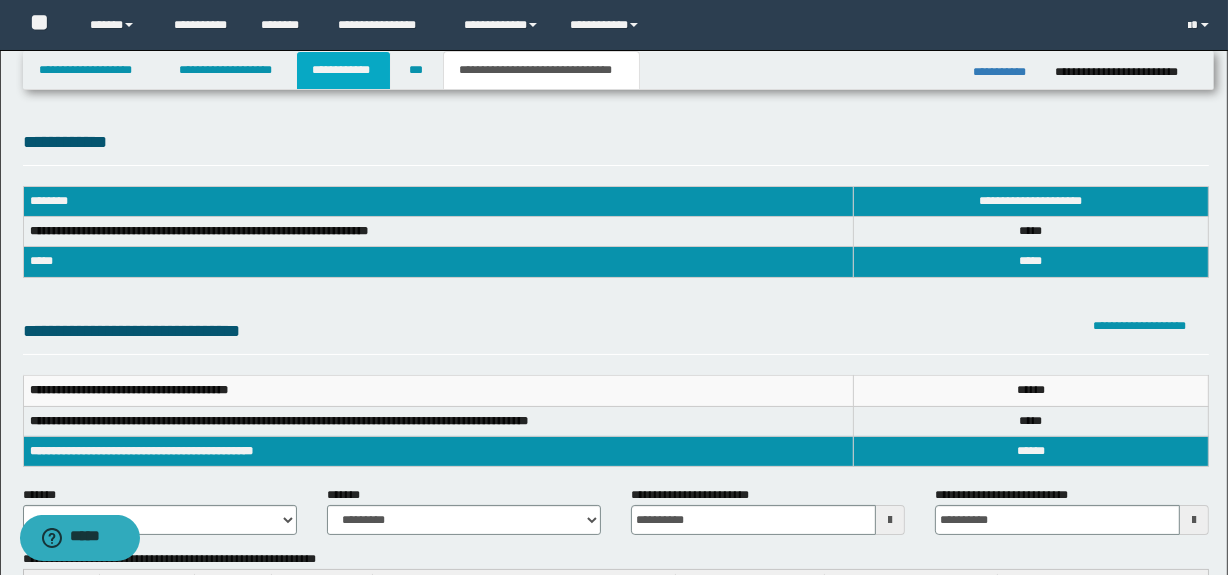 click on "**********" at bounding box center (343, 70) 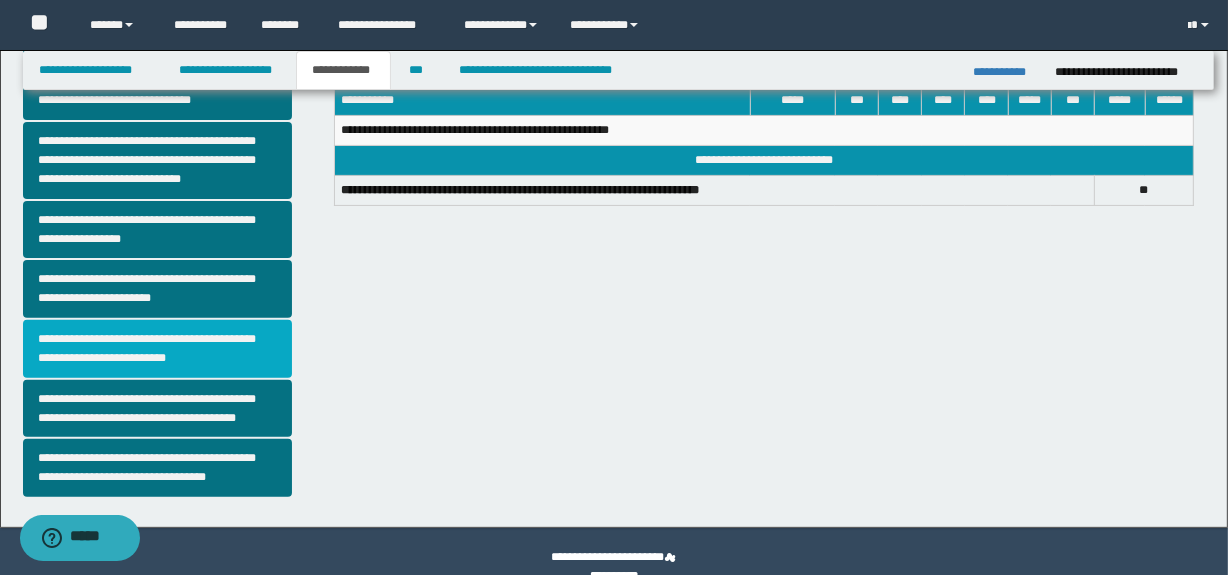 scroll, scrollTop: 545, scrollLeft: 0, axis: vertical 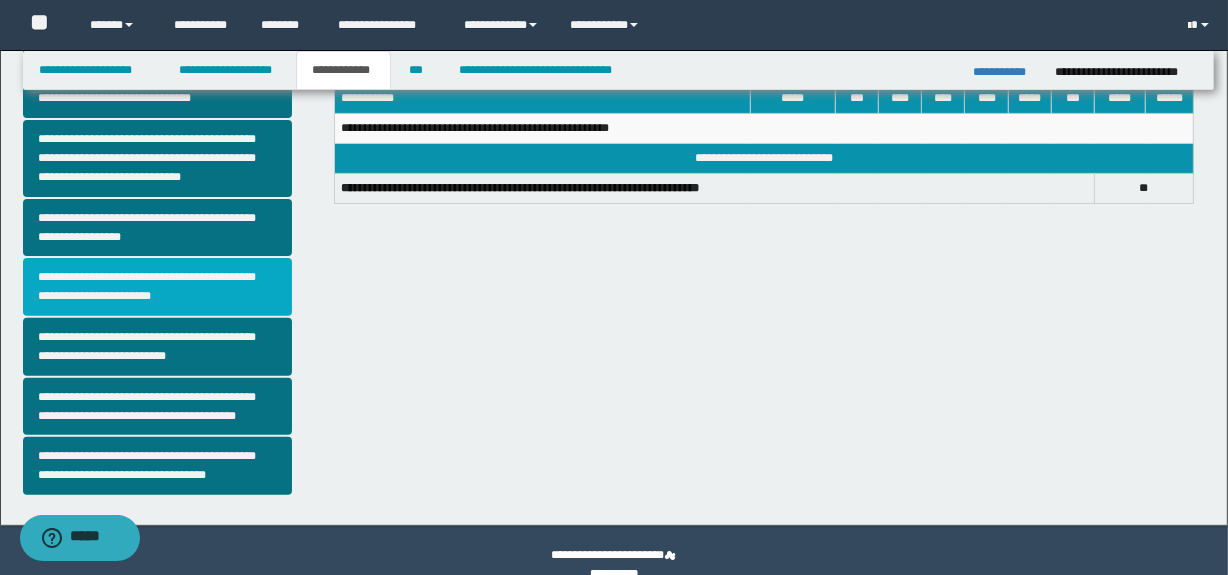 click on "**********" at bounding box center [158, 287] 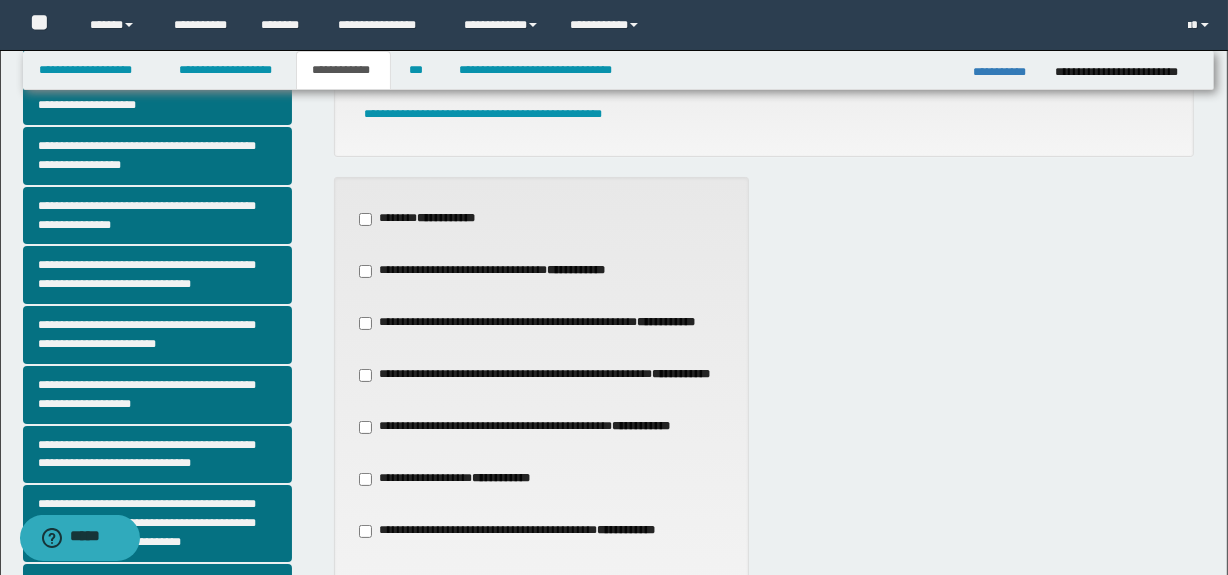 scroll, scrollTop: 181, scrollLeft: 0, axis: vertical 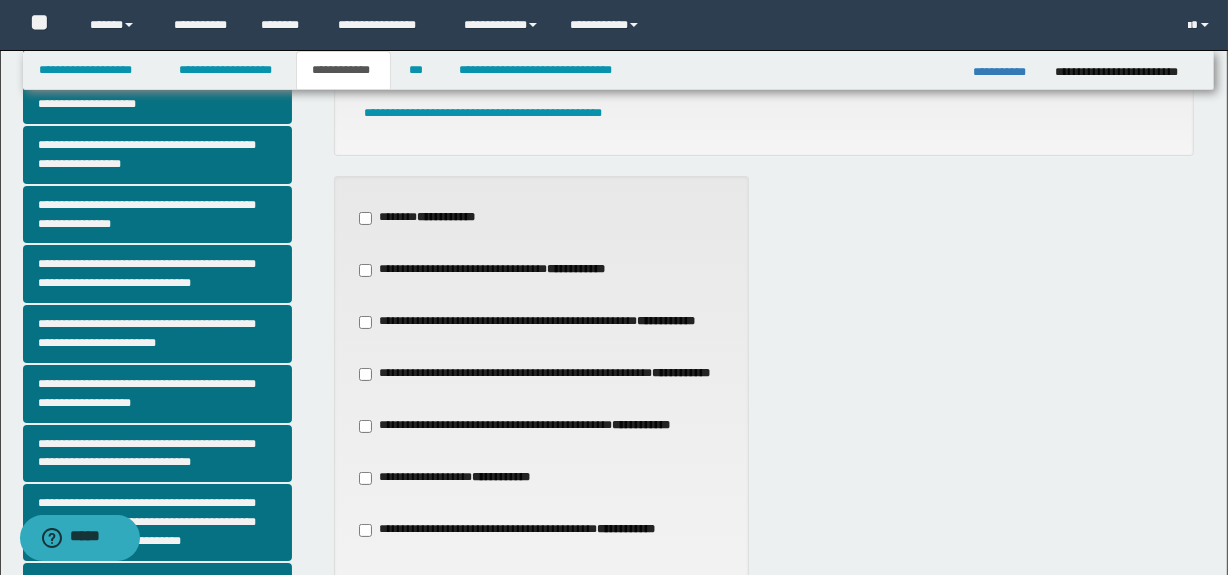 click on "**********" at bounding box center (541, 322) 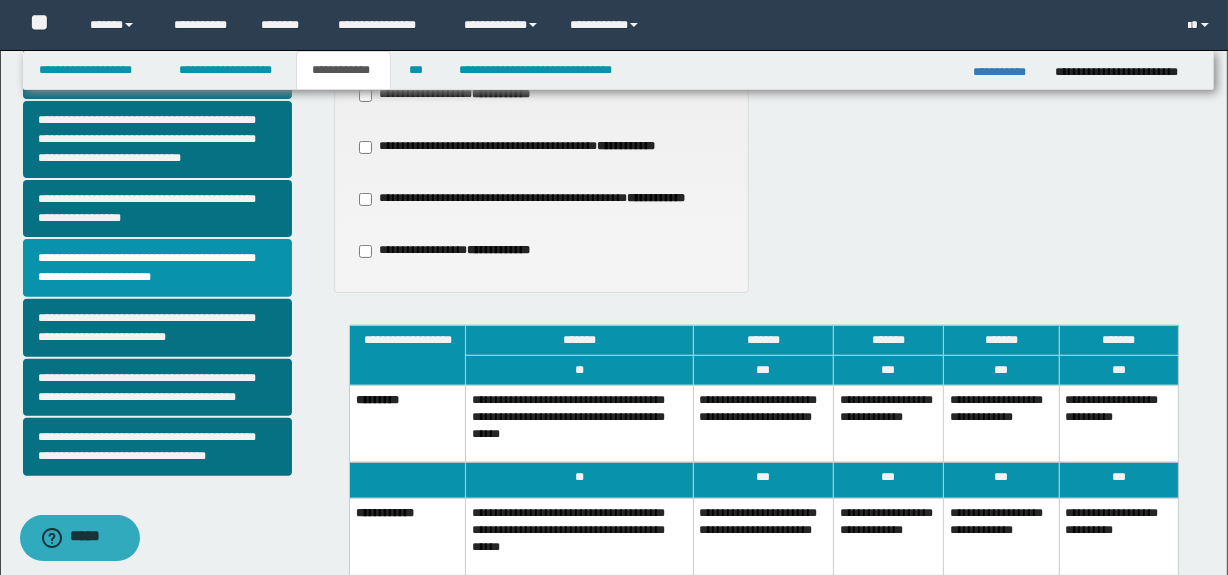 scroll, scrollTop: 636, scrollLeft: 0, axis: vertical 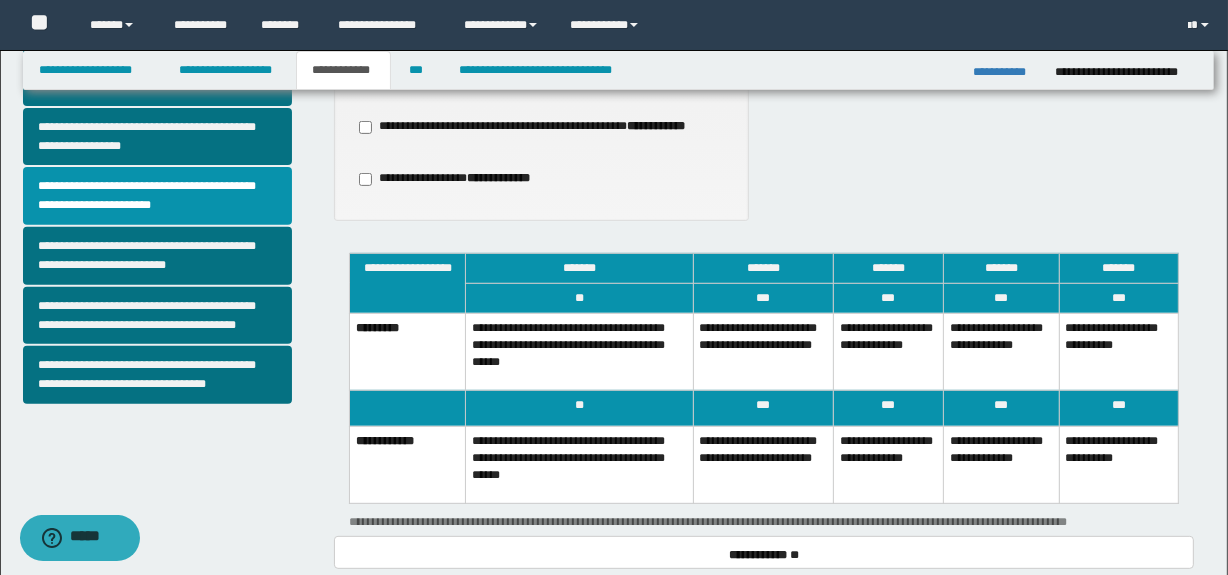 click on "**********" at bounding box center [888, 464] 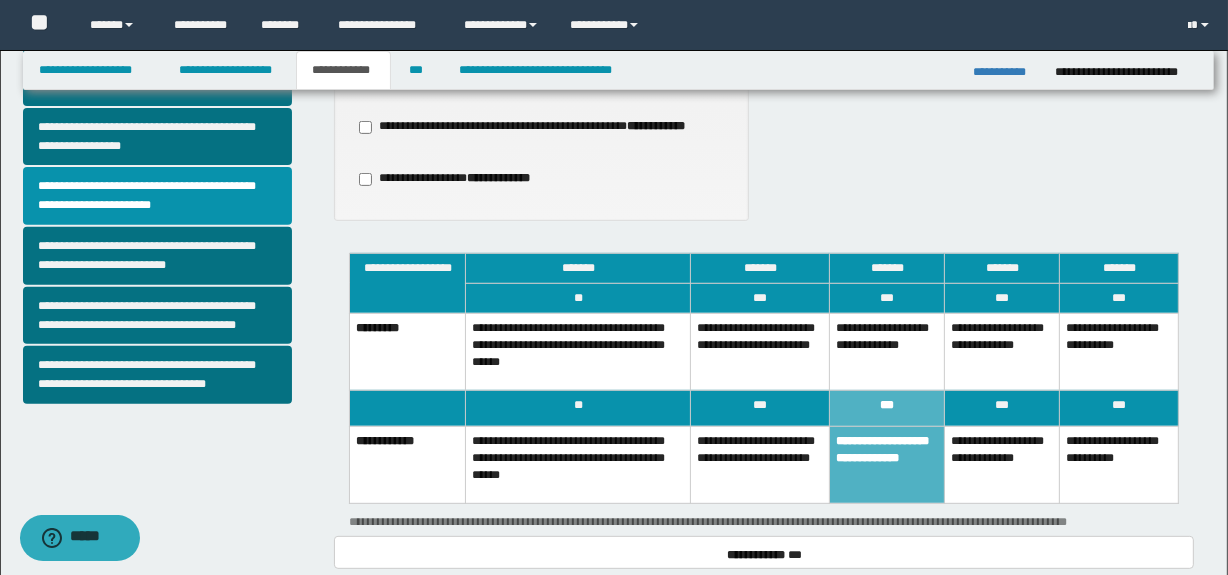 click on "**********" at bounding box center [760, 351] 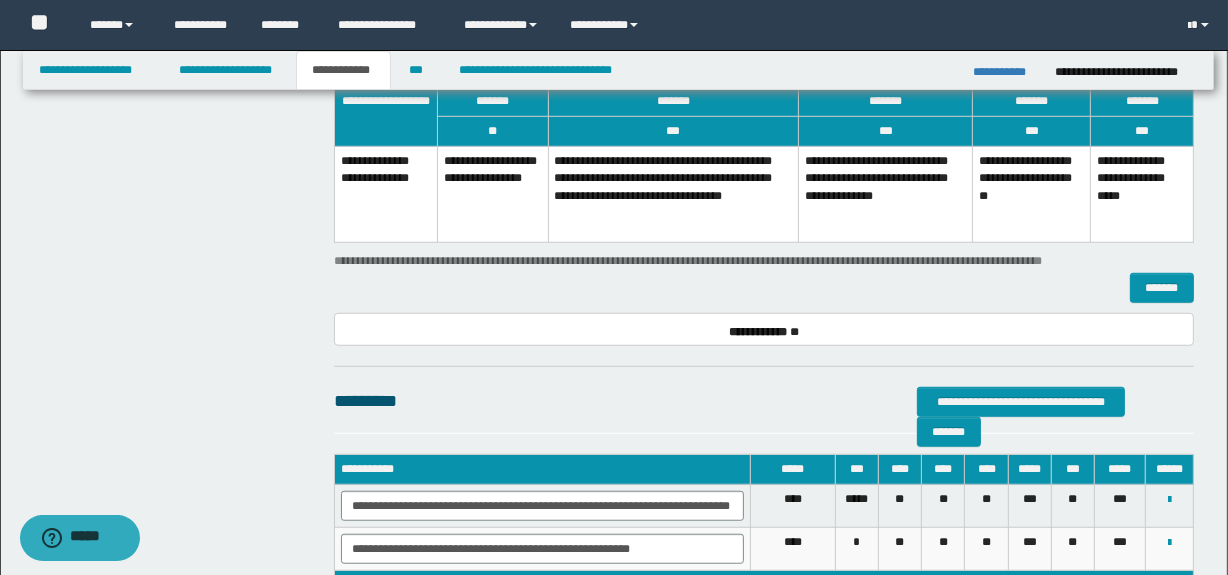 scroll, scrollTop: 1181, scrollLeft: 0, axis: vertical 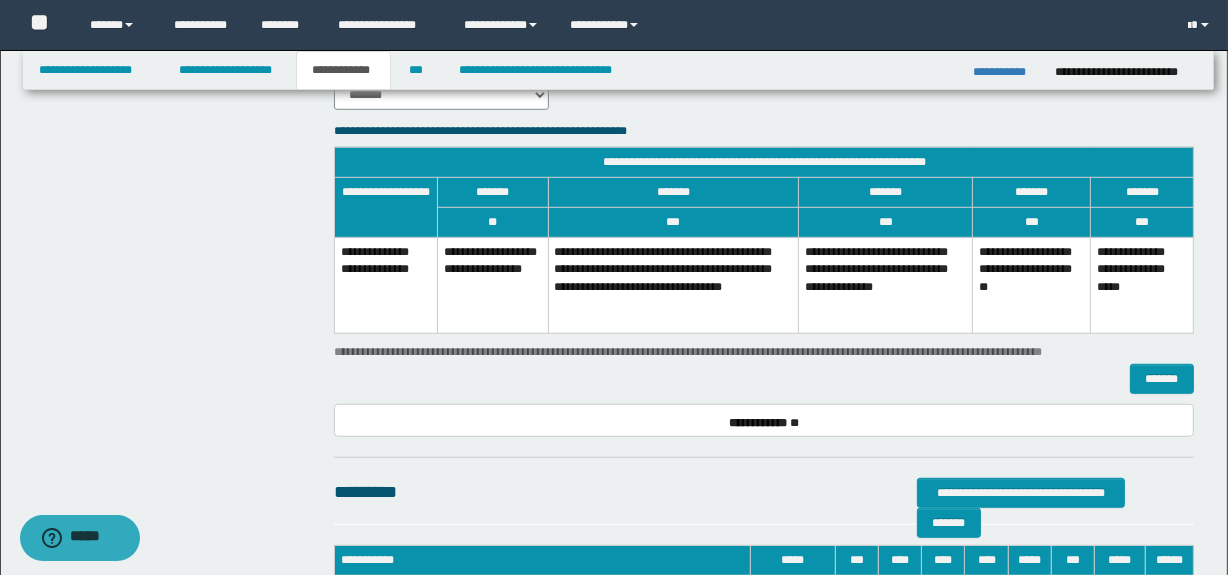 click on "**********" at bounding box center (673, 285) 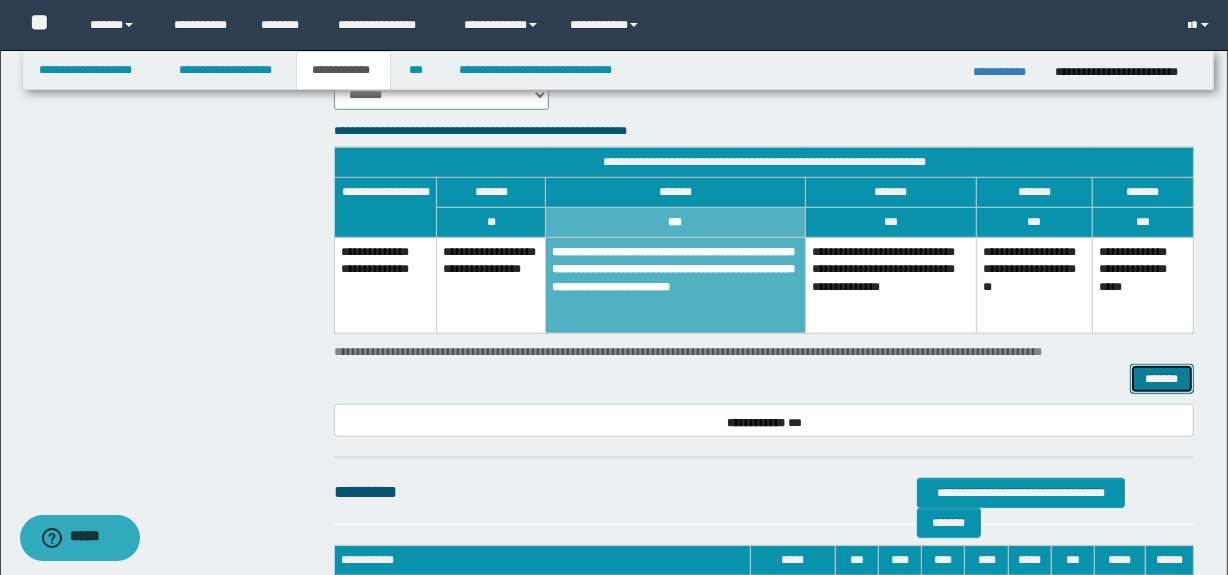 click on "*******" at bounding box center [1162, 379] 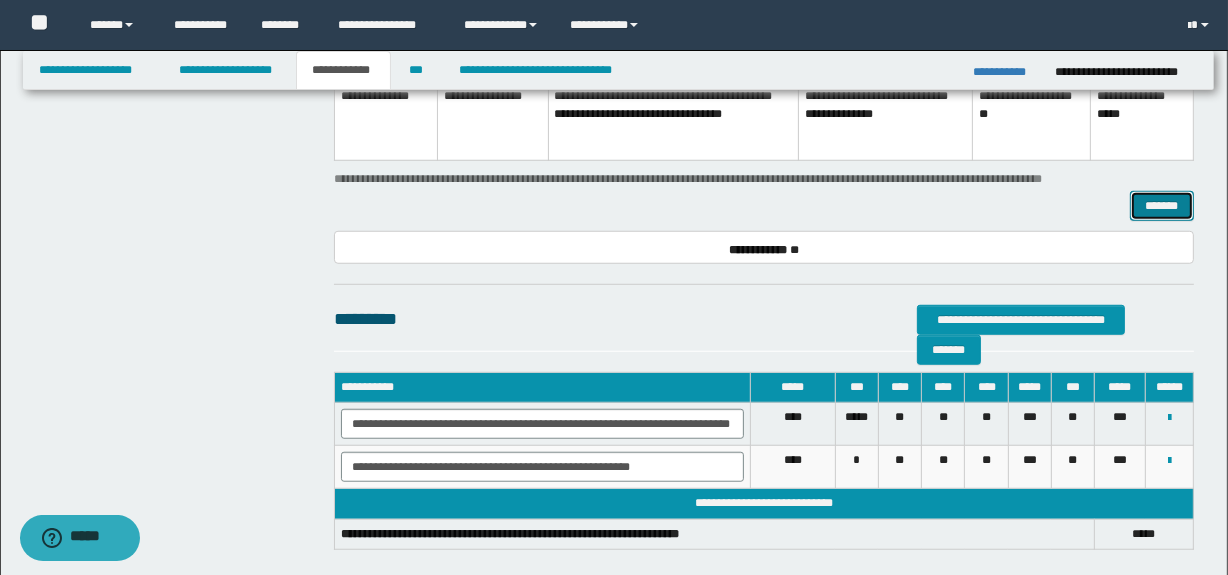 scroll, scrollTop: 1363, scrollLeft: 0, axis: vertical 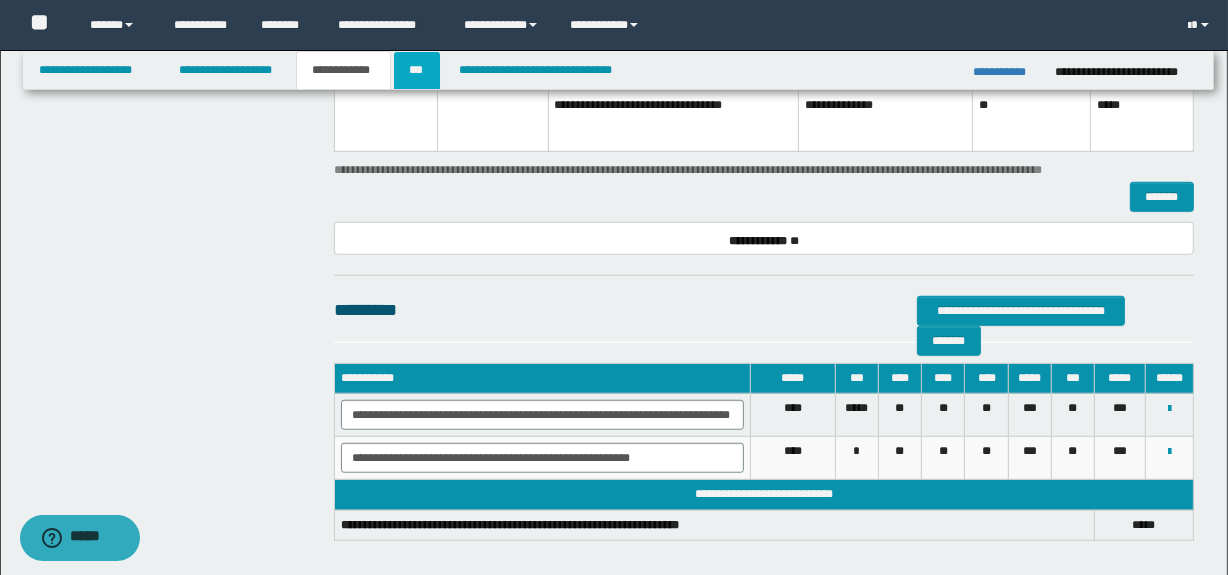click on "***" at bounding box center [417, 70] 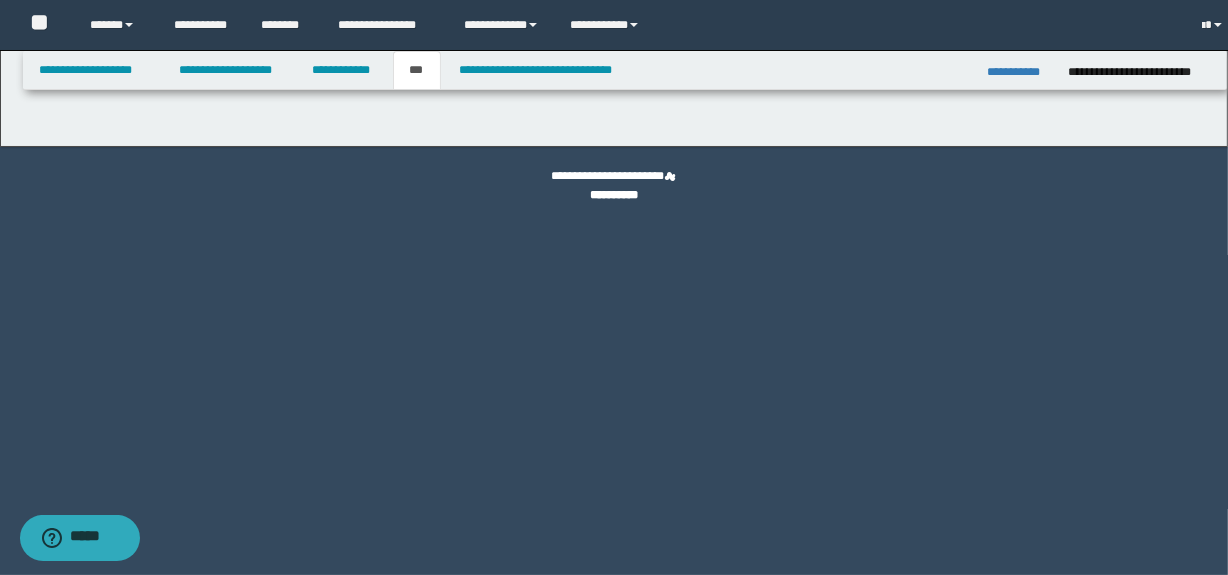 scroll, scrollTop: 0, scrollLeft: 0, axis: both 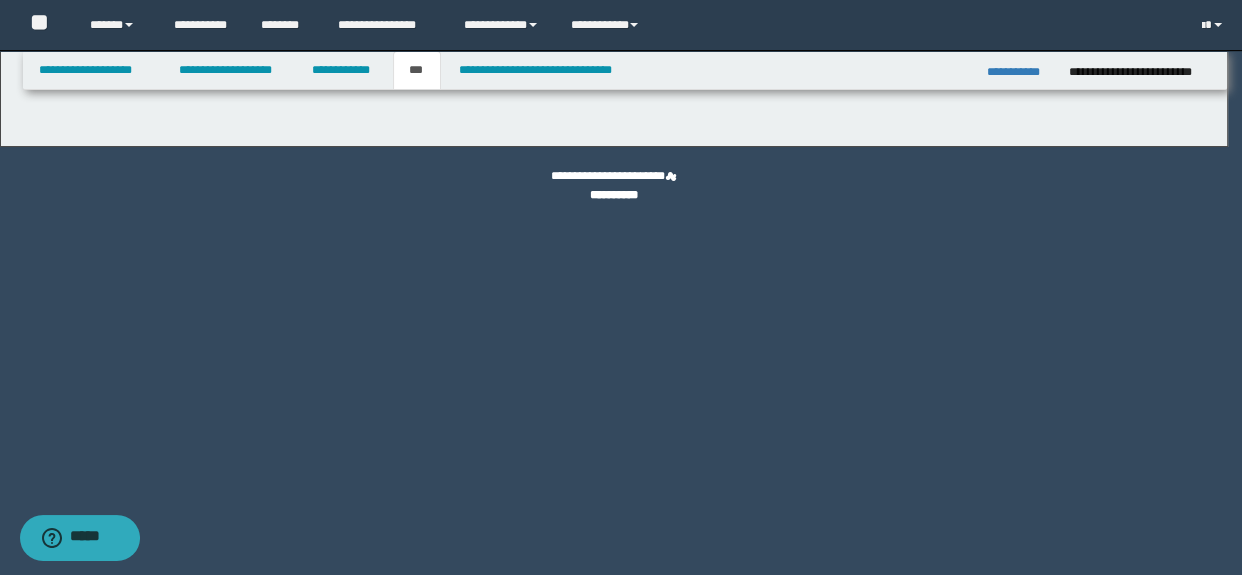 select on "**" 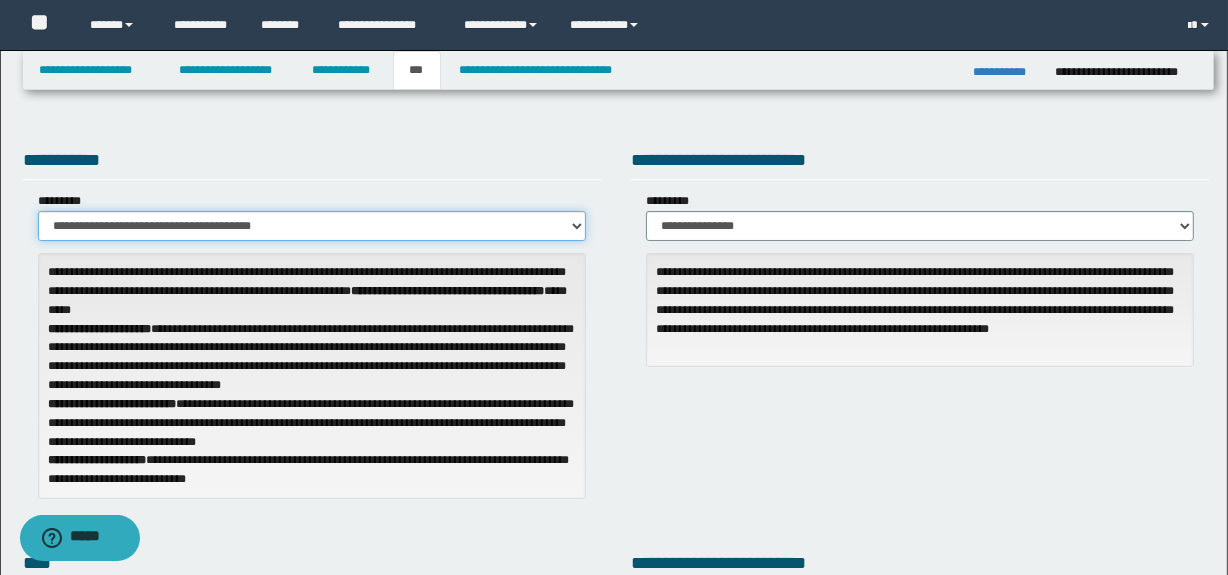 click on "**********" at bounding box center (312, 226) 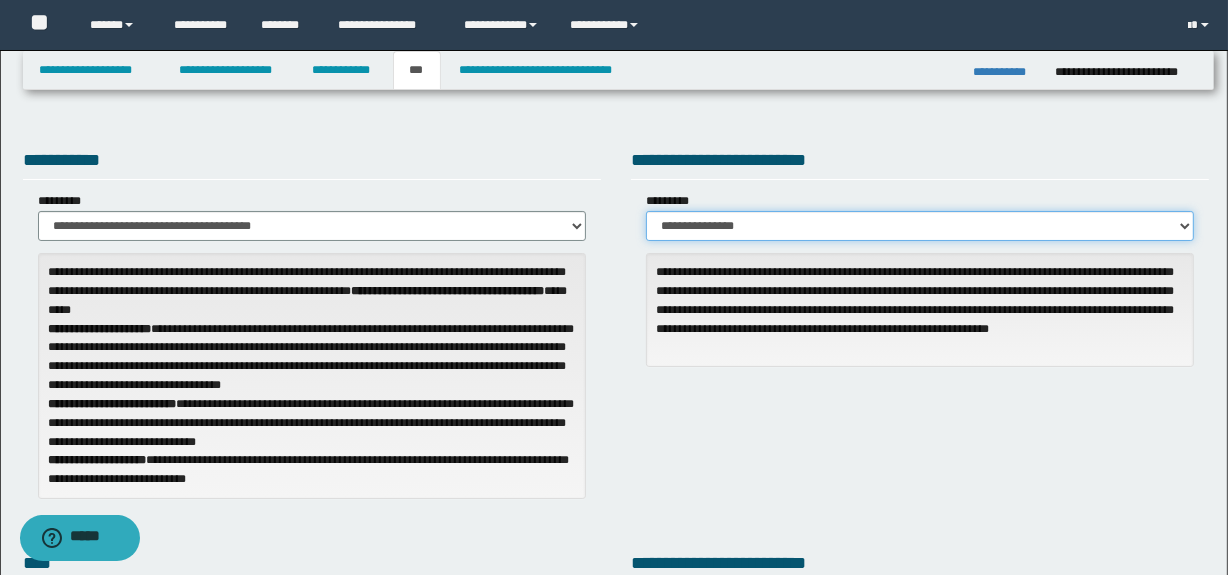 click on "**********" at bounding box center [920, 226] 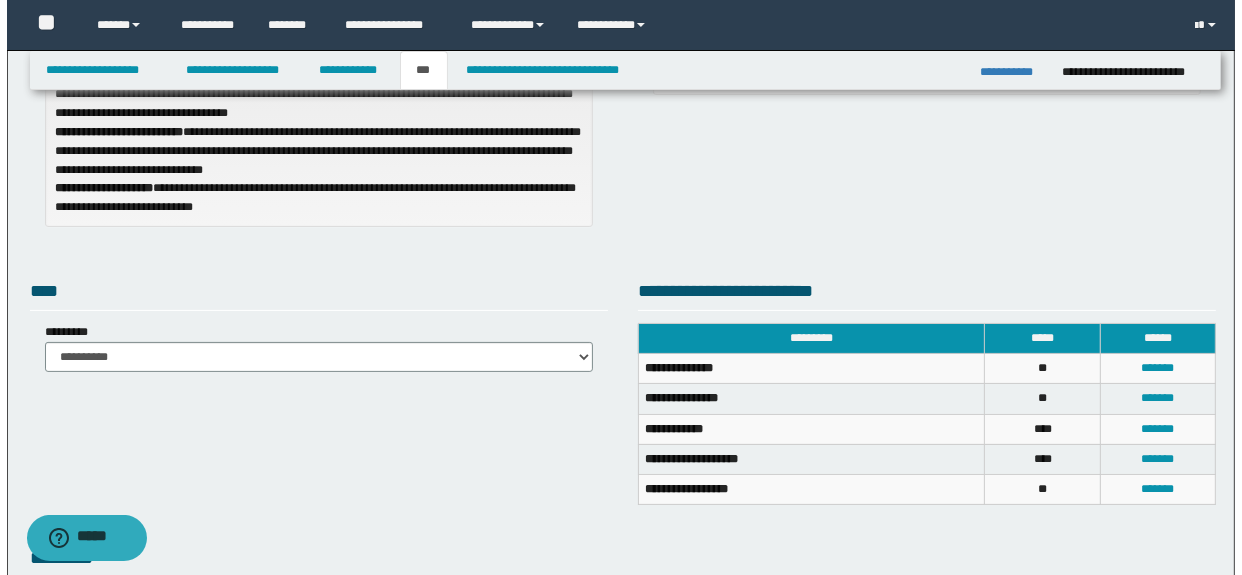 scroll, scrollTop: 363, scrollLeft: 0, axis: vertical 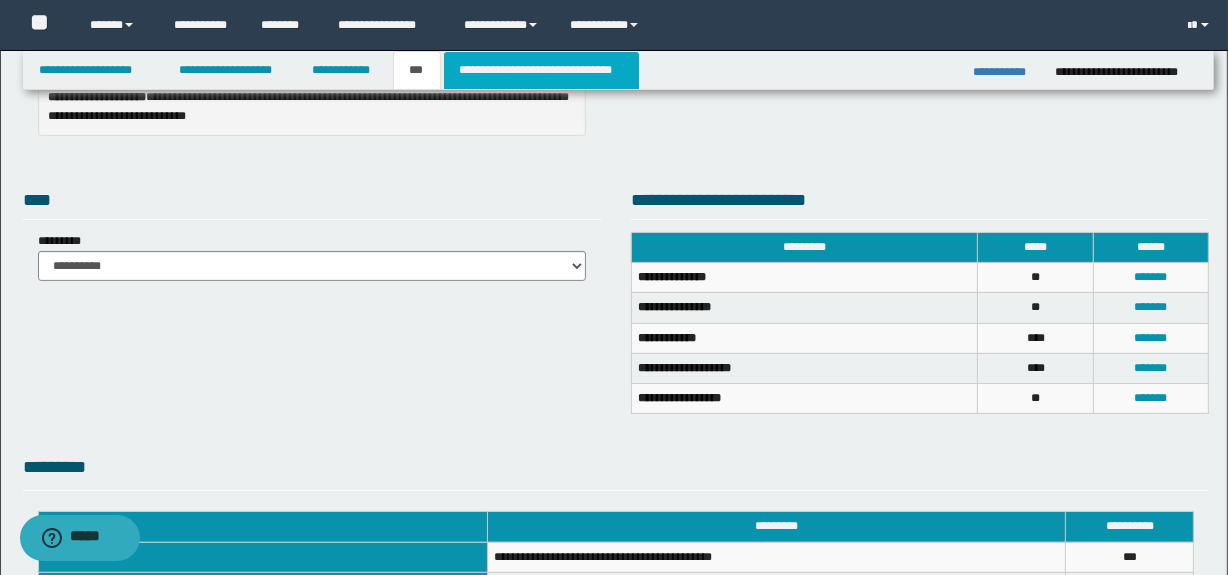 click on "**********" at bounding box center (541, 70) 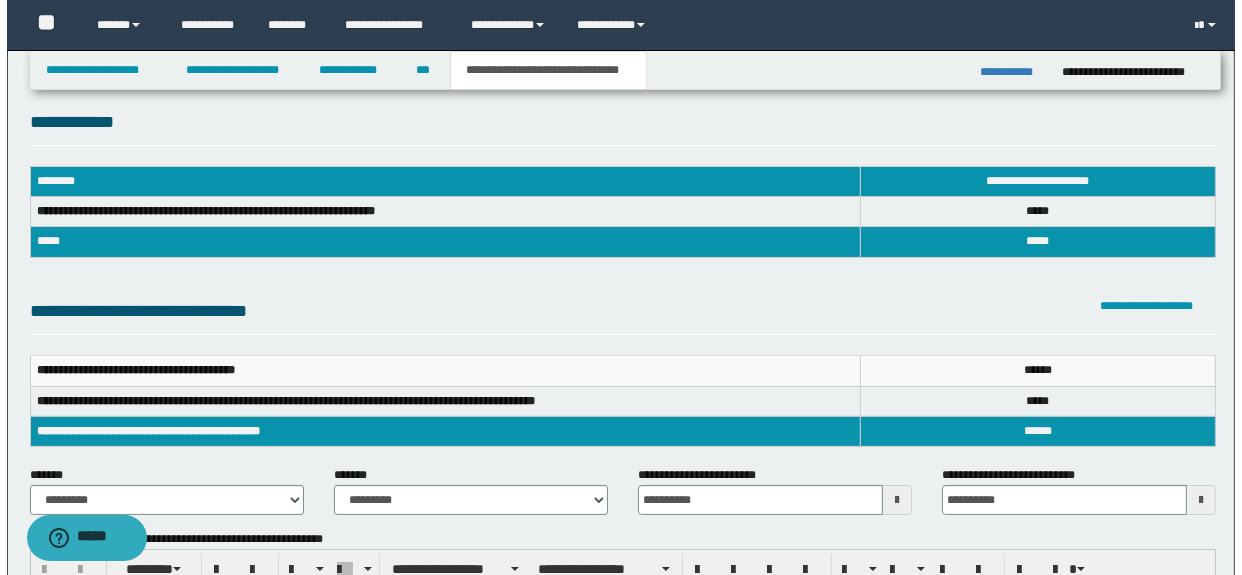 scroll, scrollTop: 0, scrollLeft: 0, axis: both 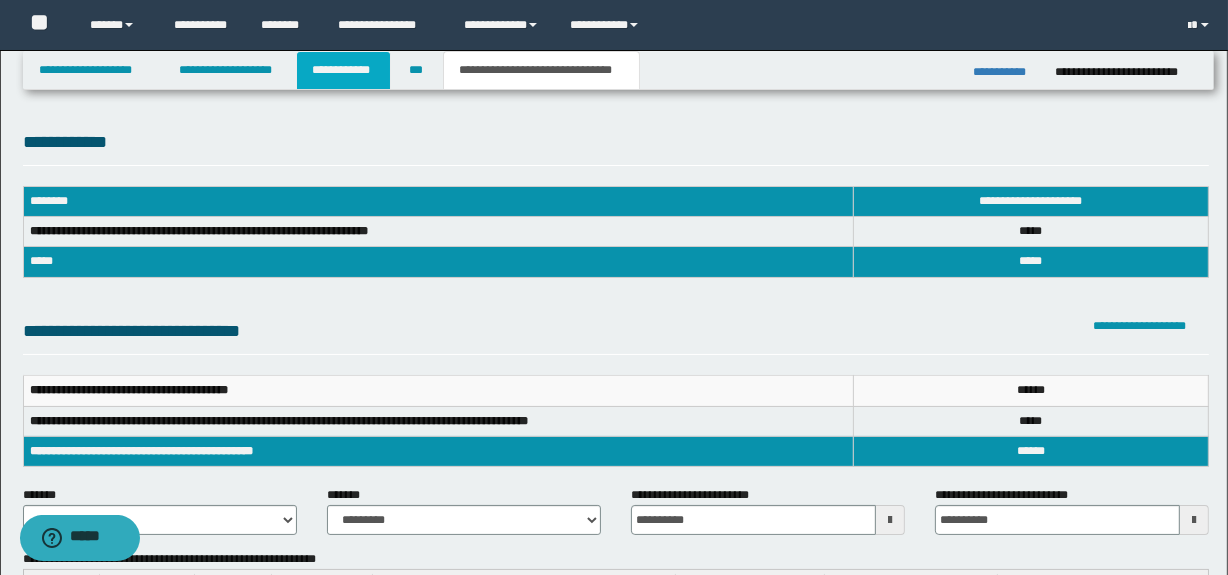 click on "**********" at bounding box center [343, 70] 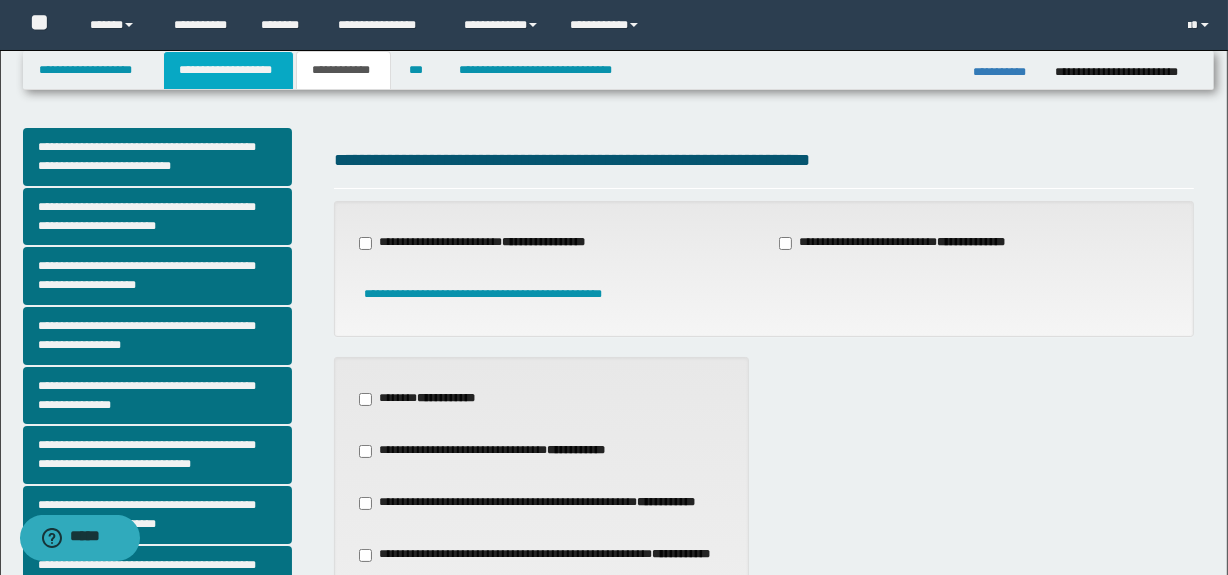 click on "**********" at bounding box center [228, 70] 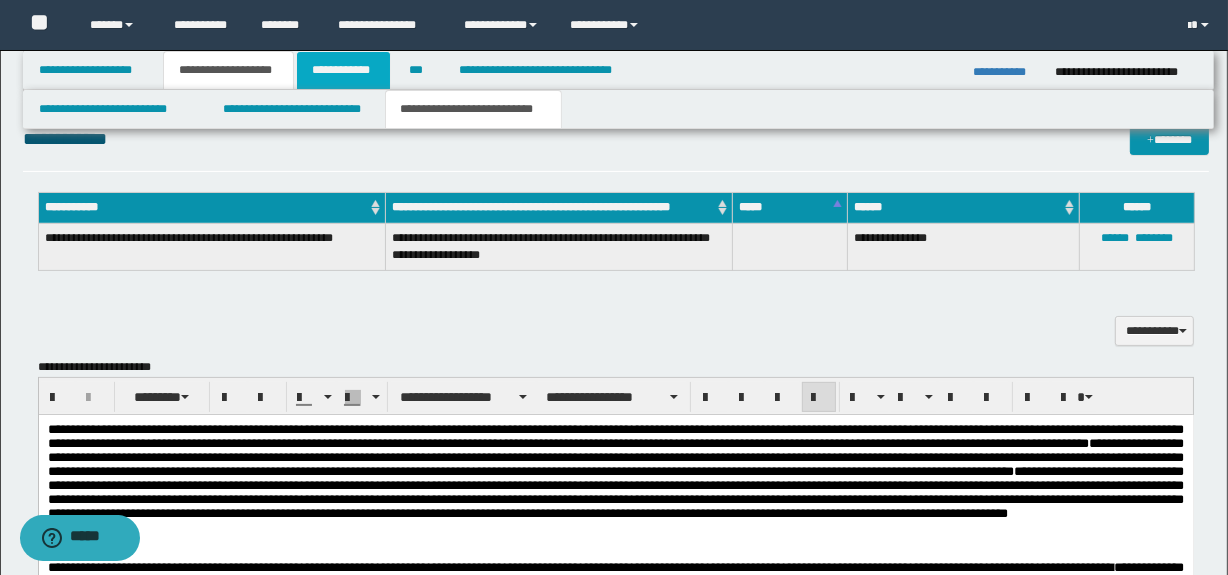 click on "**********" at bounding box center (343, 70) 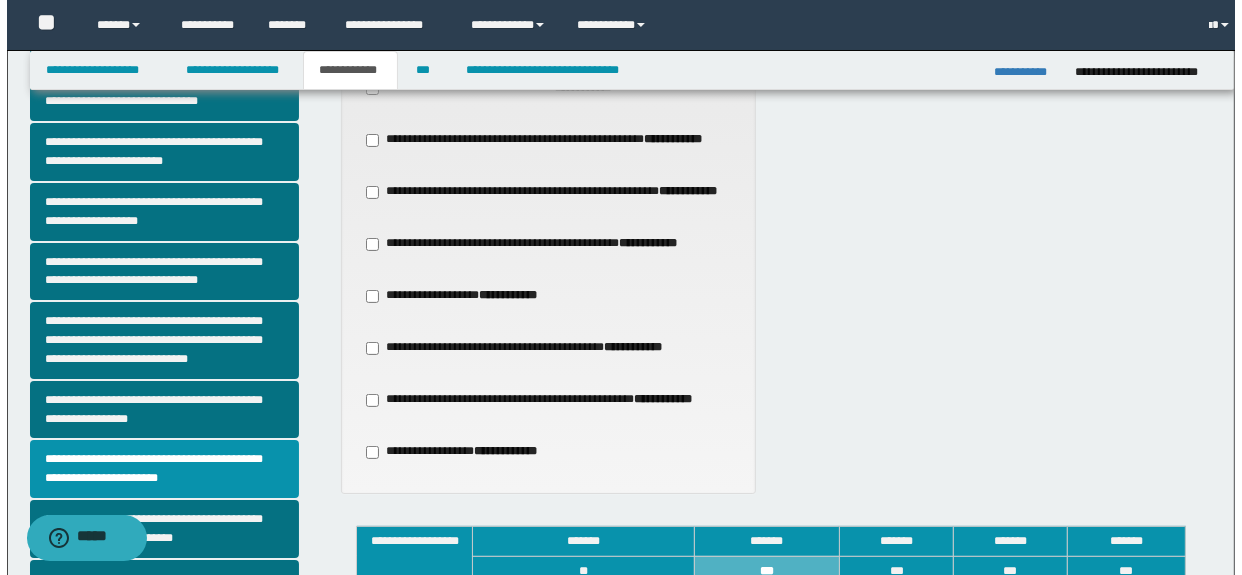 scroll, scrollTop: 332, scrollLeft: 0, axis: vertical 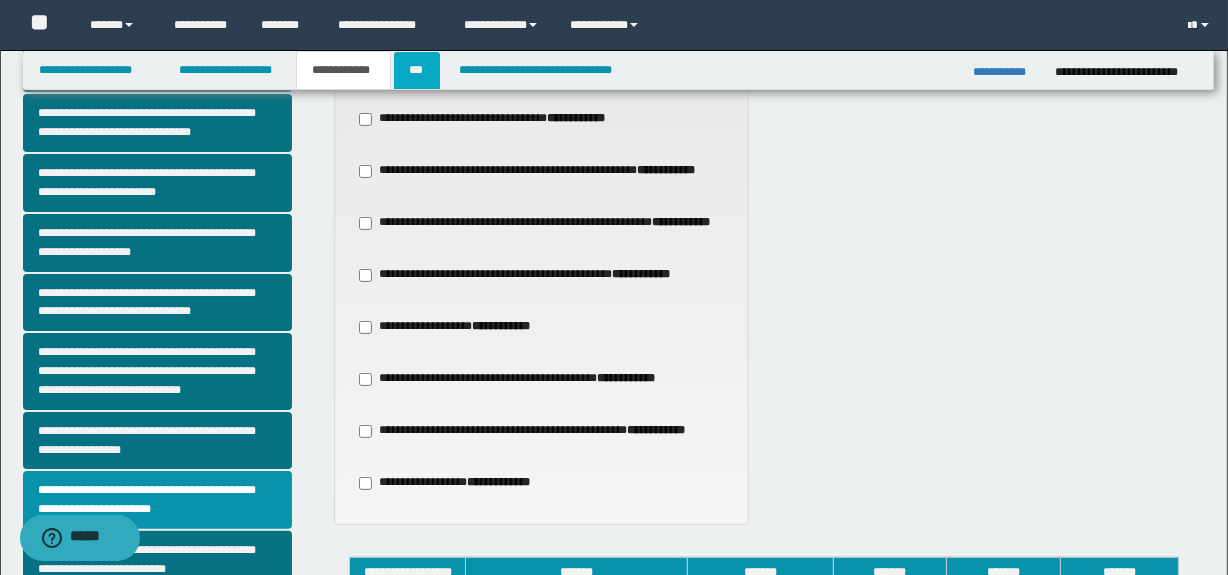 click on "**********" at bounding box center [541, 275] 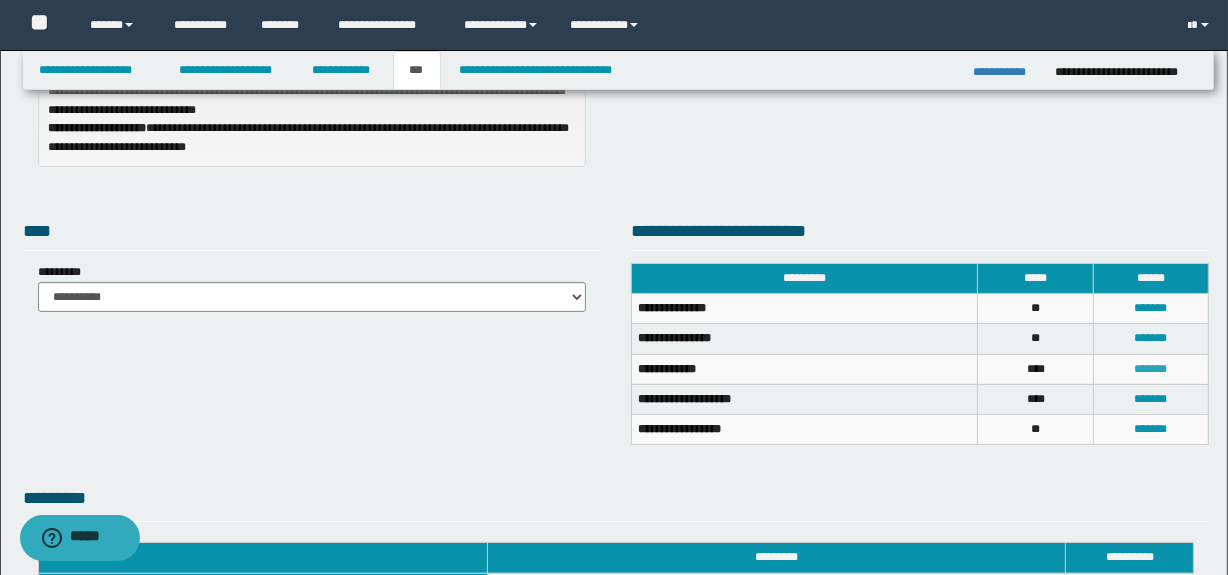 click on "*******" at bounding box center (1151, 369) 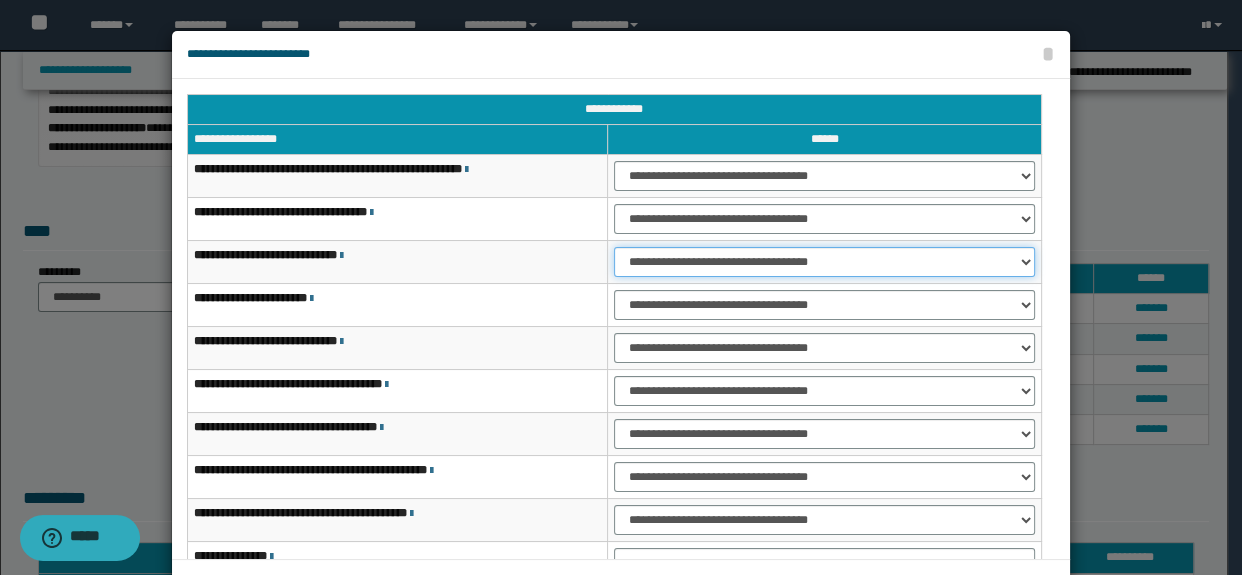 click on "**********" at bounding box center (824, 262) 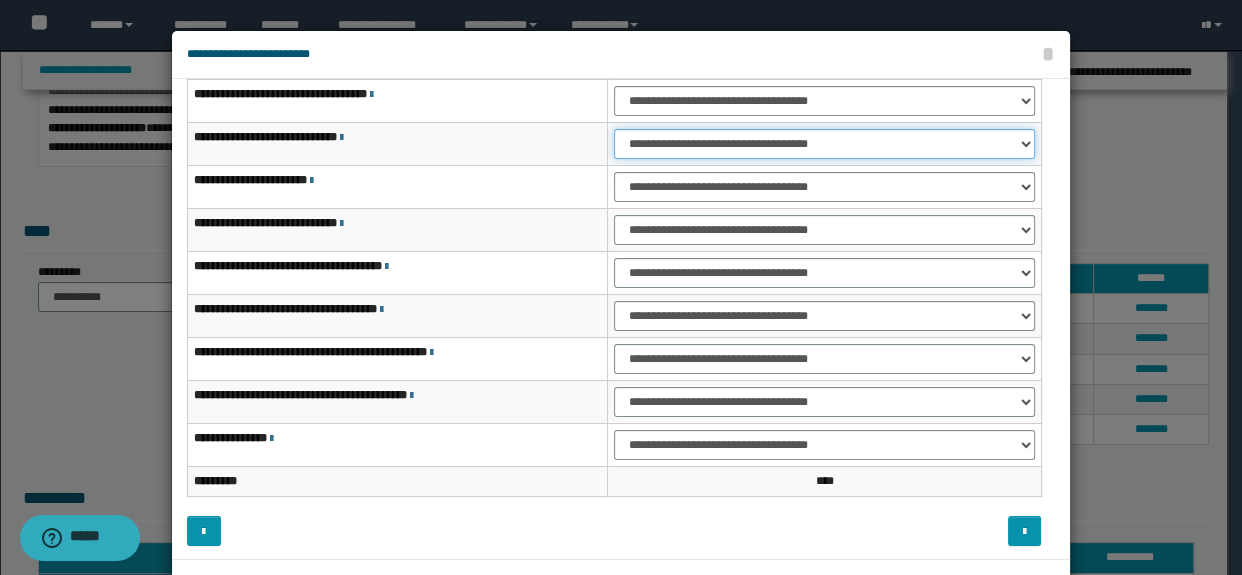 scroll, scrollTop: 120, scrollLeft: 0, axis: vertical 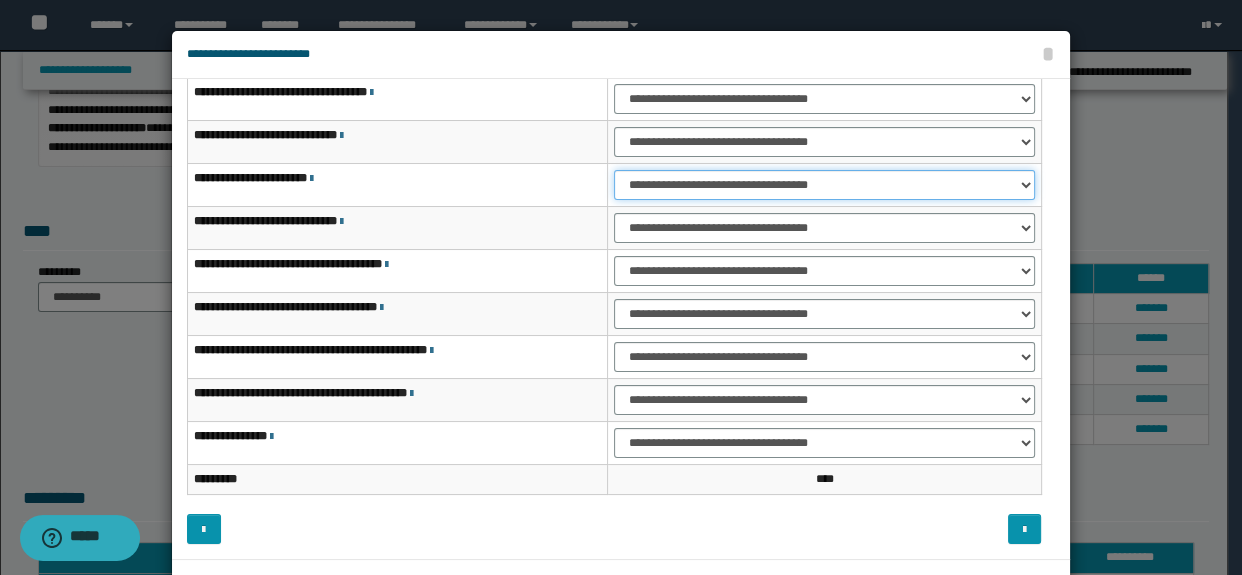 click on "**********" at bounding box center [824, 185] 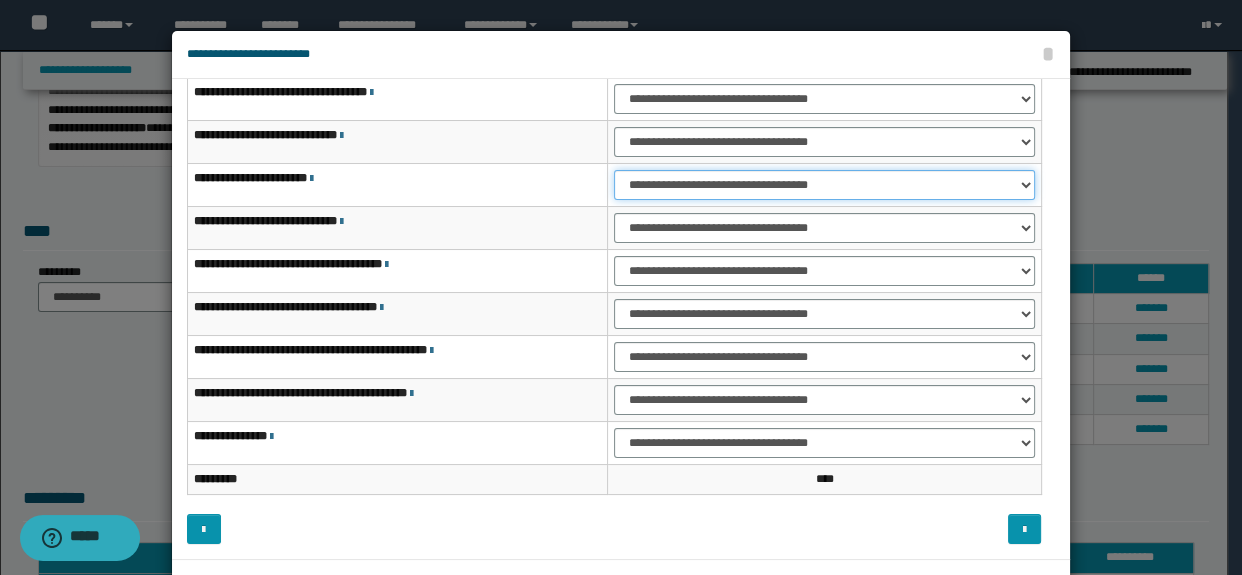 select on "***" 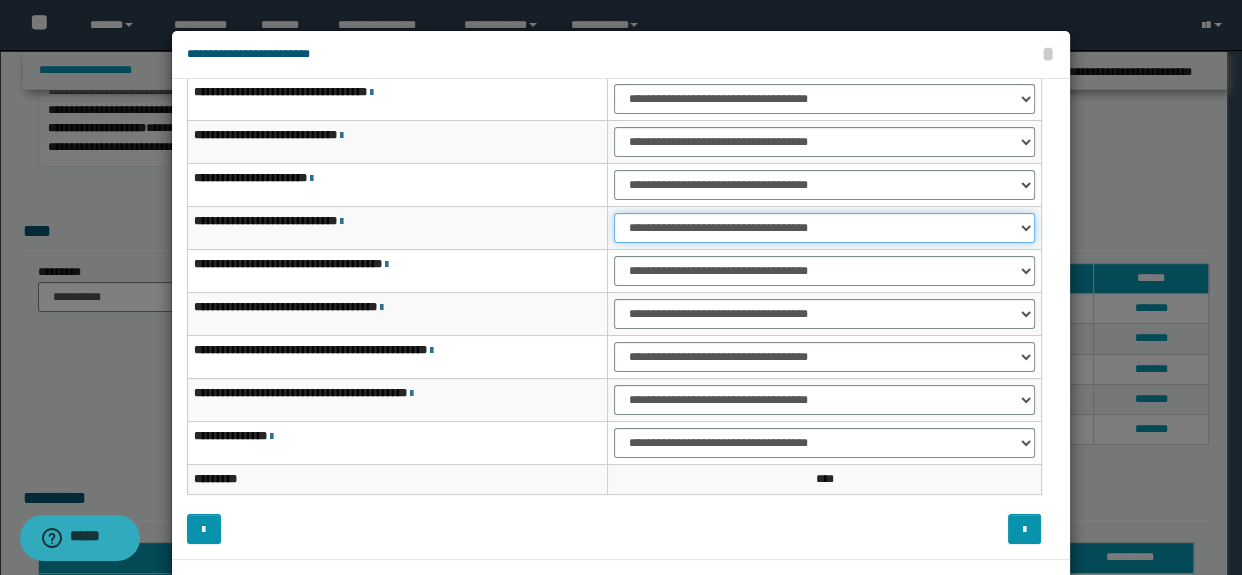 click on "**********" at bounding box center (824, 228) 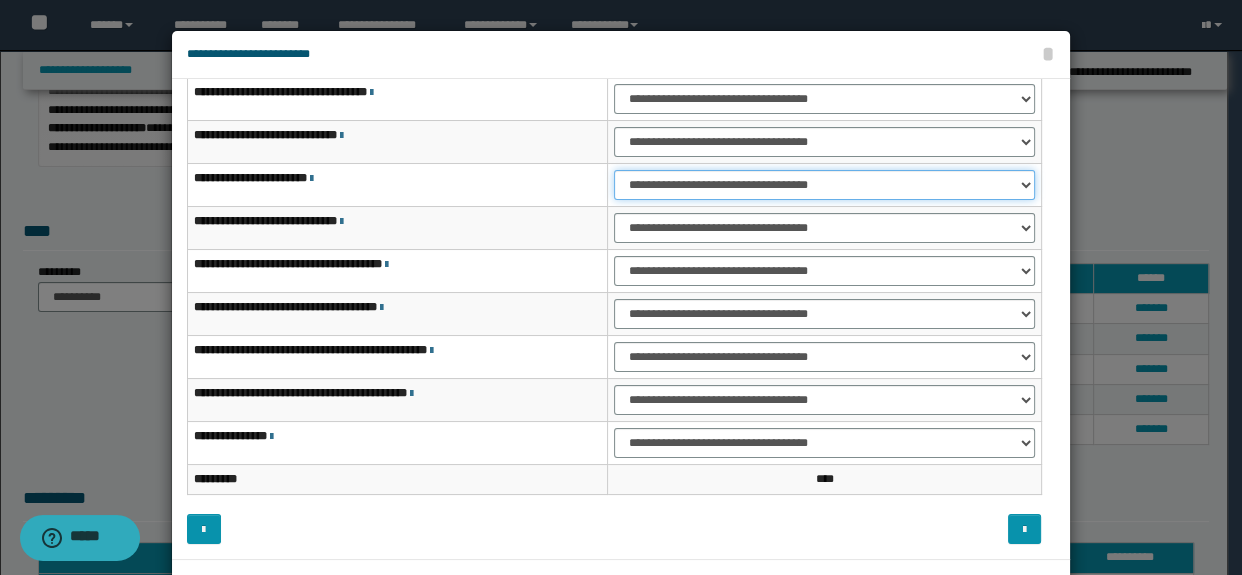 click on "**********" at bounding box center [824, 185] 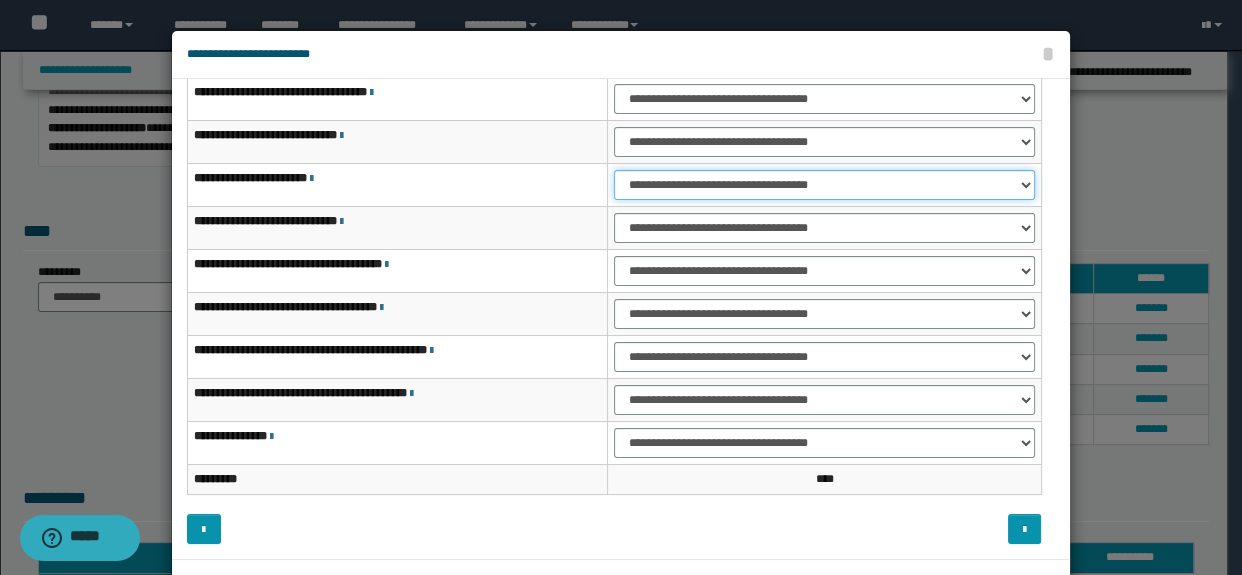 scroll, scrollTop: 75, scrollLeft: 0, axis: vertical 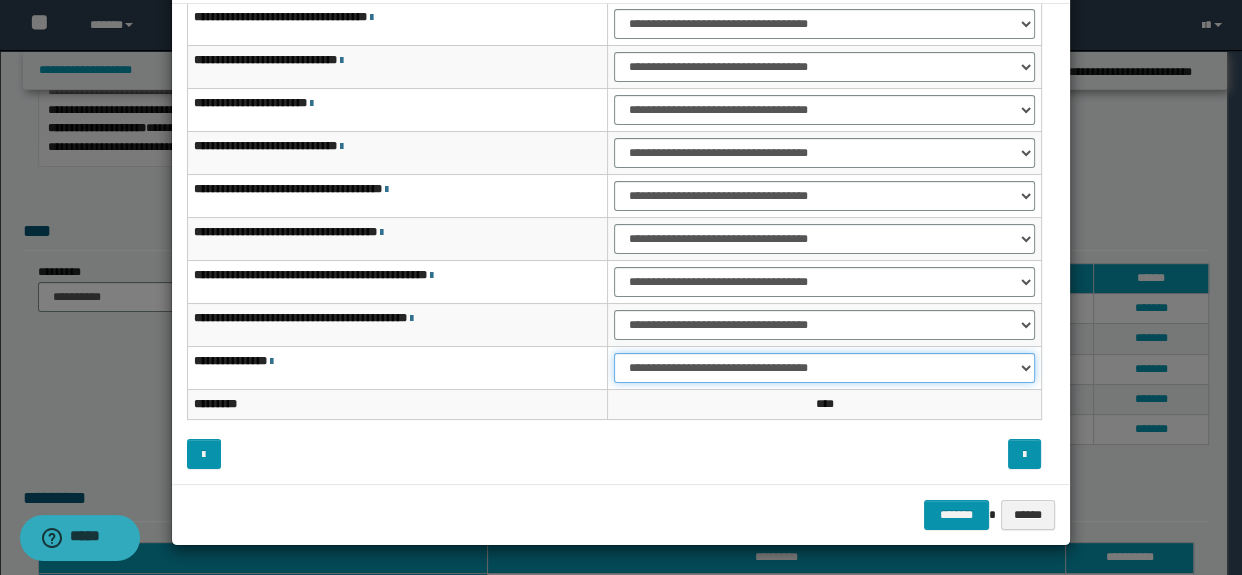 click on "**********" at bounding box center [824, 368] 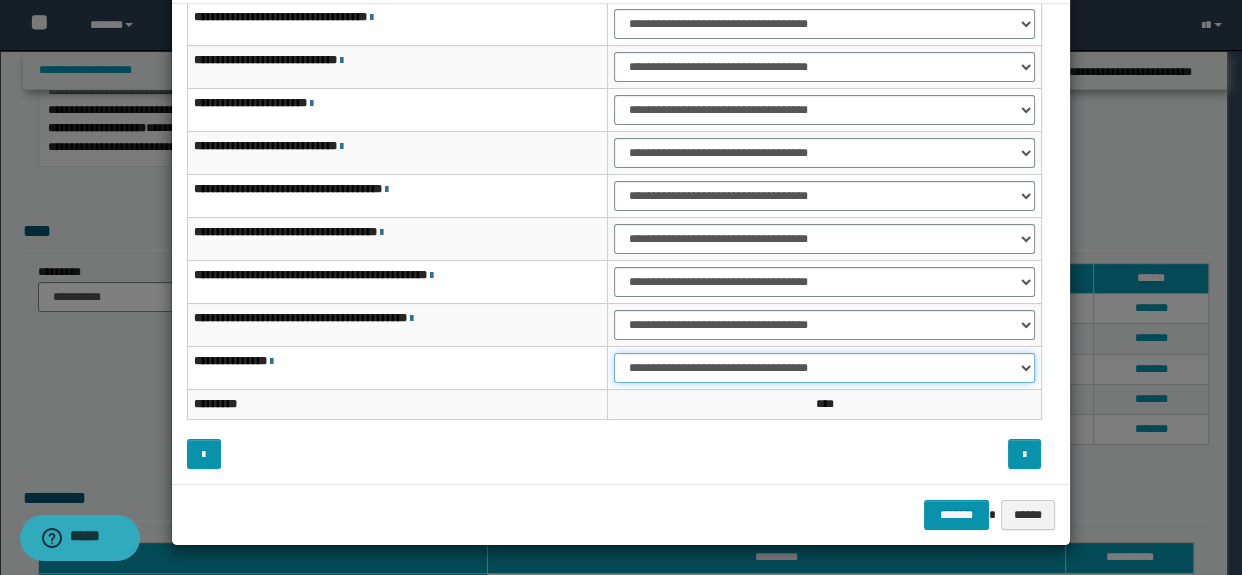 select on "***" 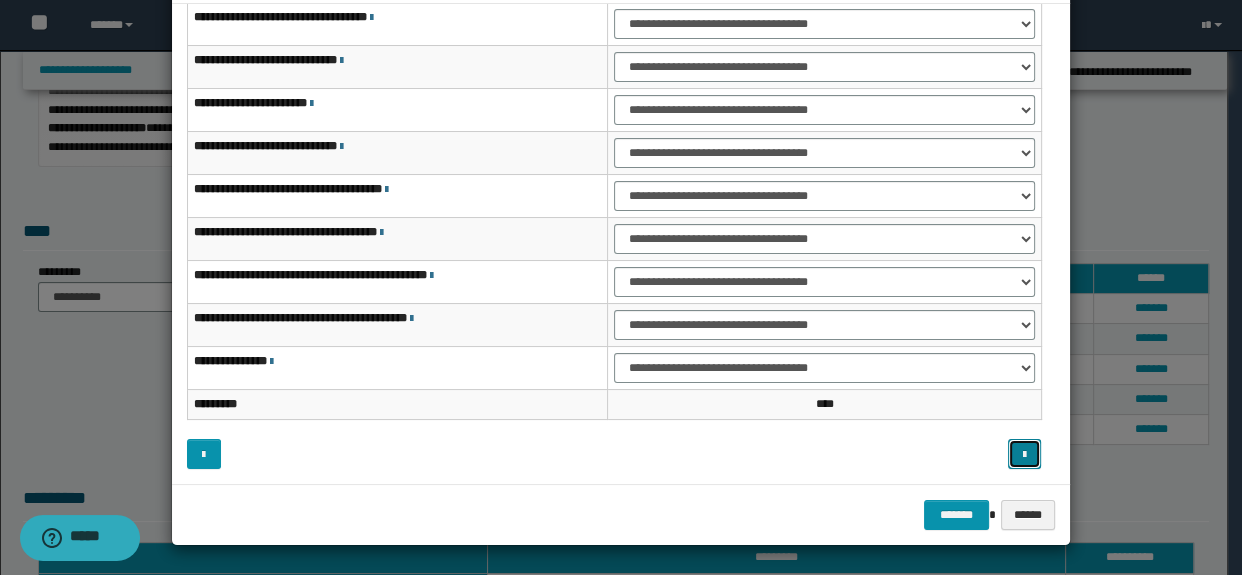 click at bounding box center [1025, 454] 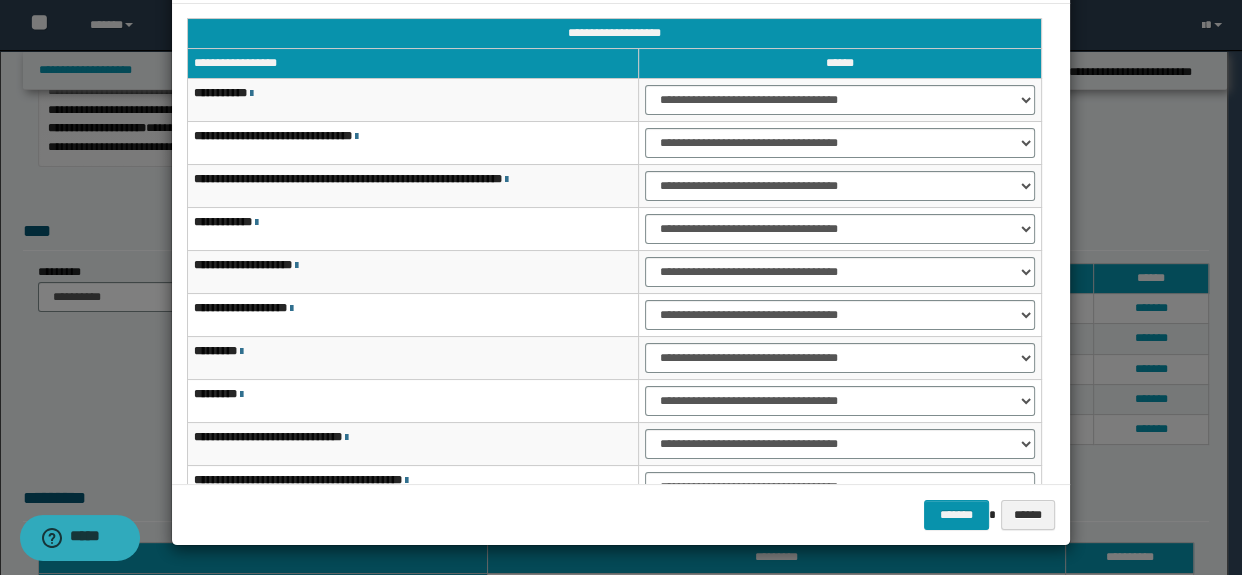 scroll, scrollTop: 0, scrollLeft: 0, axis: both 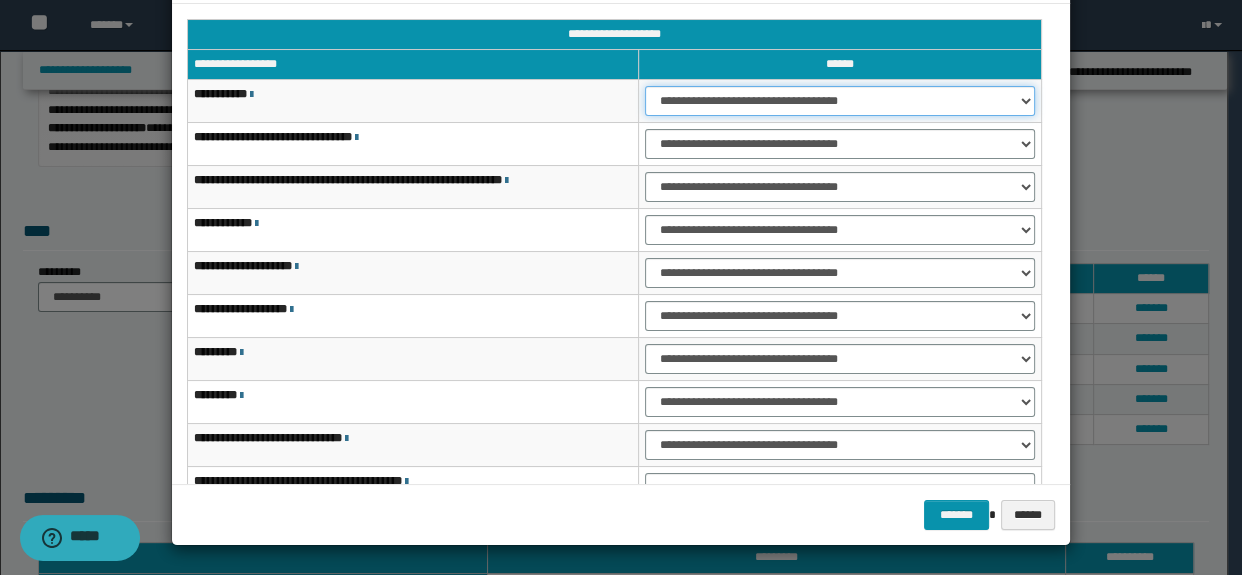click on "**********" at bounding box center (839, 101) 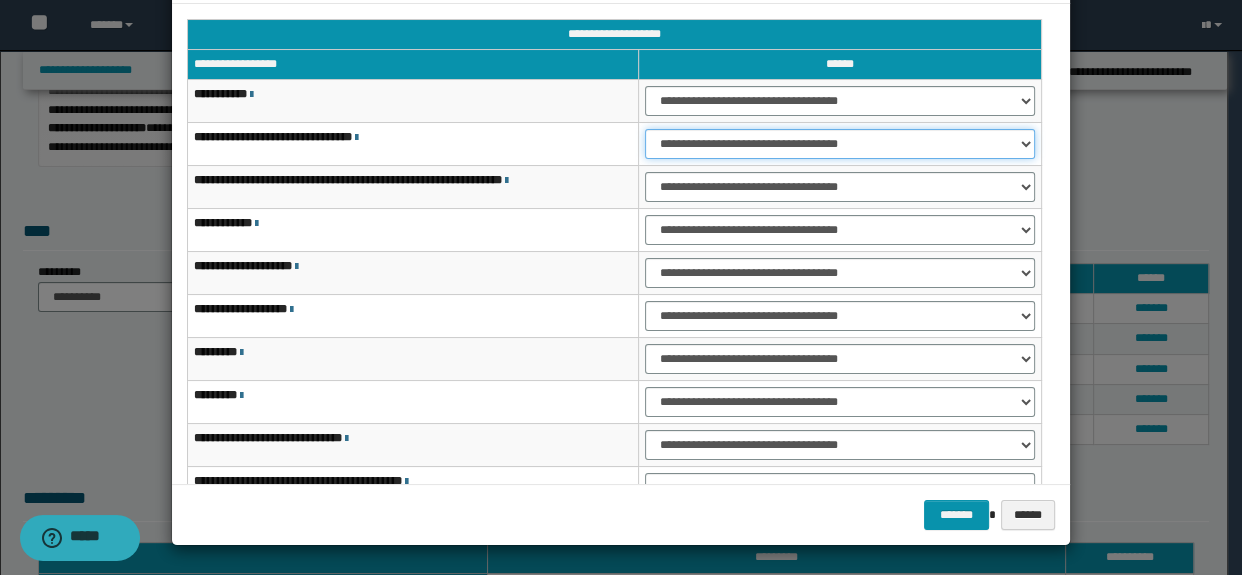 click on "**********" at bounding box center [839, 144] 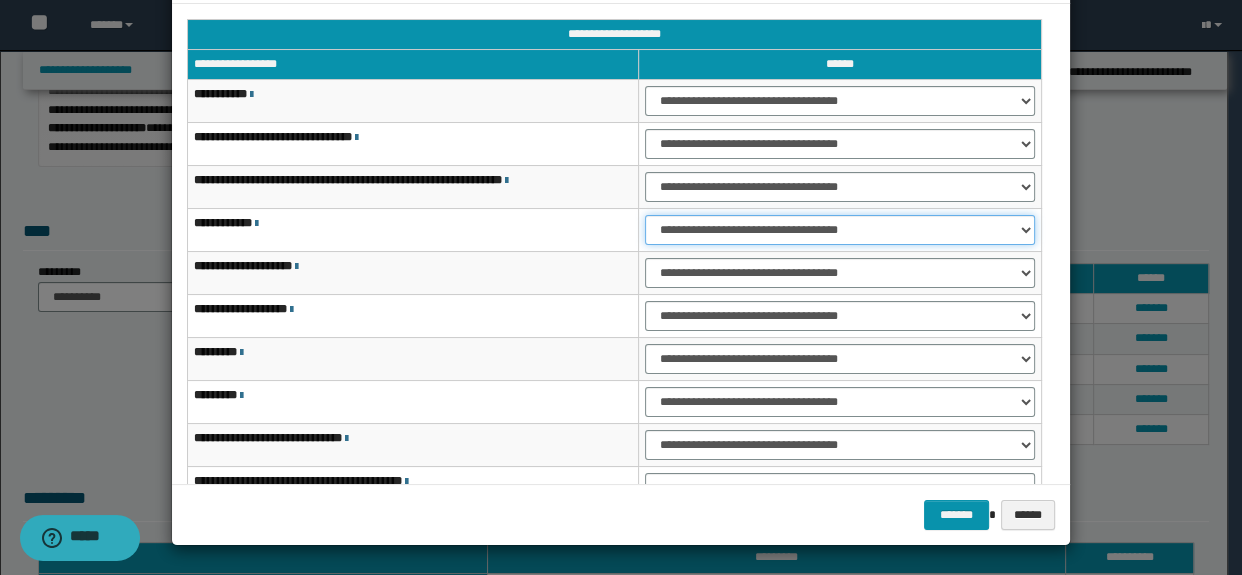 click on "**********" at bounding box center [839, 230] 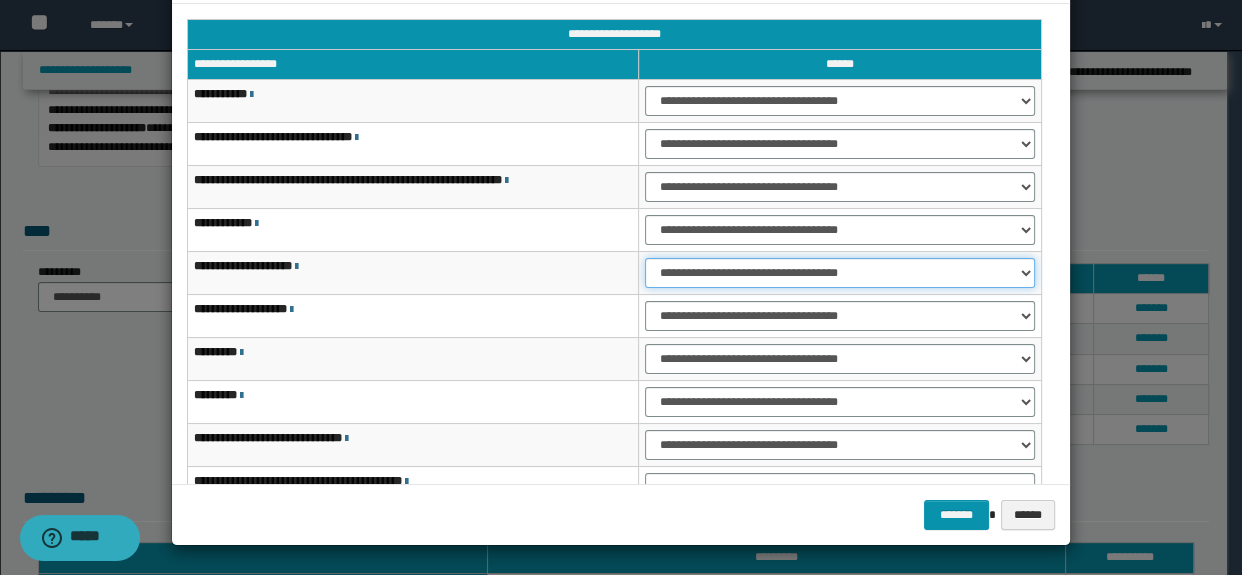 click on "**********" at bounding box center [839, 273] 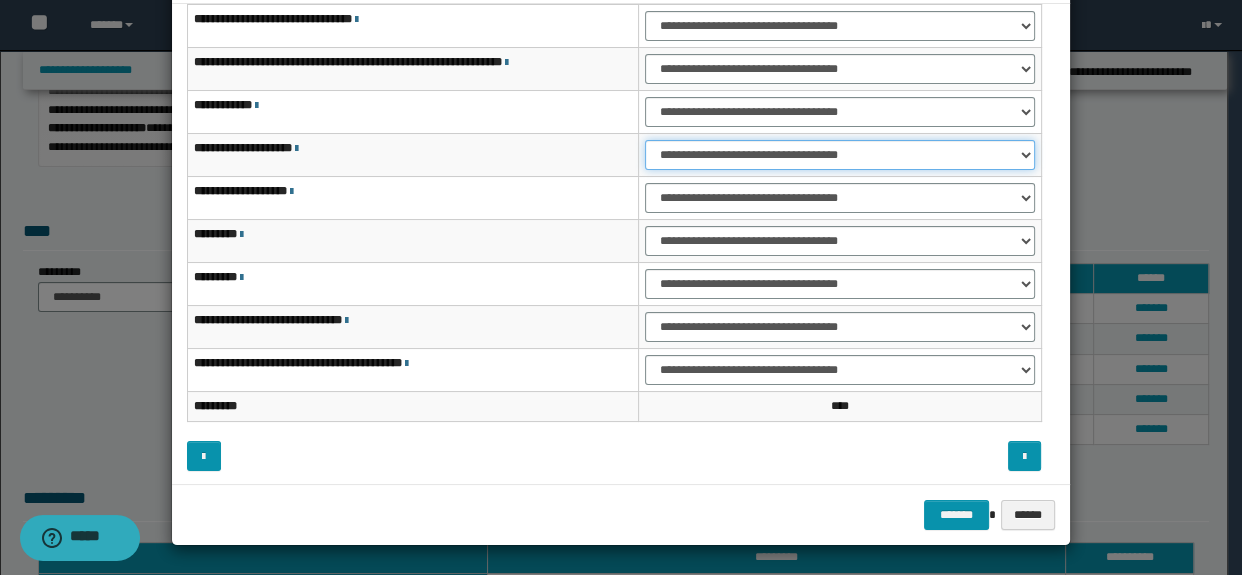 scroll, scrollTop: 120, scrollLeft: 0, axis: vertical 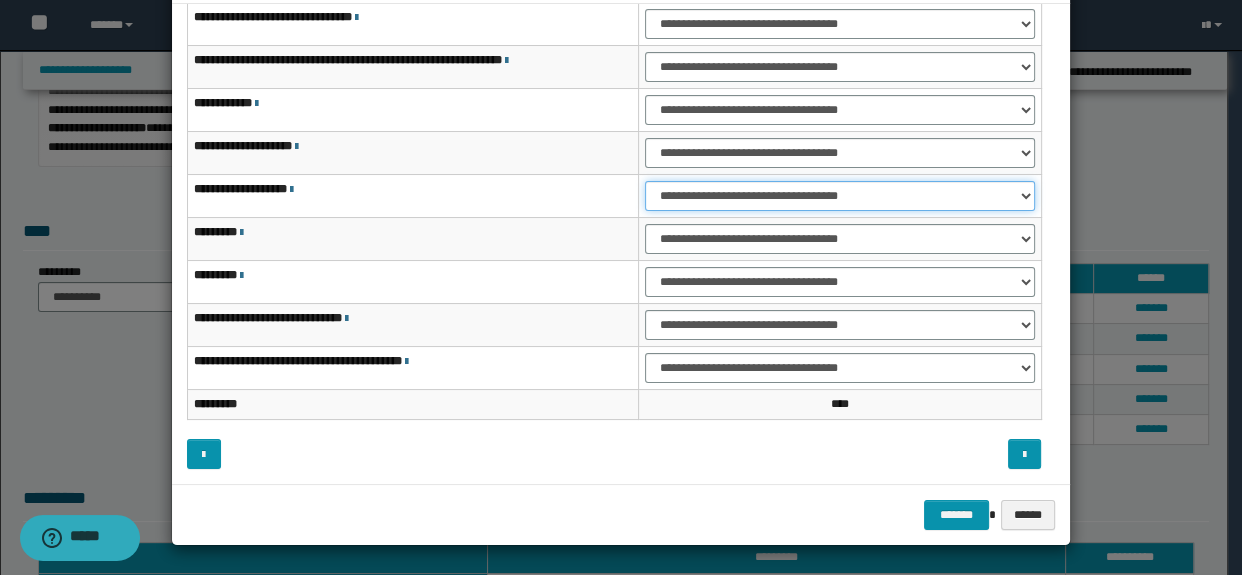 drag, startPoint x: 747, startPoint y: 188, endPoint x: 749, endPoint y: 209, distance: 21.095022 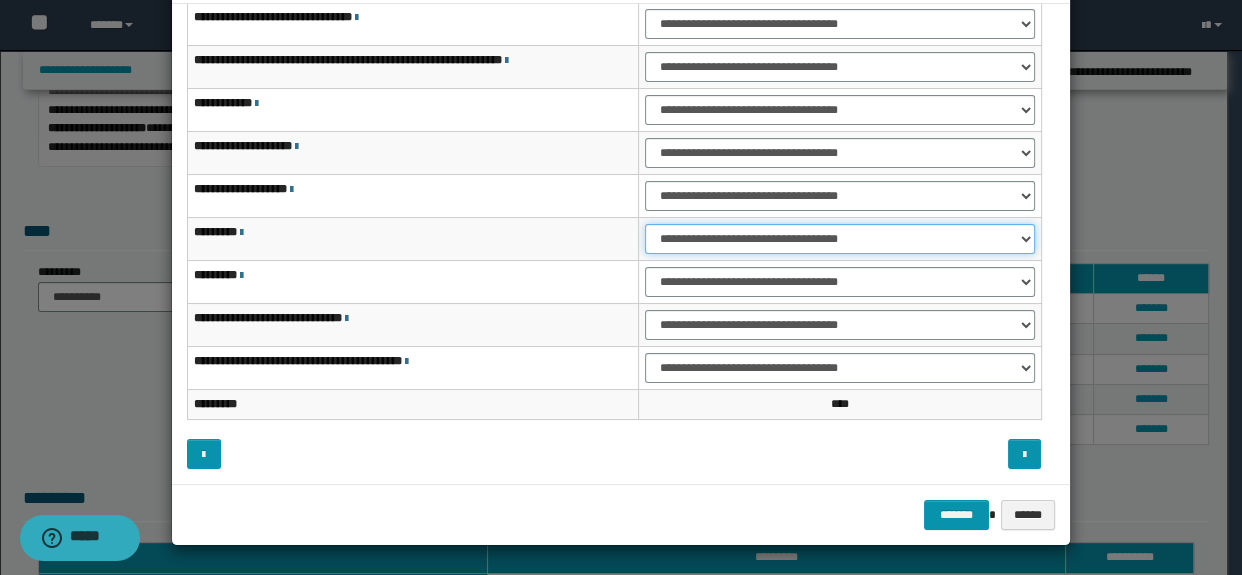 click on "**********" at bounding box center (839, 239) 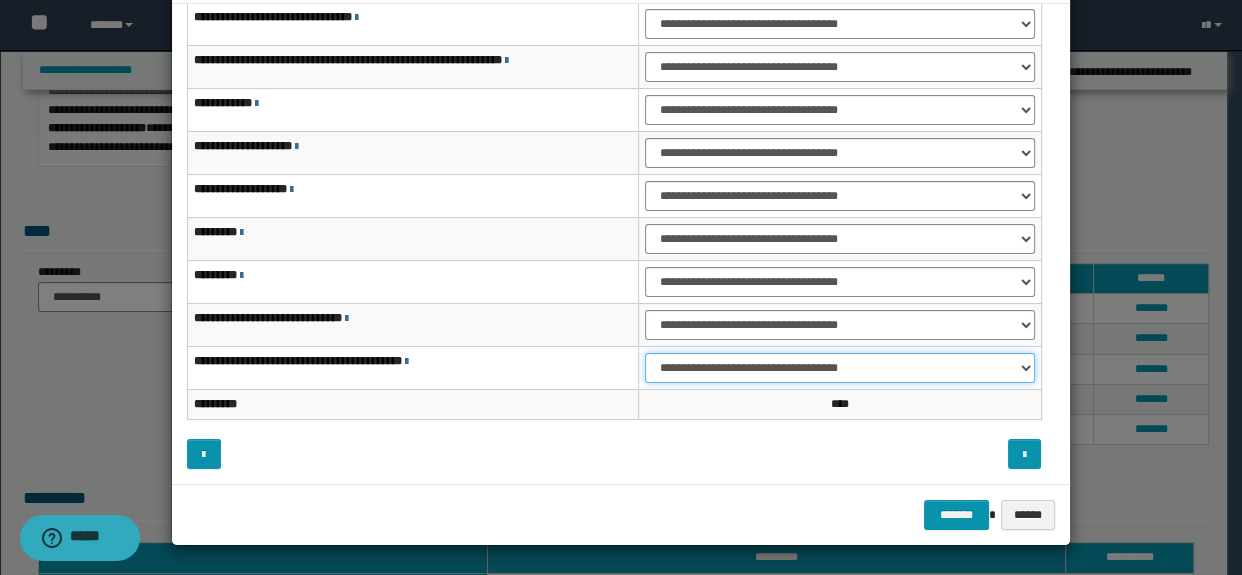 click on "**********" at bounding box center [839, 368] 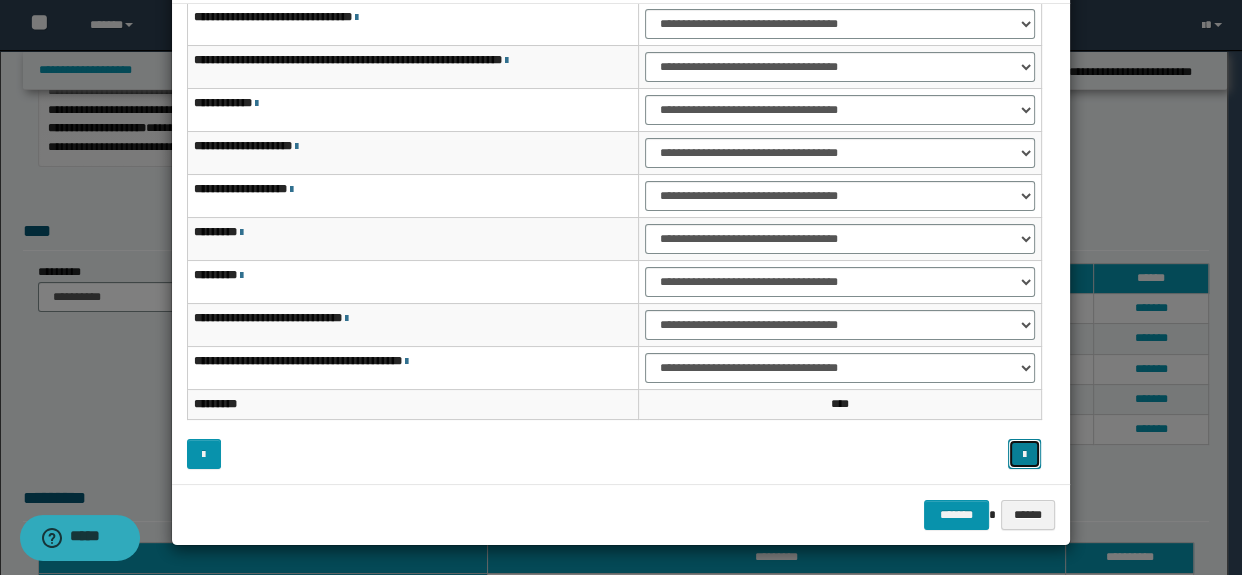 click at bounding box center (1024, 455) 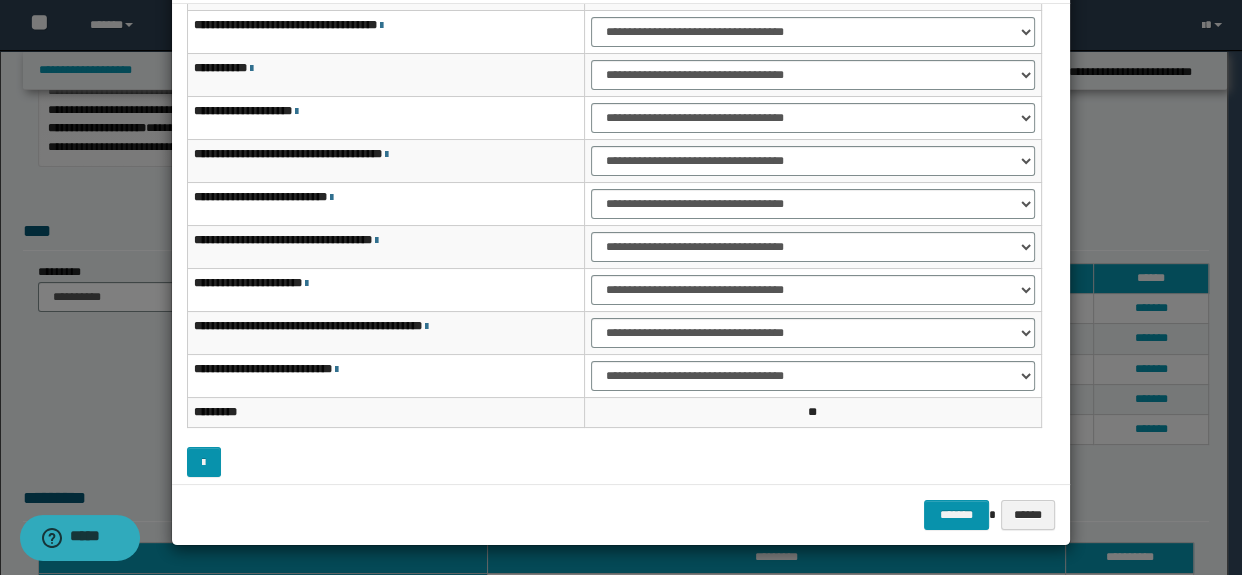 scroll, scrollTop: 120, scrollLeft: 0, axis: vertical 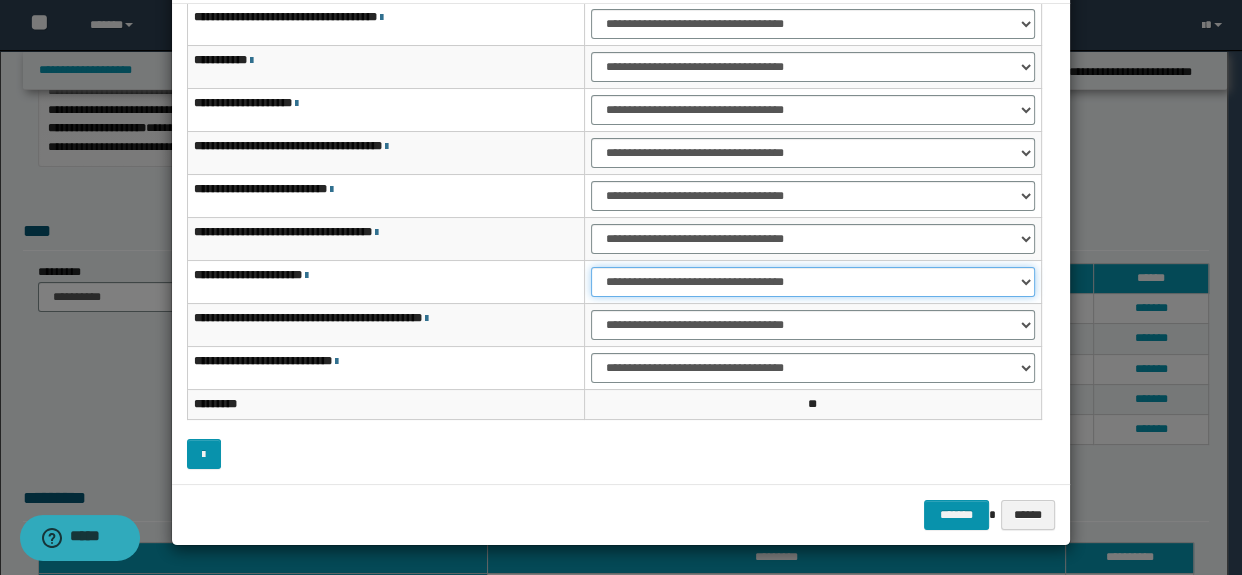 click on "**********" at bounding box center [813, 282] 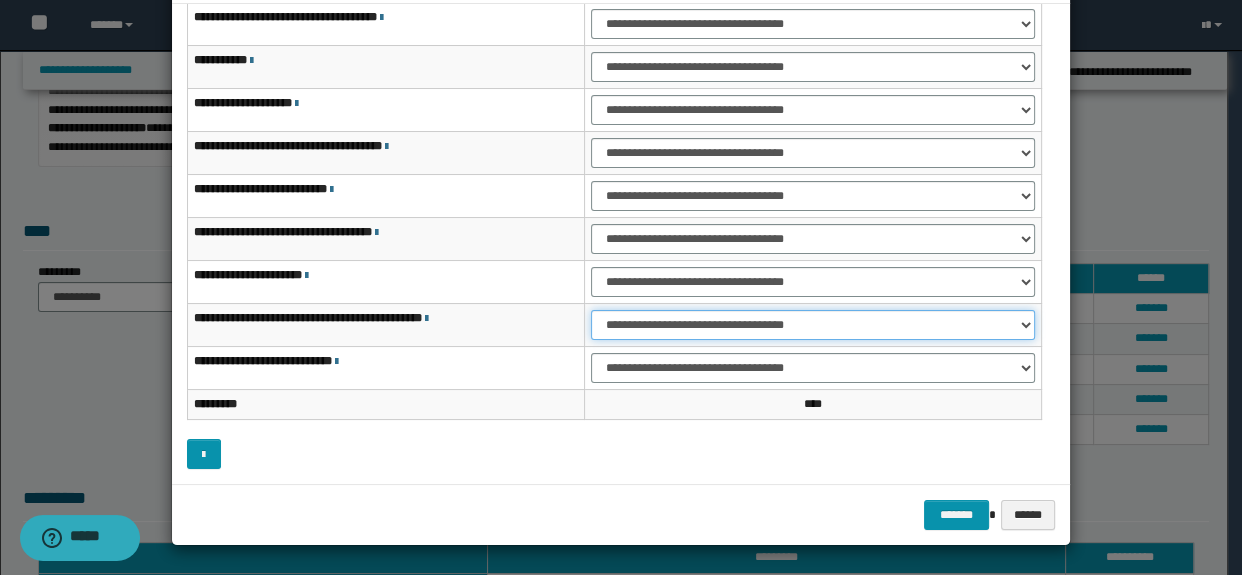 drag, startPoint x: 677, startPoint y: 314, endPoint x: 677, endPoint y: 326, distance: 12 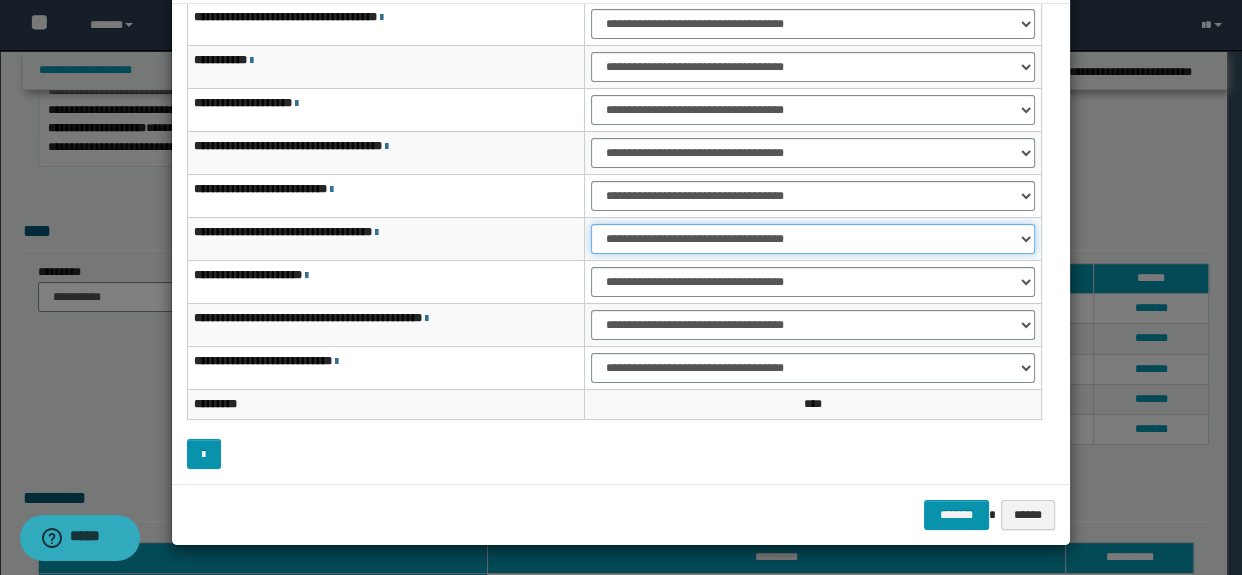 drag, startPoint x: 738, startPoint y: 229, endPoint x: 738, endPoint y: 248, distance: 19 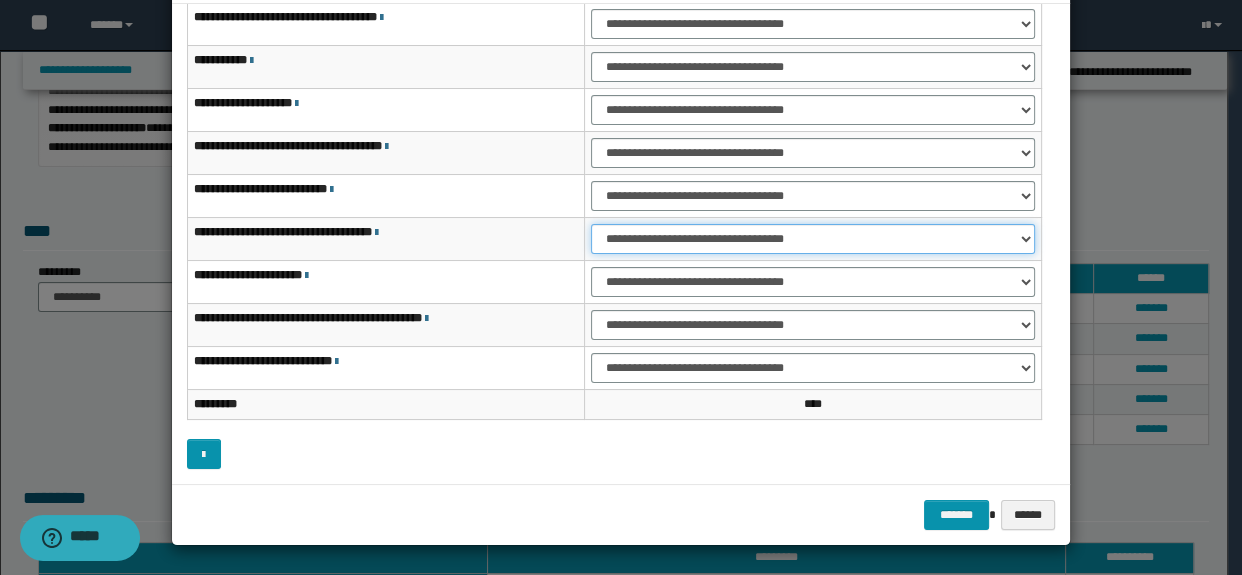 scroll, scrollTop: 29, scrollLeft: 0, axis: vertical 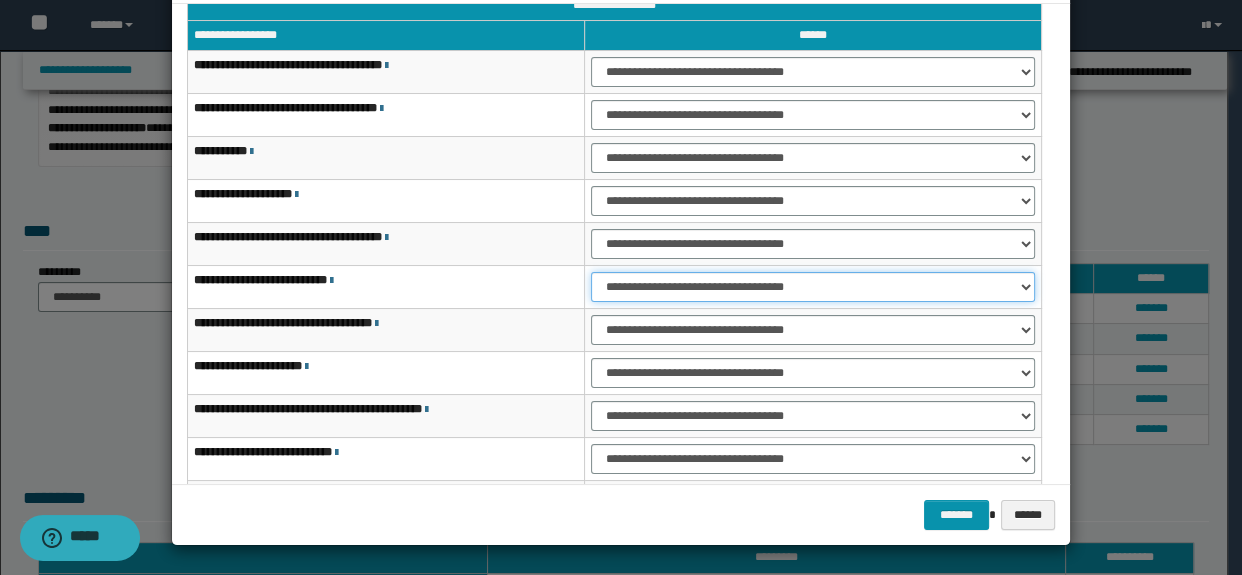 click on "**********" at bounding box center [813, 287] 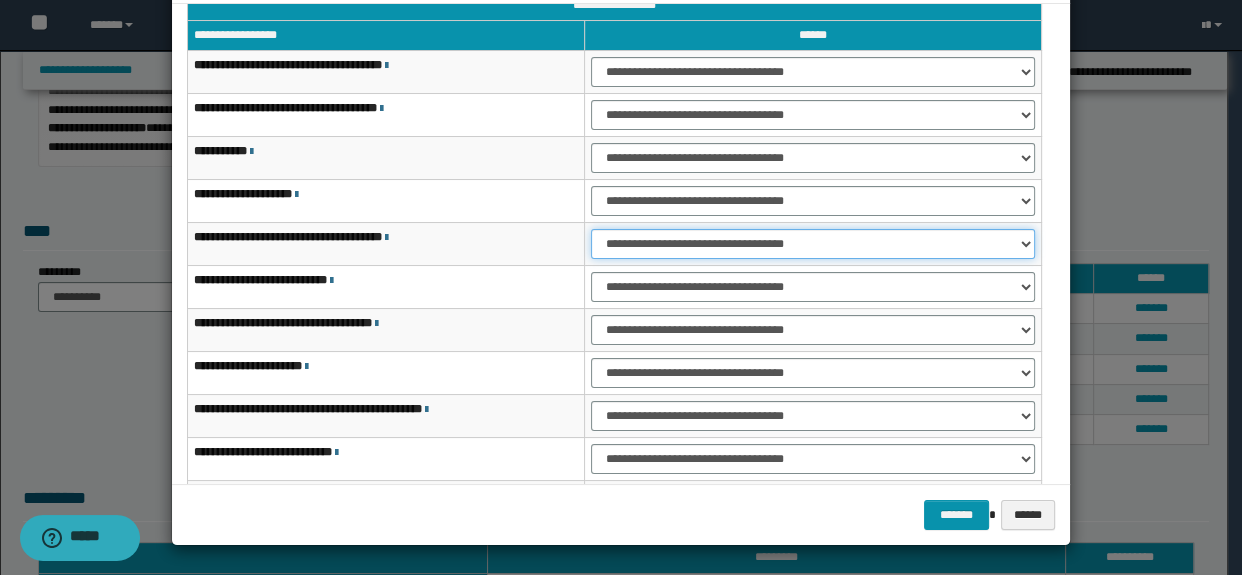 click on "**********" at bounding box center [813, 244] 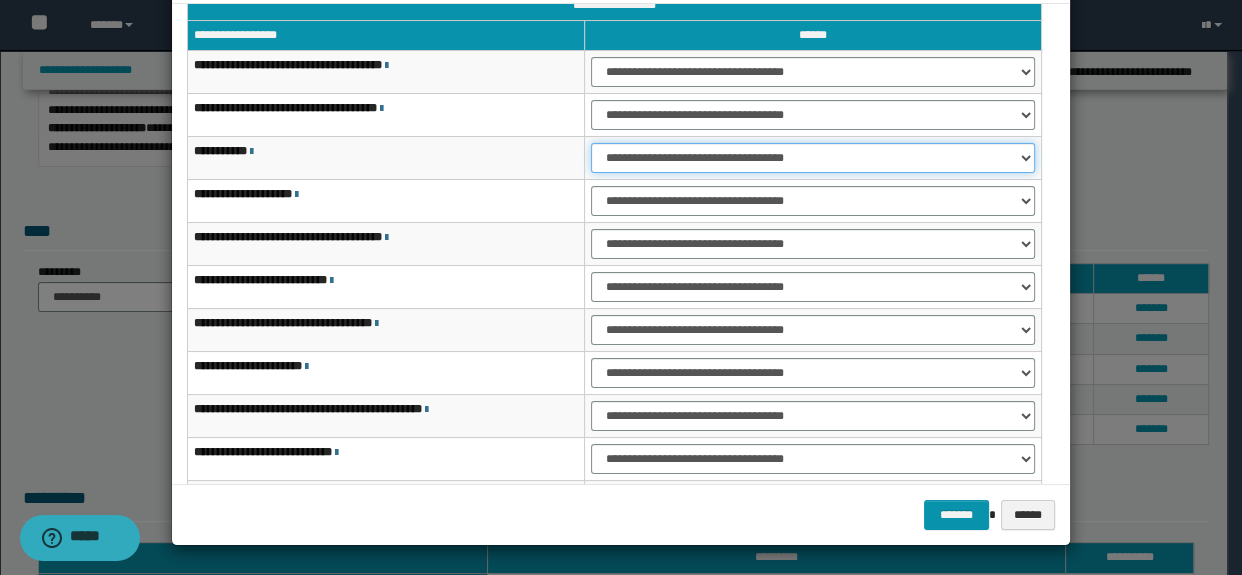 click on "**********" at bounding box center (813, 158) 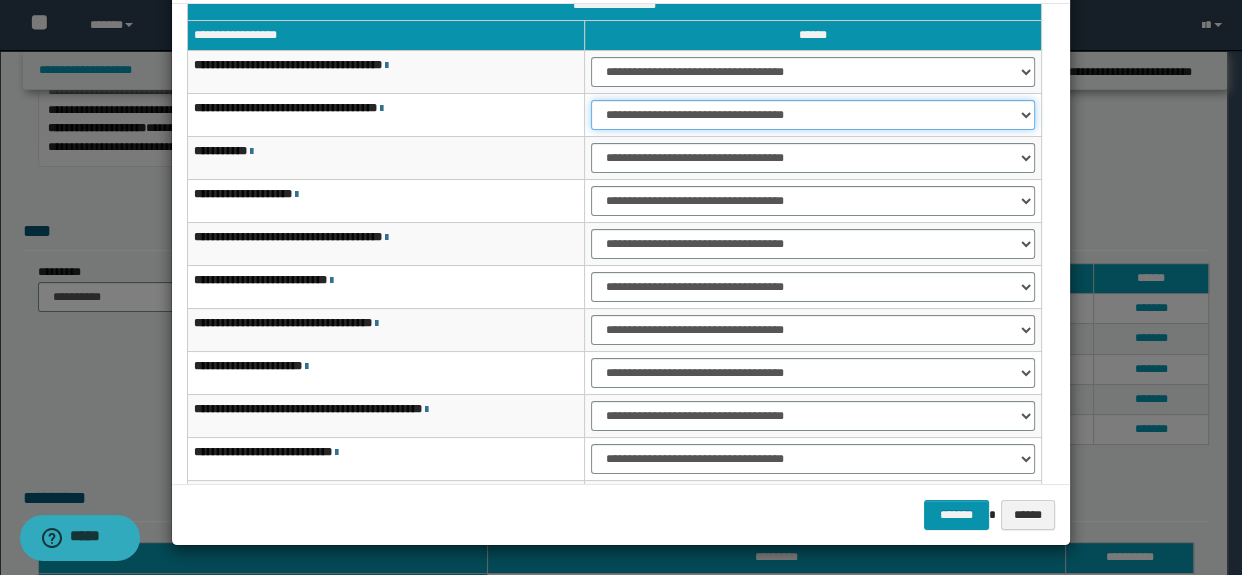 drag, startPoint x: 680, startPoint y: 109, endPoint x: 680, endPoint y: 127, distance: 18 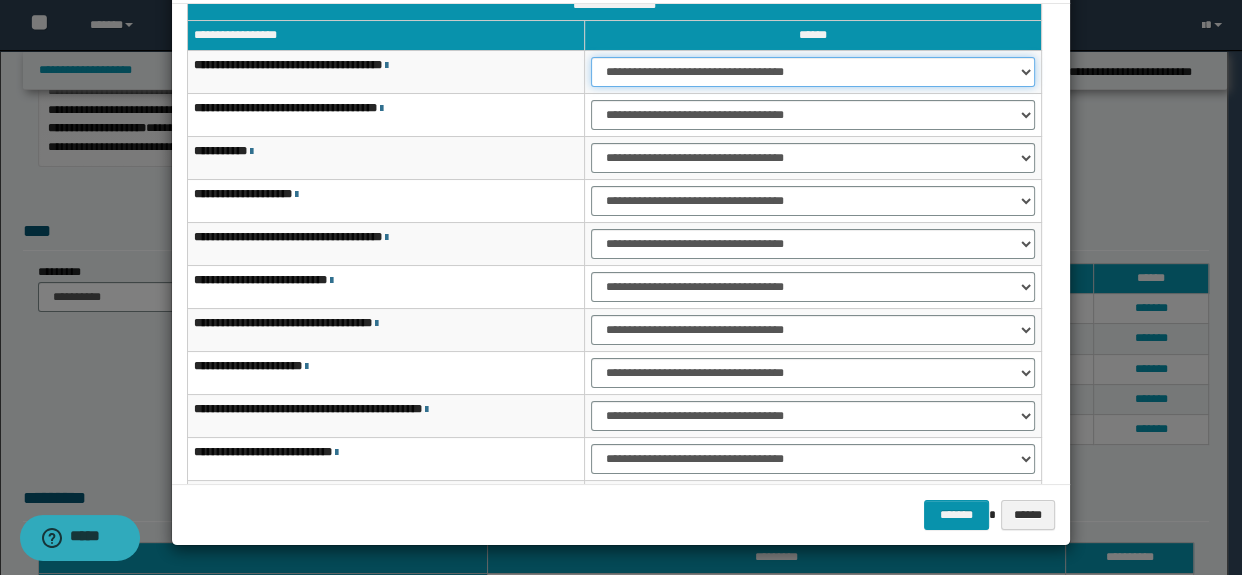 click on "**********" at bounding box center [813, 72] 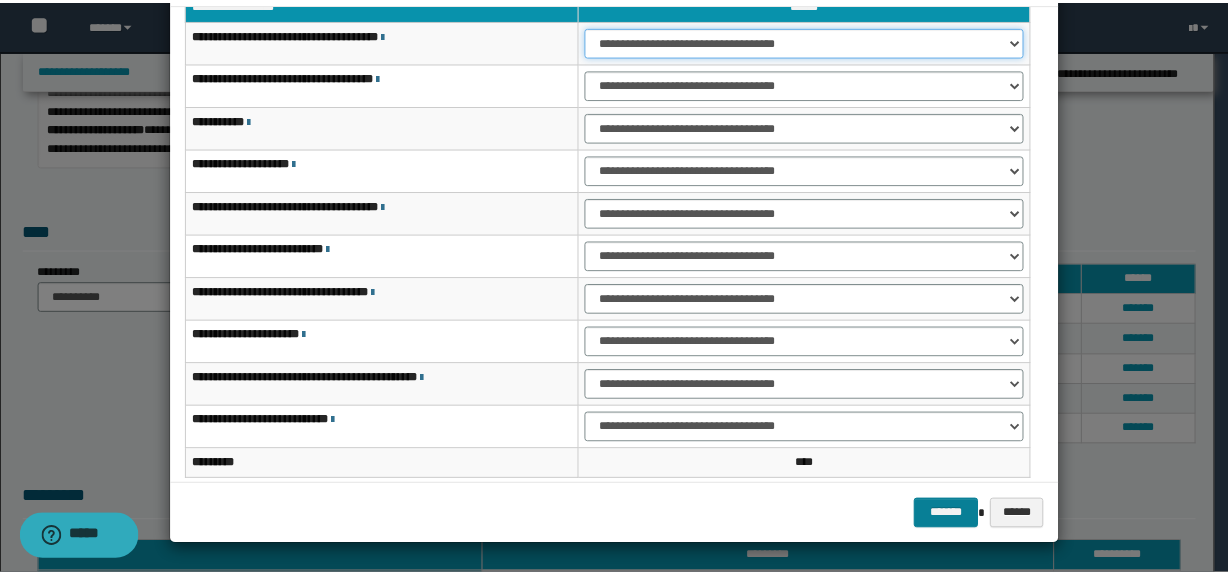 scroll, scrollTop: 29, scrollLeft: 0, axis: vertical 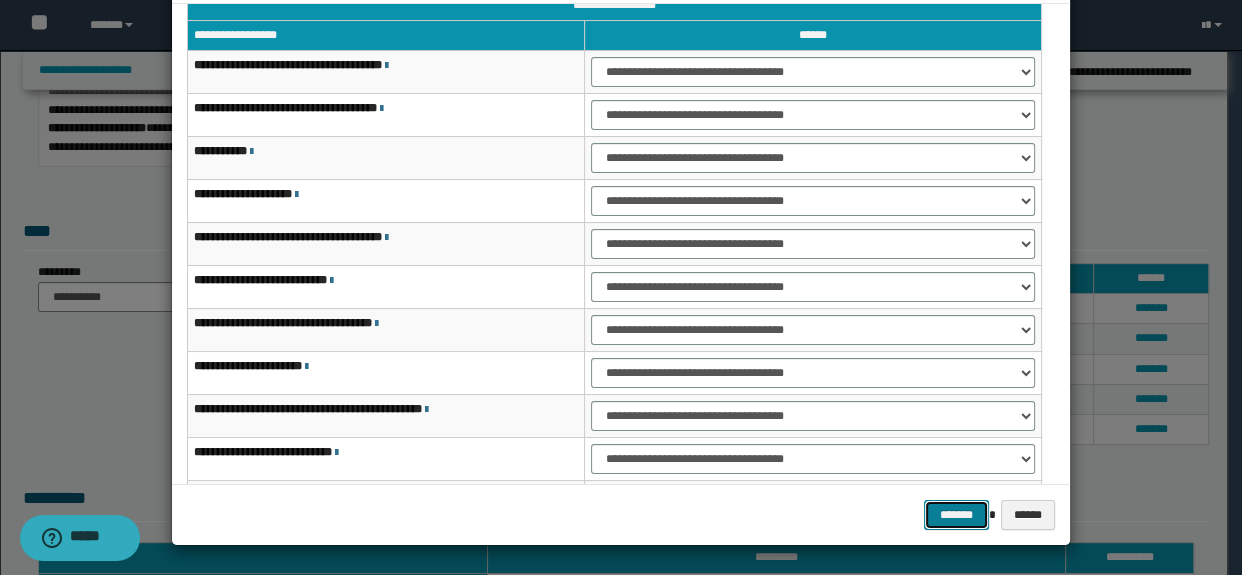 click on "*******" at bounding box center (956, 515) 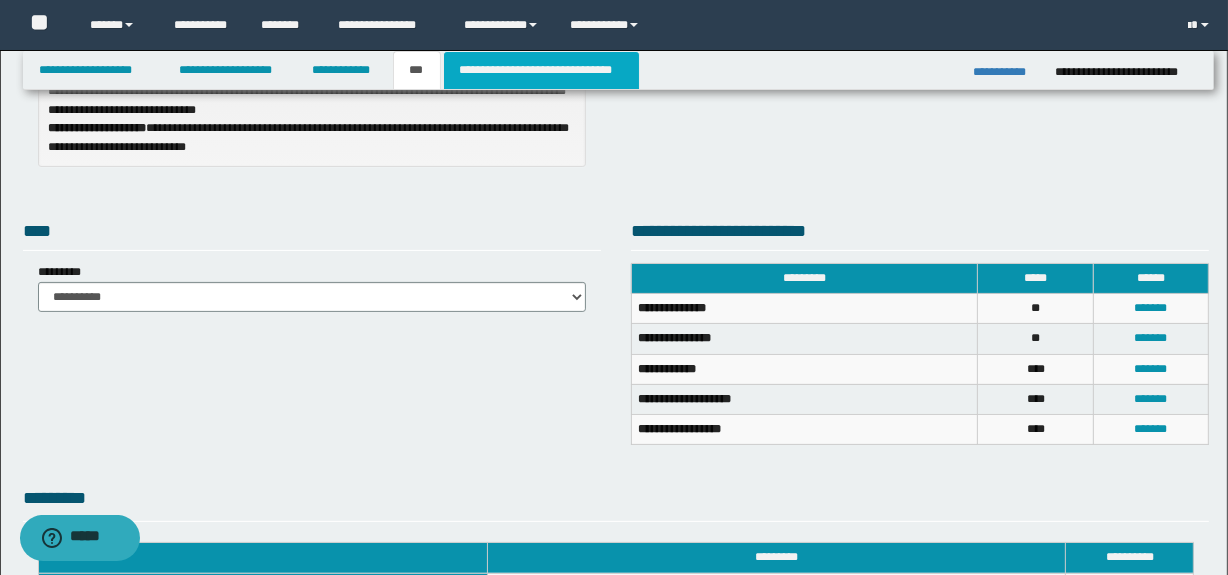 click on "**********" at bounding box center (541, 70) 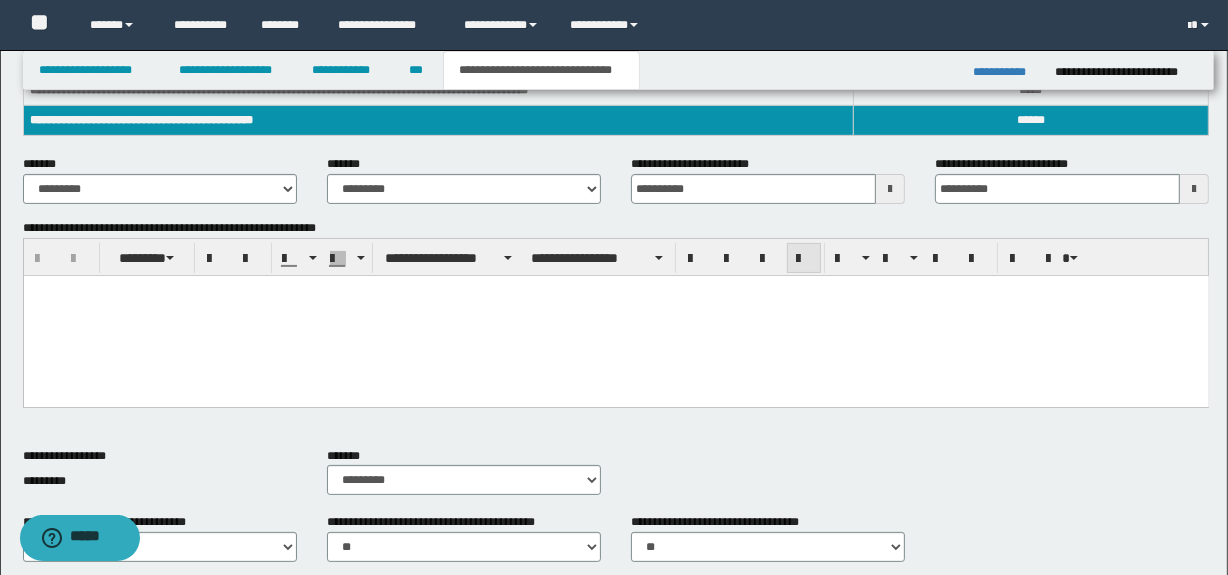 scroll, scrollTop: 332, scrollLeft: 0, axis: vertical 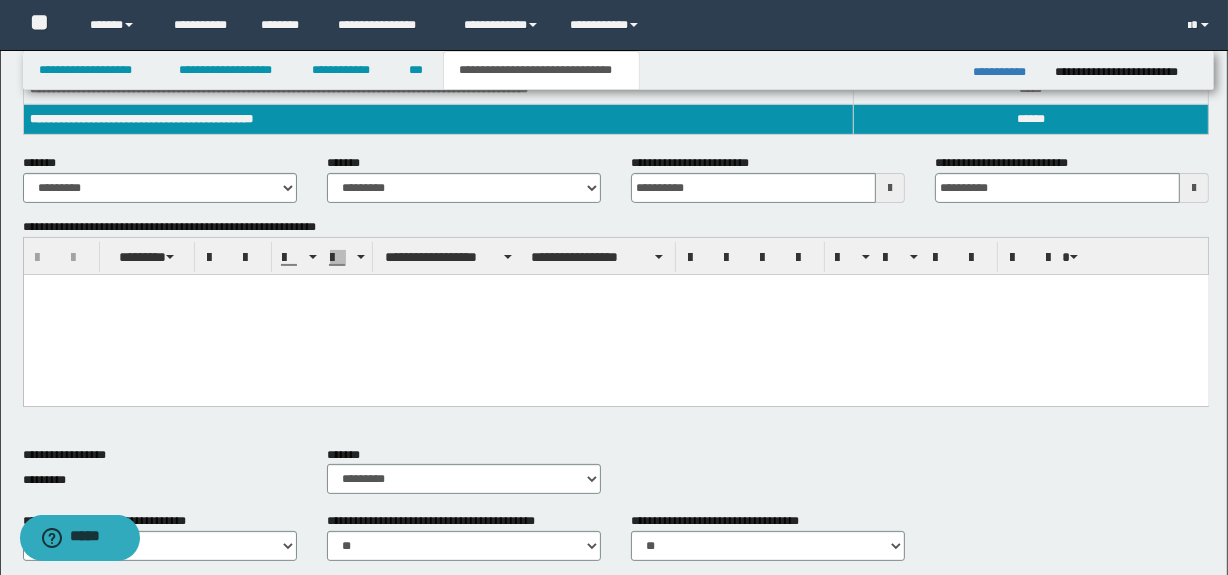 click at bounding box center (615, 315) 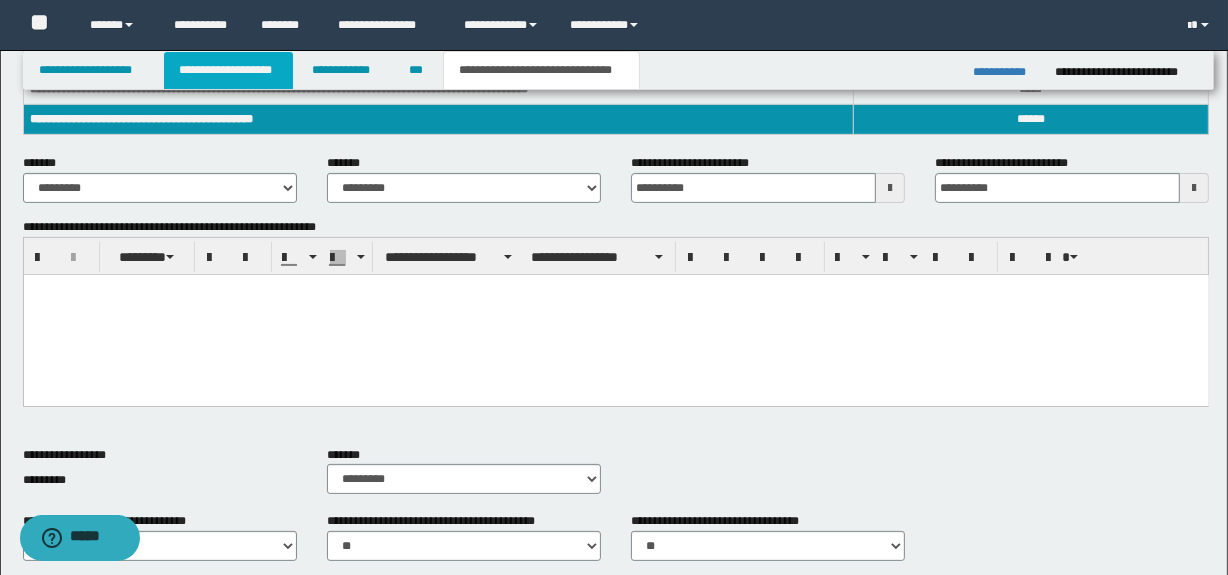 click on "**********" at bounding box center (228, 70) 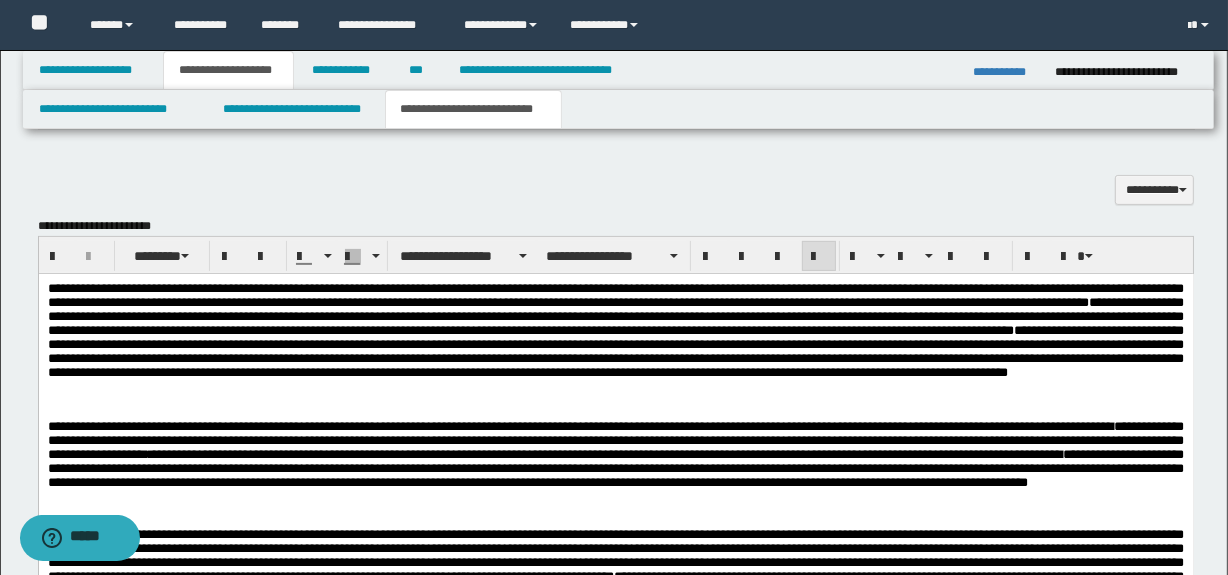scroll, scrollTop: 636, scrollLeft: 0, axis: vertical 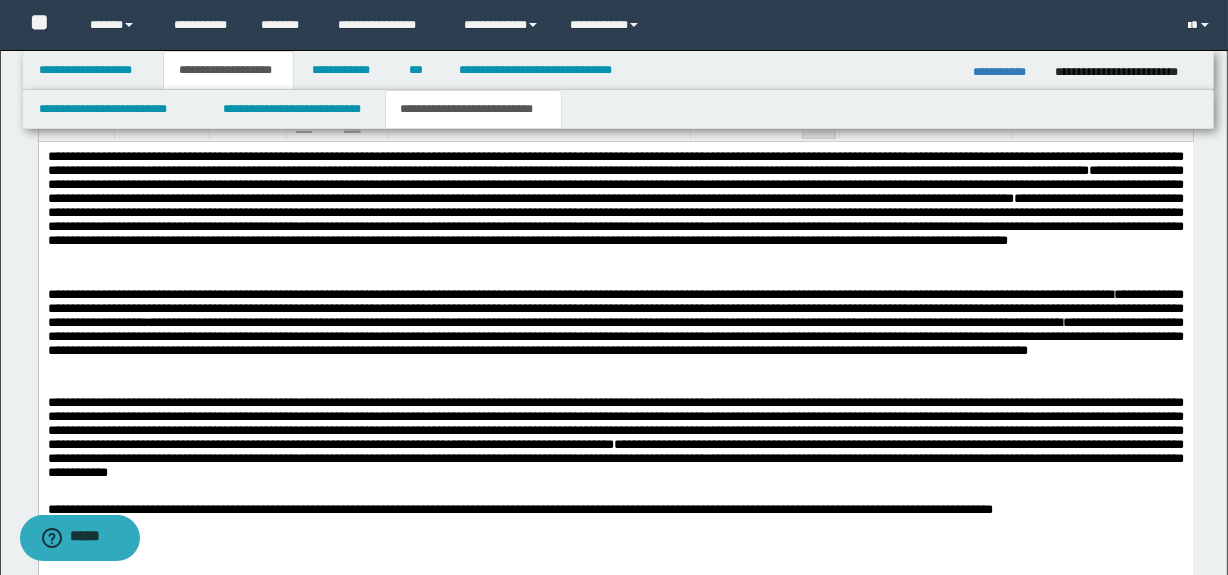 drag, startPoint x: 44, startPoint y: 344, endPoint x: 299, endPoint y: 375, distance: 256.8774 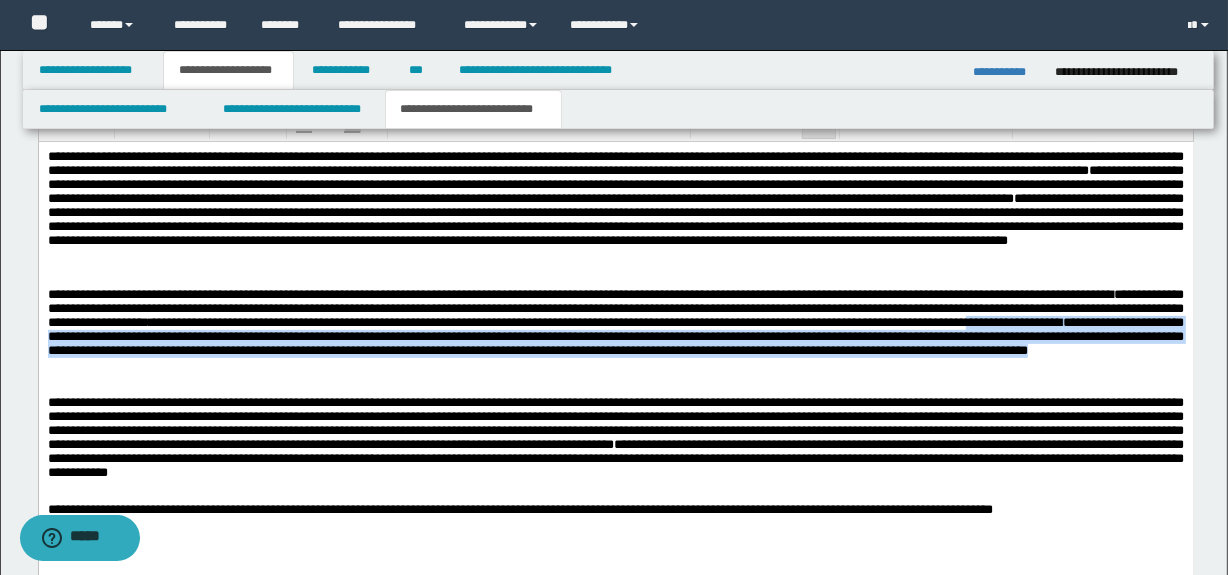 drag, startPoint x: 256, startPoint y: 376, endPoint x: 18, endPoint y: 340, distance: 240.70729 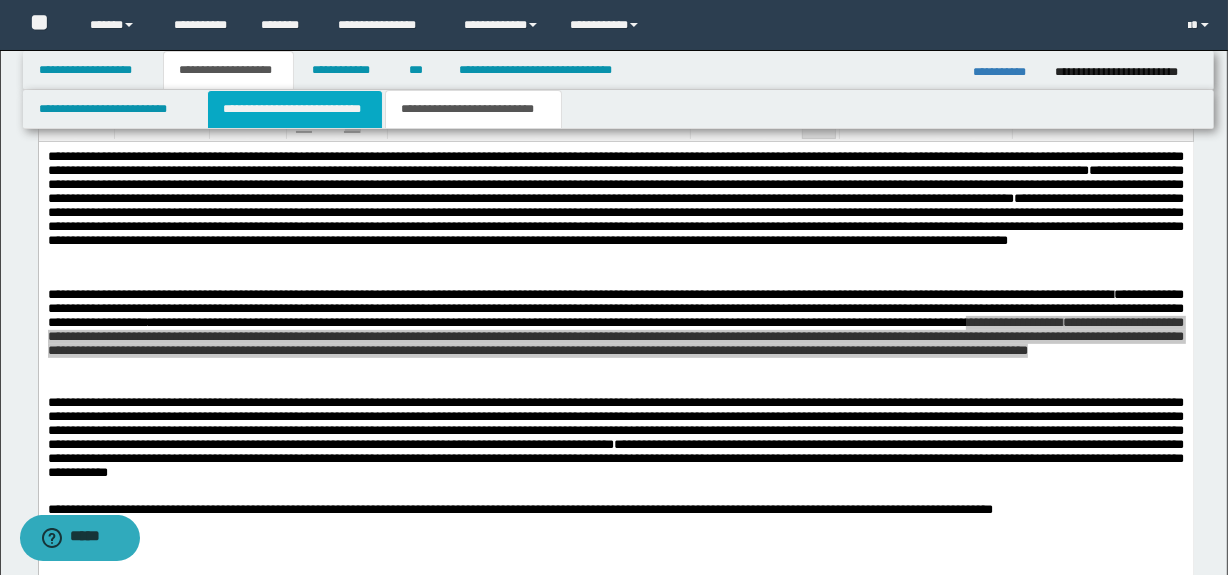 click on "**********" at bounding box center [294, 109] 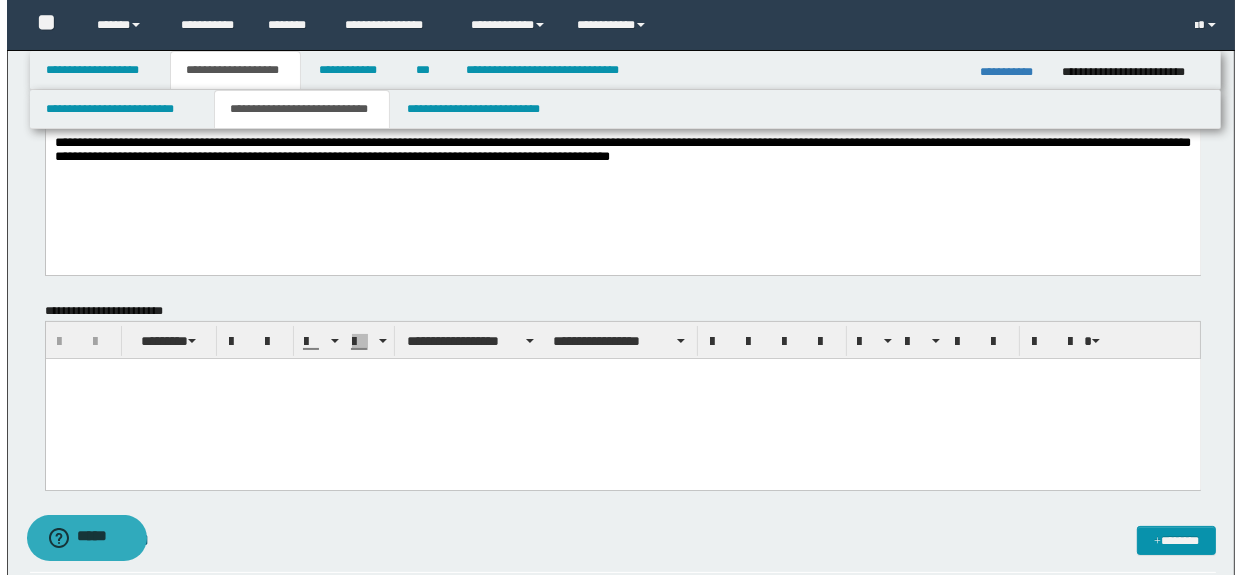 scroll, scrollTop: 0, scrollLeft: 0, axis: both 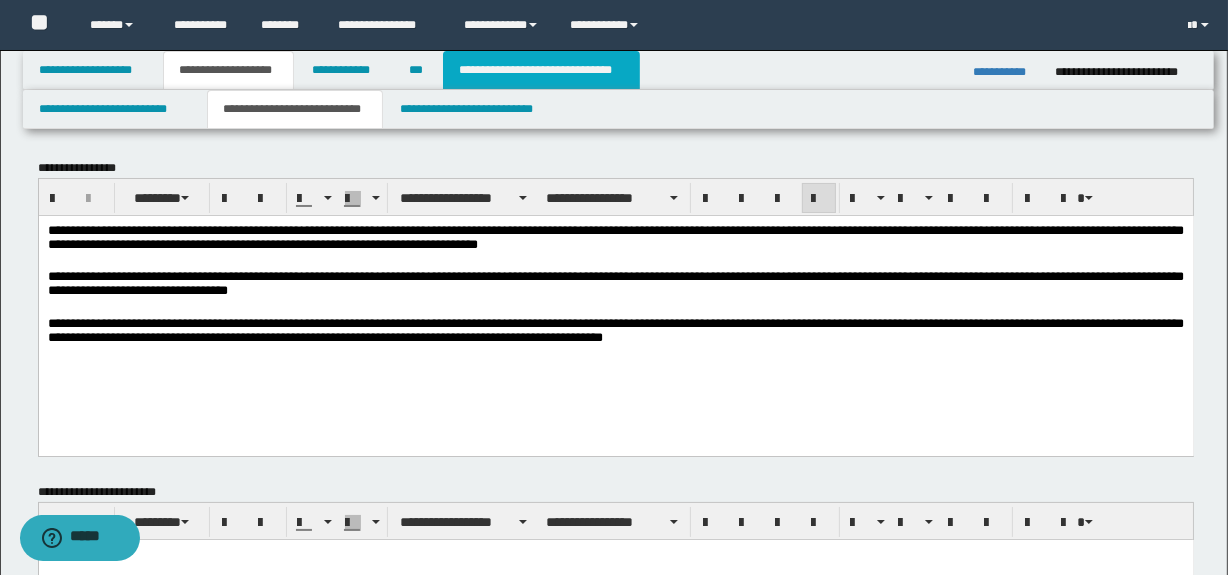 drag, startPoint x: 560, startPoint y: 64, endPoint x: 538, endPoint y: 212, distance: 149.6262 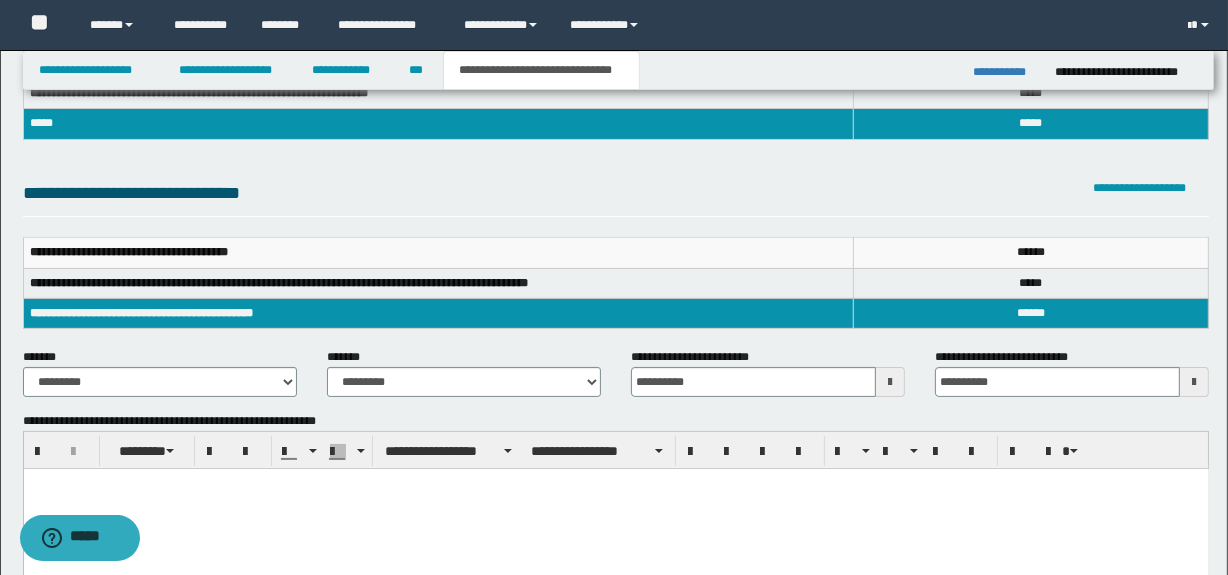scroll, scrollTop: 272, scrollLeft: 0, axis: vertical 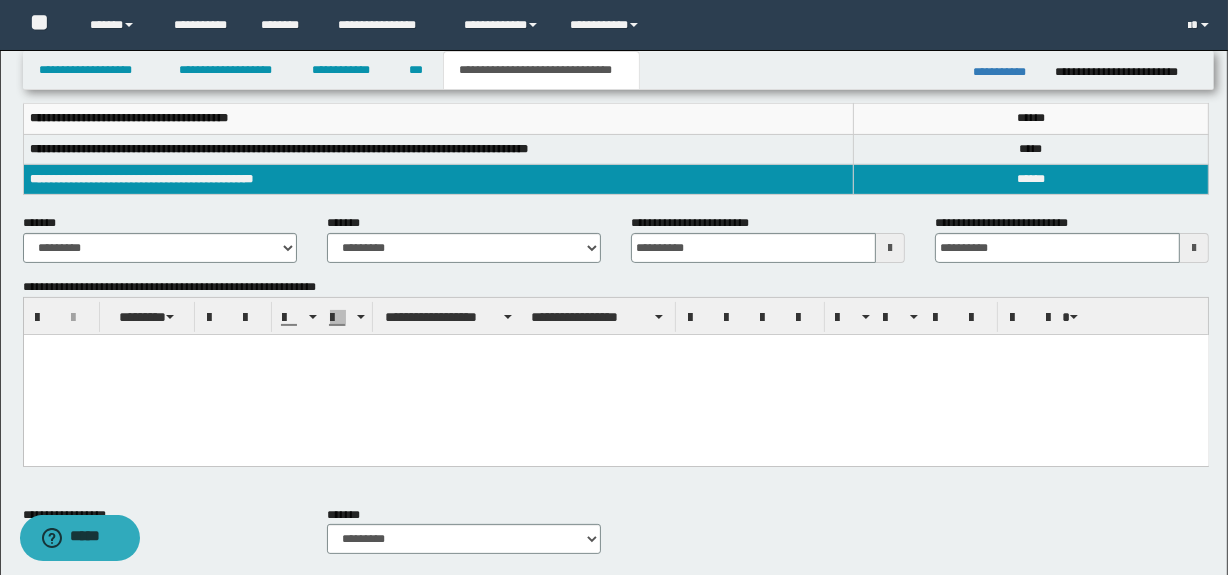 drag, startPoint x: 228, startPoint y: 412, endPoint x: 39, endPoint y: 411, distance: 189.00264 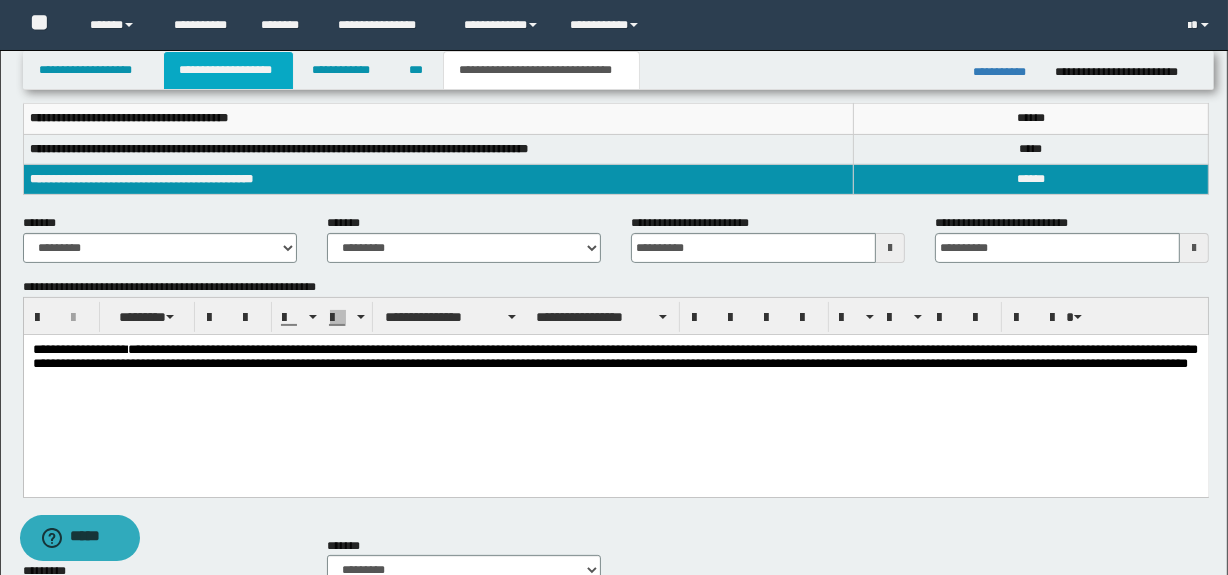 click on "**********" at bounding box center [228, 70] 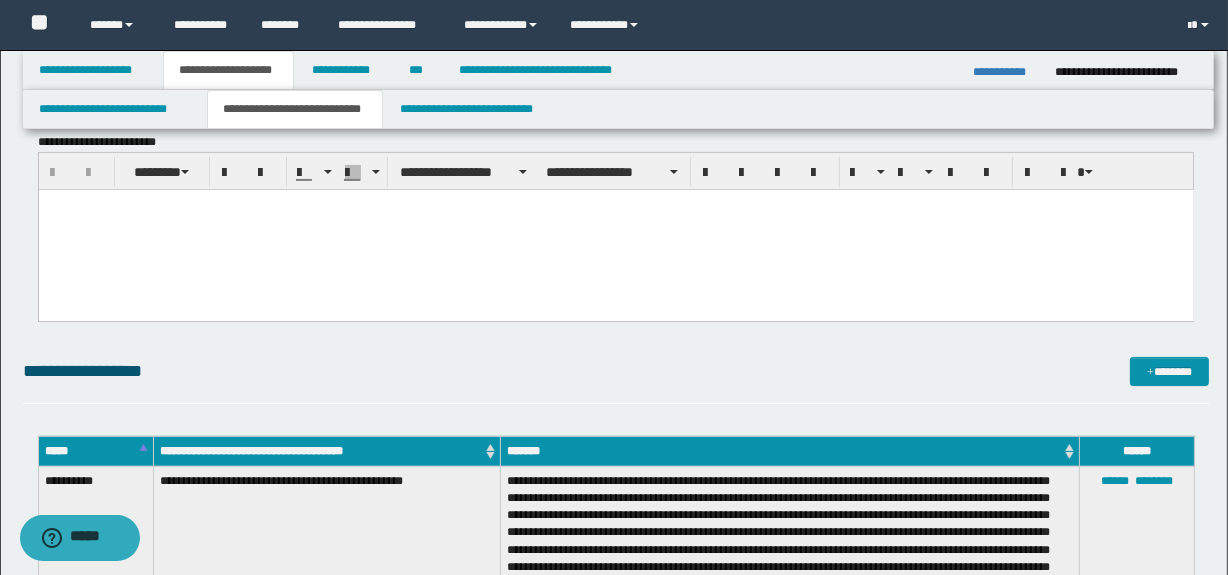 scroll, scrollTop: 394, scrollLeft: 0, axis: vertical 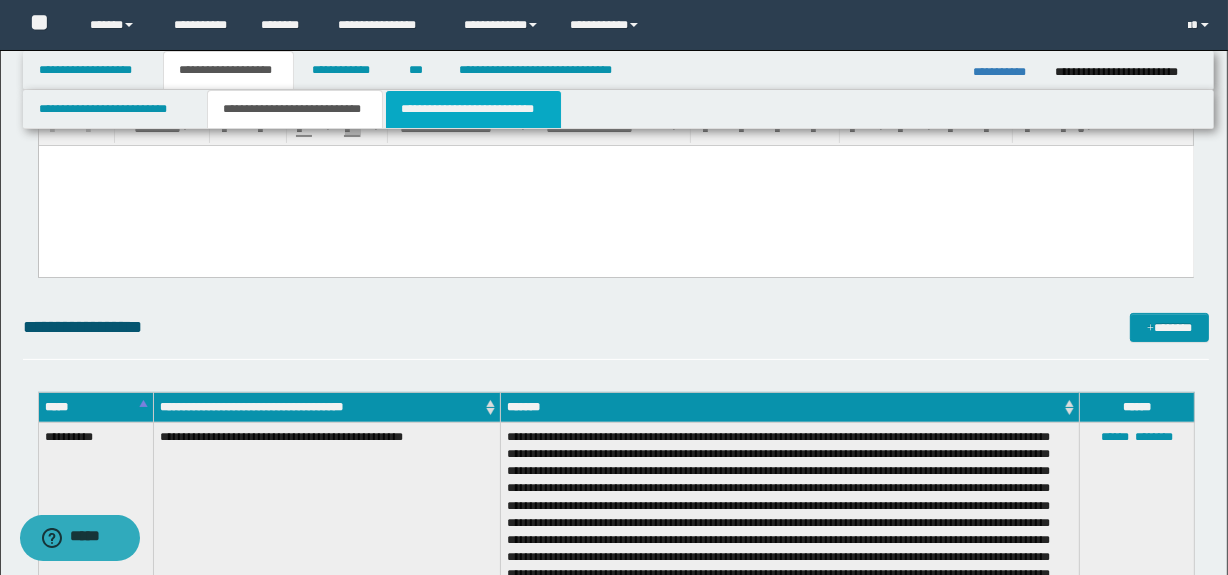click on "**********" at bounding box center (473, 109) 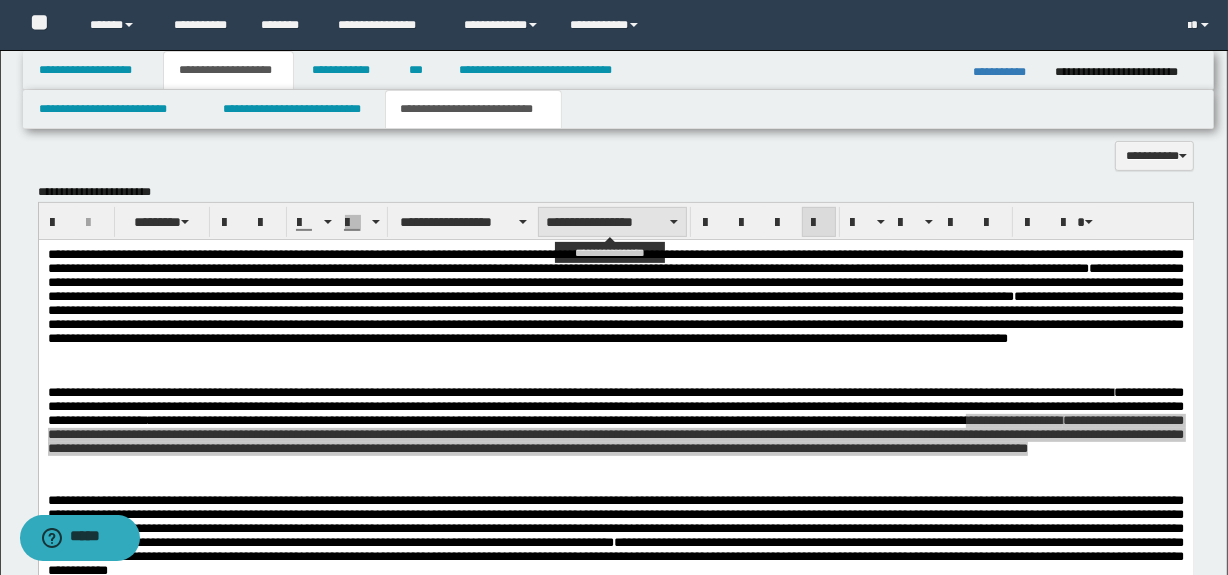 scroll, scrollTop: 576, scrollLeft: 0, axis: vertical 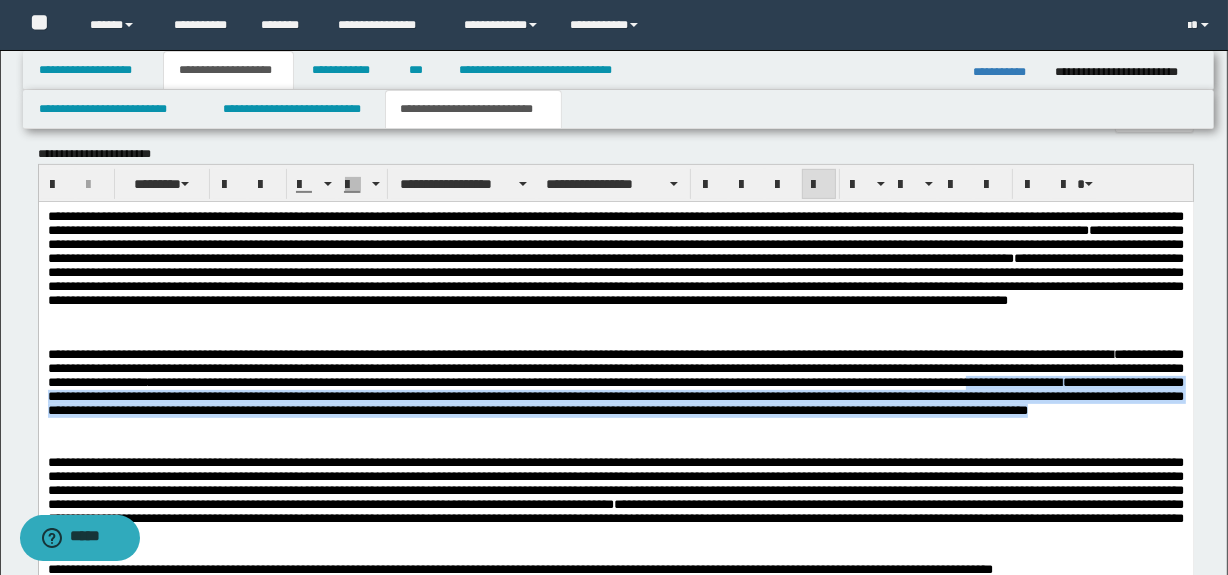 click on "**********" at bounding box center [615, 272] 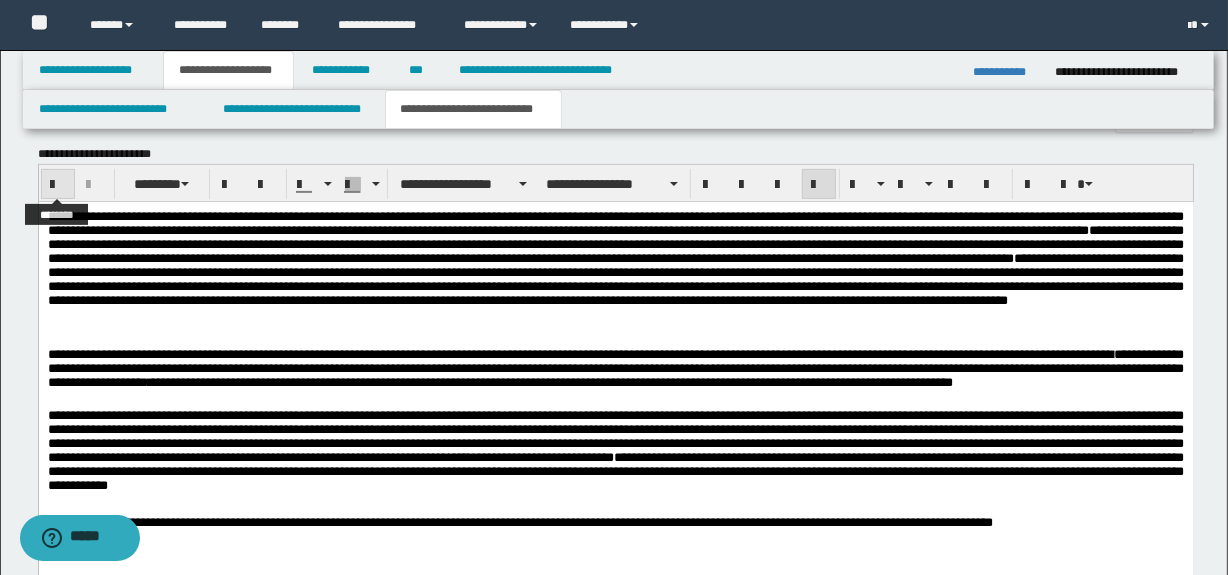 click at bounding box center (58, 185) 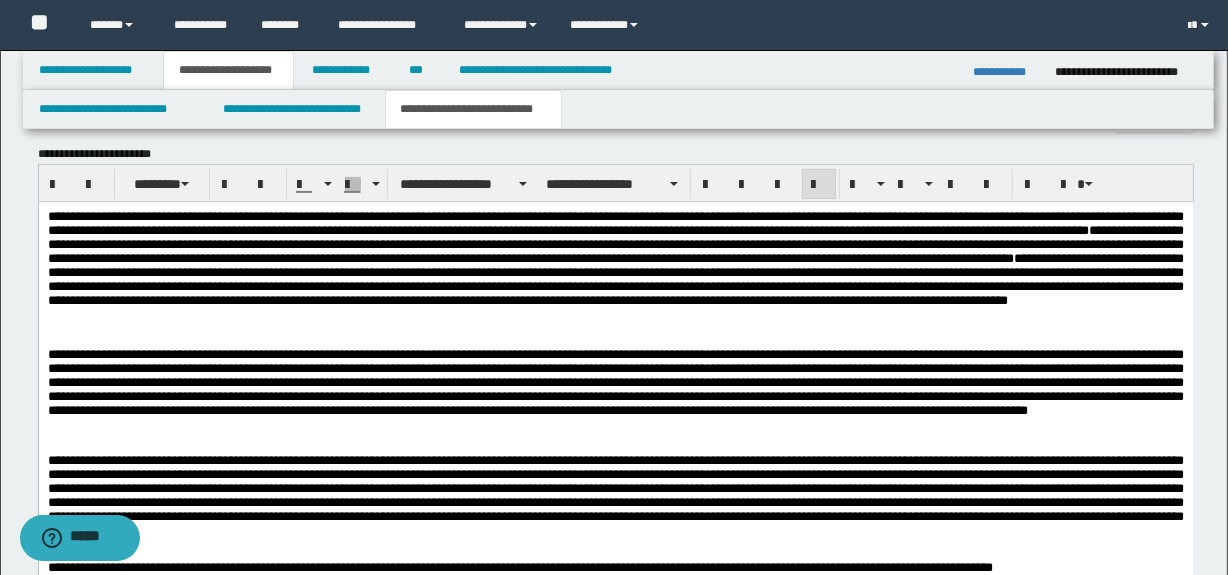click at bounding box center (615, 394) 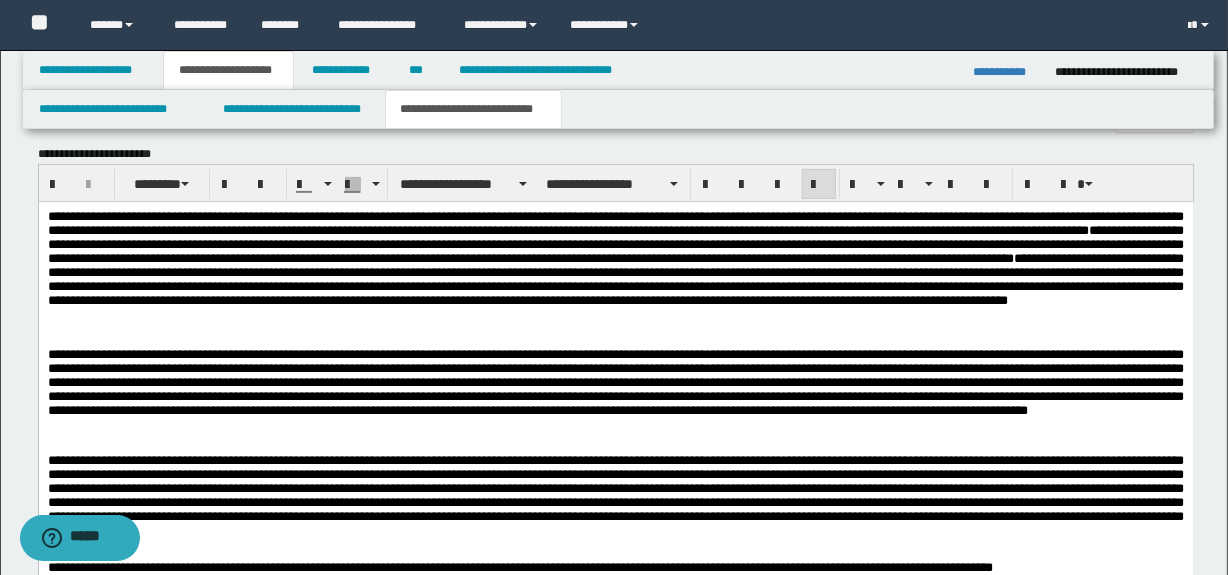 click at bounding box center (615, 394) 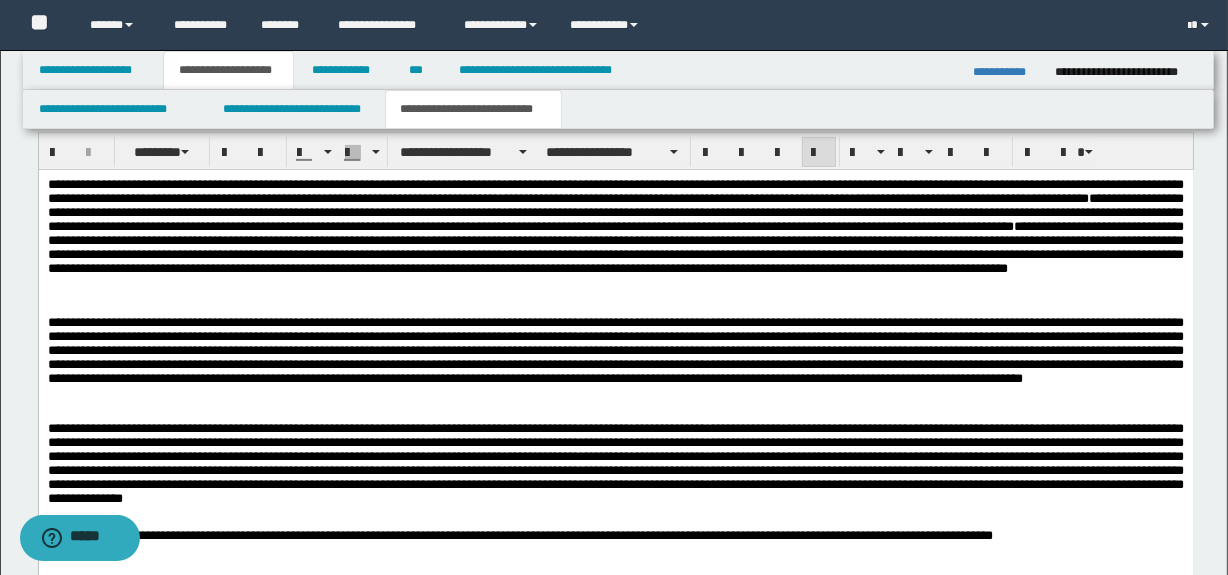 scroll, scrollTop: 576, scrollLeft: 0, axis: vertical 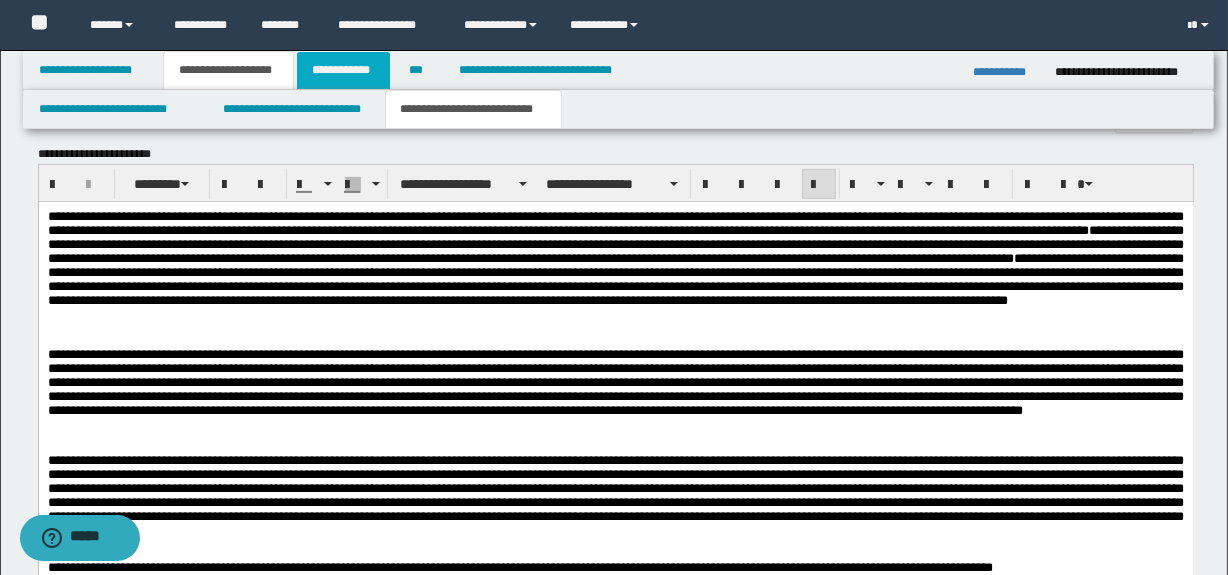 click on "**********" at bounding box center [343, 70] 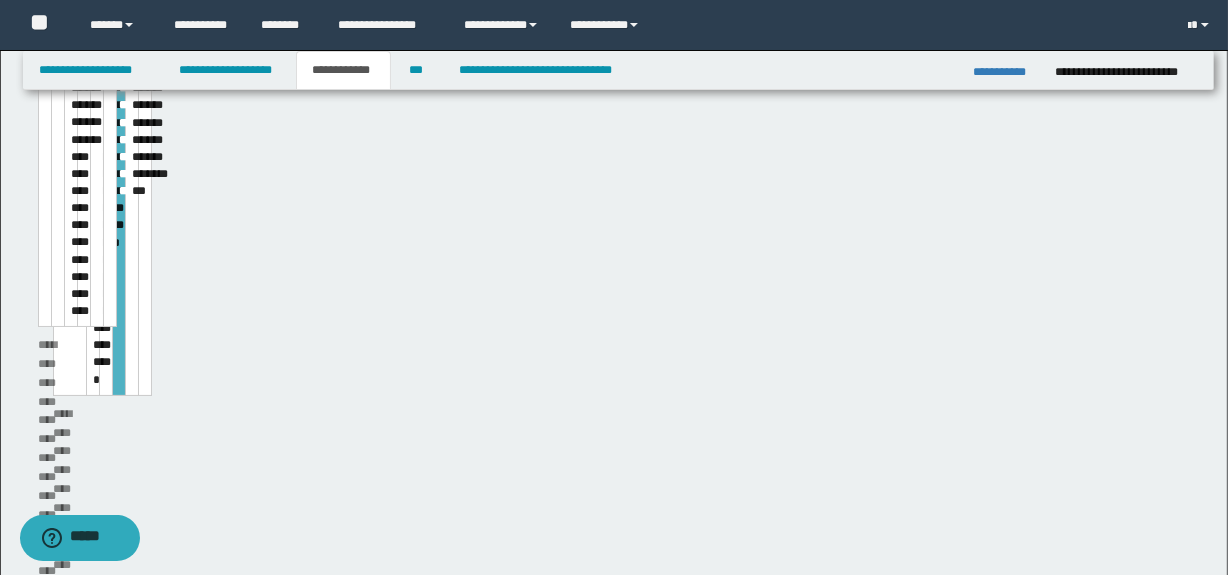 scroll, scrollTop: 545, scrollLeft: 0, axis: vertical 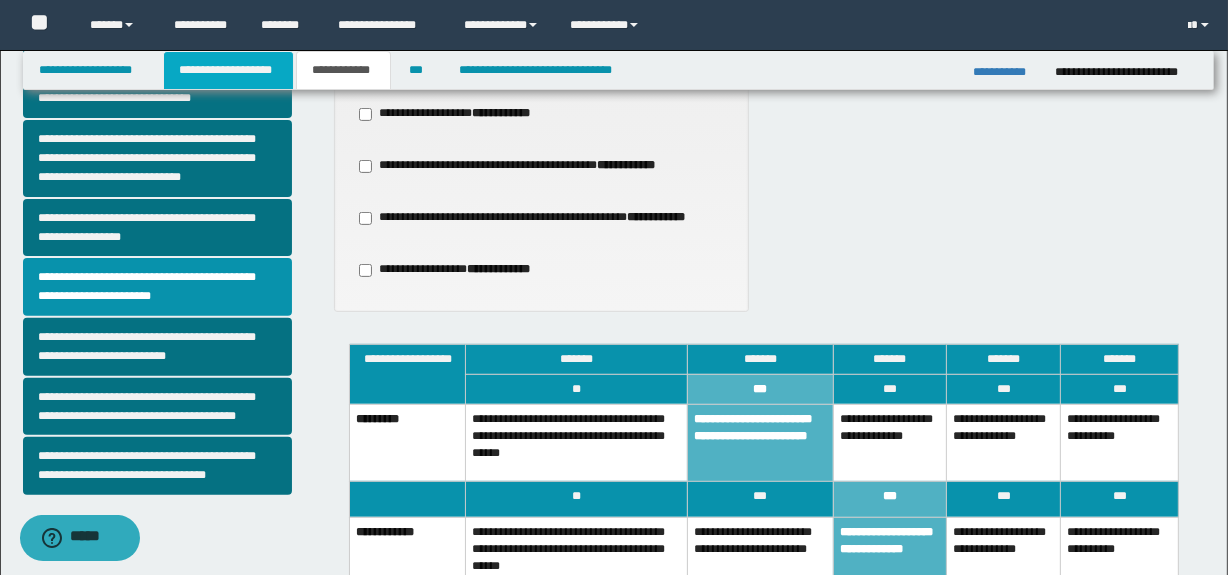 click on "**********" at bounding box center [228, 70] 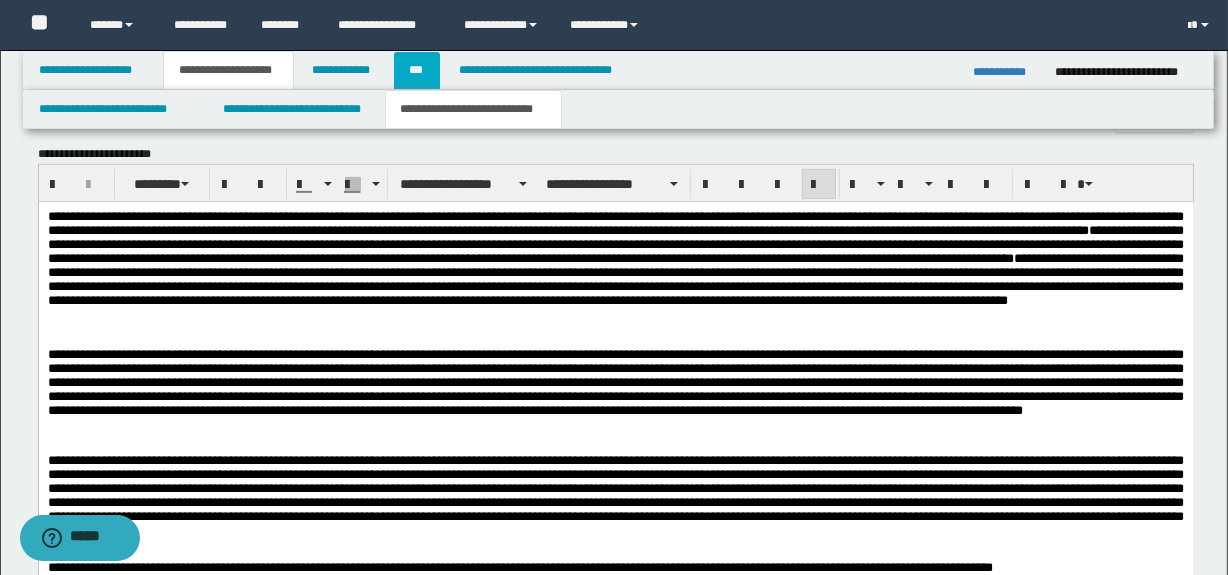 click on "***" at bounding box center [417, 70] 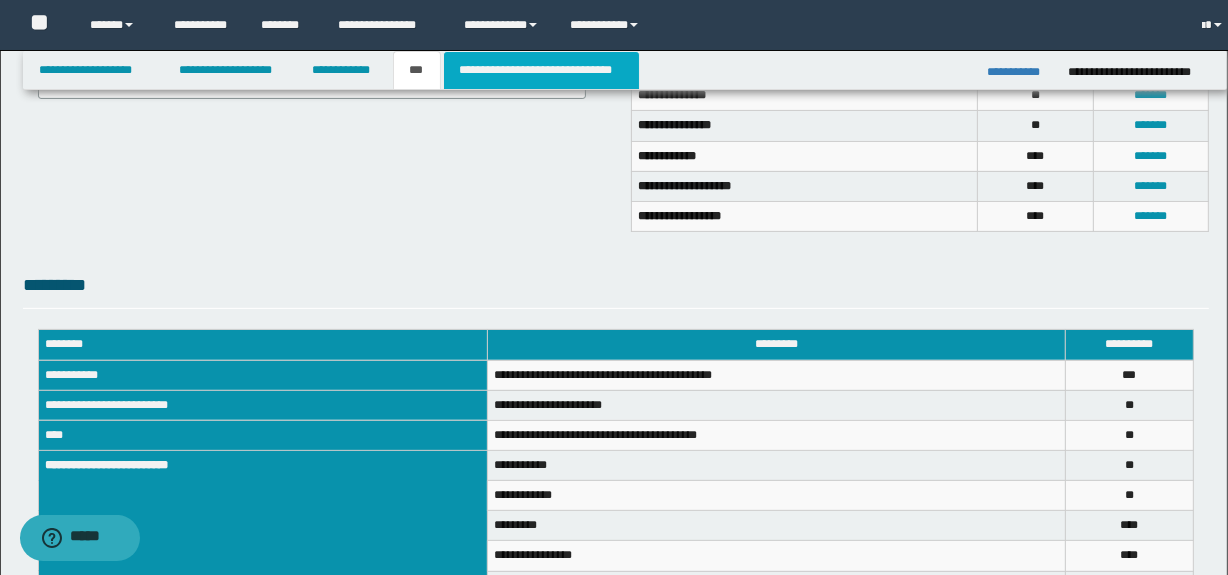 click on "**********" at bounding box center (541, 70) 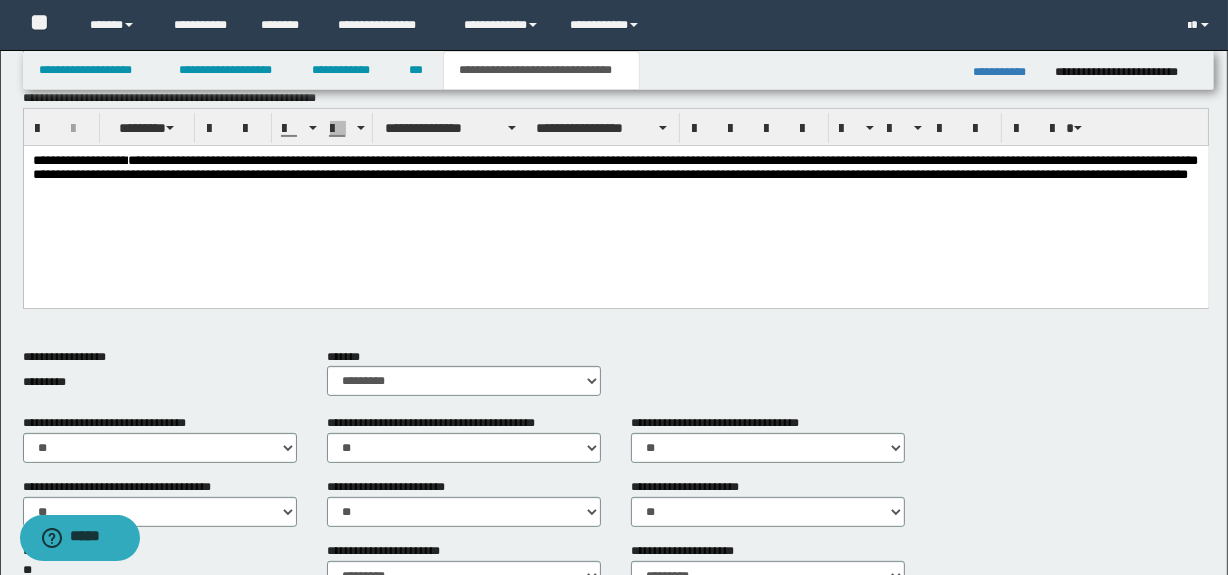 scroll, scrollTop: 363, scrollLeft: 0, axis: vertical 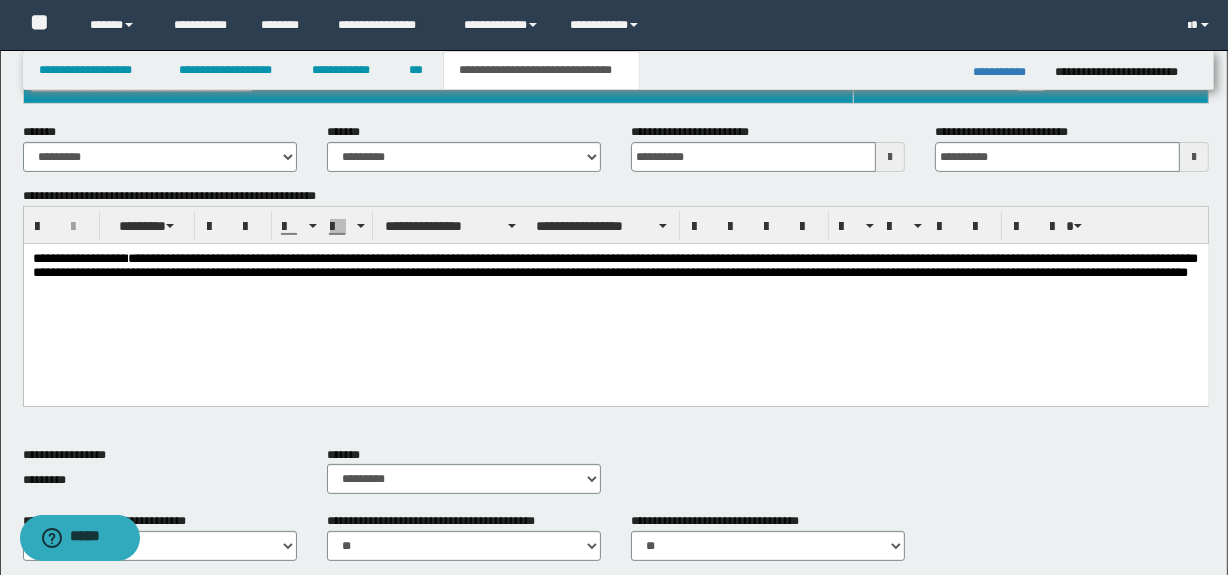 click on "**********" at bounding box center [79, 258] 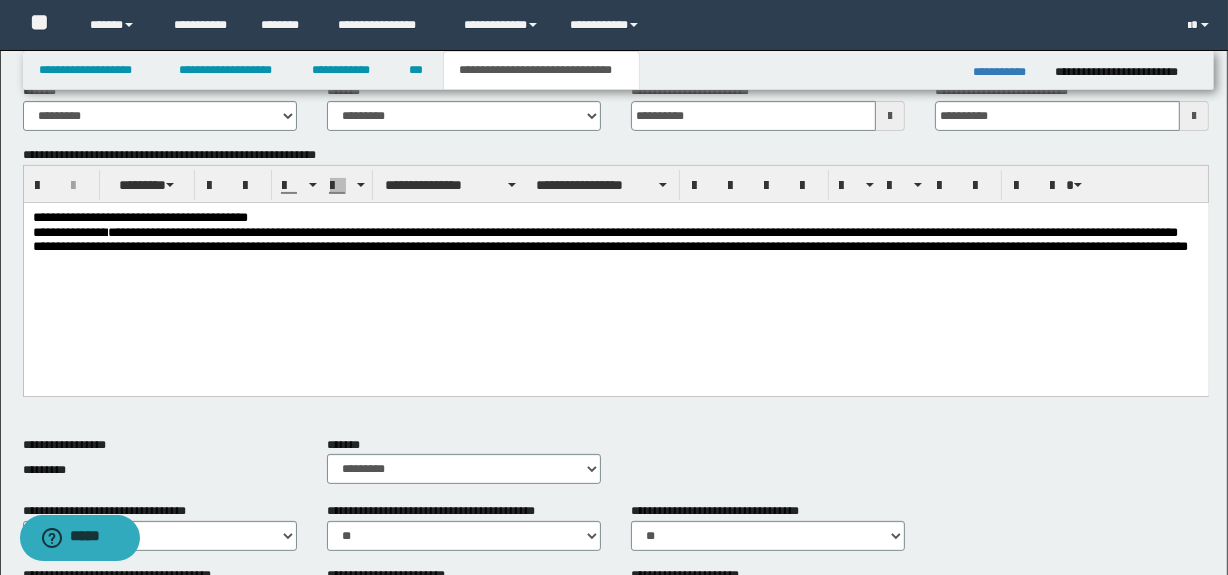 scroll, scrollTop: 296, scrollLeft: 0, axis: vertical 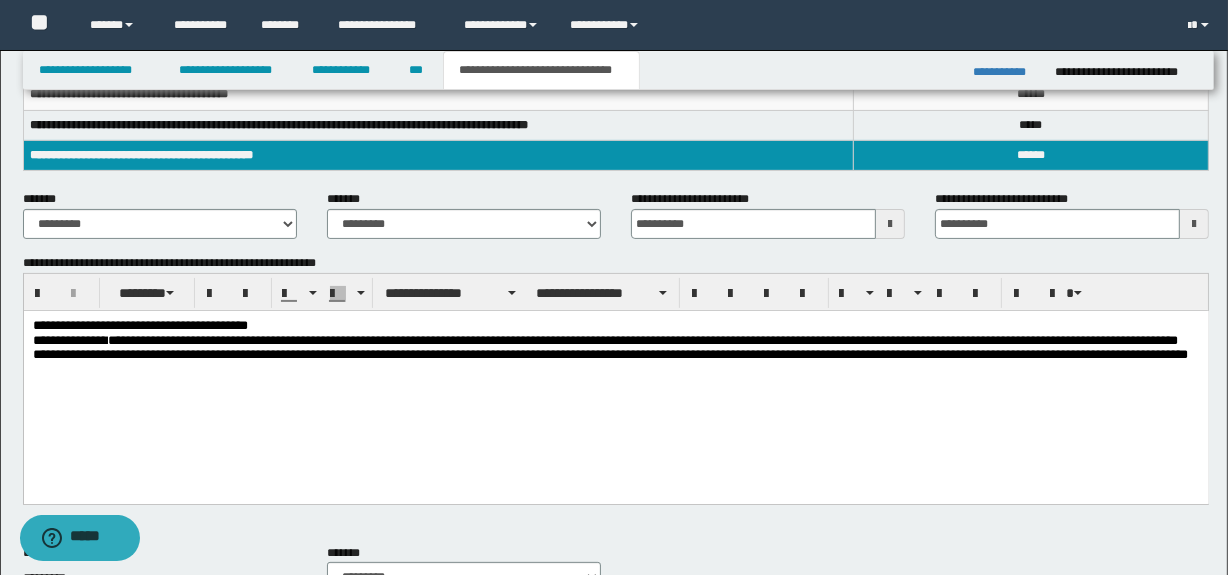 click on "**********" at bounding box center [615, 348] 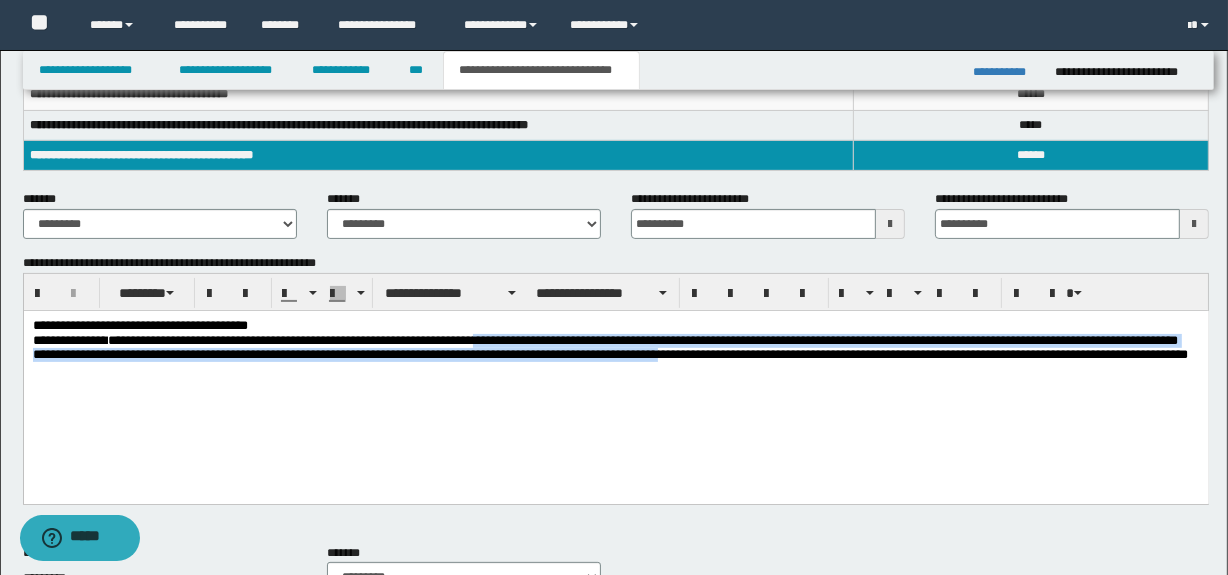 drag, startPoint x: 499, startPoint y: 335, endPoint x: 796, endPoint y: 364, distance: 298.41248 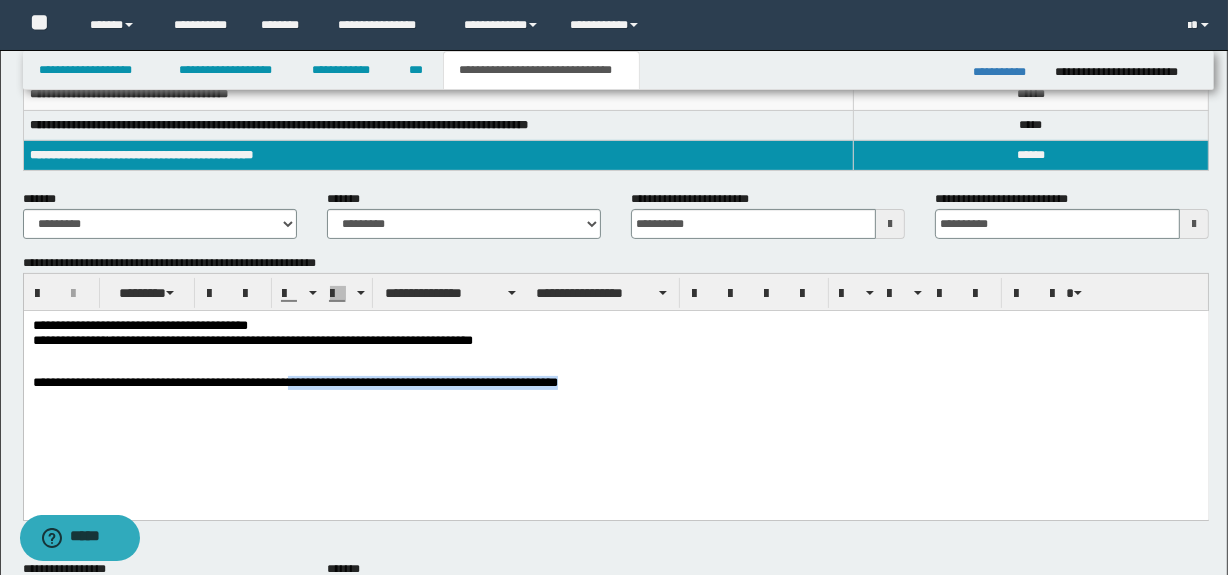 drag, startPoint x: 304, startPoint y: 391, endPoint x: 601, endPoint y: 387, distance: 297.02695 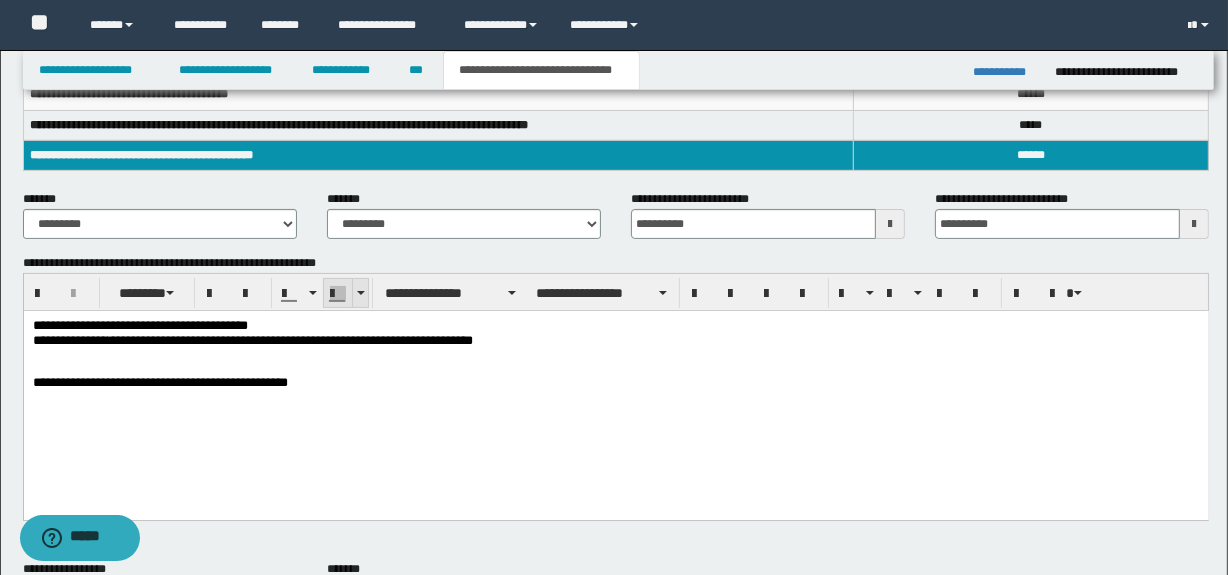 click at bounding box center [346, 293] 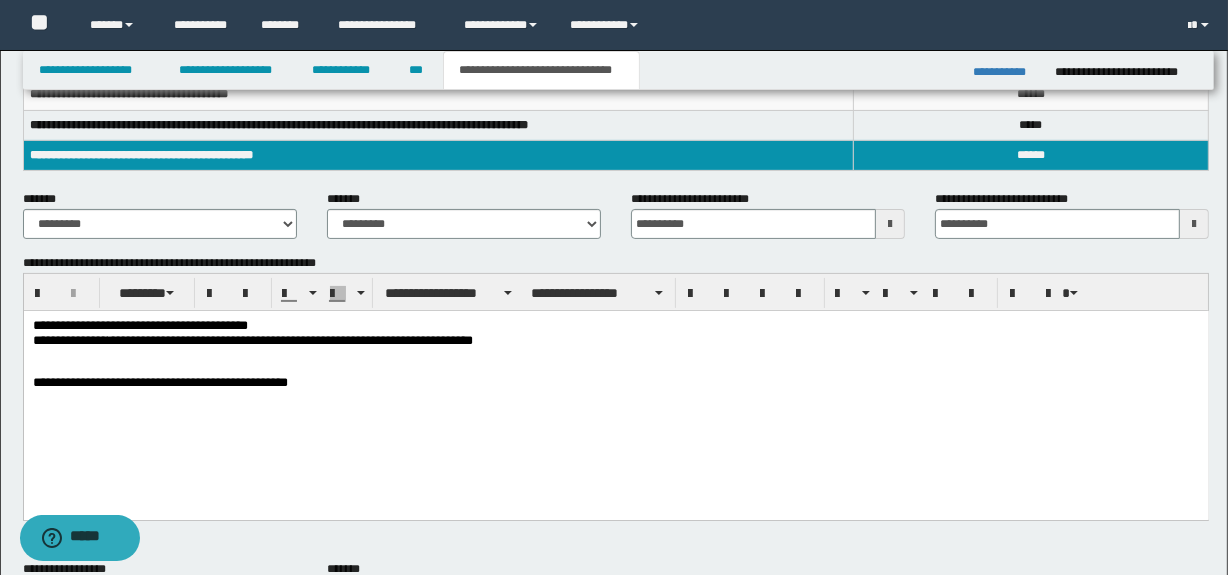 click on "**********" at bounding box center (615, 386) 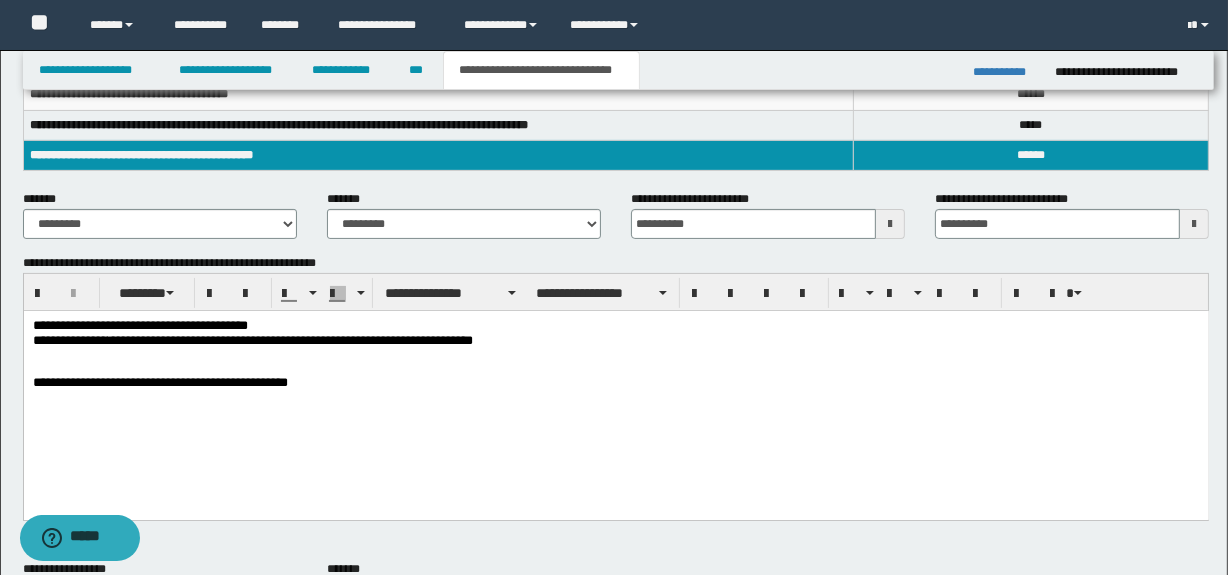 drag, startPoint x: 371, startPoint y: 620, endPoint x: 290, endPoint y: 320, distance: 310.74265 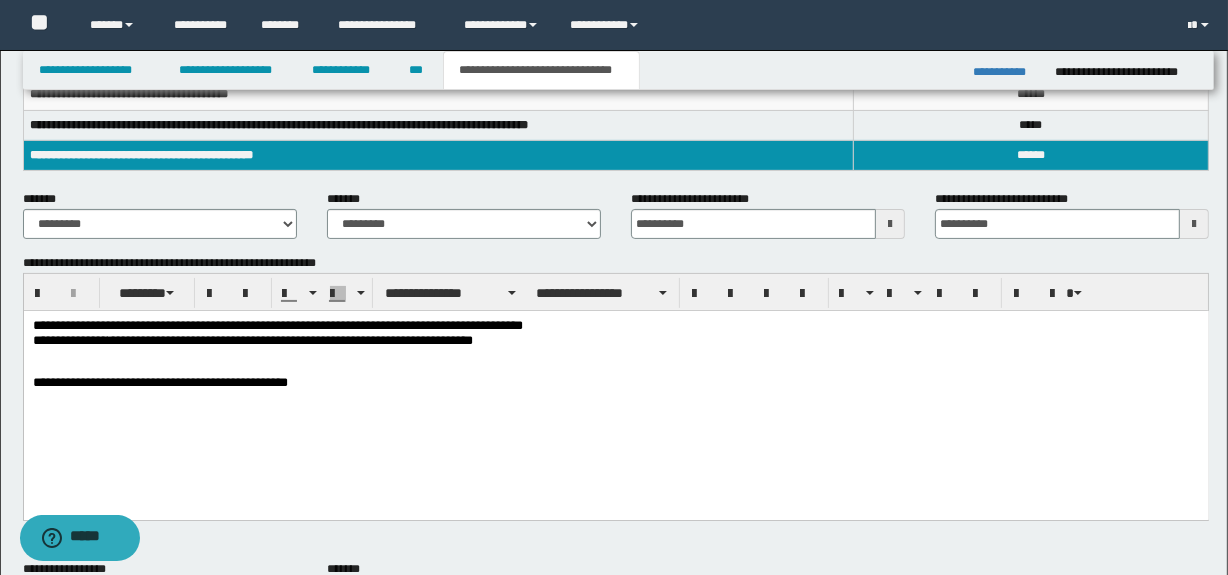 click on "**********" at bounding box center (277, 325) 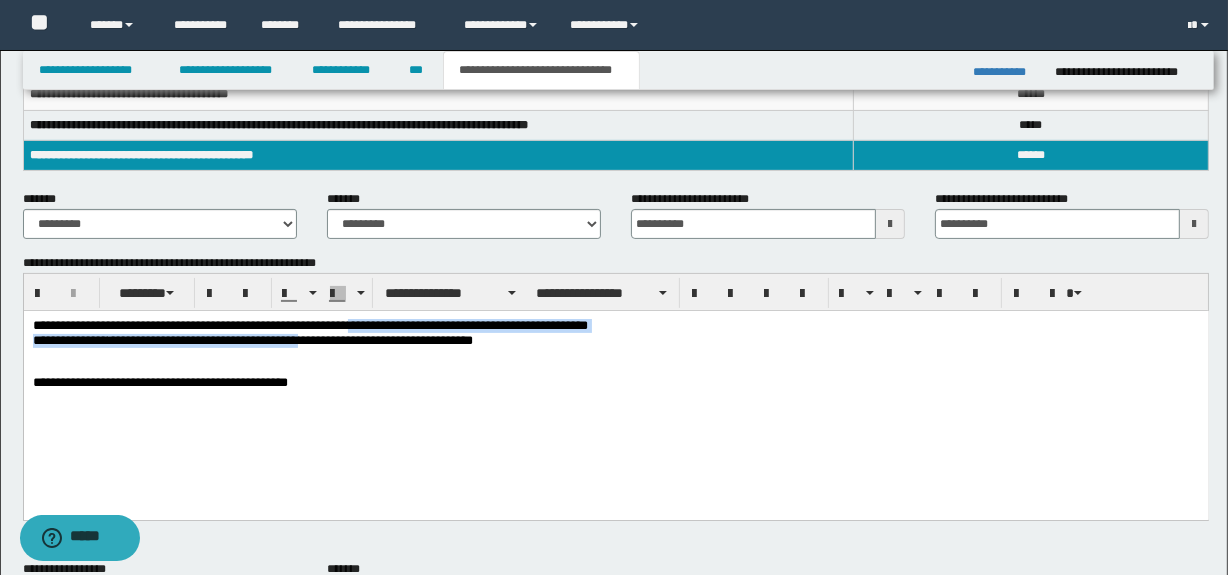 drag, startPoint x: 316, startPoint y: 334, endPoint x: 351, endPoint y: 326, distance: 35.902645 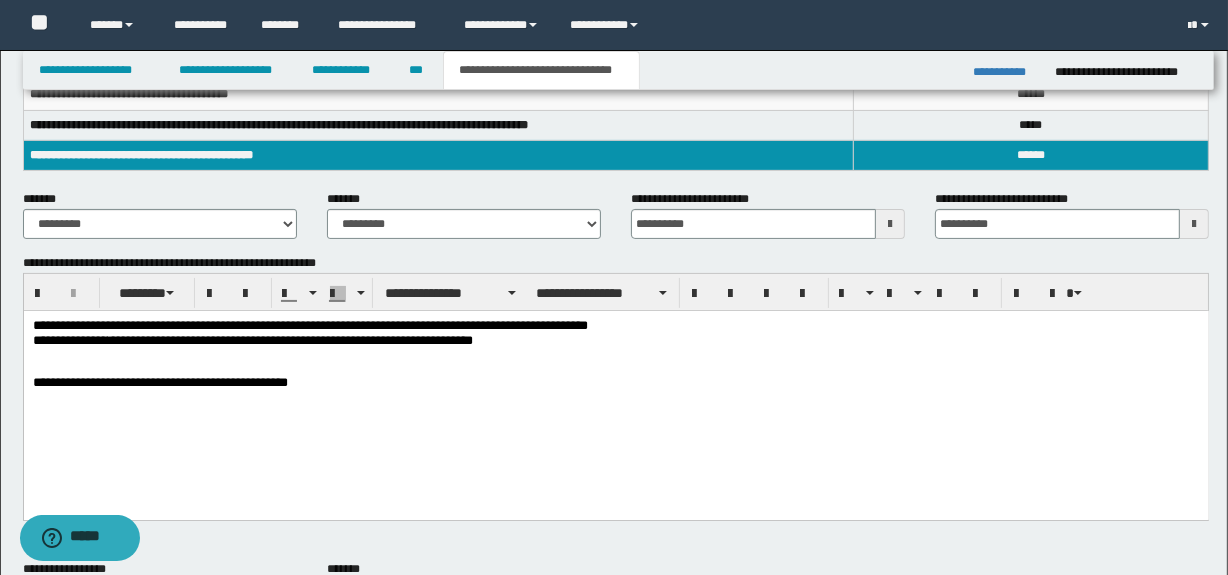 click on "**********" at bounding box center [309, 325] 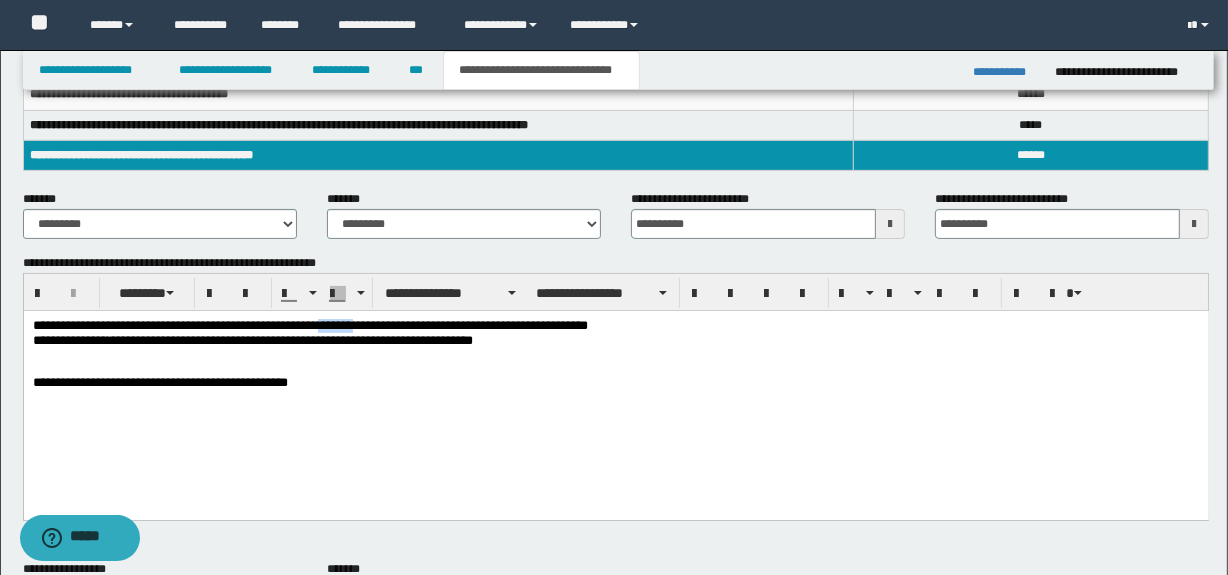 drag, startPoint x: 317, startPoint y: 326, endPoint x: 355, endPoint y: 324, distance: 38.052597 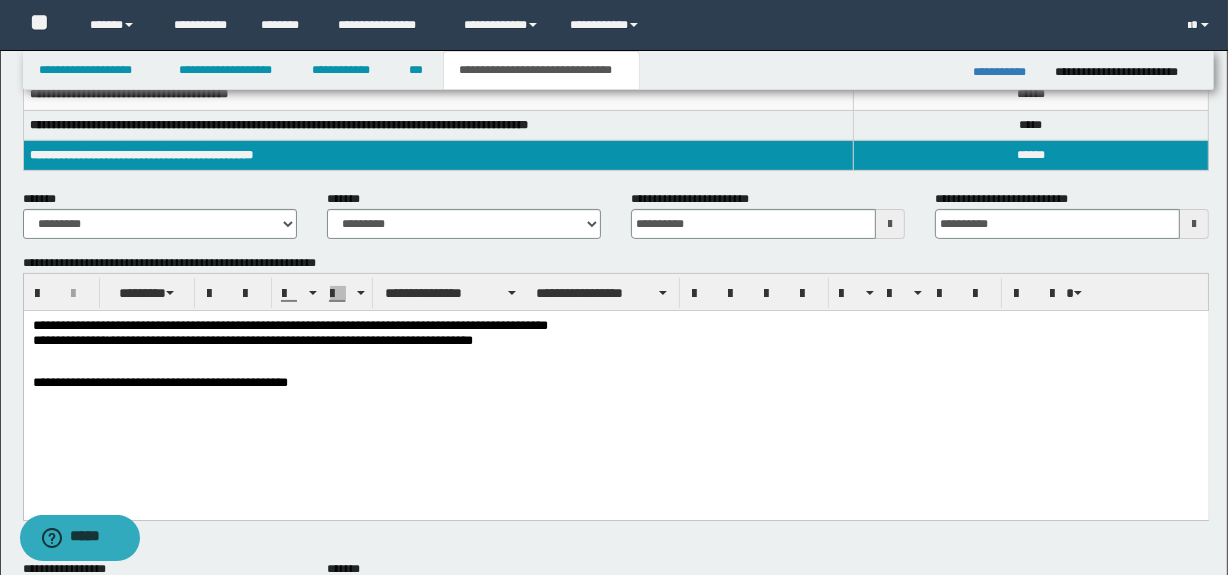drag, startPoint x: 286, startPoint y: 328, endPoint x: 300, endPoint y: 348, distance: 24.41311 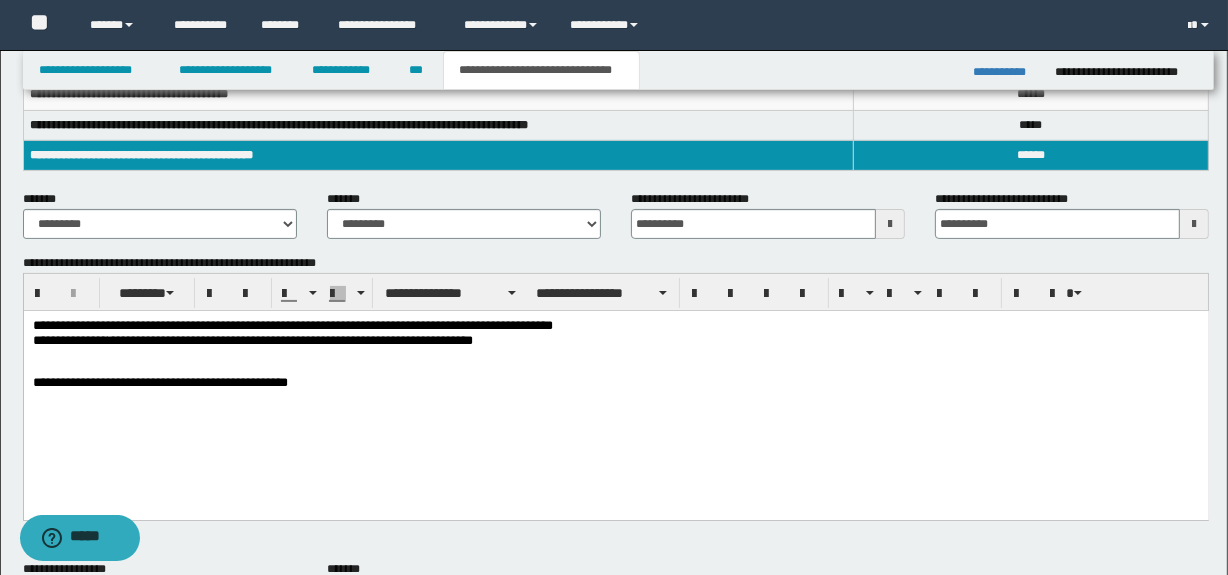click on "**********" at bounding box center (292, 325) 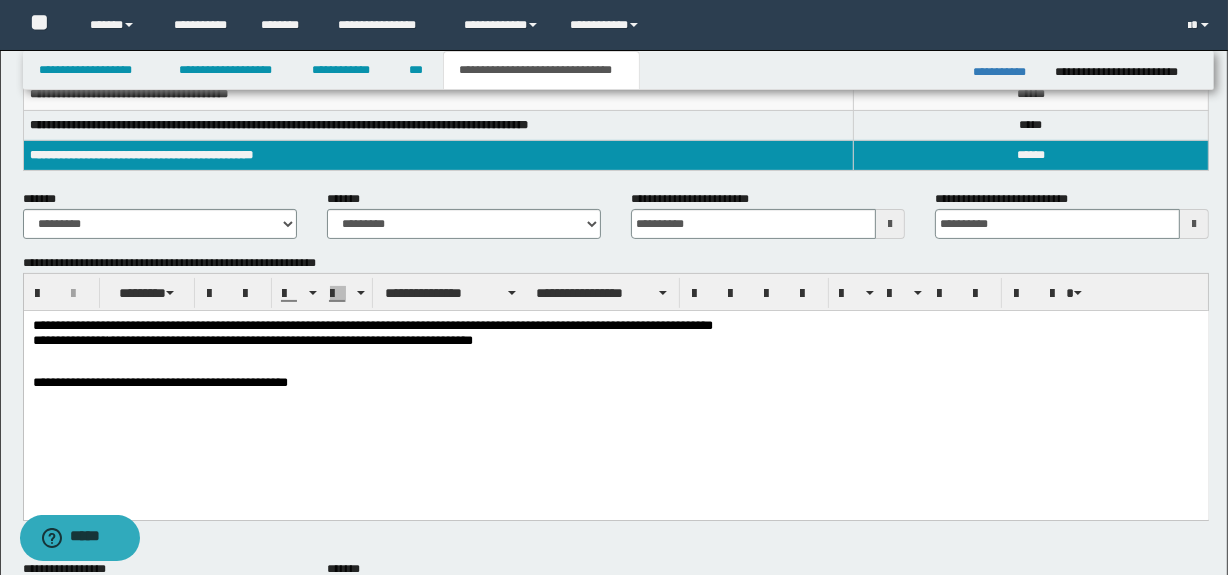 click on "**********" at bounding box center [615, 341] 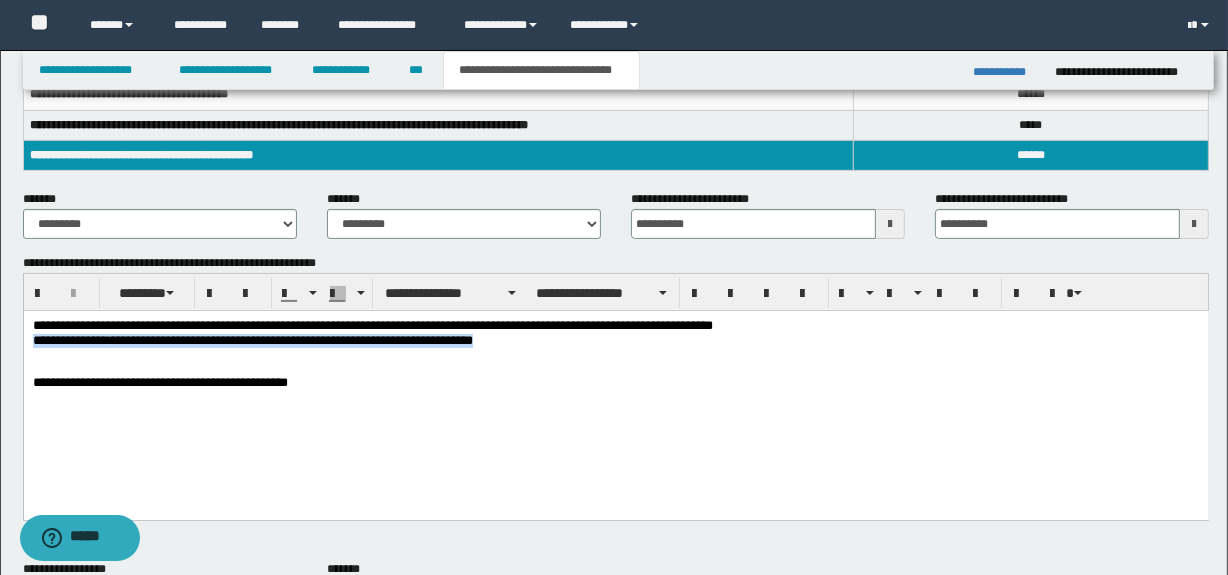 drag, startPoint x: 528, startPoint y: 346, endPoint x: -1, endPoint y: 345, distance: 529.0009 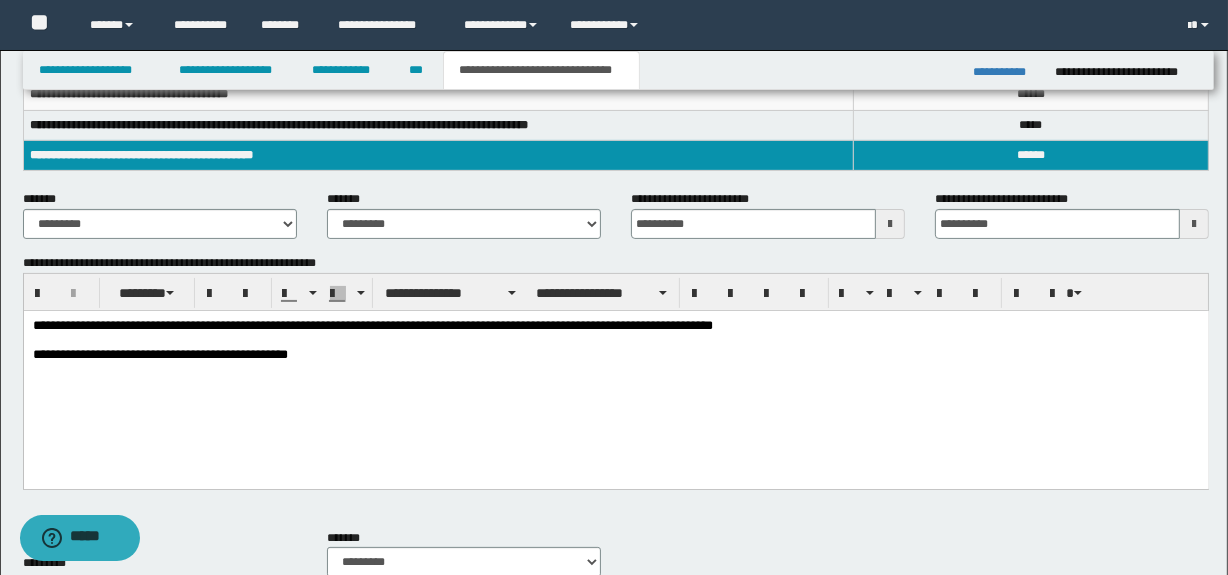 click on "**********" at bounding box center (159, 354) 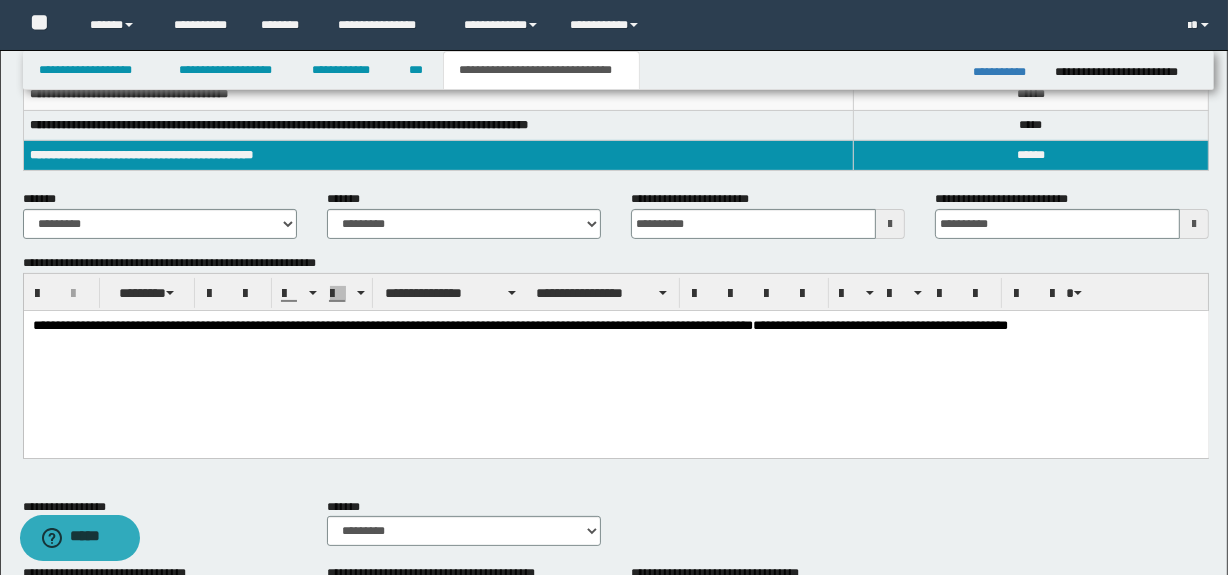 click at bounding box center (615, 341) 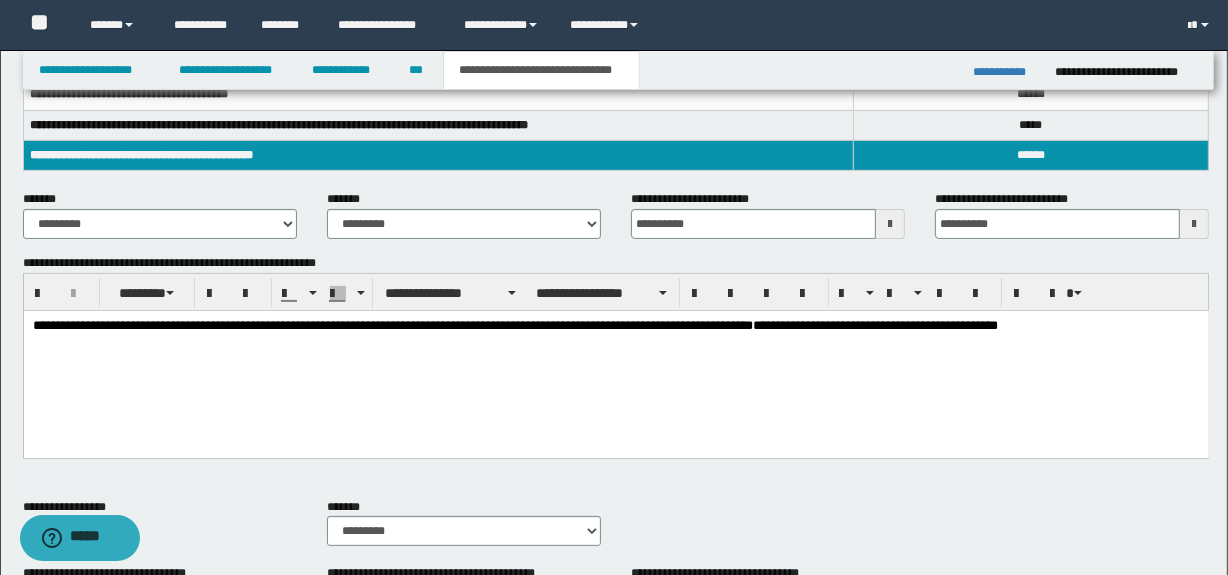 drag, startPoint x: 255, startPoint y: 328, endPoint x: 344, endPoint y: 329, distance: 89.005615 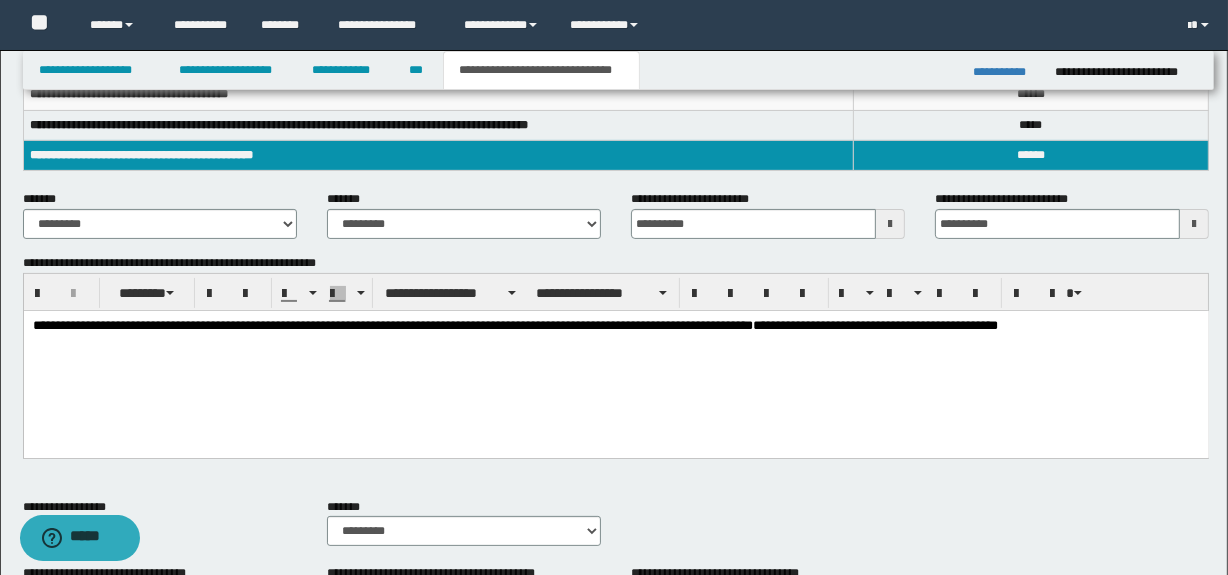 click on "**********" at bounding box center [615, 326] 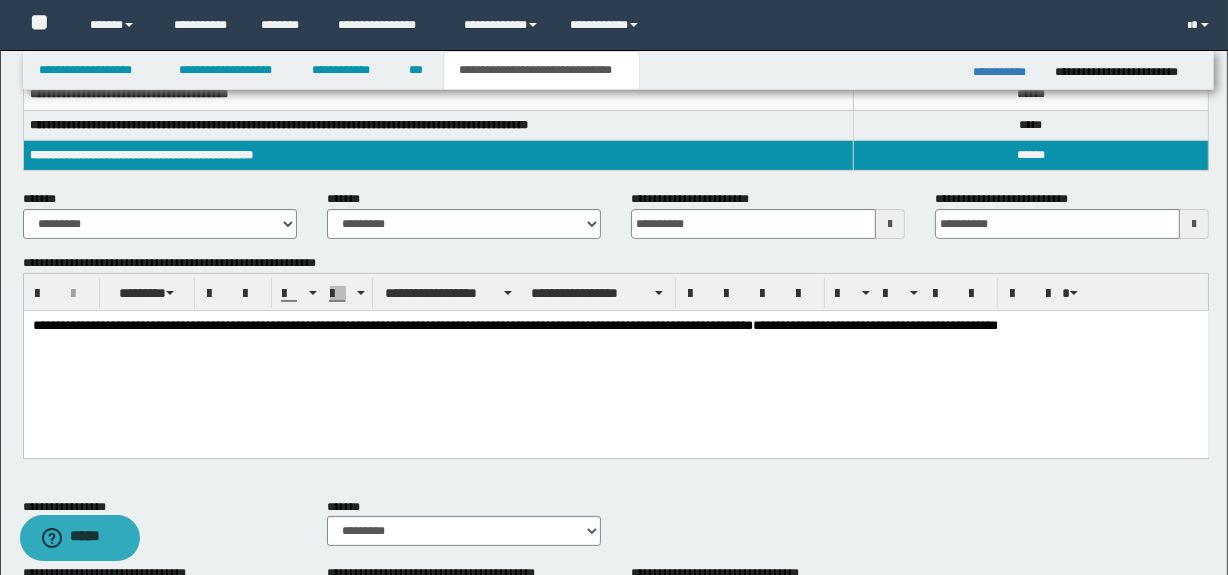 click on "**********" at bounding box center [615, 326] 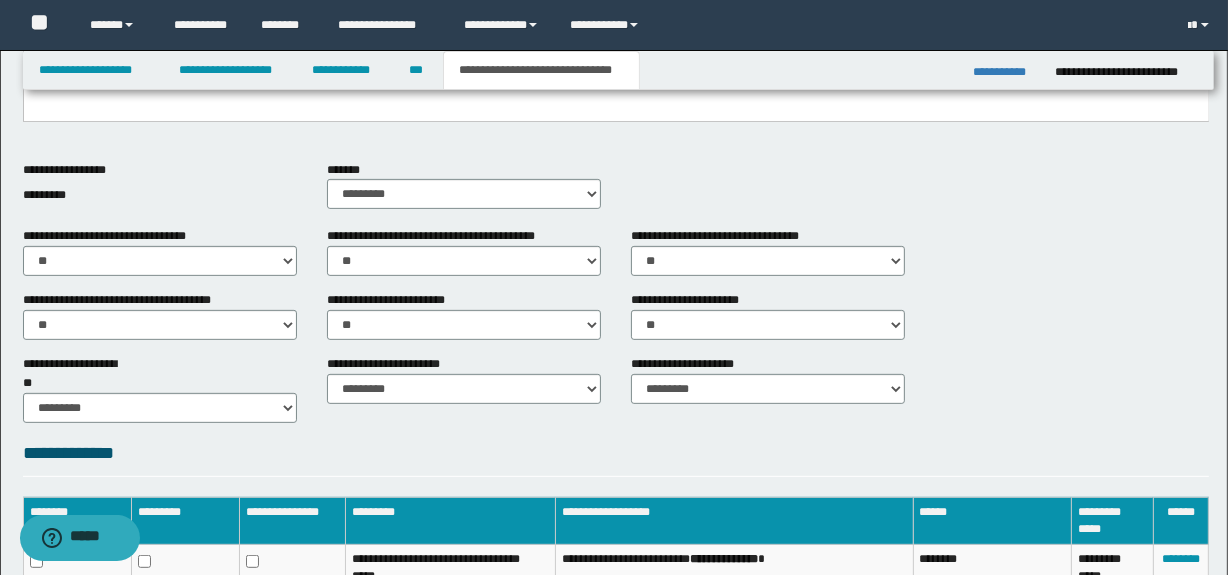 scroll, scrollTop: 660, scrollLeft: 0, axis: vertical 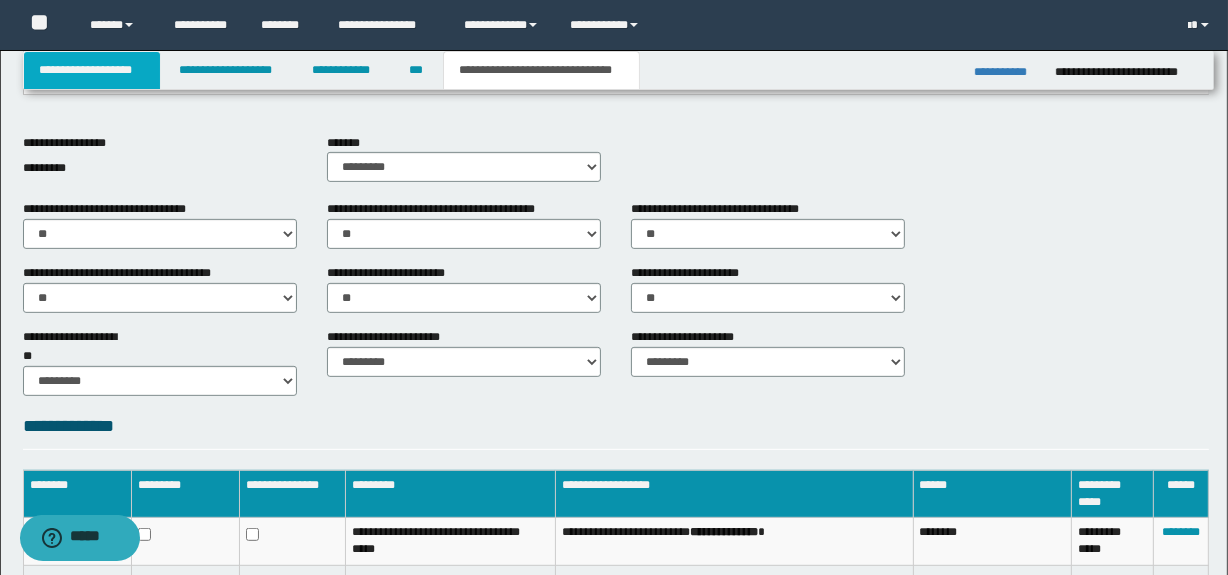 click on "**********" at bounding box center [92, 70] 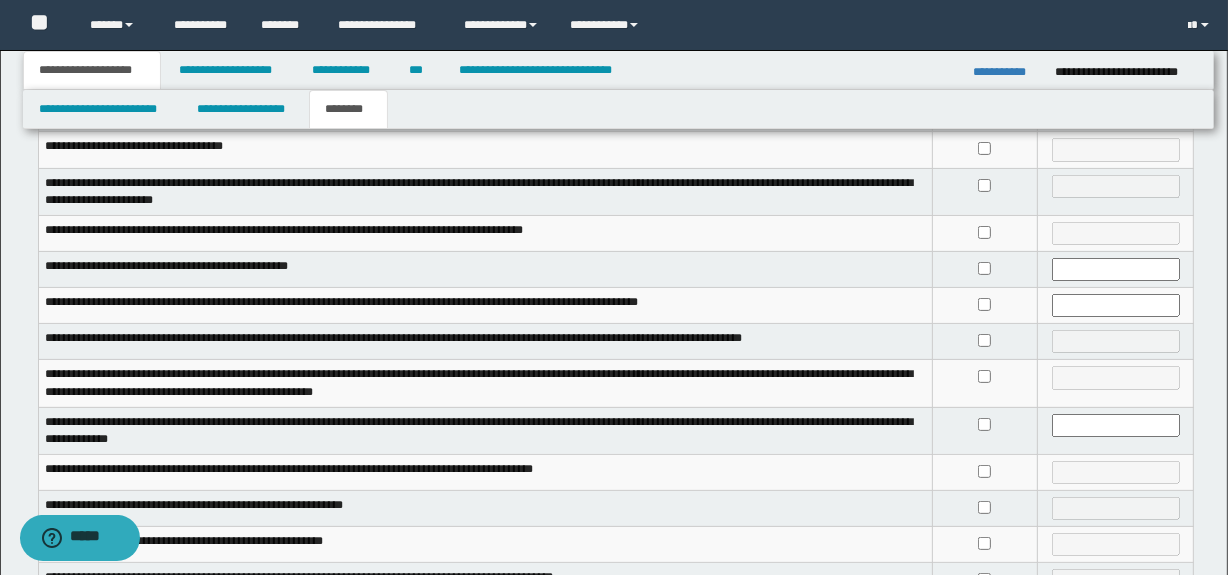scroll, scrollTop: 398, scrollLeft: 0, axis: vertical 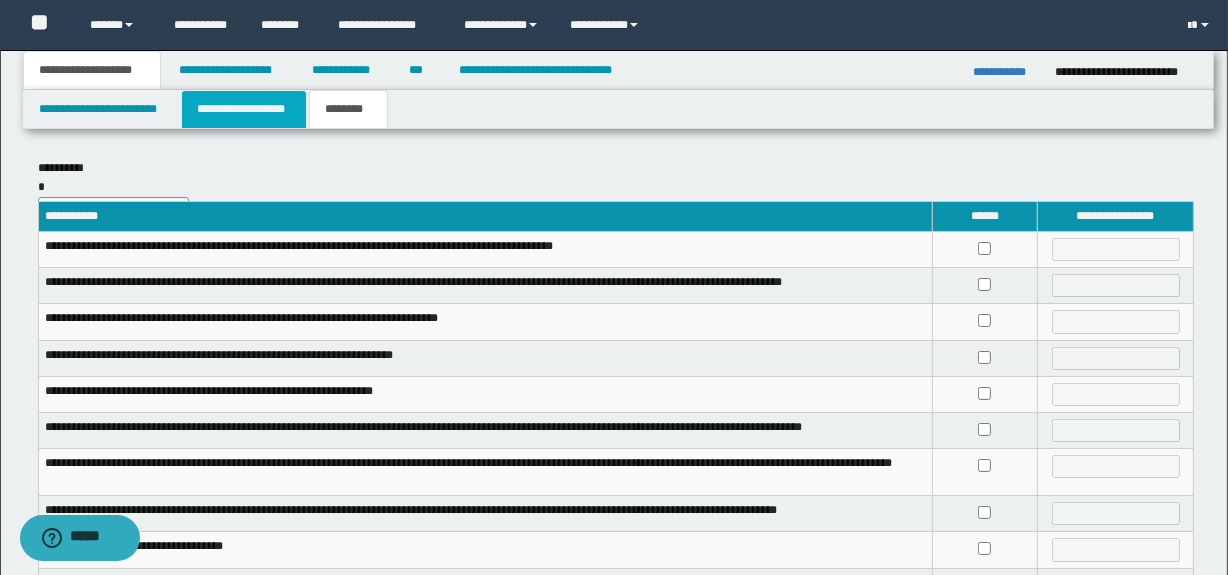 click on "**********" at bounding box center [244, 109] 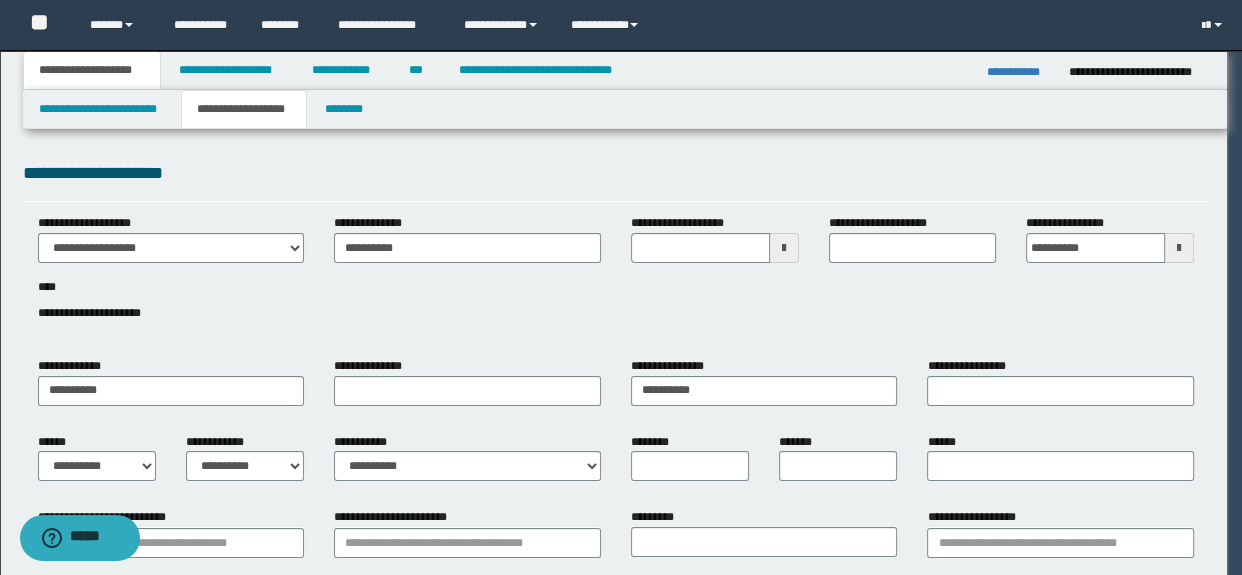 click on "**********" at bounding box center (621, 287) 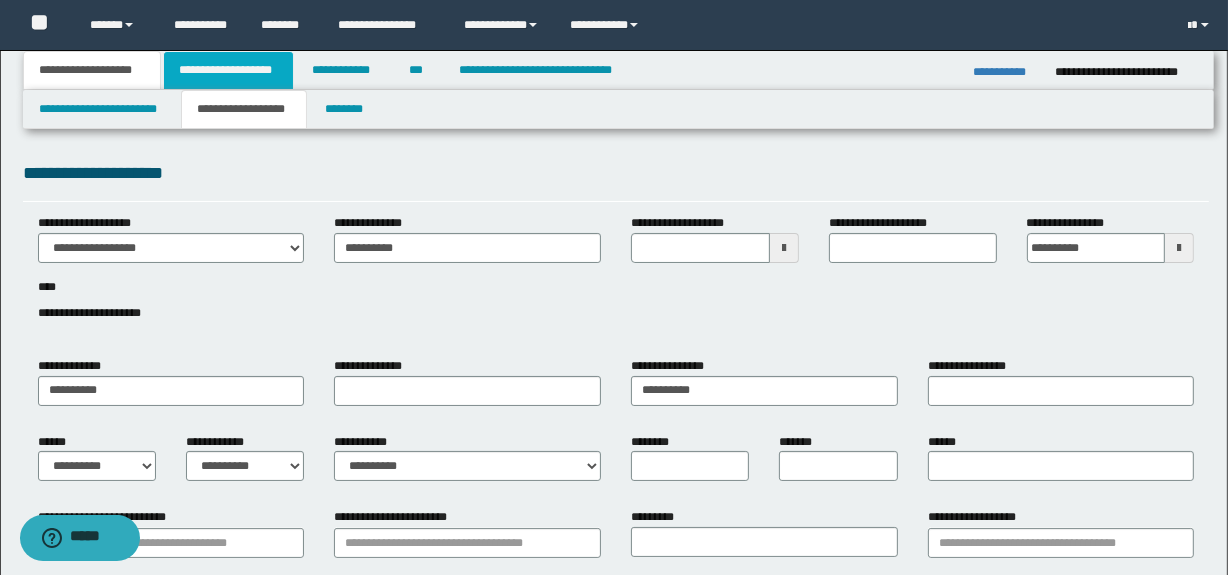 click on "**********" at bounding box center [228, 70] 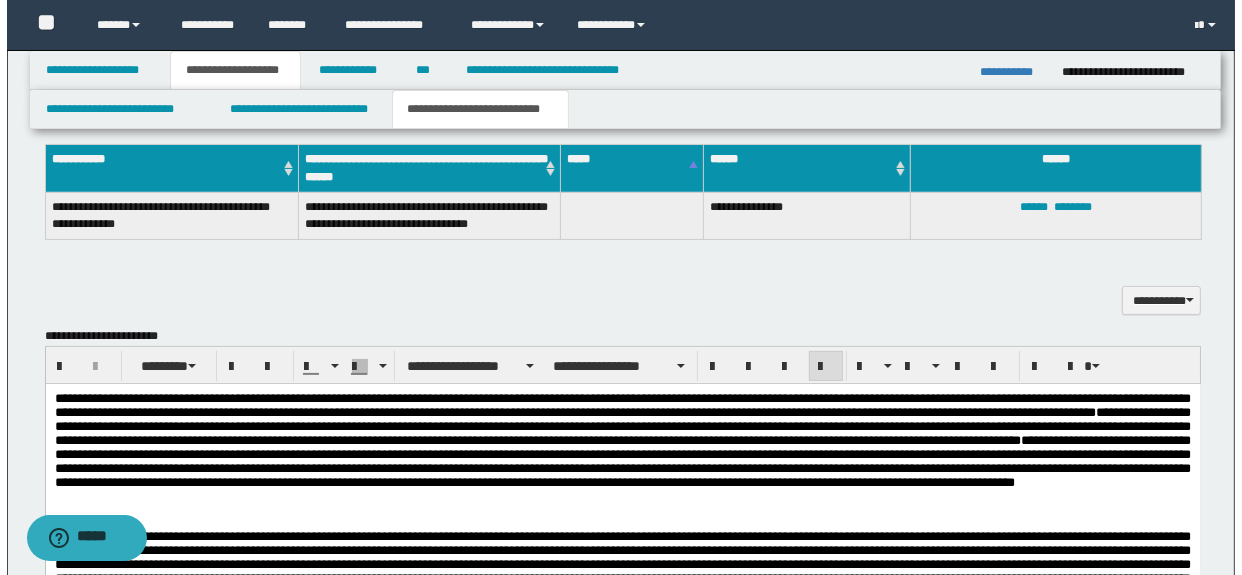 scroll, scrollTop: 454, scrollLeft: 0, axis: vertical 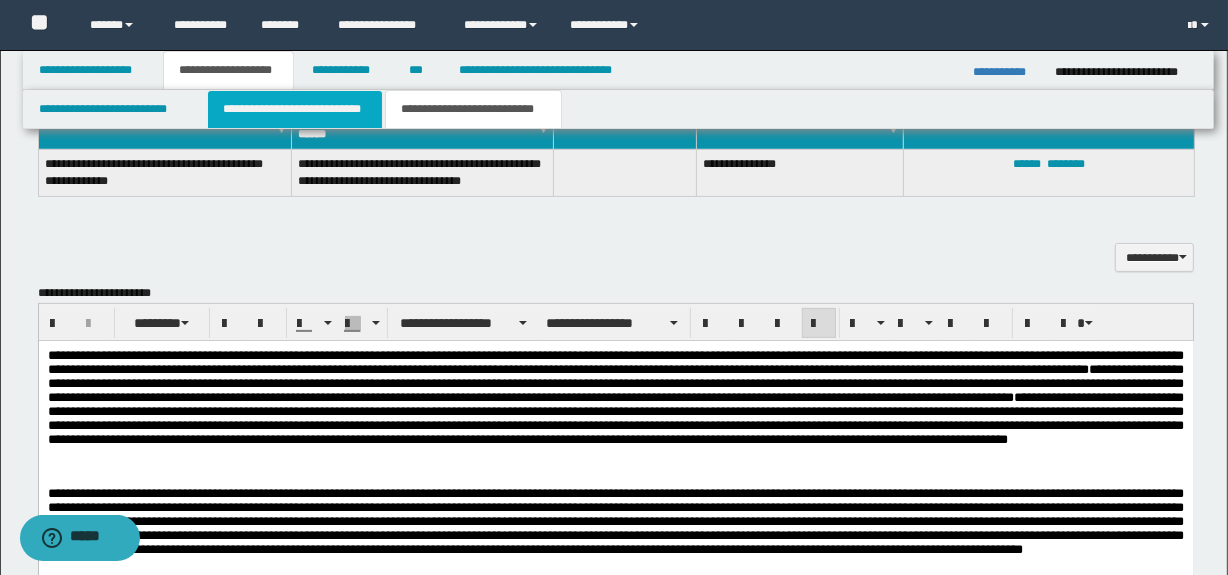 click on "**********" at bounding box center [294, 109] 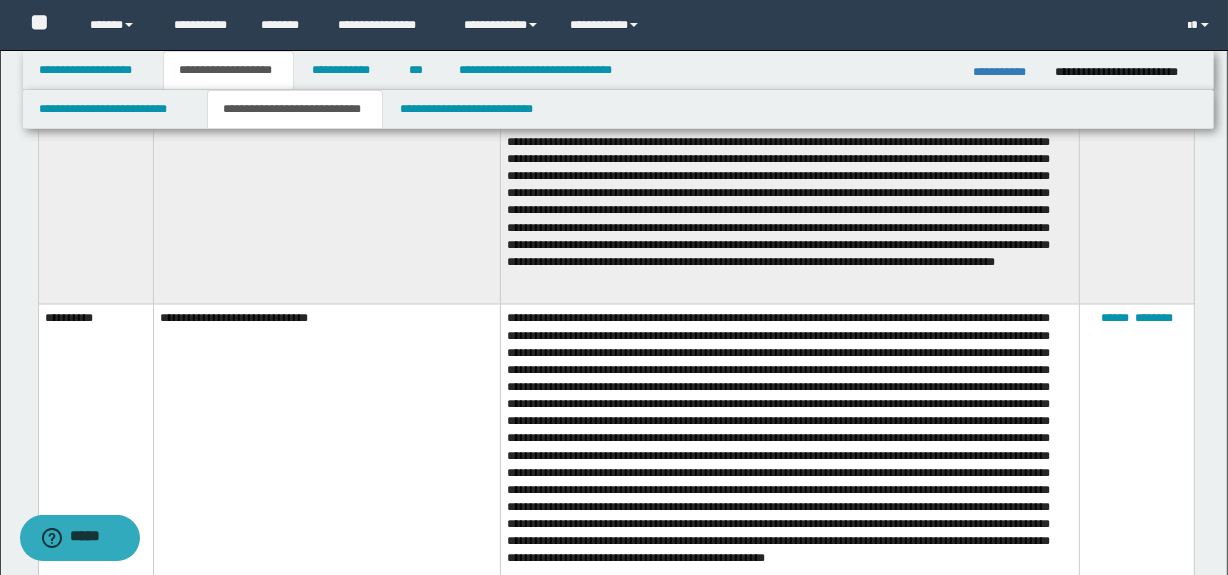 scroll, scrollTop: 3363, scrollLeft: 0, axis: vertical 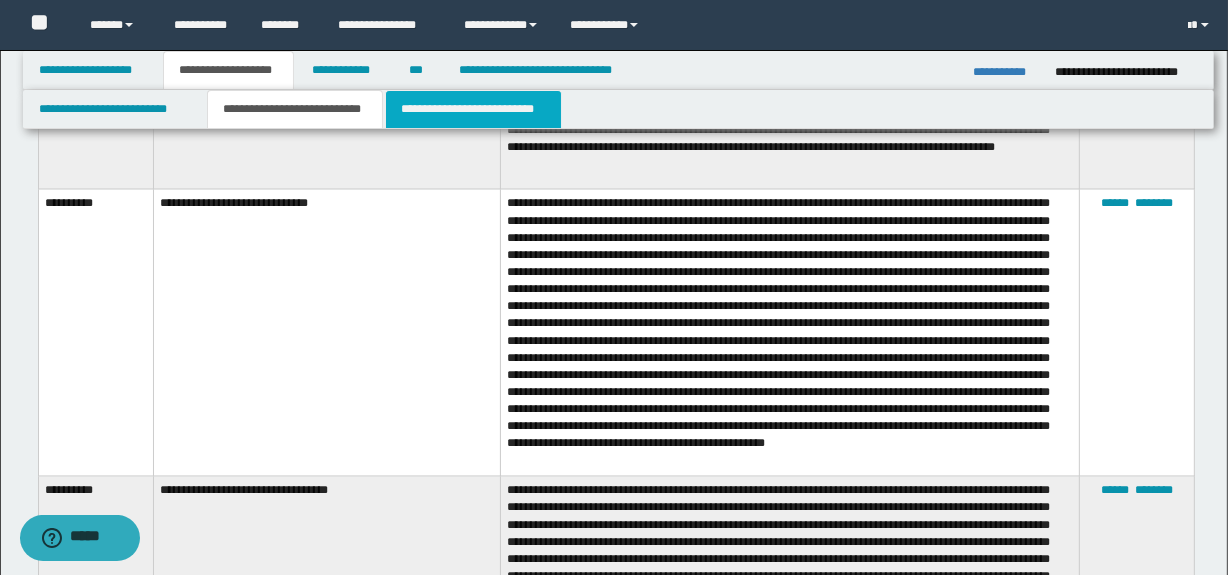 click on "**********" at bounding box center (473, 109) 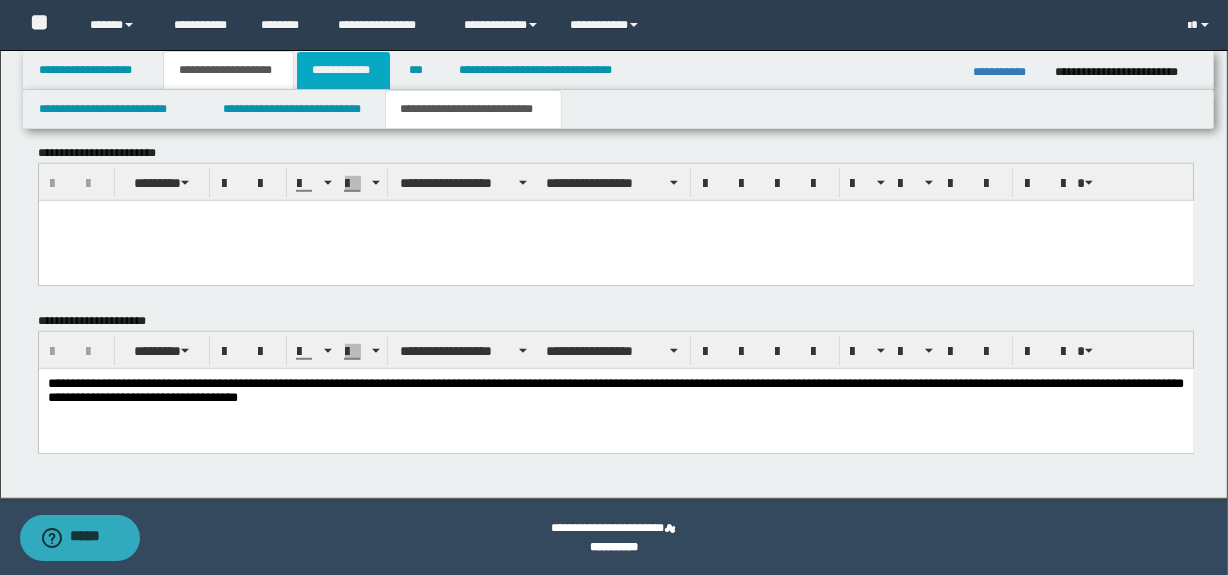 click on "**********" at bounding box center (343, 70) 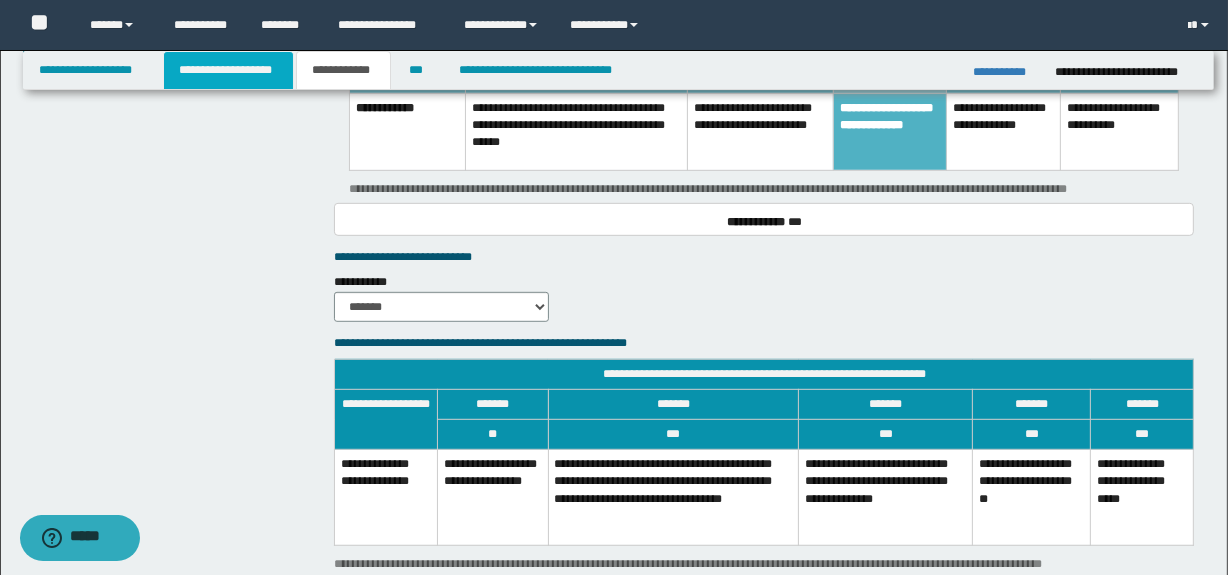click on "**********" at bounding box center [228, 70] 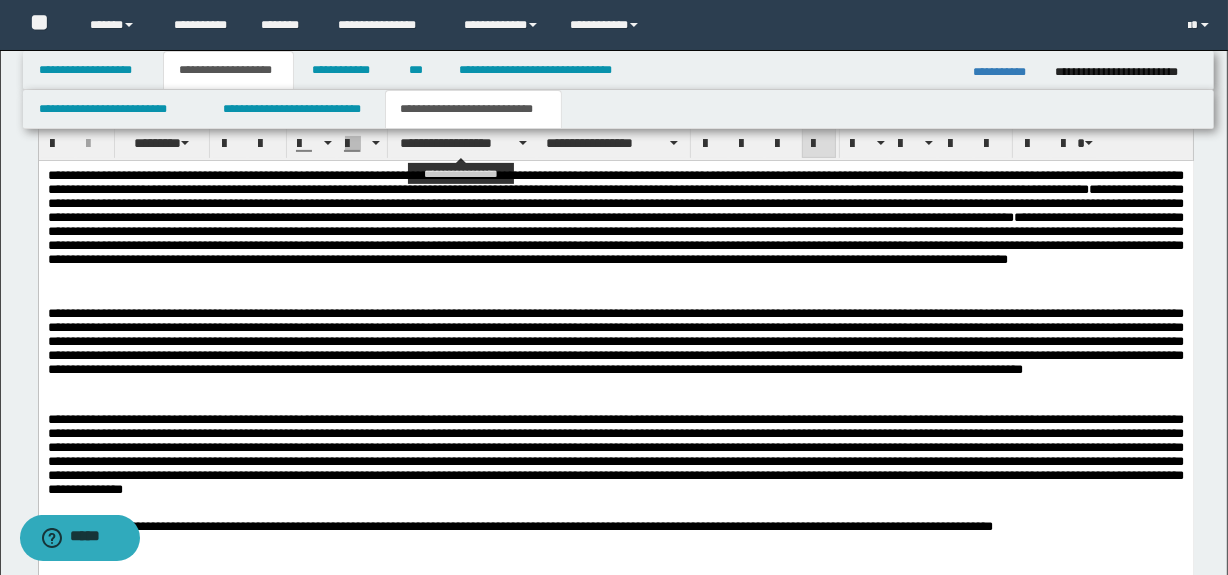 scroll, scrollTop: 636, scrollLeft: 0, axis: vertical 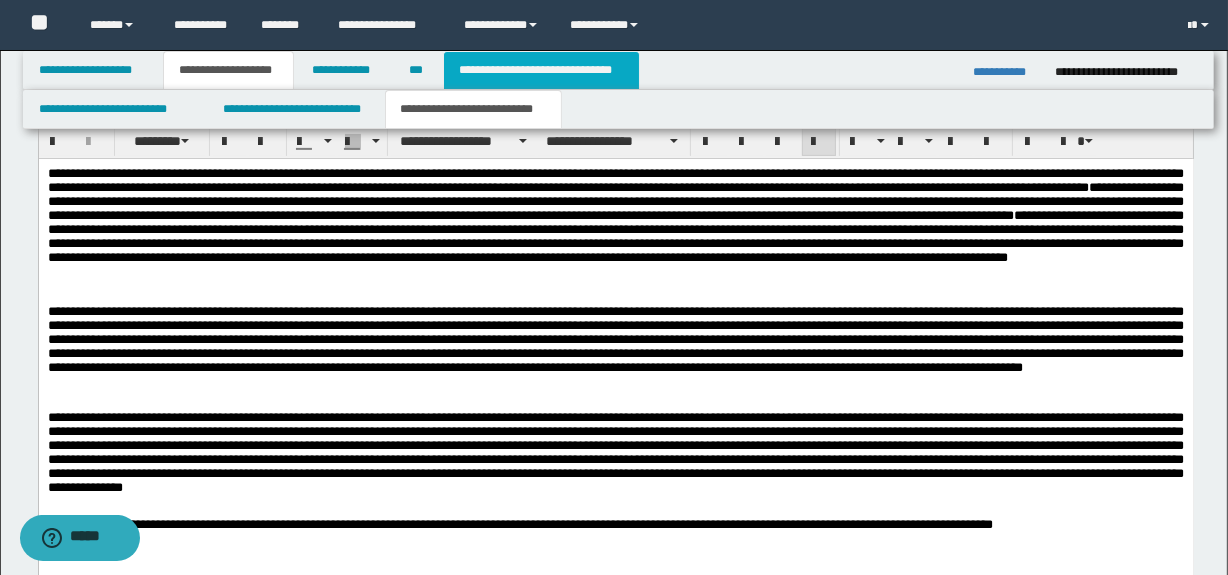 click on "**********" at bounding box center (541, 70) 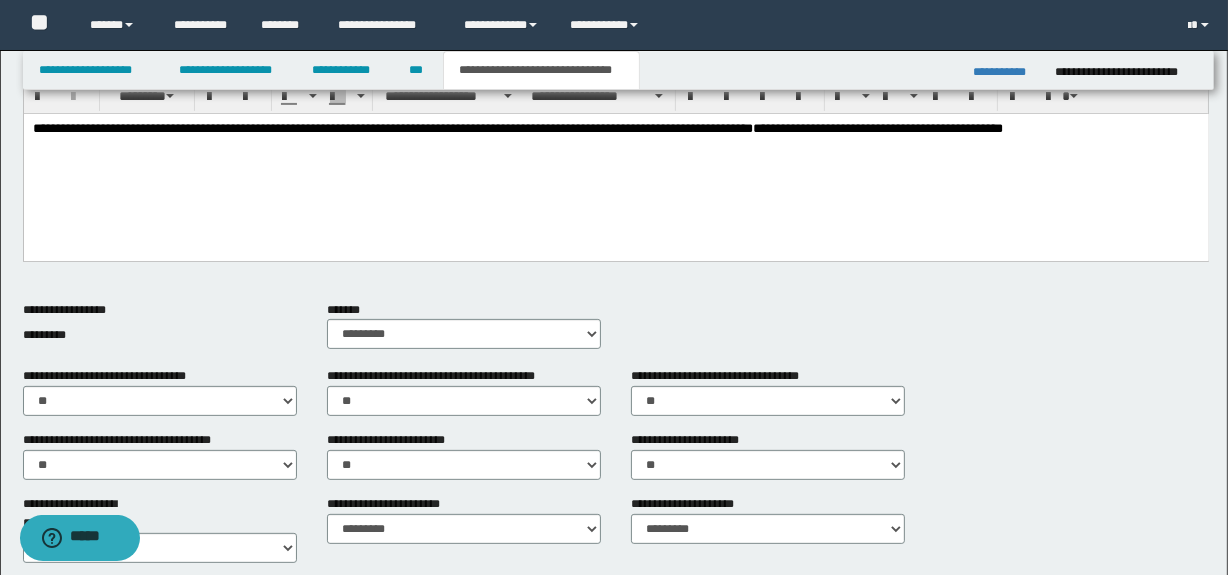 scroll, scrollTop: 241, scrollLeft: 0, axis: vertical 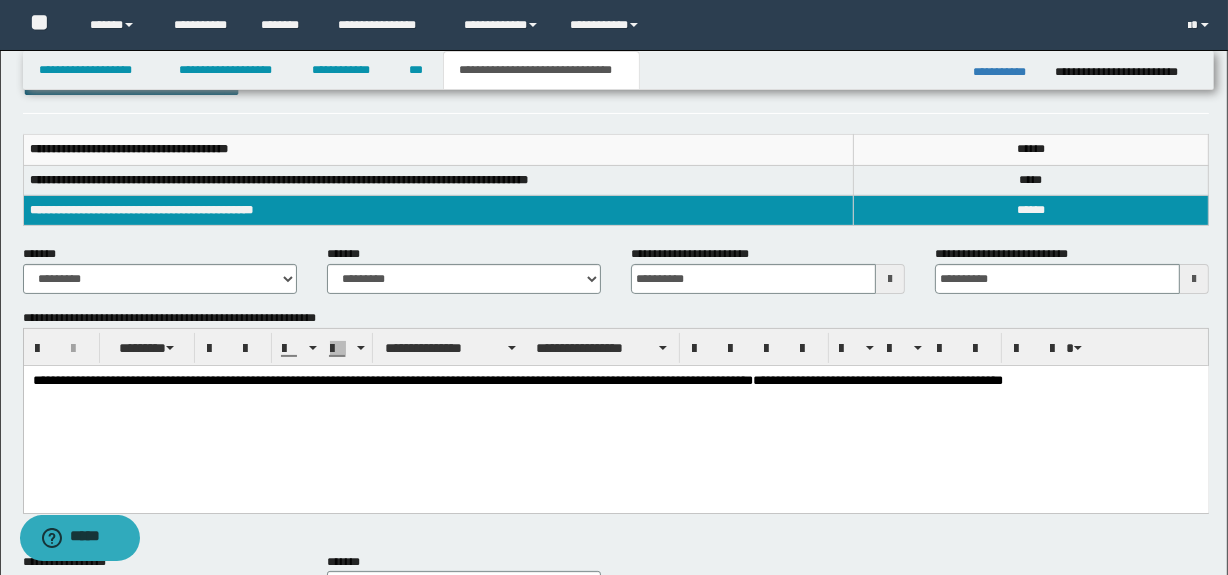 drag, startPoint x: 756, startPoint y: 383, endPoint x: 771, endPoint y: 408, distance: 29.15476 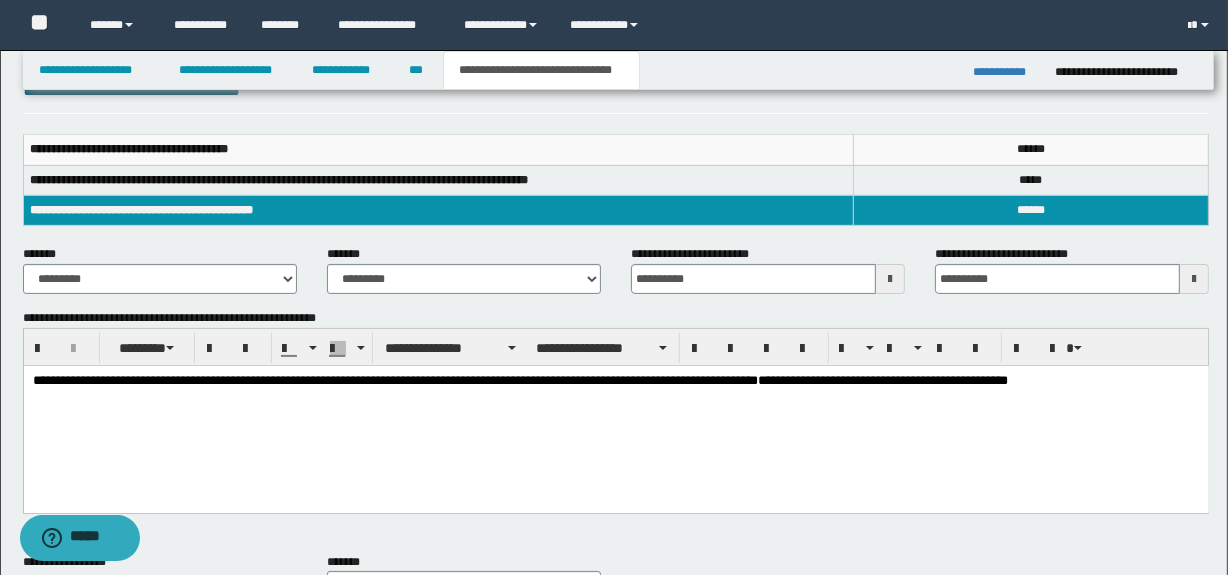 click on "**********" at bounding box center [394, 380] 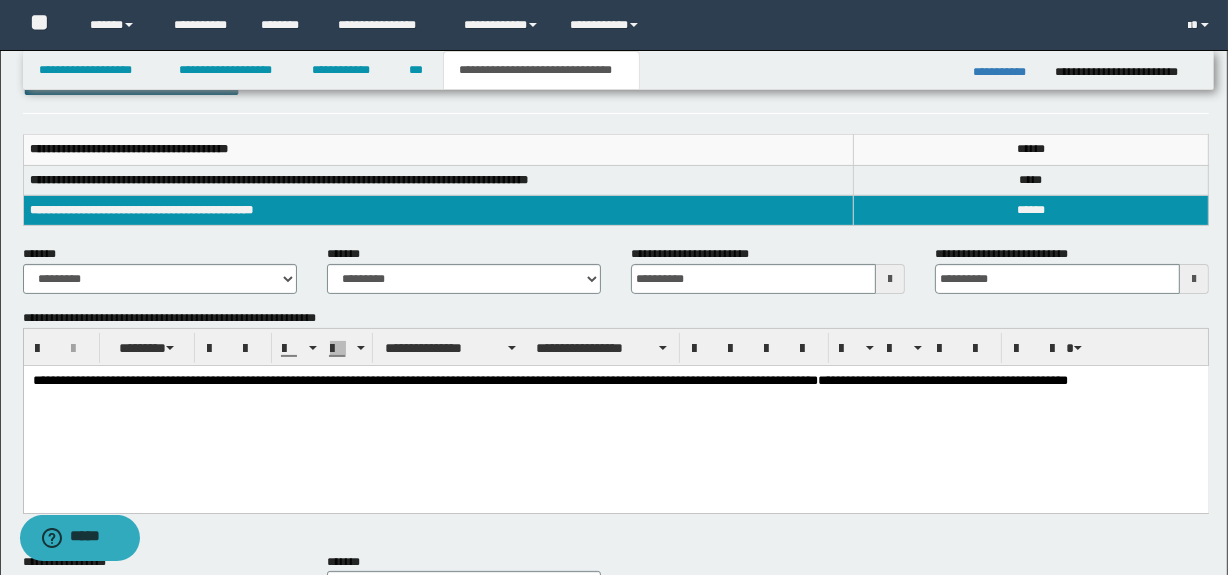 drag, startPoint x: 338, startPoint y: 400, endPoint x: 368, endPoint y: 389, distance: 31.95309 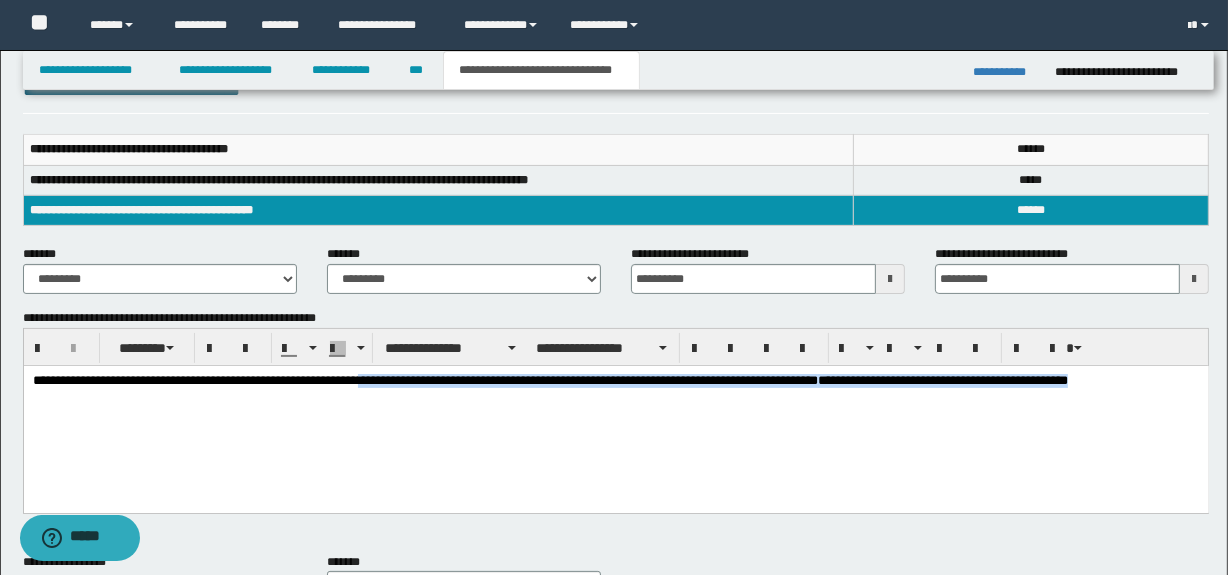 click on "**********" at bounding box center (424, 380) 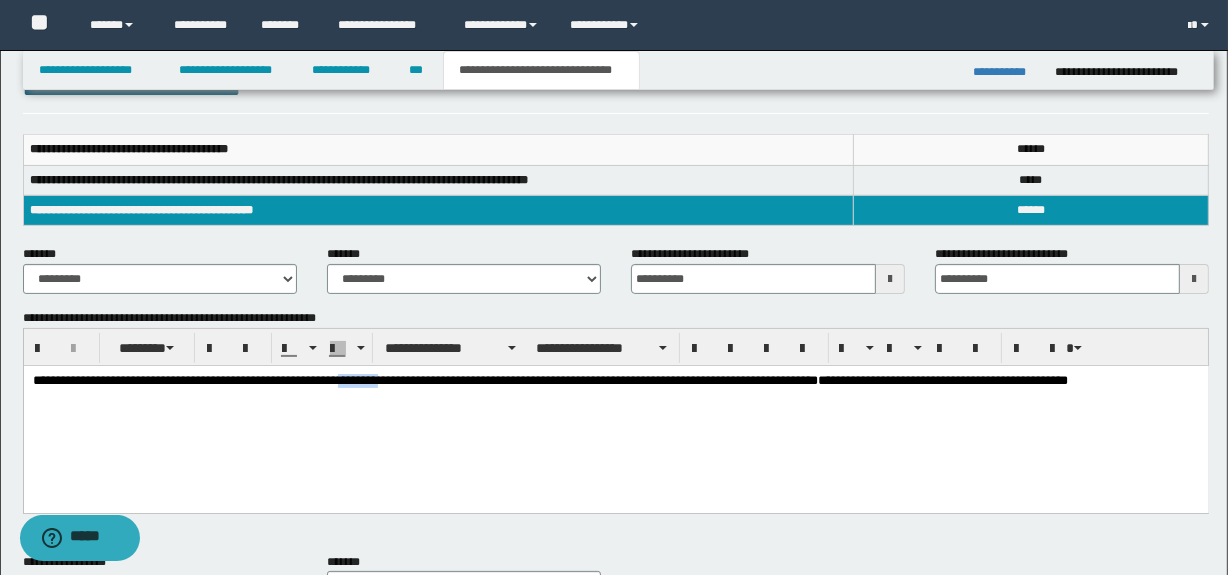 drag, startPoint x: 393, startPoint y: 378, endPoint x: 352, endPoint y: 378, distance: 41 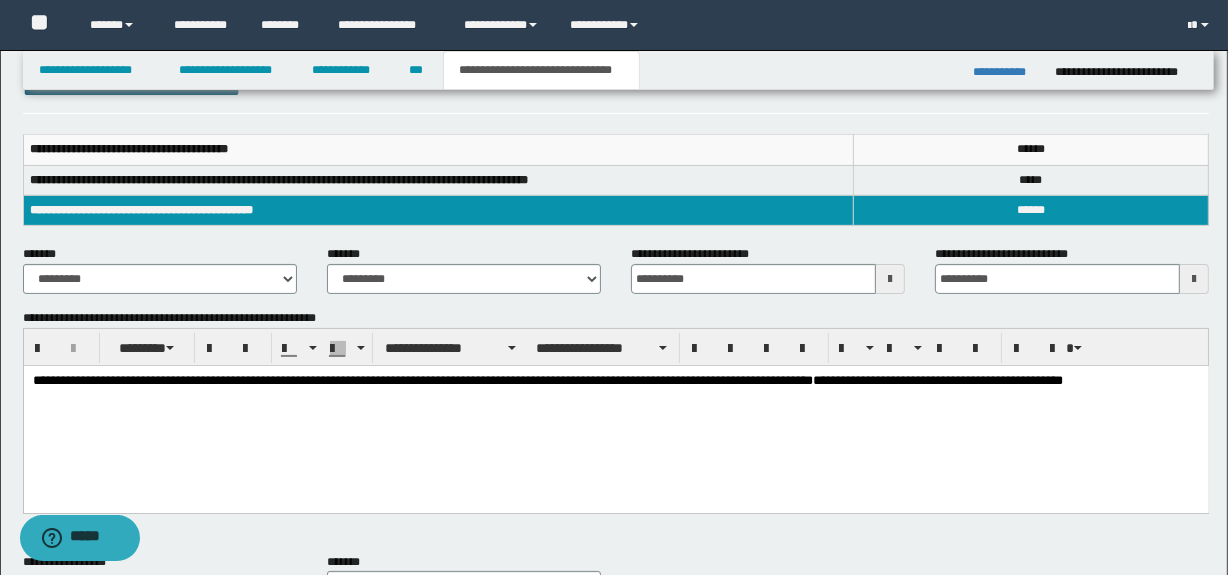 drag, startPoint x: 815, startPoint y: 382, endPoint x: 825, endPoint y: 394, distance: 15.6205 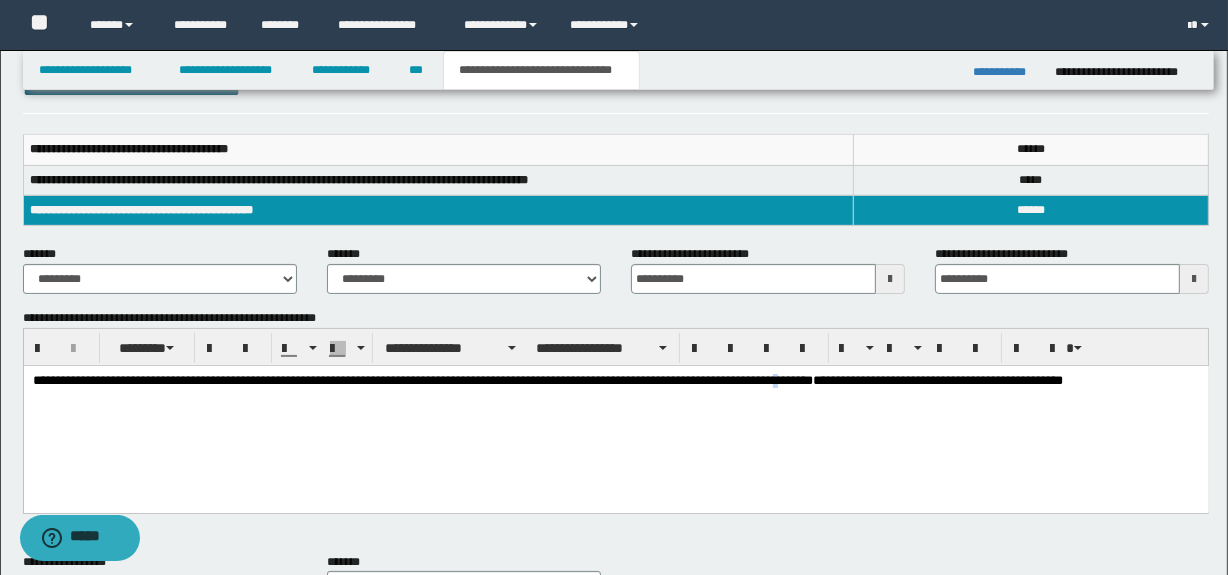 click on "**********" at bounding box center (422, 380) 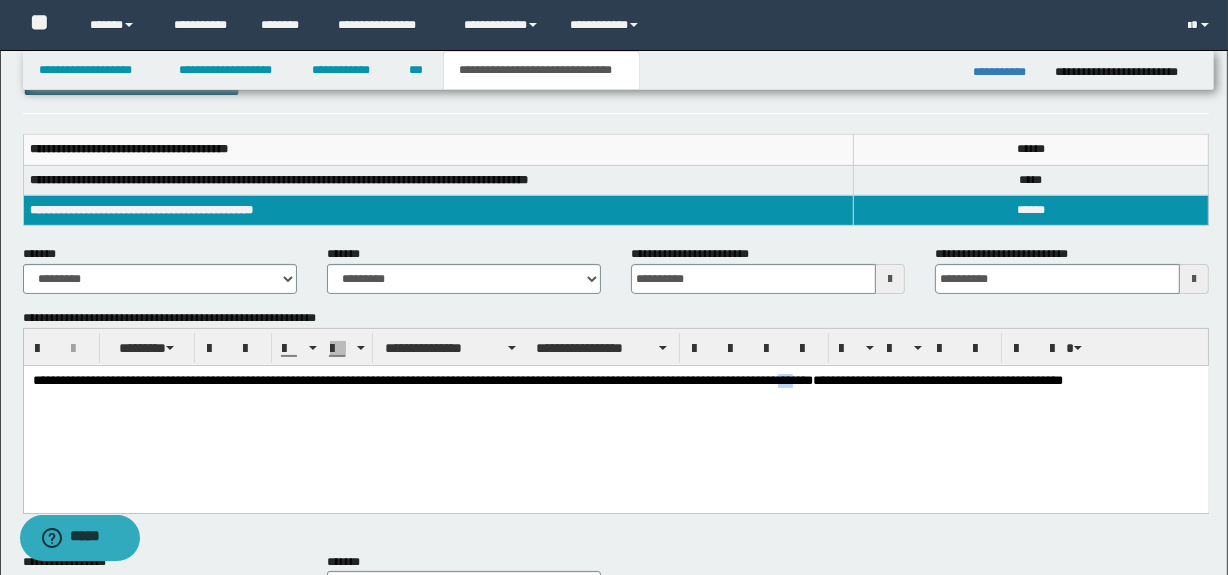 drag, startPoint x: 821, startPoint y: 385, endPoint x: 837, endPoint y: 385, distance: 16 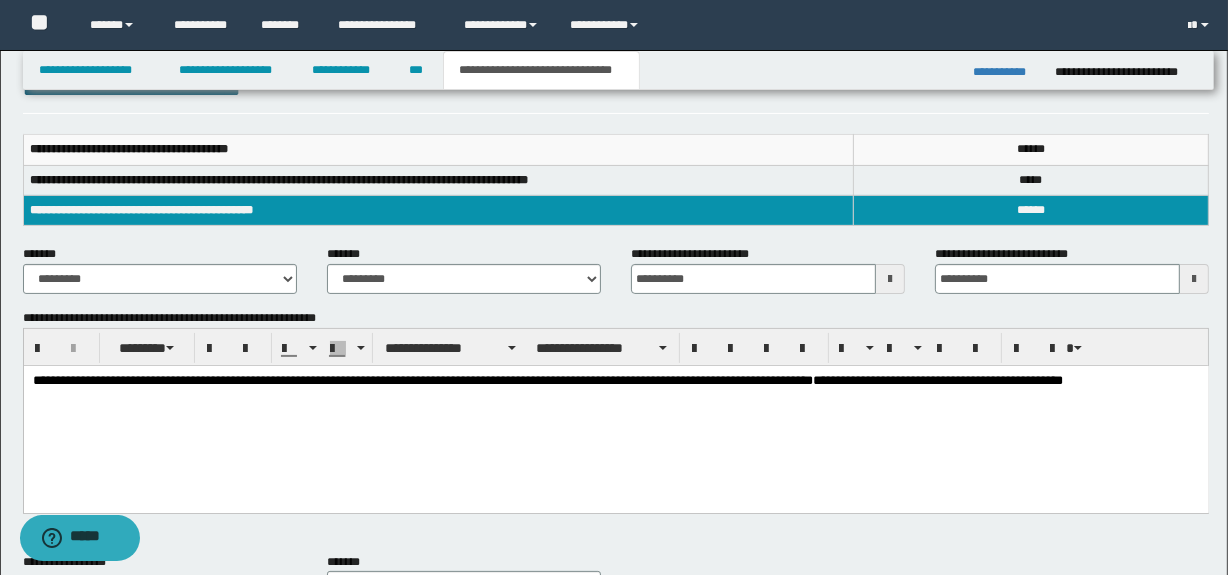 click on "**********" at bounding box center (422, 380) 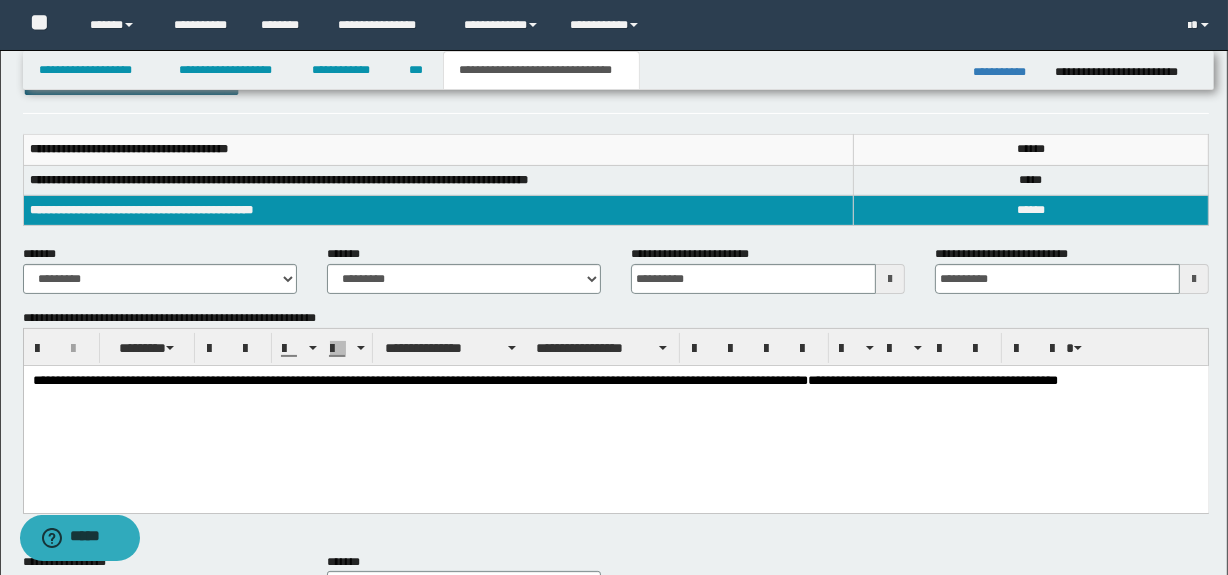 click on "**********" at bounding box center [419, 380] 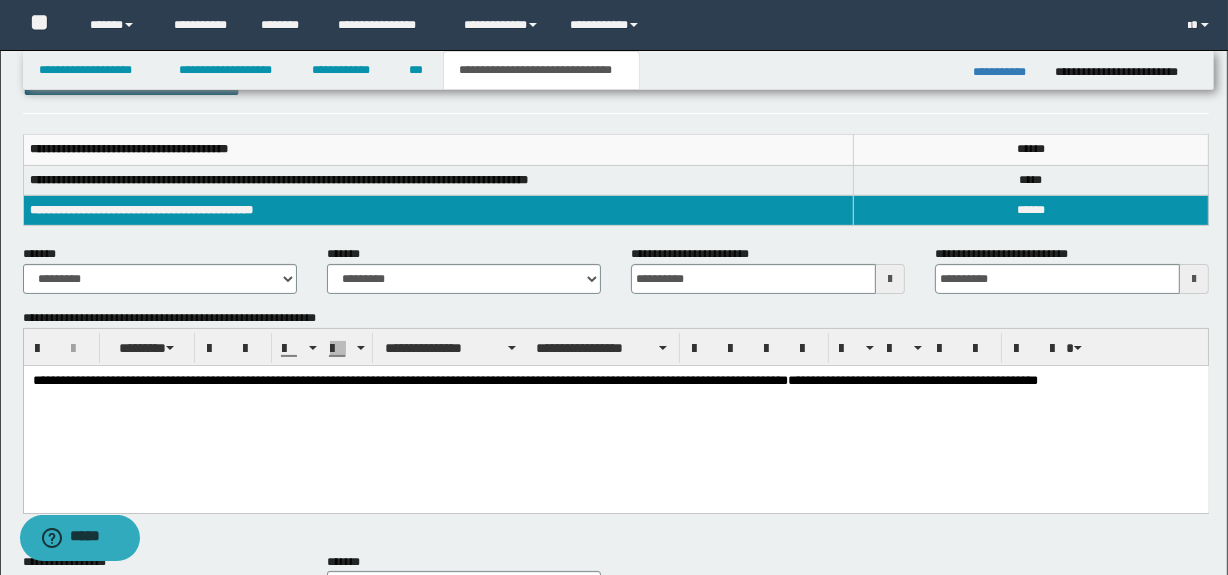 click on "**********" at bounding box center (615, 381) 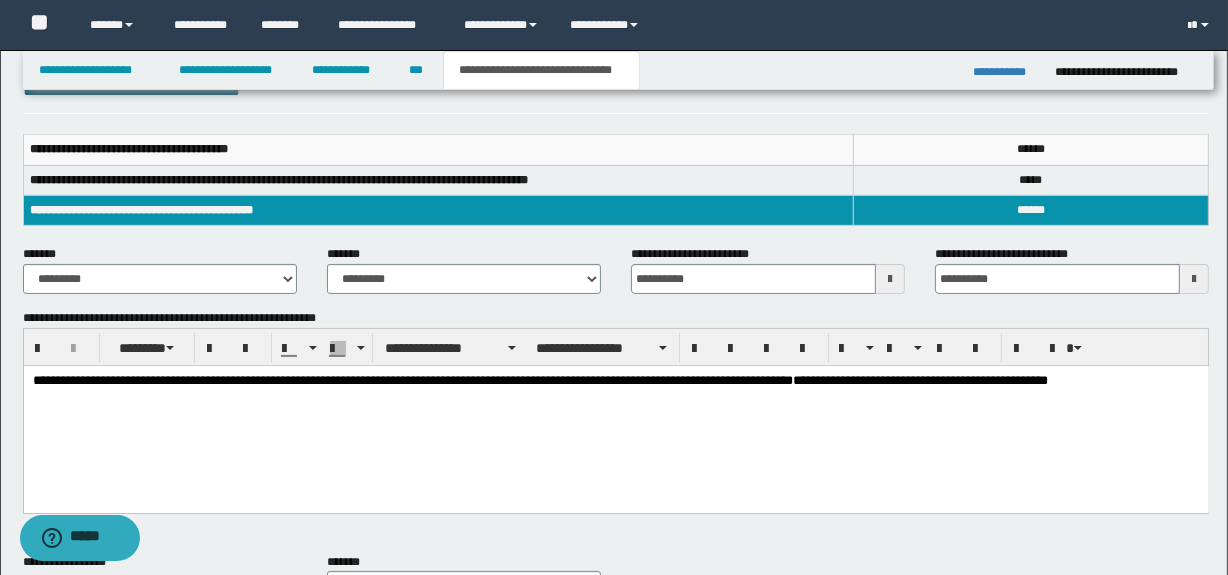 click on "**********" at bounding box center [412, 380] 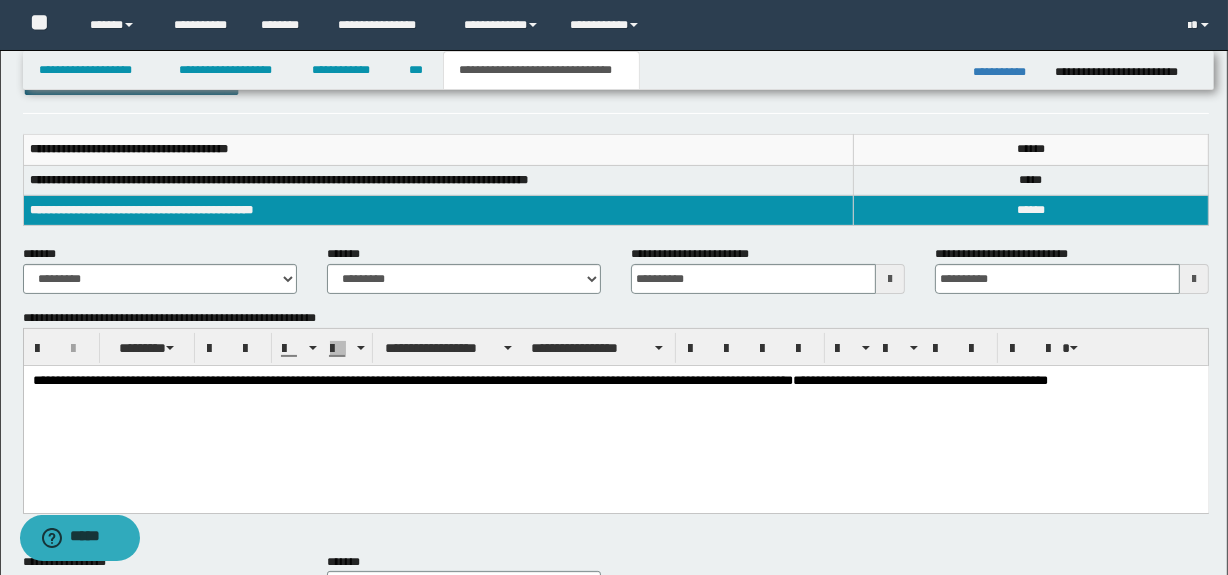 click on "**********" at bounding box center (615, 381) 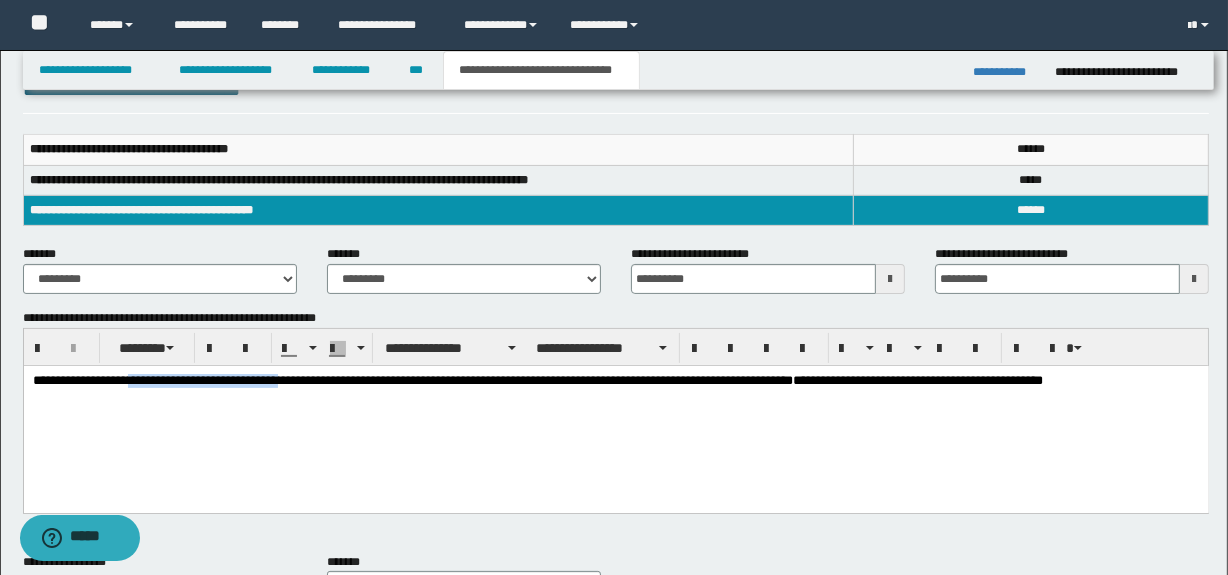 drag, startPoint x: 162, startPoint y: 384, endPoint x: 285, endPoint y: 383, distance: 123.00407 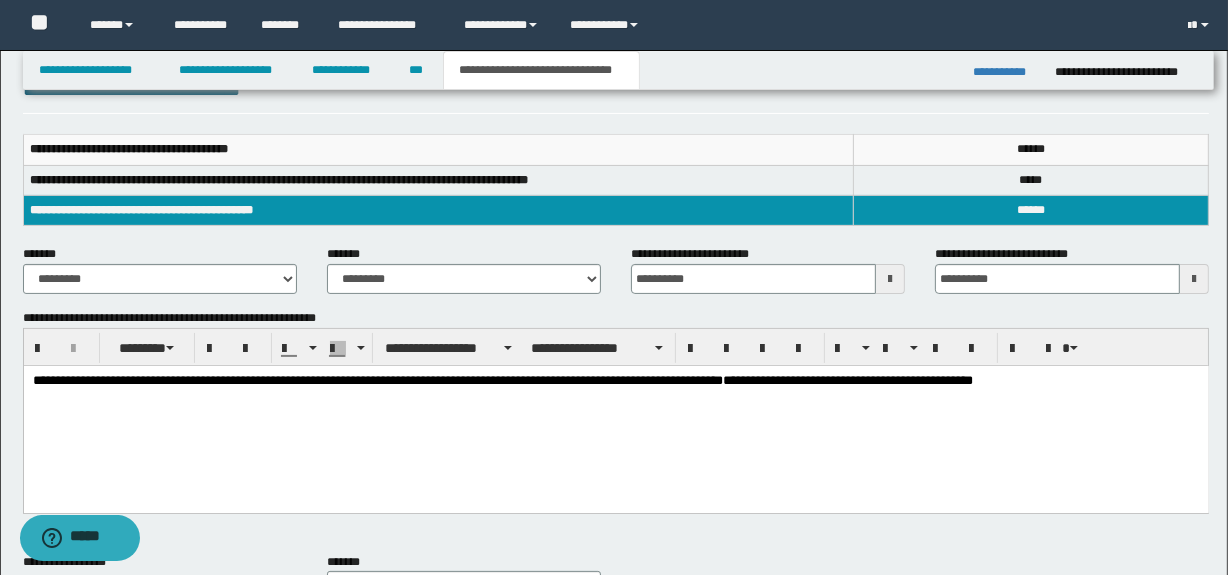 click on "**********" at bounding box center (615, 381) 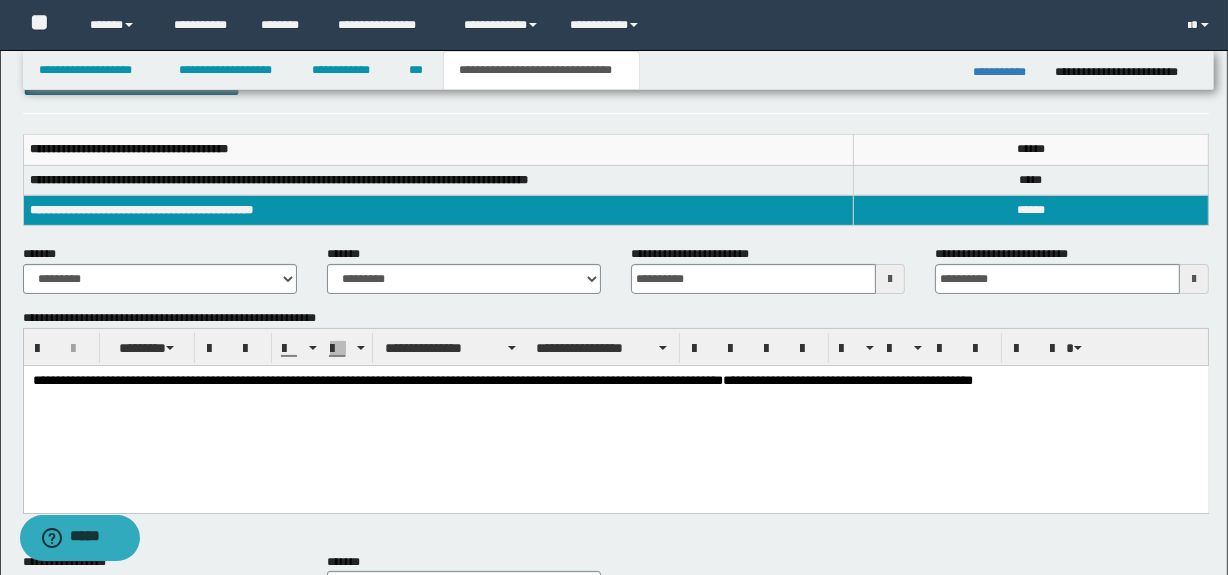 click on "**********" at bounding box center (377, 380) 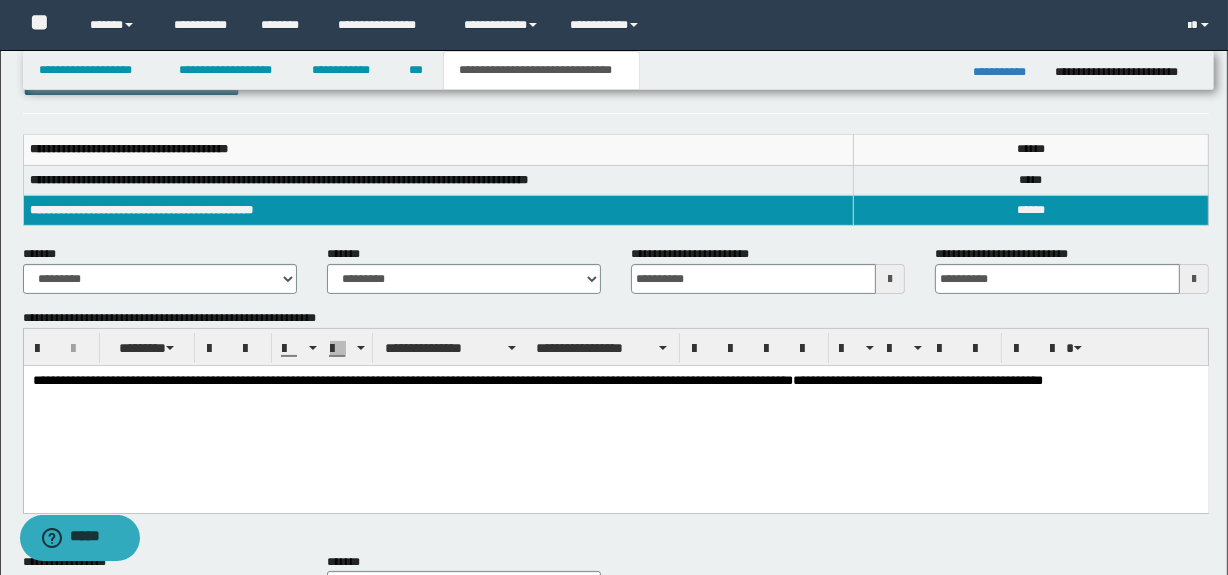 click on "**********" at bounding box center [615, 381] 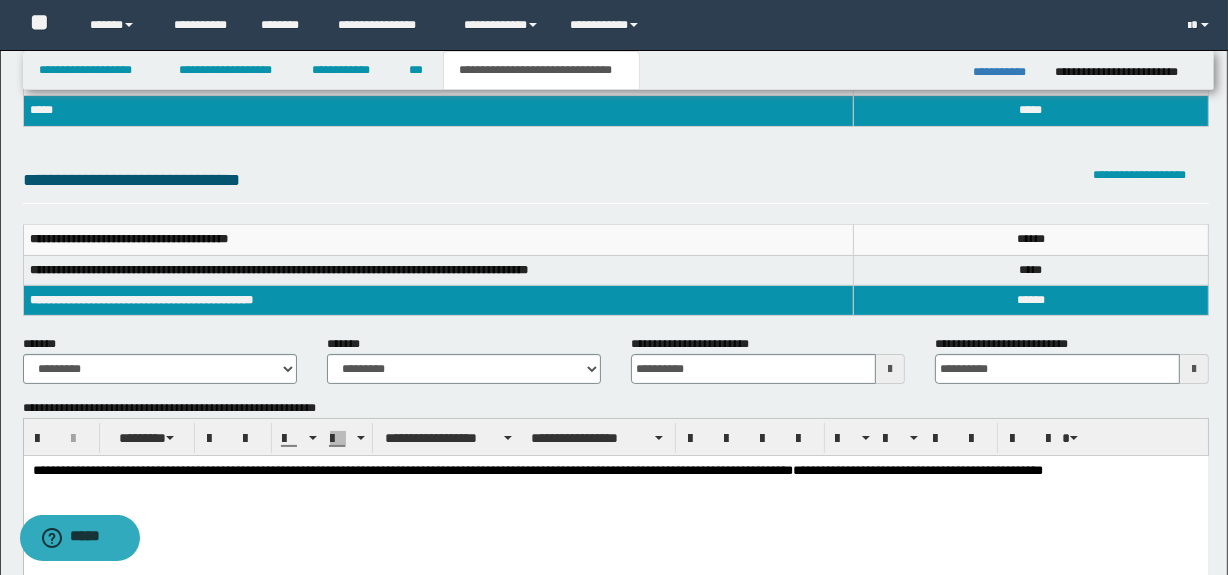 scroll, scrollTop: 150, scrollLeft: 0, axis: vertical 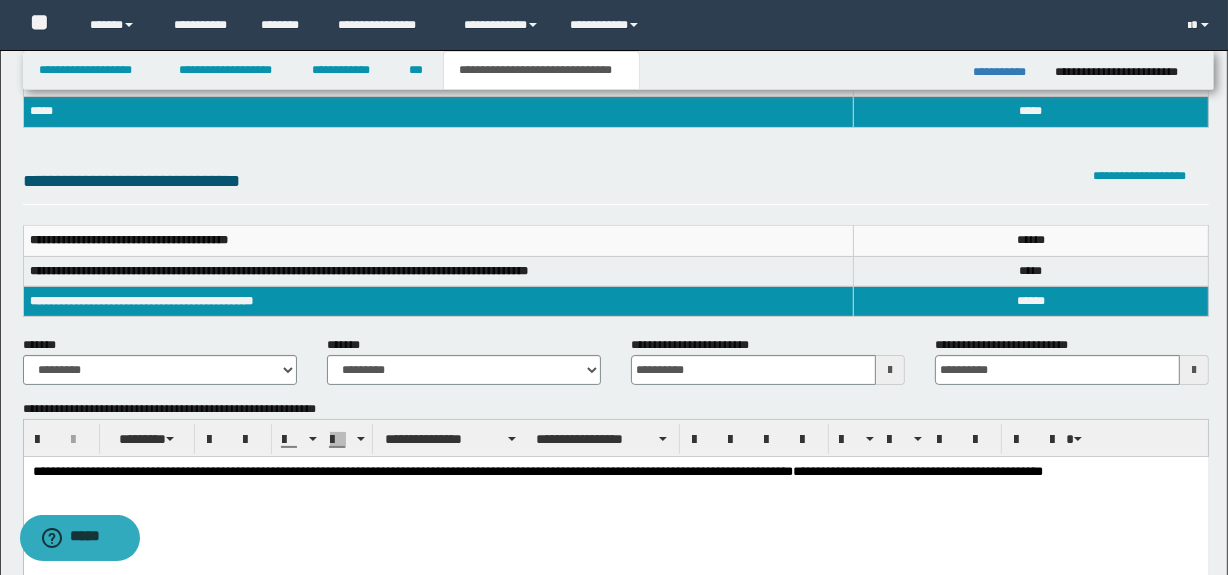 click on "**********" at bounding box center (412, 471) 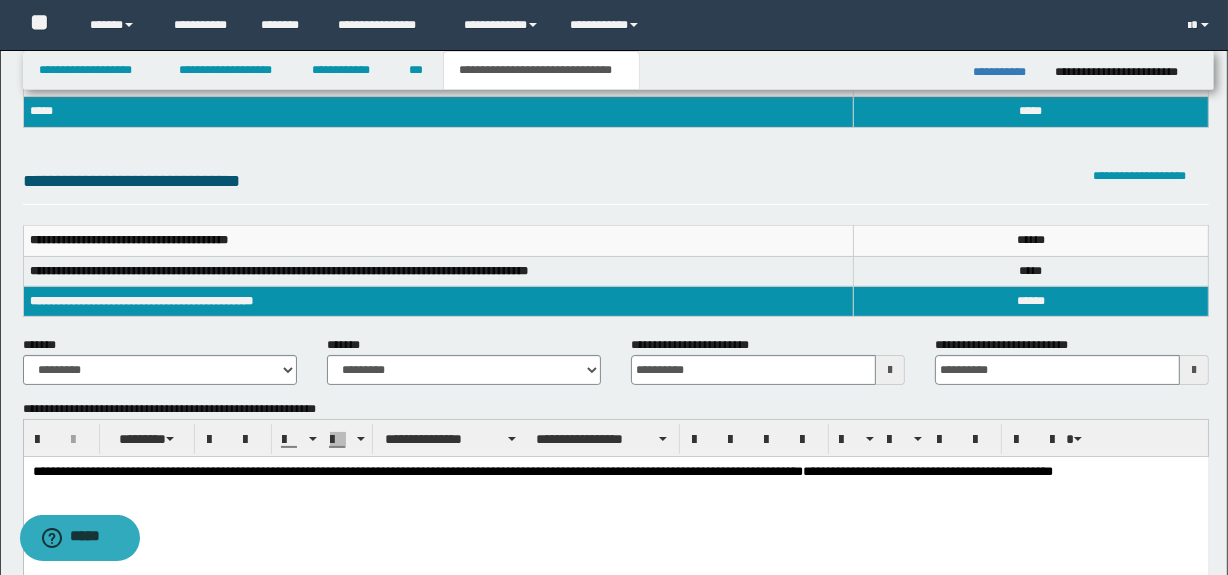 click on "**********" at bounding box center [615, 472] 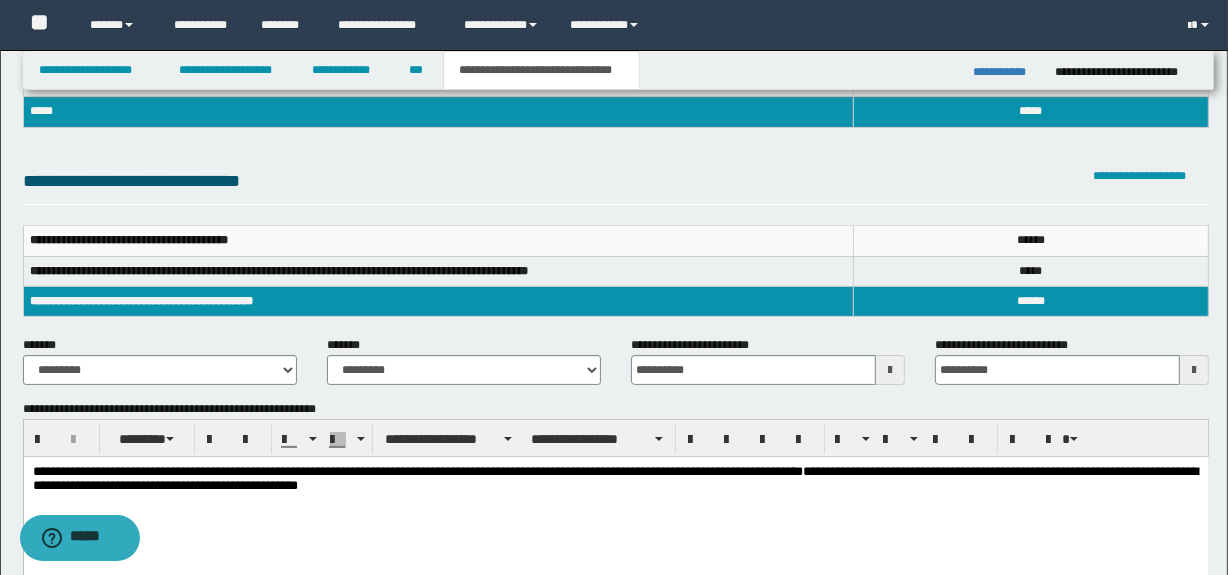 drag, startPoint x: 145, startPoint y: 499, endPoint x: 137, endPoint y: 491, distance: 11.313708 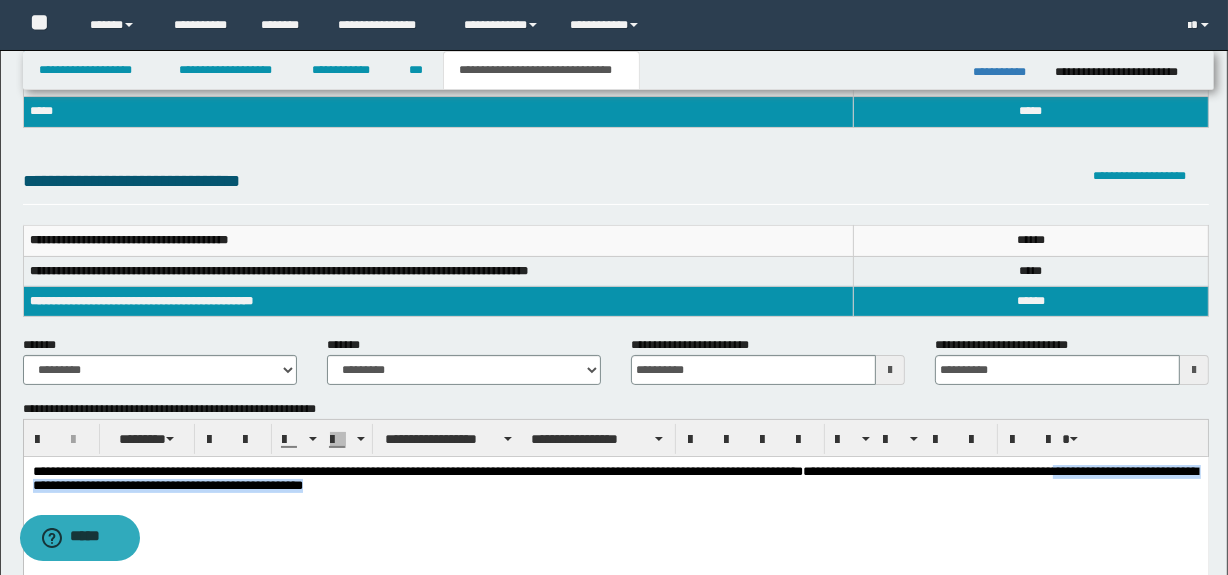drag, startPoint x: 1115, startPoint y: 476, endPoint x: 690, endPoint y: 544, distance: 430.4056 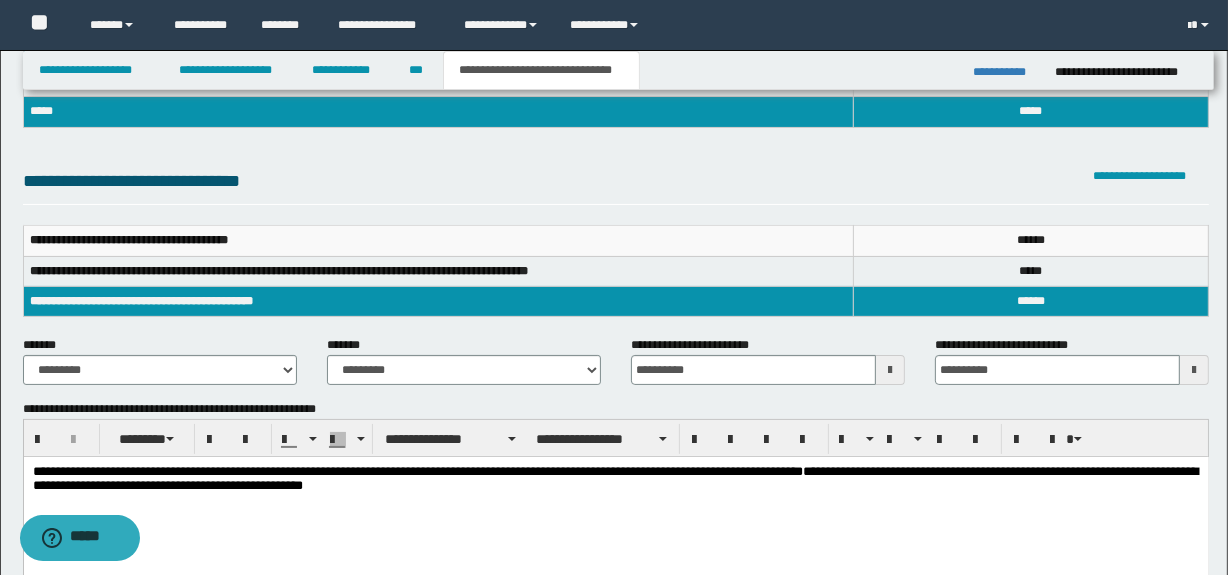 scroll, scrollTop: 241, scrollLeft: 0, axis: vertical 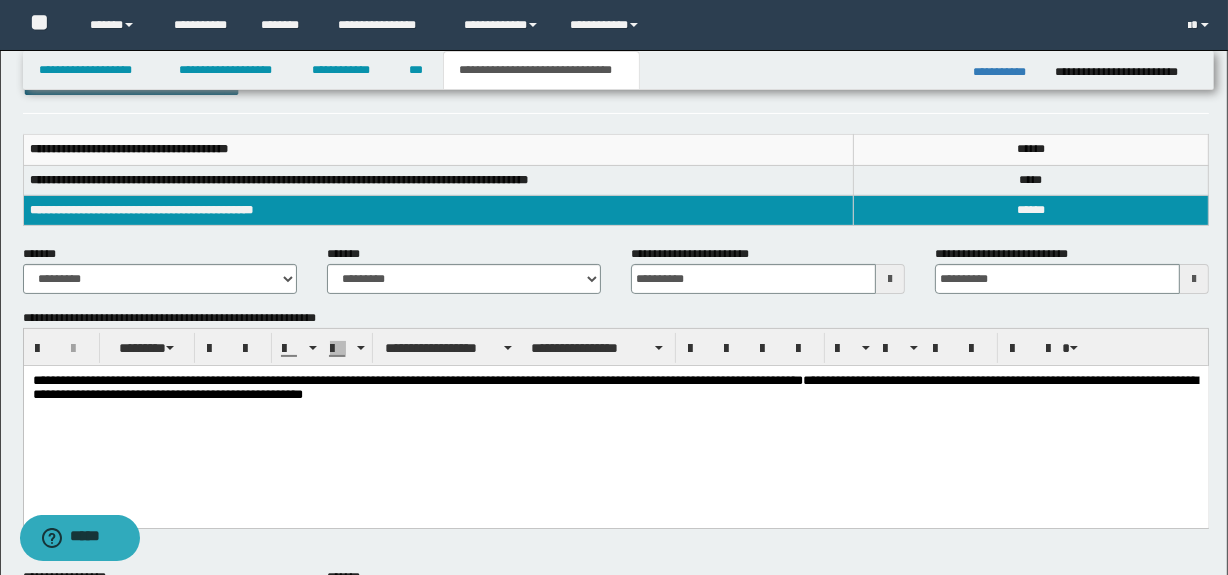 drag, startPoint x: 831, startPoint y: 383, endPoint x: 954, endPoint y: 383, distance: 123 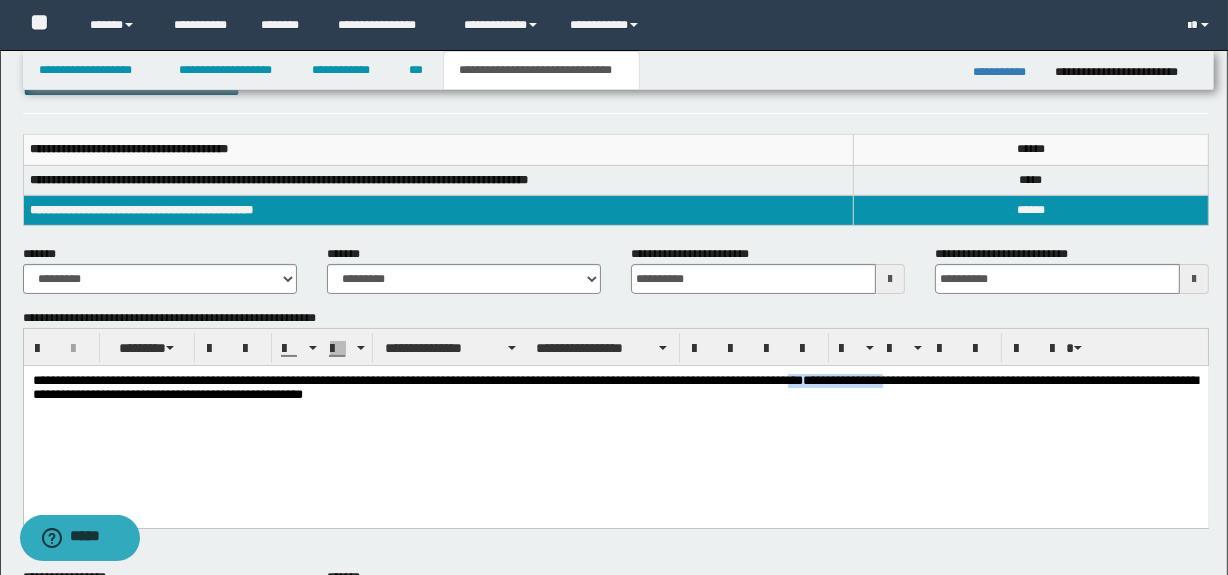 drag, startPoint x: 938, startPoint y: 386, endPoint x: 828, endPoint y: 385, distance: 110.00455 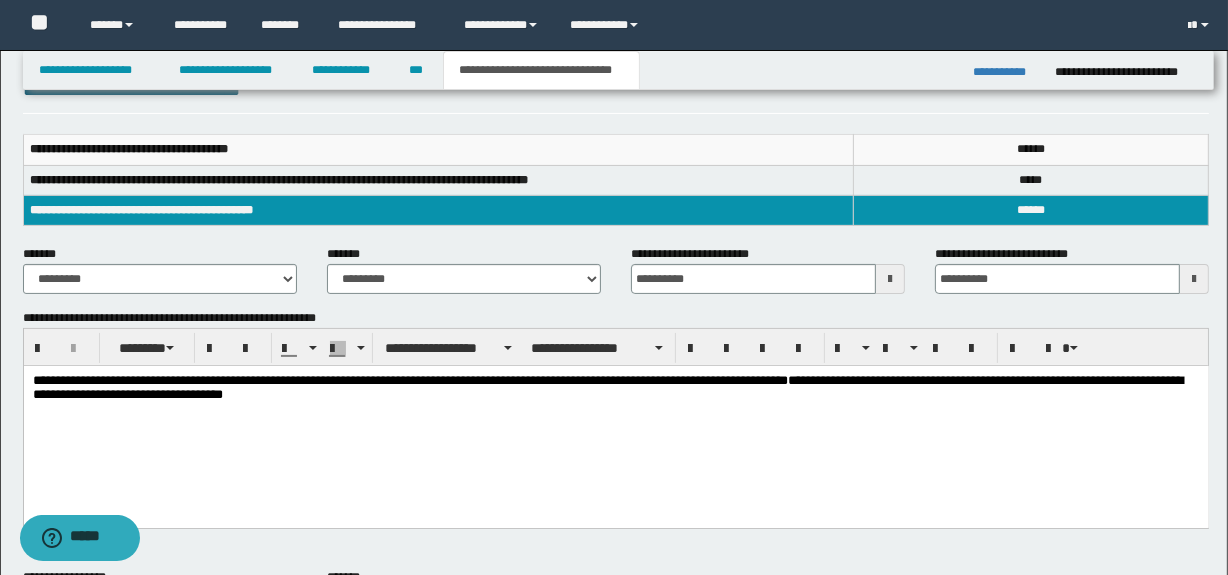 click on "**********" at bounding box center [615, 389] 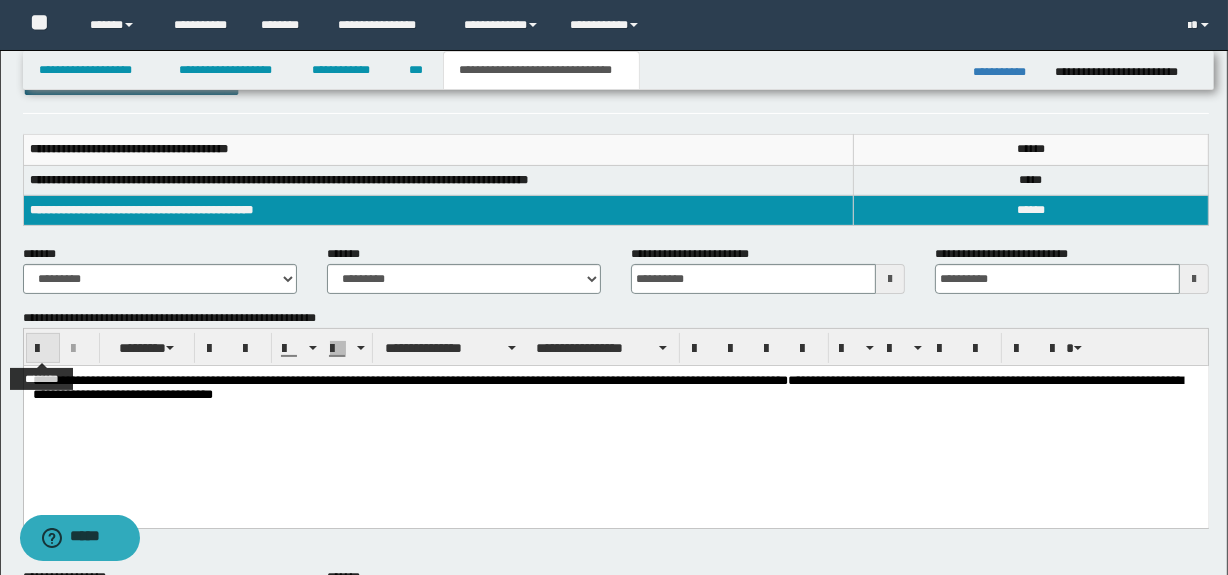 click at bounding box center [43, 349] 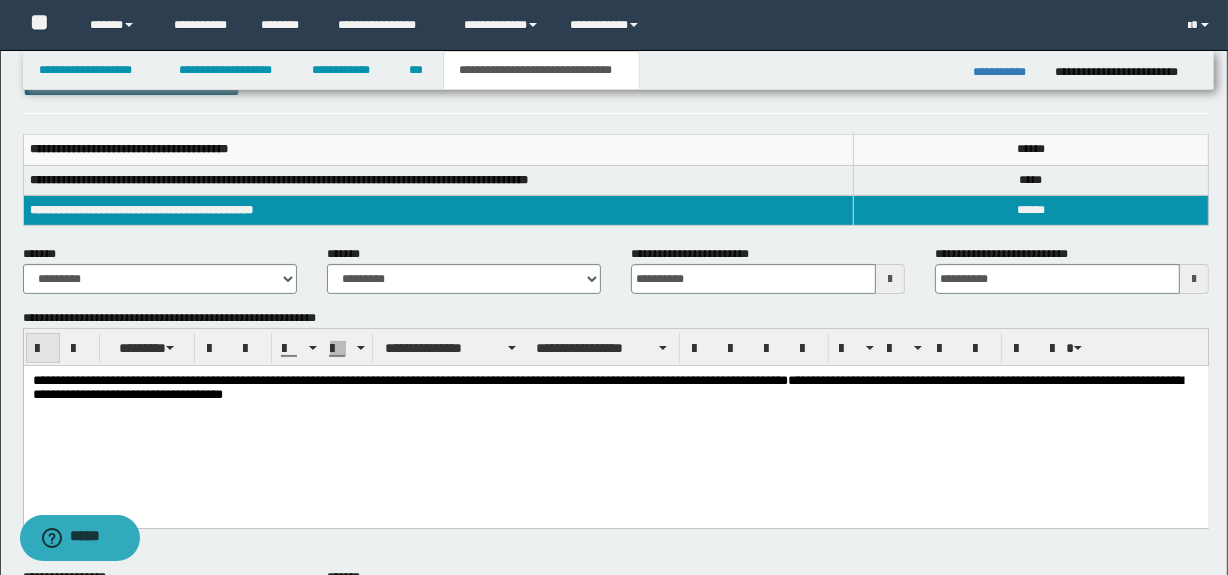click at bounding box center (43, 349) 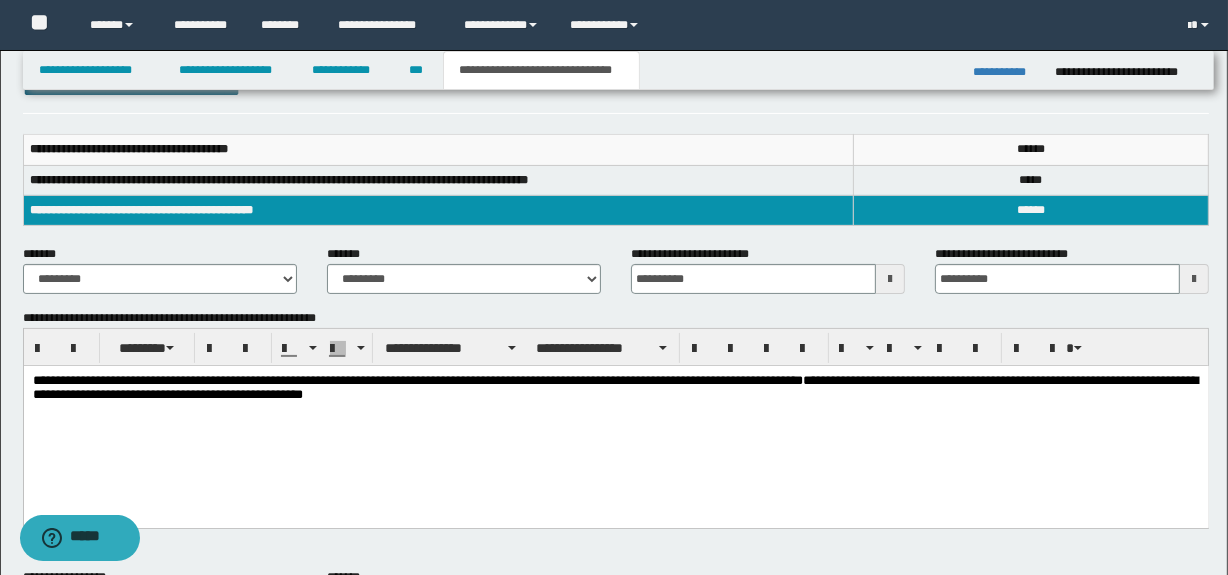 drag, startPoint x: 831, startPoint y: 434, endPoint x: 910, endPoint y: 422, distance: 79.9062 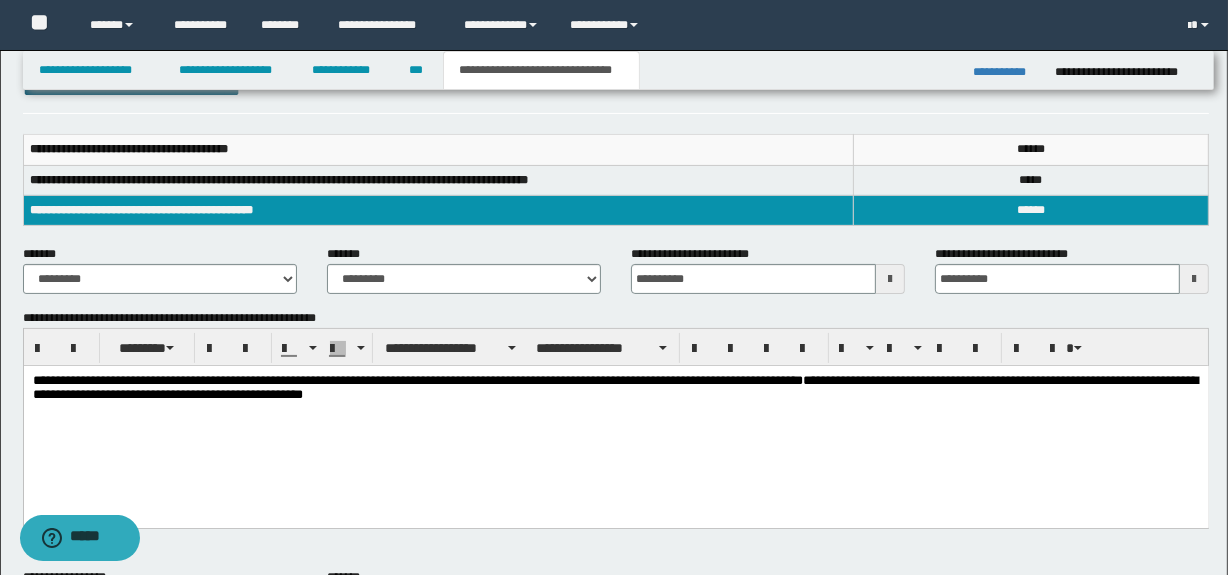 drag, startPoint x: 1115, startPoint y: 384, endPoint x: 1126, endPoint y: 391, distance: 13.038404 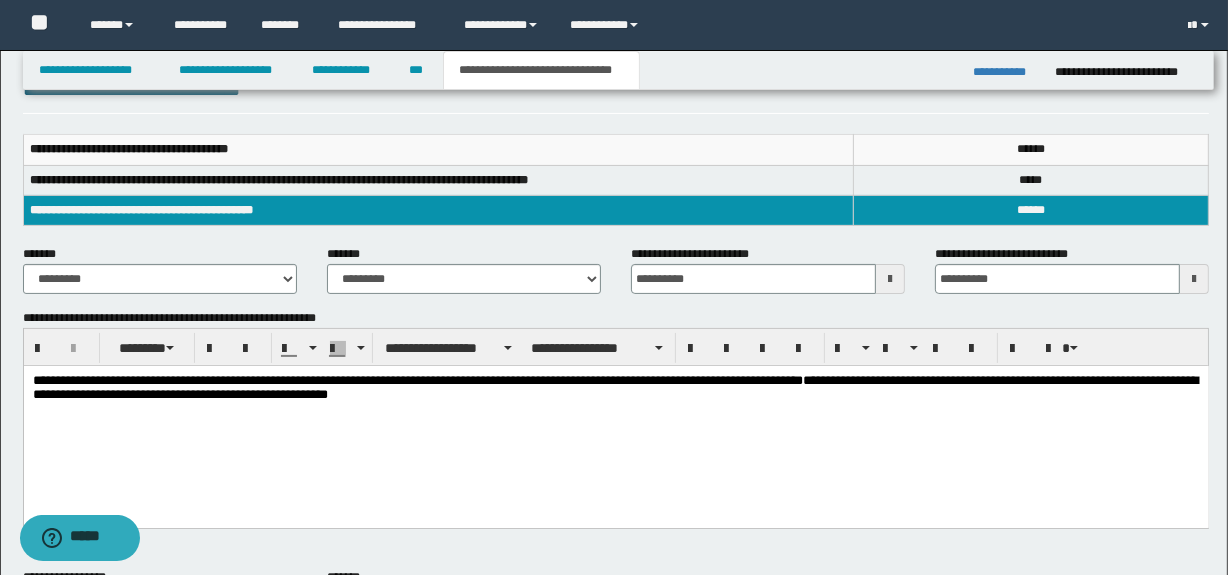click on "**********" at bounding box center [615, 389] 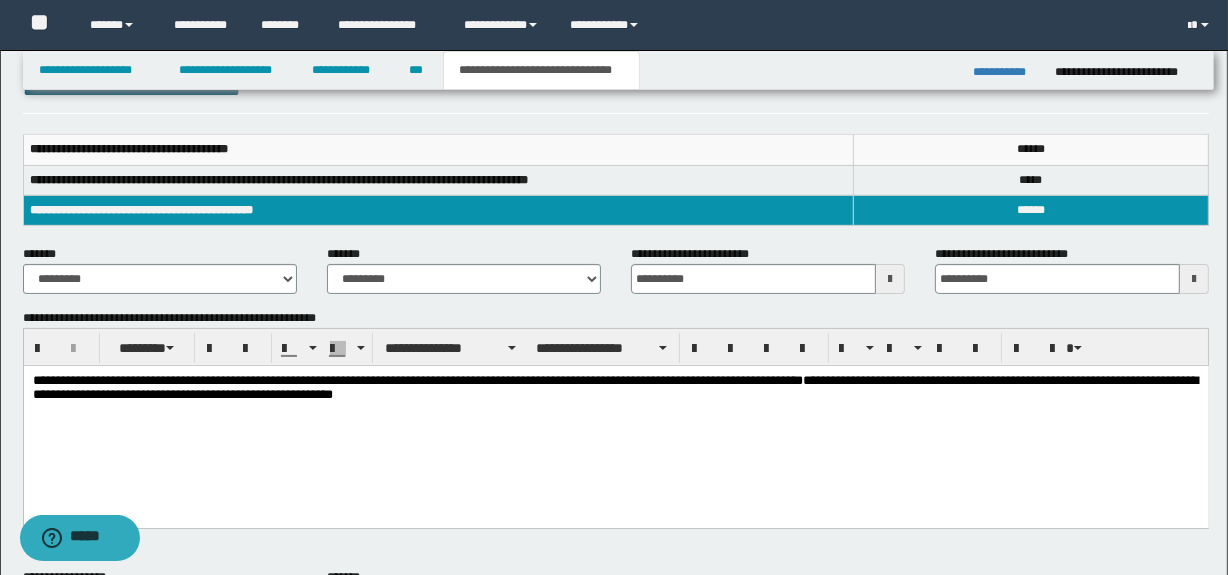 click on "**********" at bounding box center [615, 421] 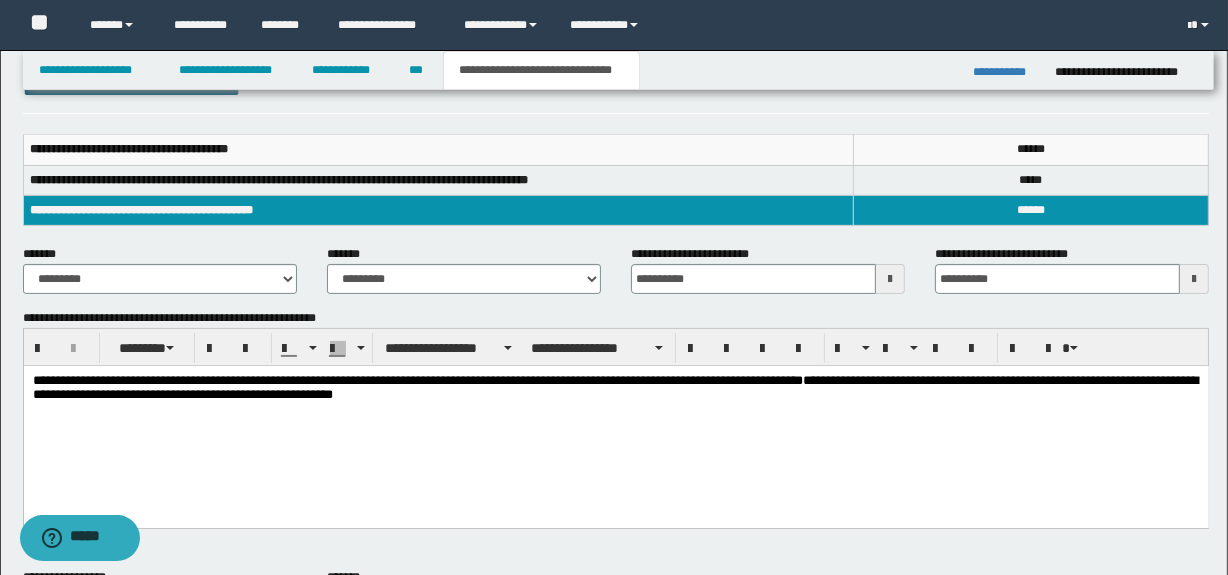 click on "**********" at bounding box center (615, 389) 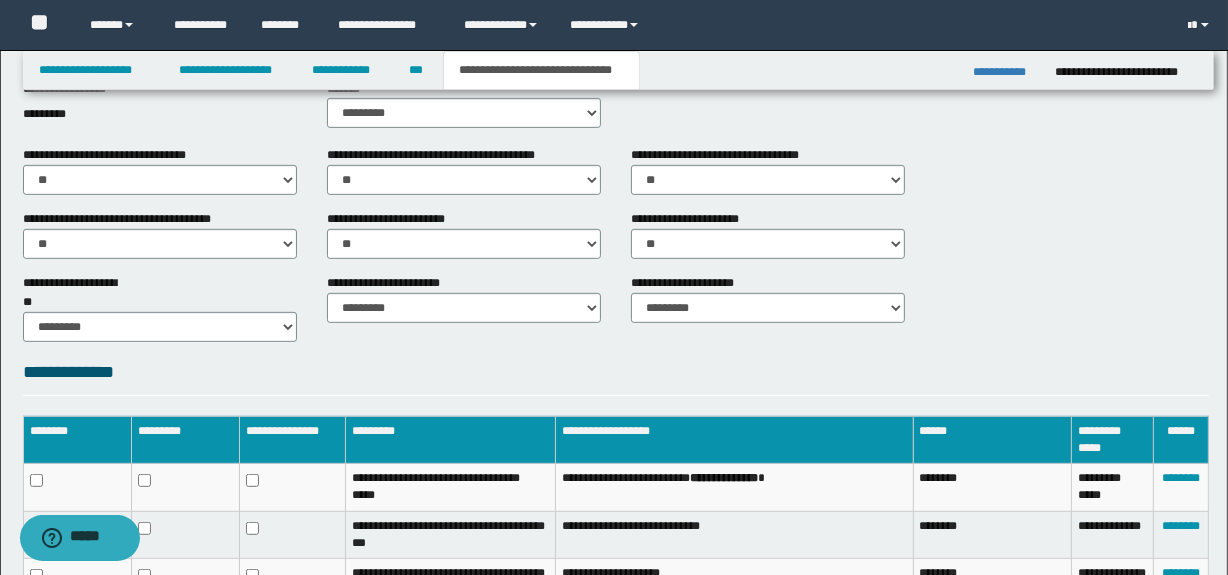 scroll, scrollTop: 696, scrollLeft: 0, axis: vertical 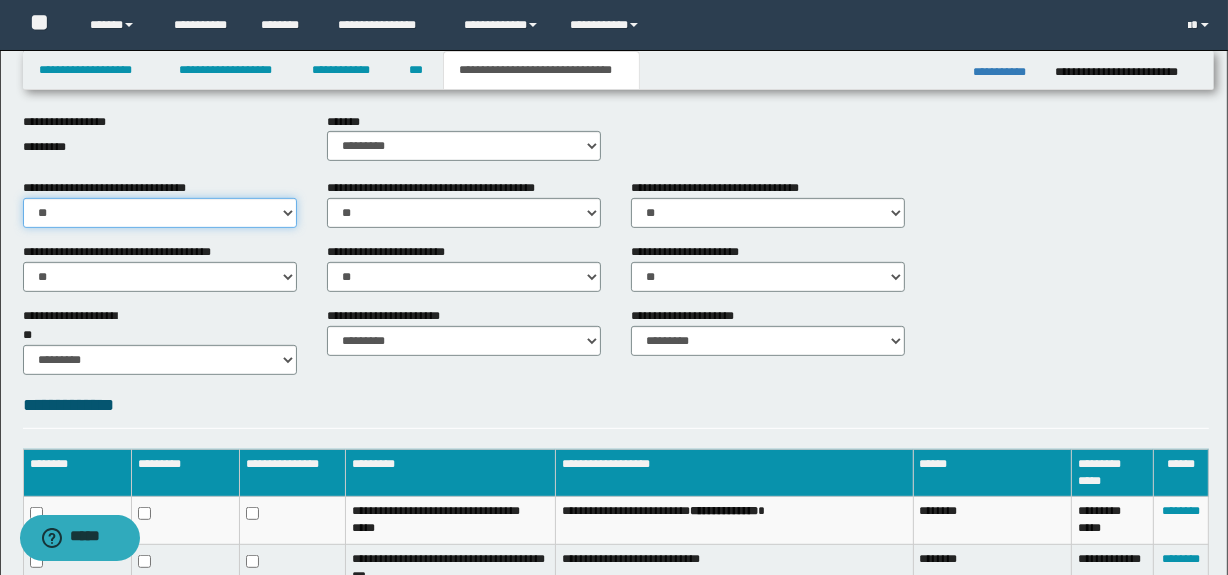 click on "*********
**
**" at bounding box center (160, 213) 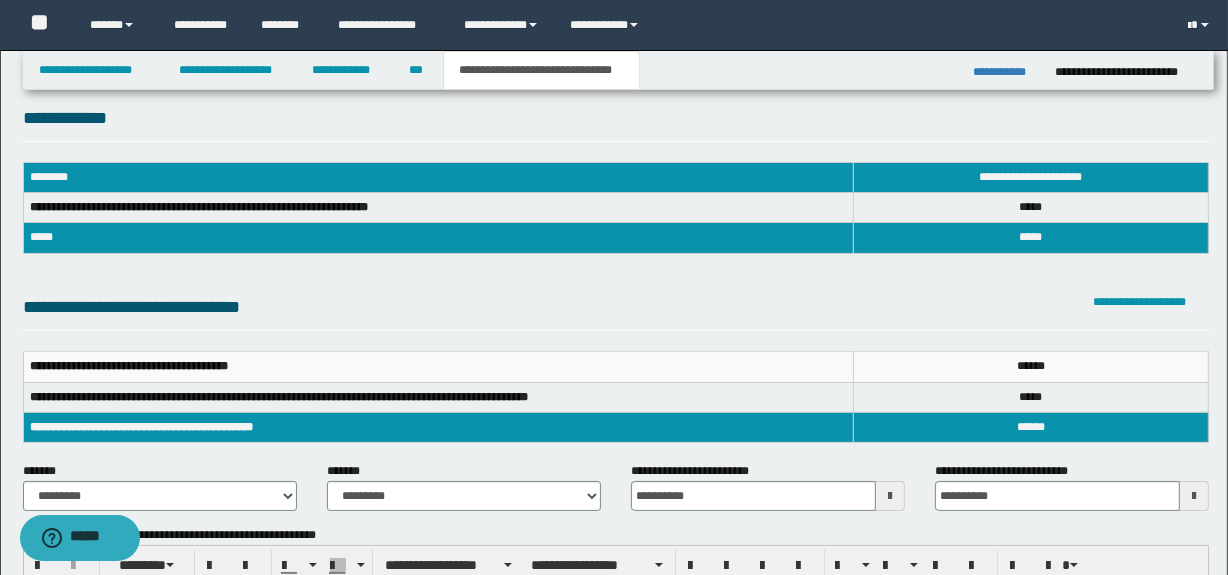 scroll, scrollTop: 0, scrollLeft: 0, axis: both 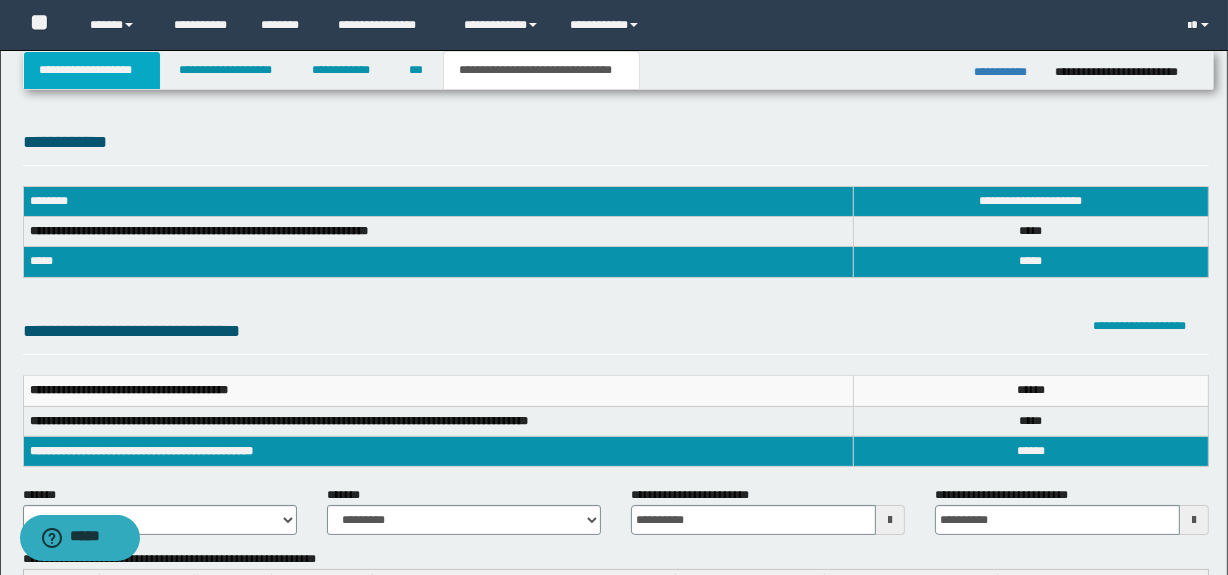 click on "**********" at bounding box center (92, 70) 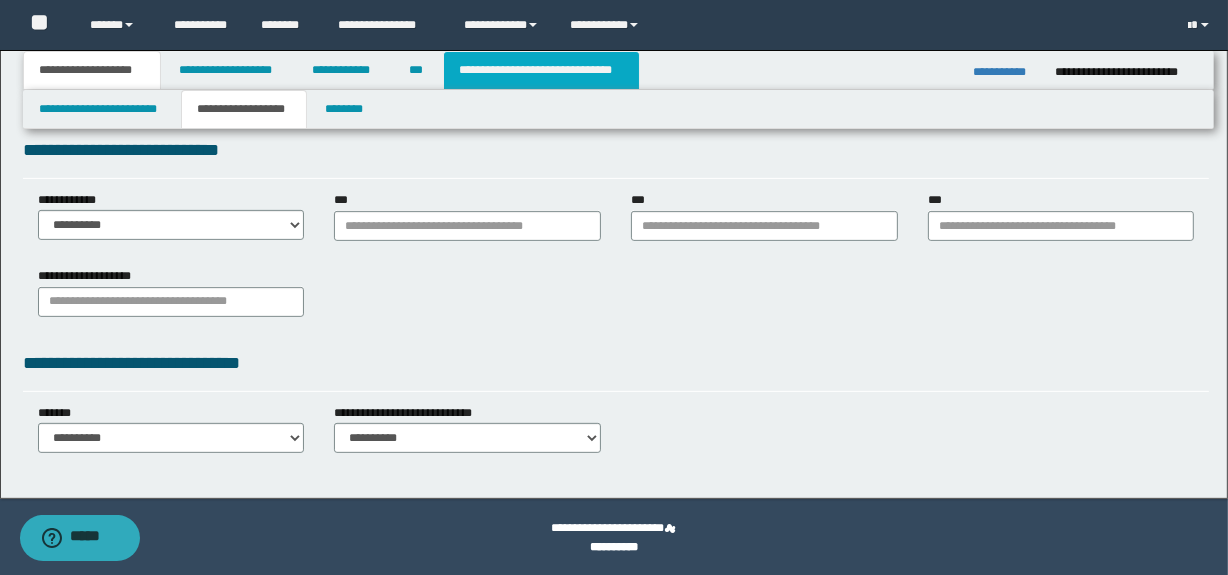 click on "**********" at bounding box center [541, 70] 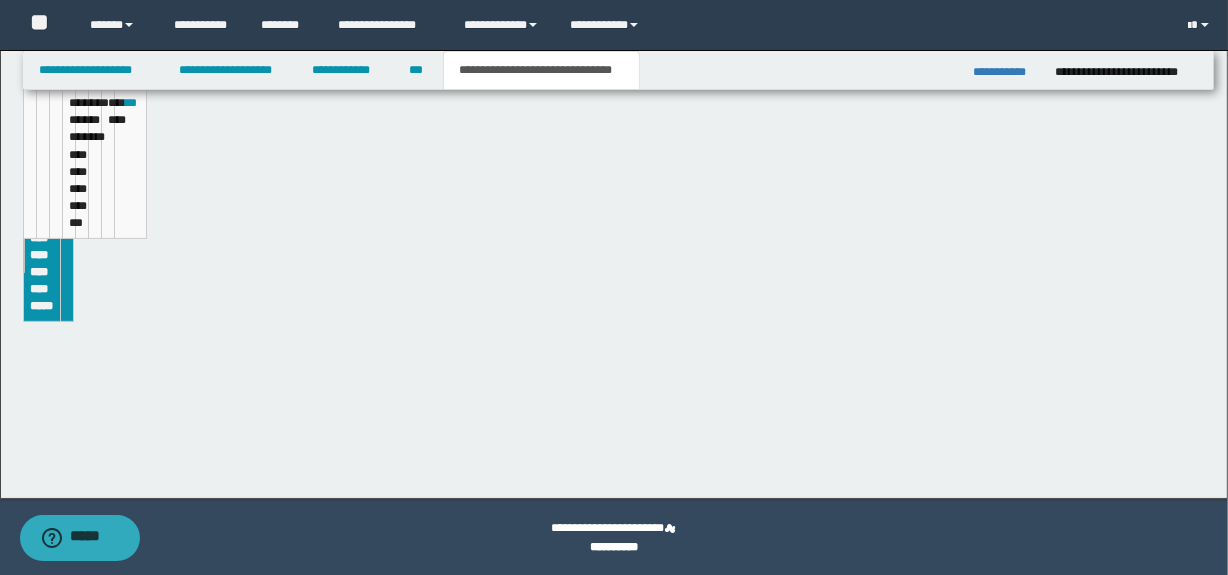 type on "**********" 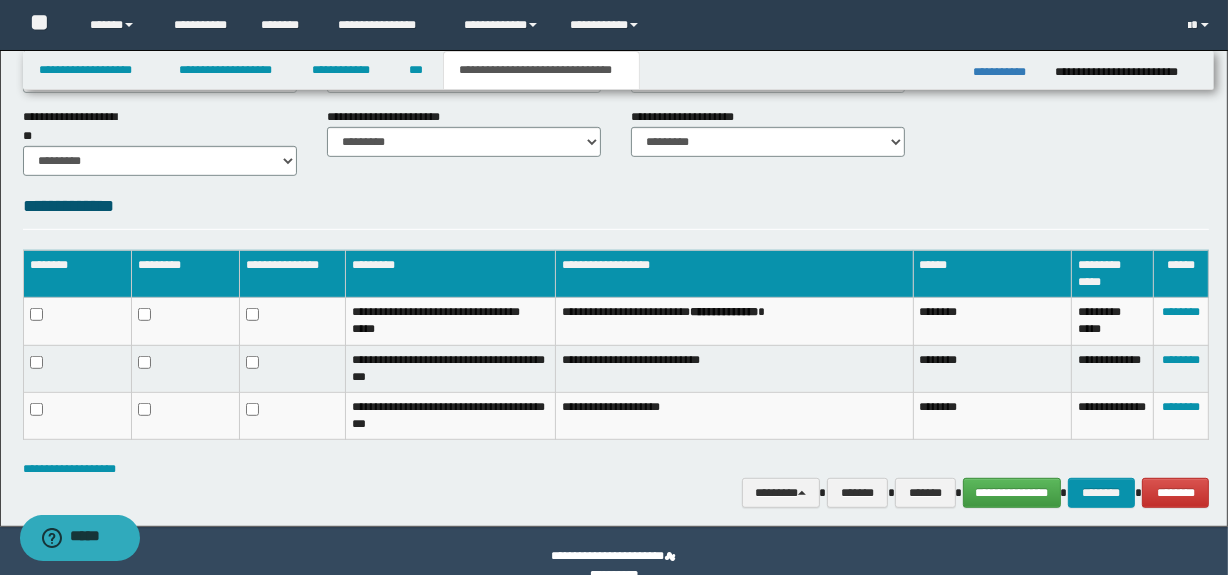 scroll, scrollTop: 924, scrollLeft: 0, axis: vertical 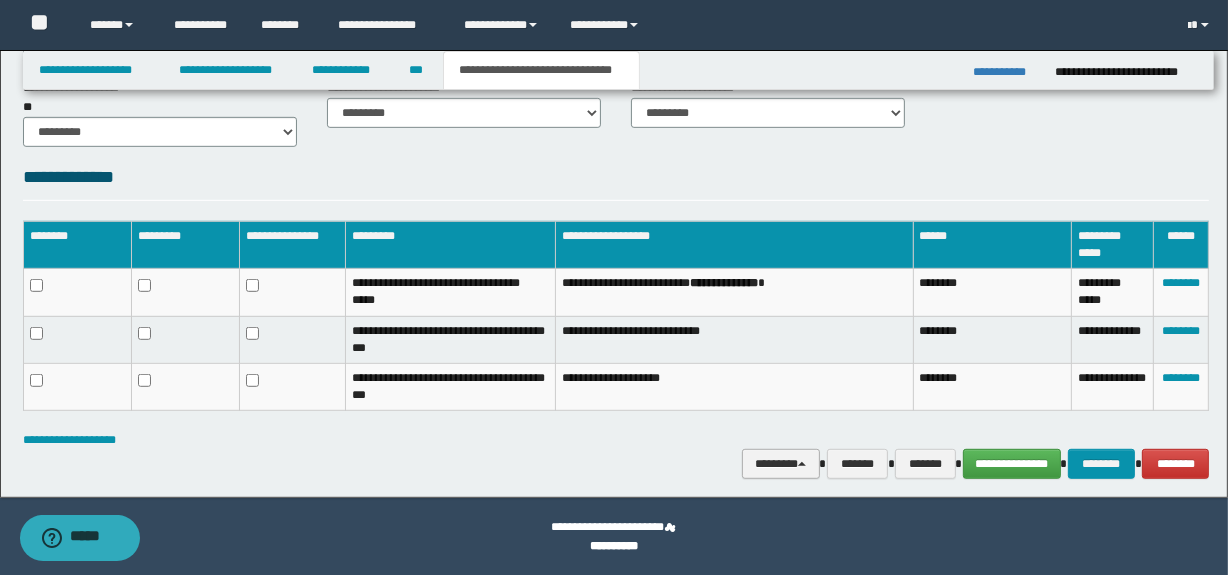click on "********" at bounding box center [780, 464] 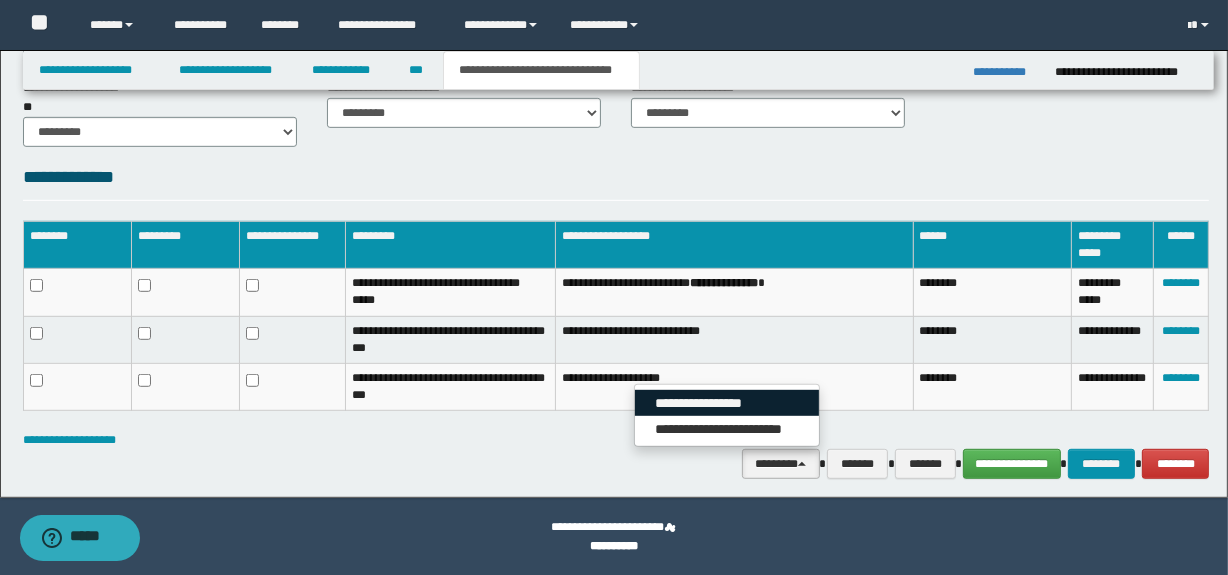 click on "**********" at bounding box center [727, 403] 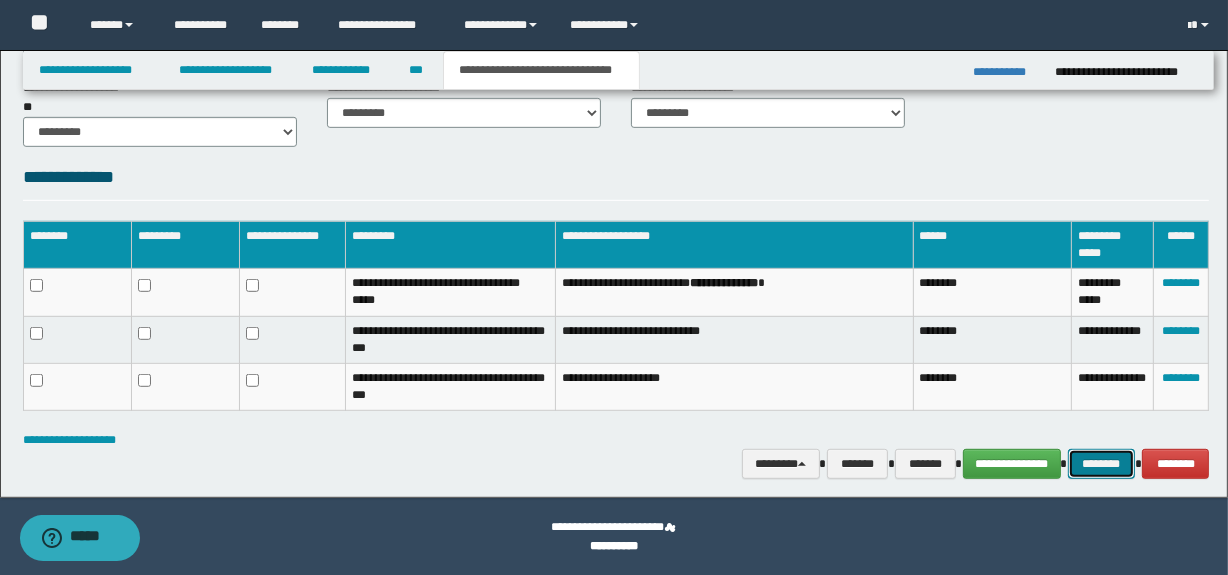 click on "********" at bounding box center [1102, 464] 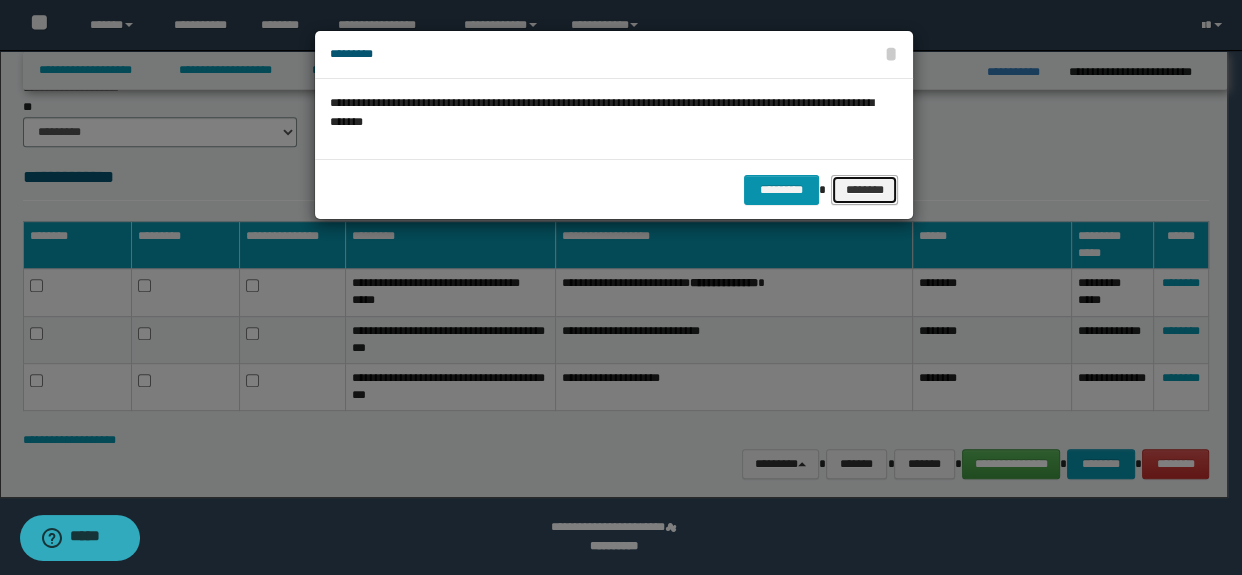 click on "********" at bounding box center (864, 190) 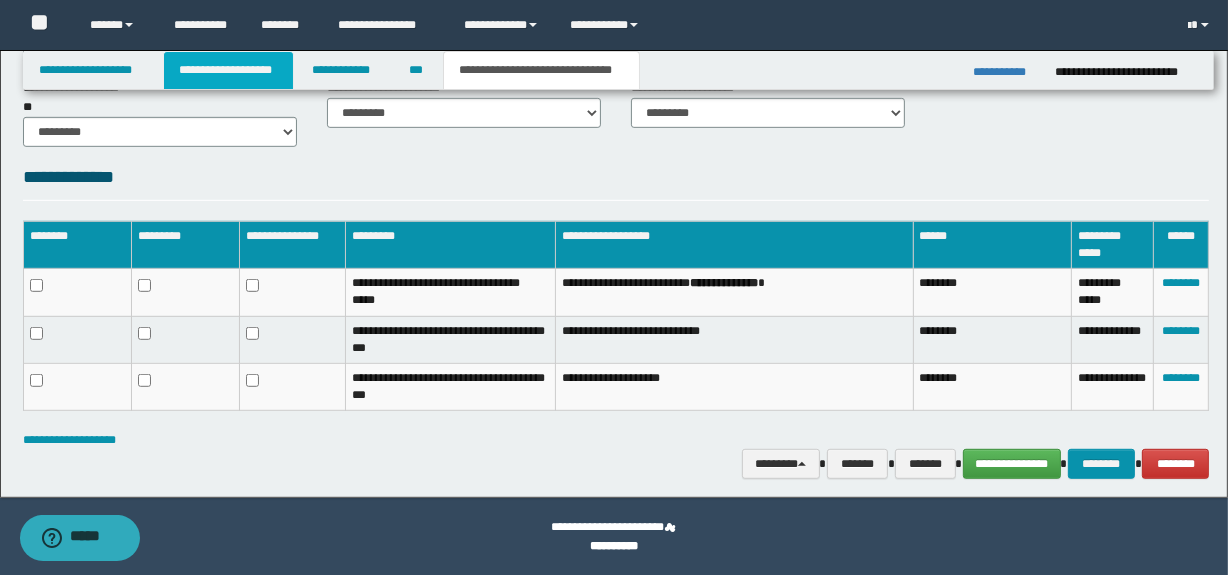 click on "**********" at bounding box center (228, 70) 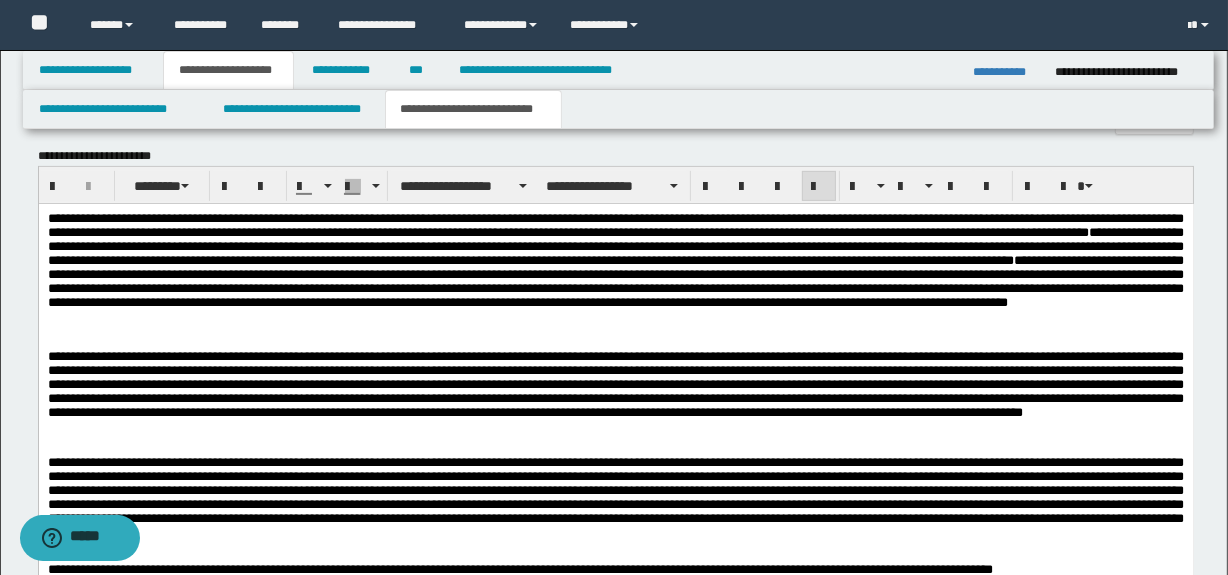scroll, scrollTop: 500, scrollLeft: 0, axis: vertical 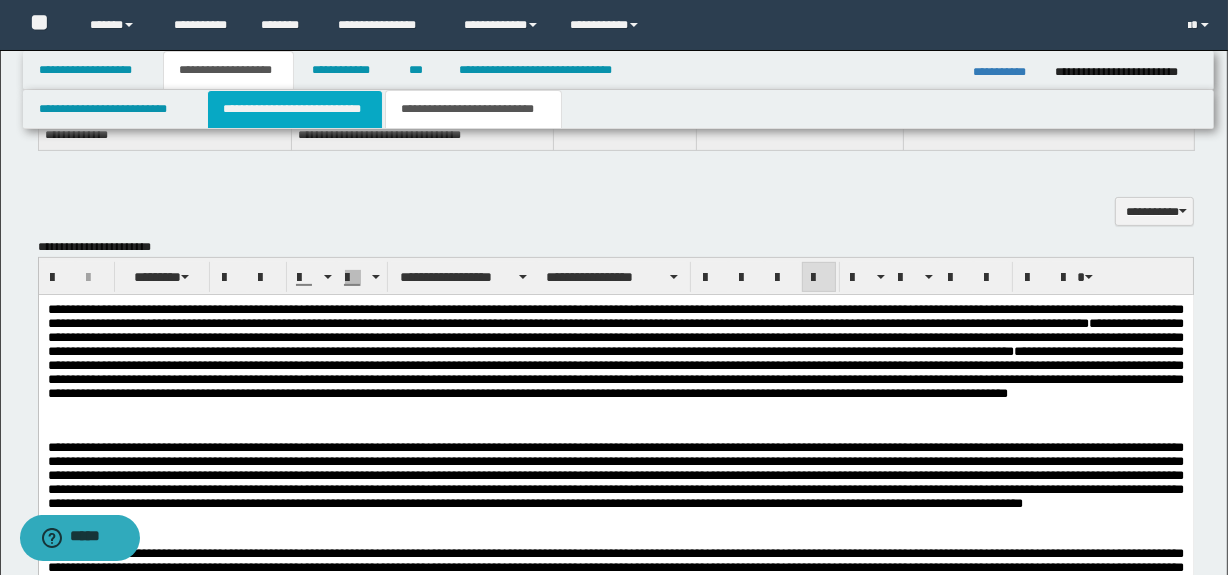 click on "**********" at bounding box center [294, 109] 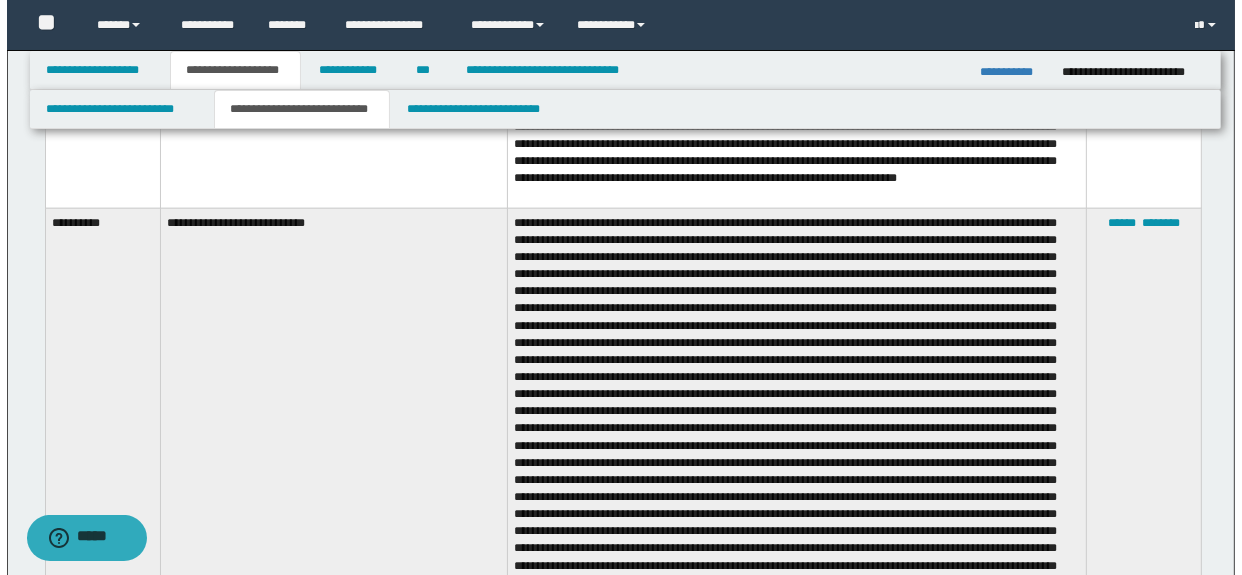 scroll, scrollTop: 1773, scrollLeft: 0, axis: vertical 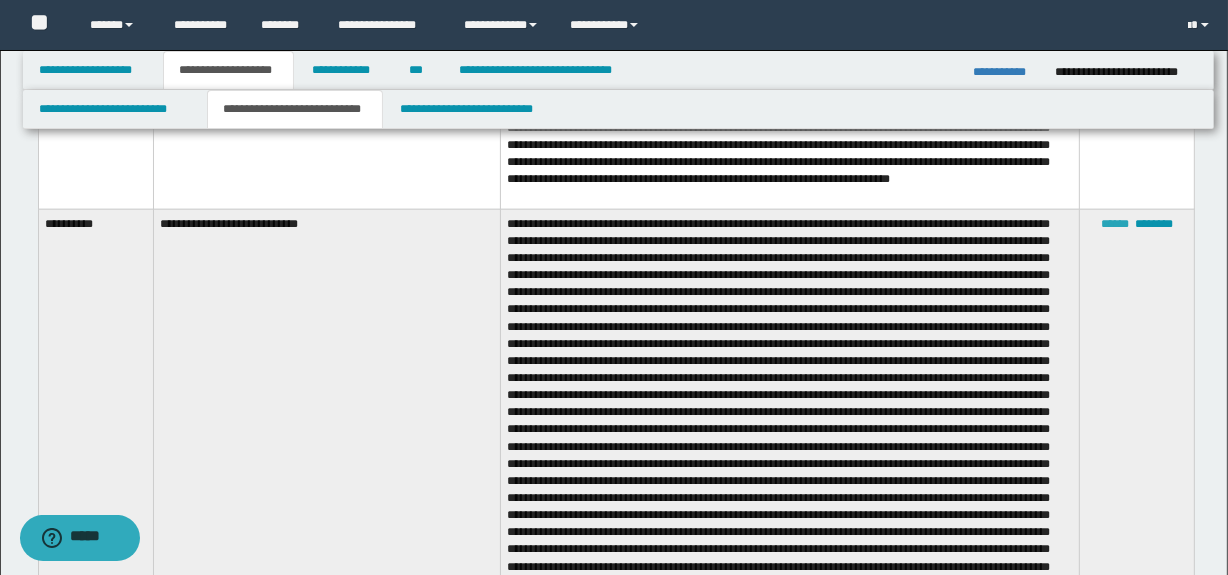 click on "******" at bounding box center [1115, 224] 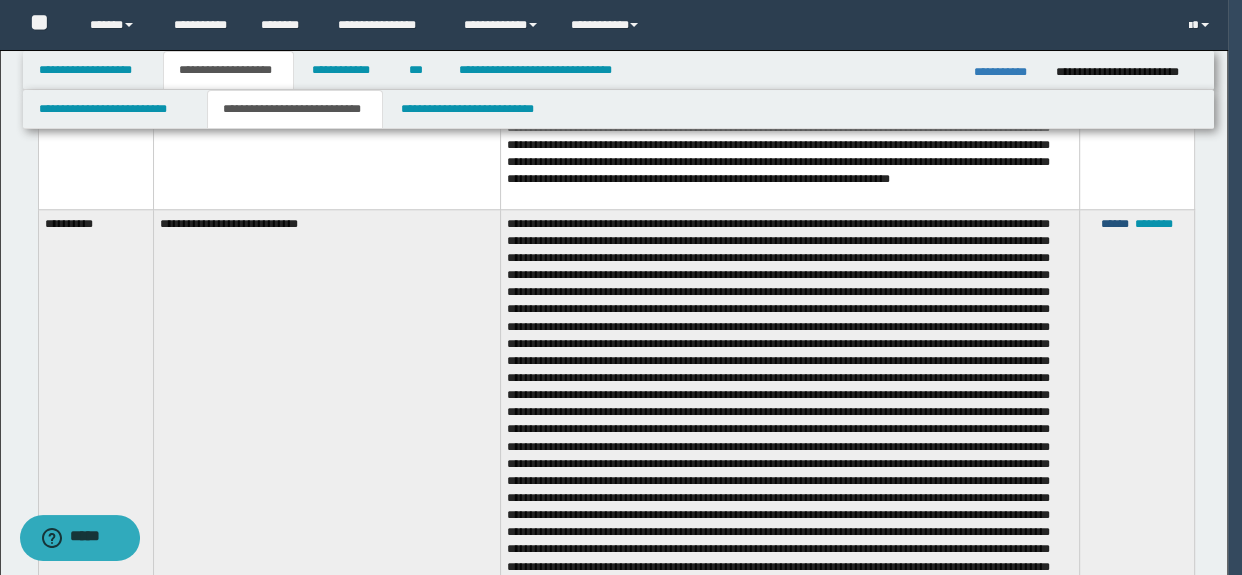 type on "**********" 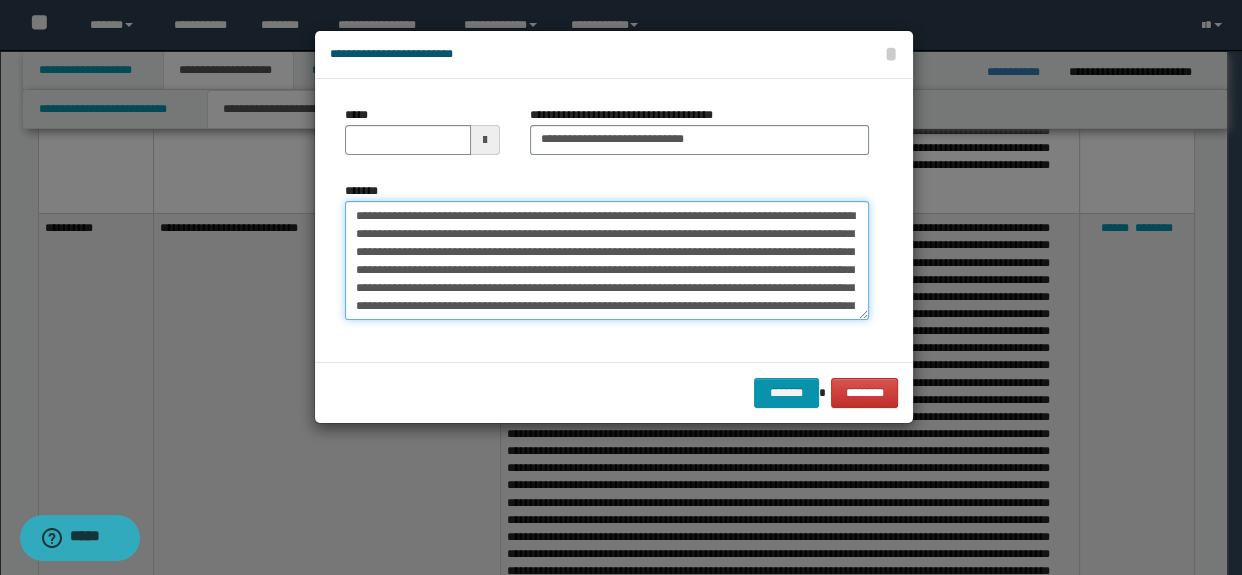 click on "*******" at bounding box center (607, 261) 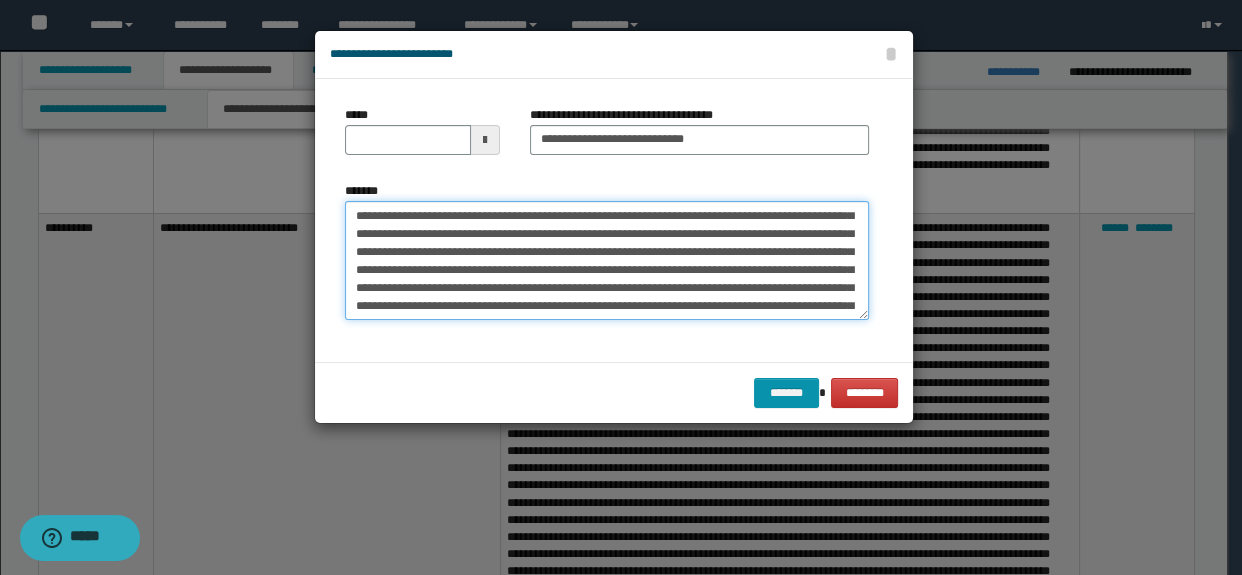 scroll, scrollTop: 181, scrollLeft: 0, axis: vertical 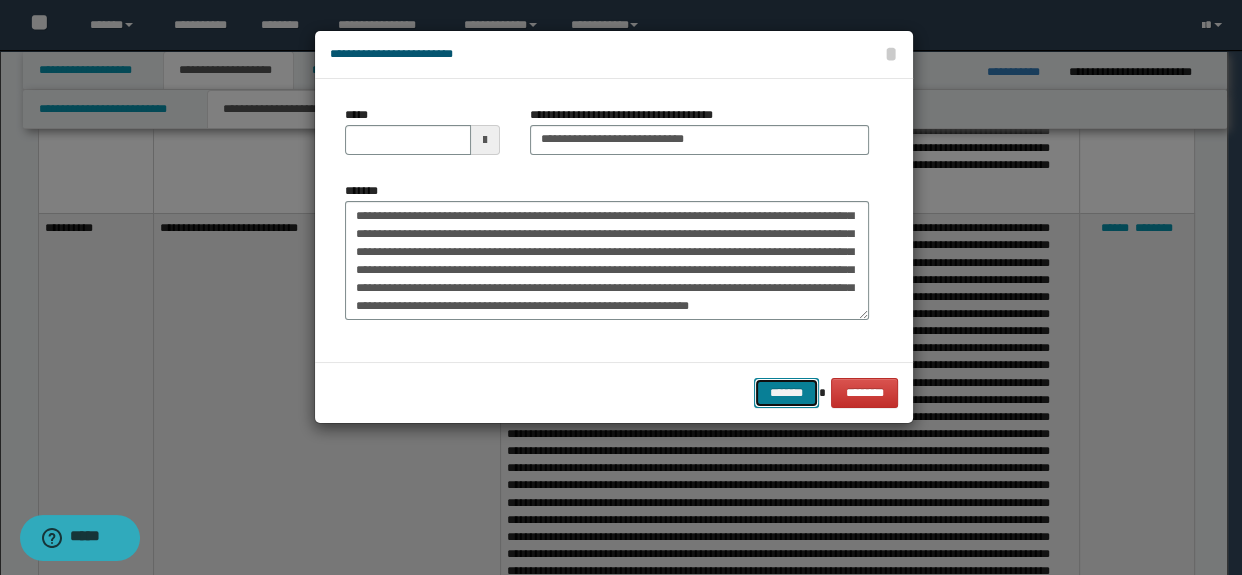 click on "*******" at bounding box center [786, 393] 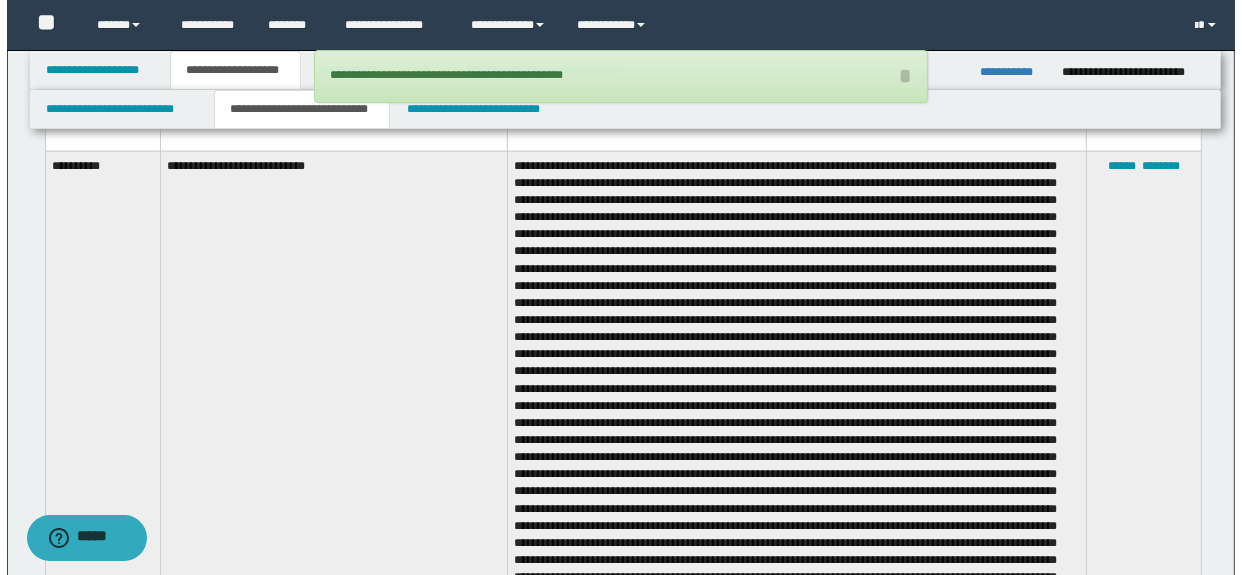scroll, scrollTop: 1864, scrollLeft: 0, axis: vertical 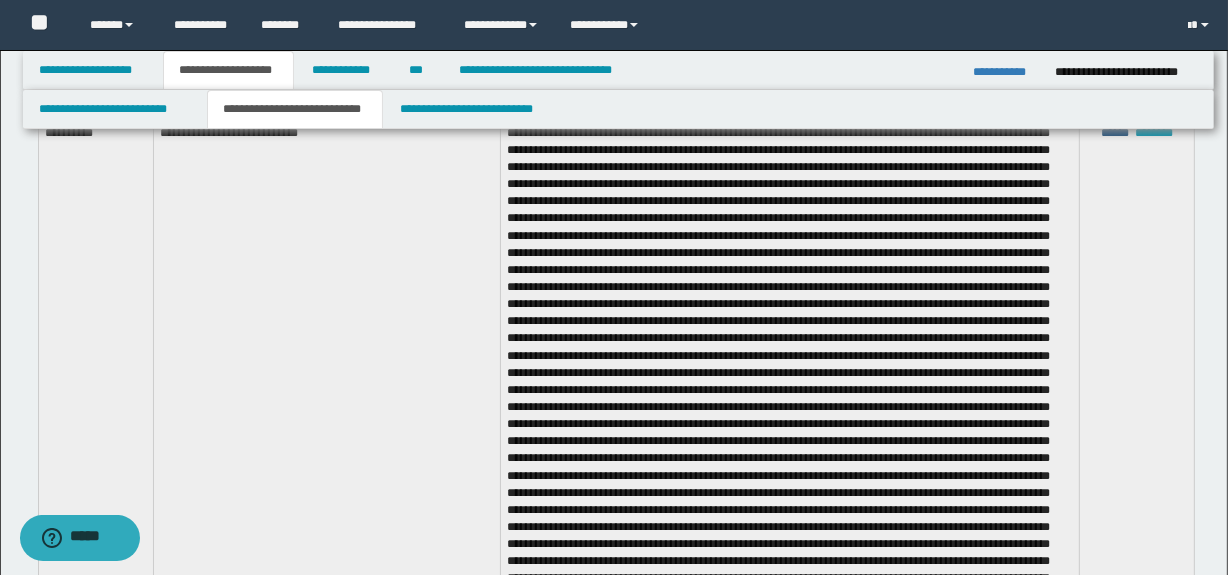 click on "******" at bounding box center [1115, 133] 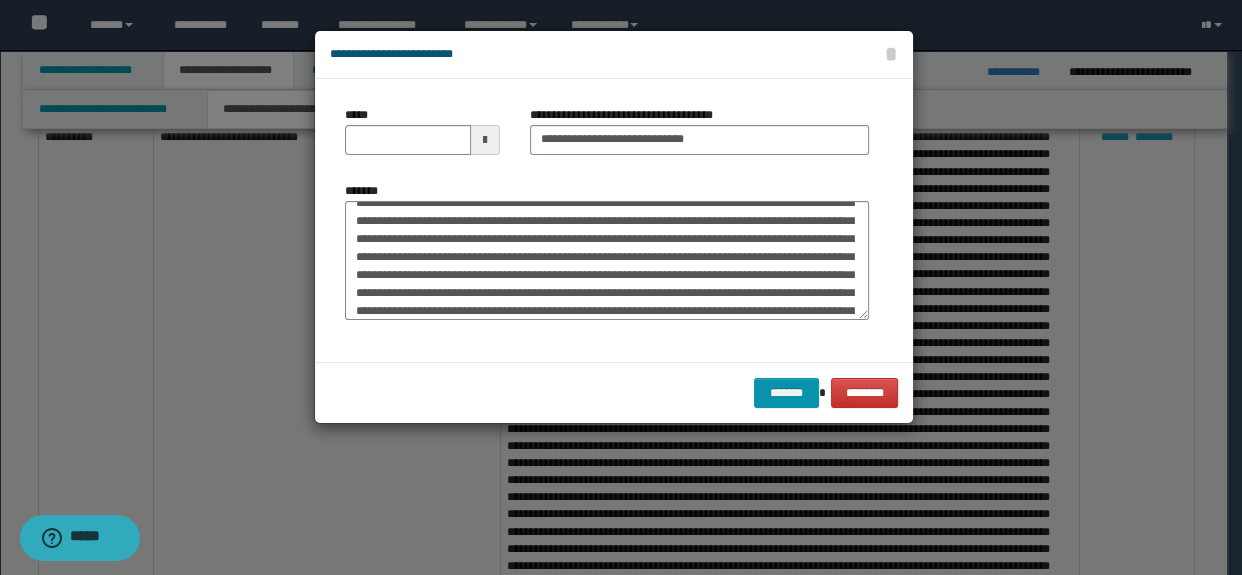 scroll, scrollTop: 642, scrollLeft: 0, axis: vertical 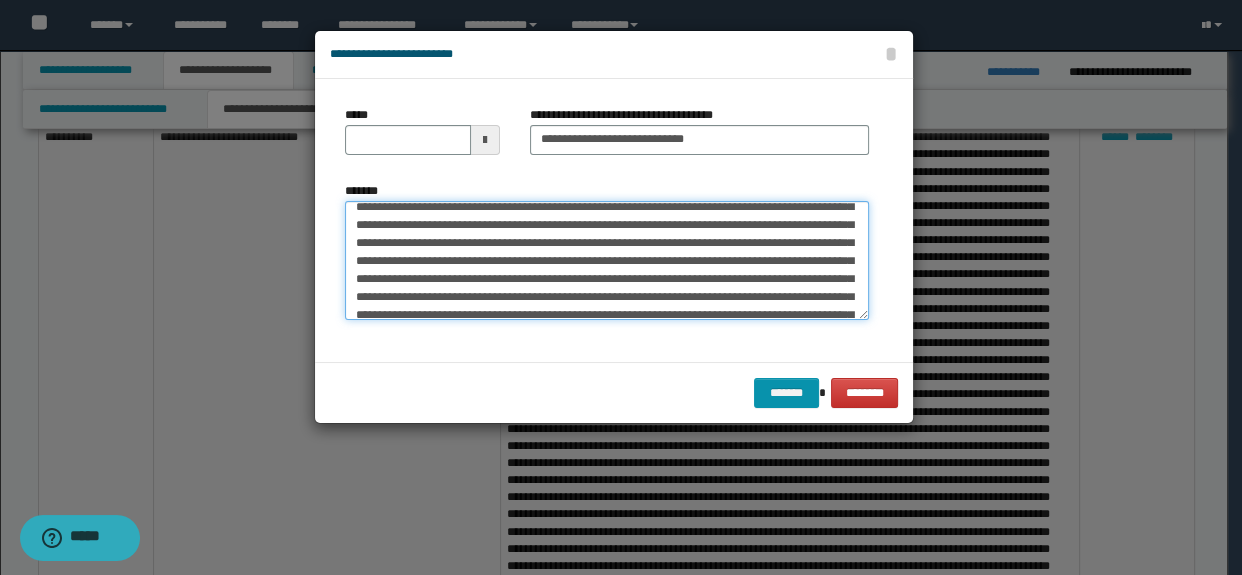 click on "*******" at bounding box center [607, 261] 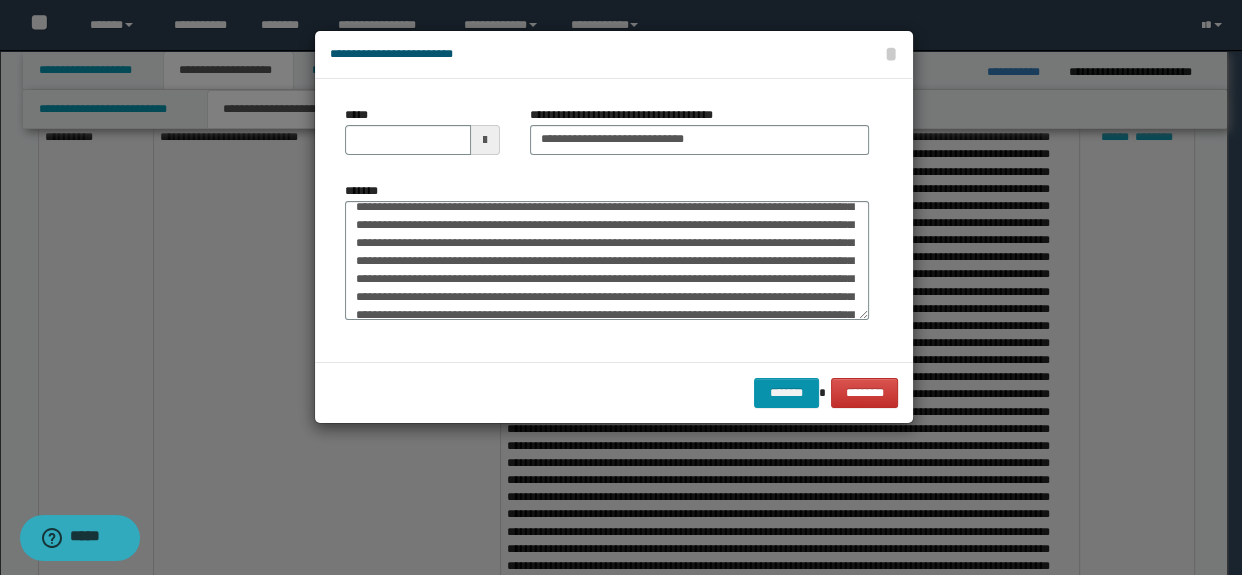 click on "*******
********" at bounding box center (614, 392) 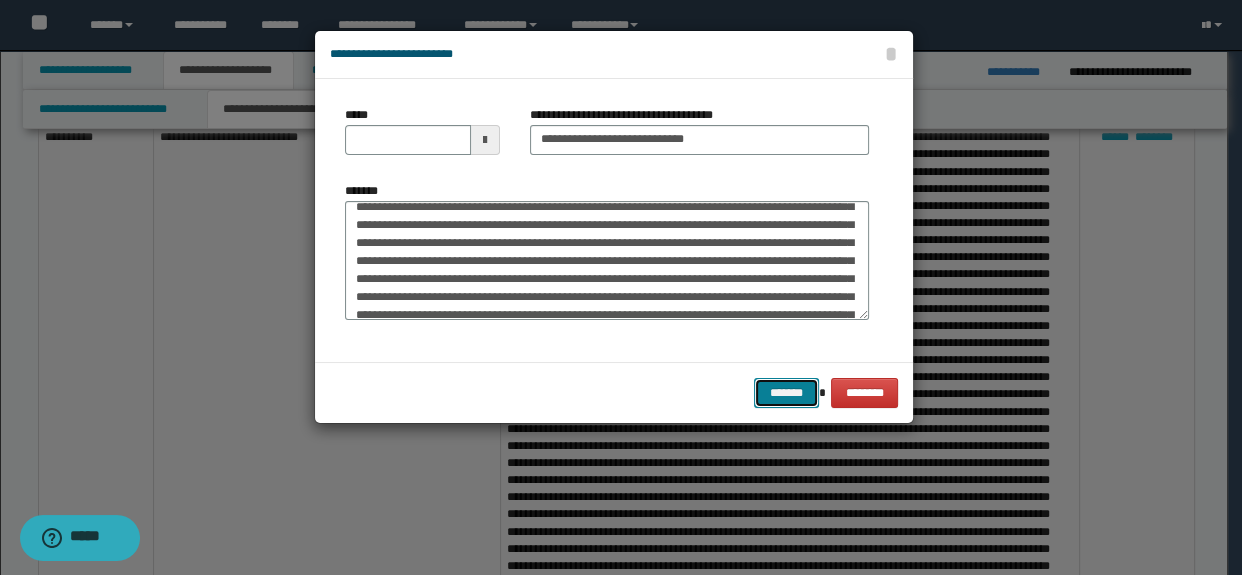 click on "*******" at bounding box center [786, 393] 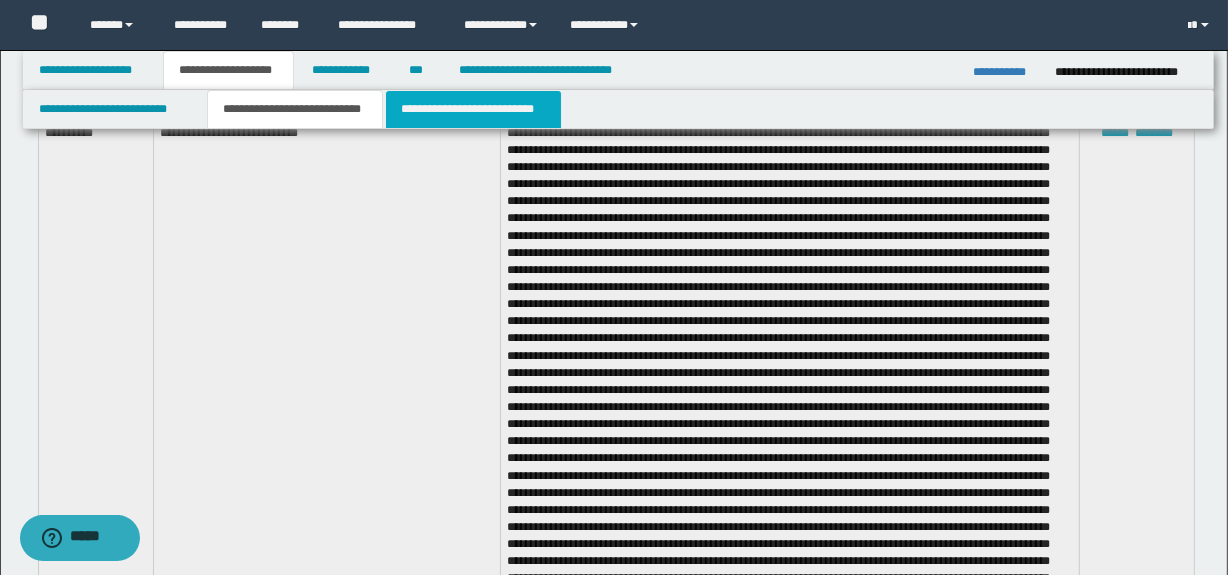 click on "**********" at bounding box center (473, 109) 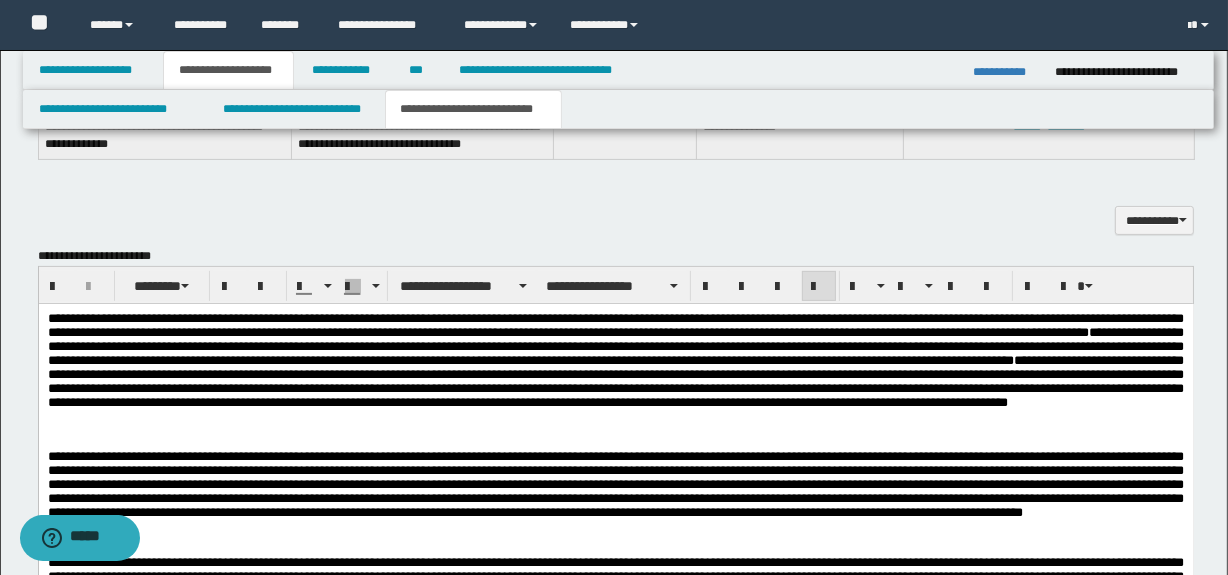 scroll, scrollTop: 454, scrollLeft: 0, axis: vertical 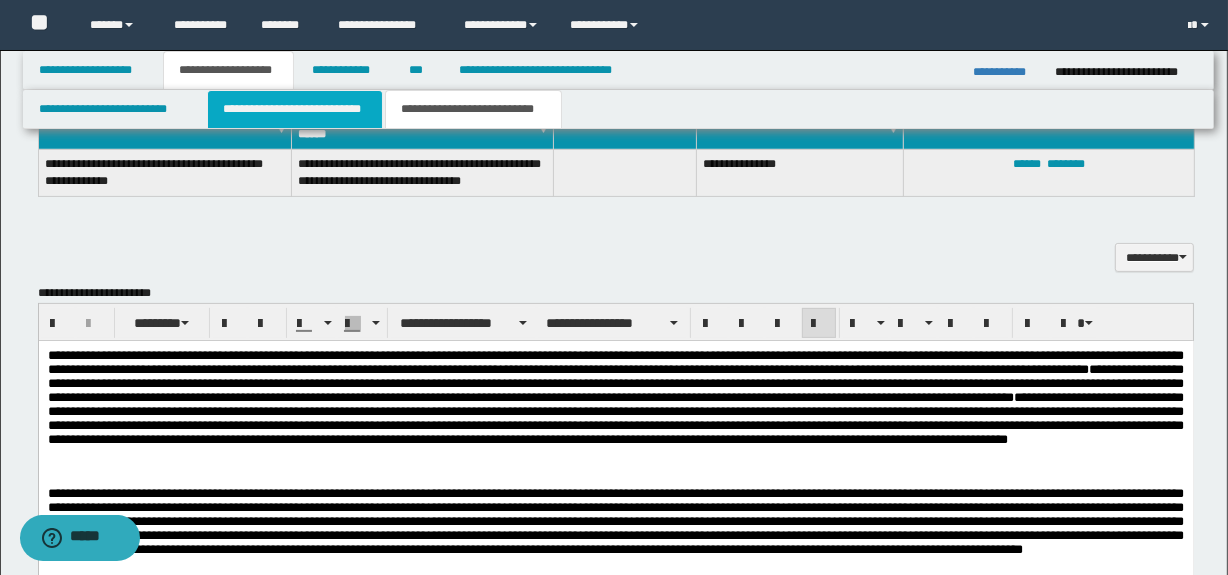 click on "**********" at bounding box center [294, 109] 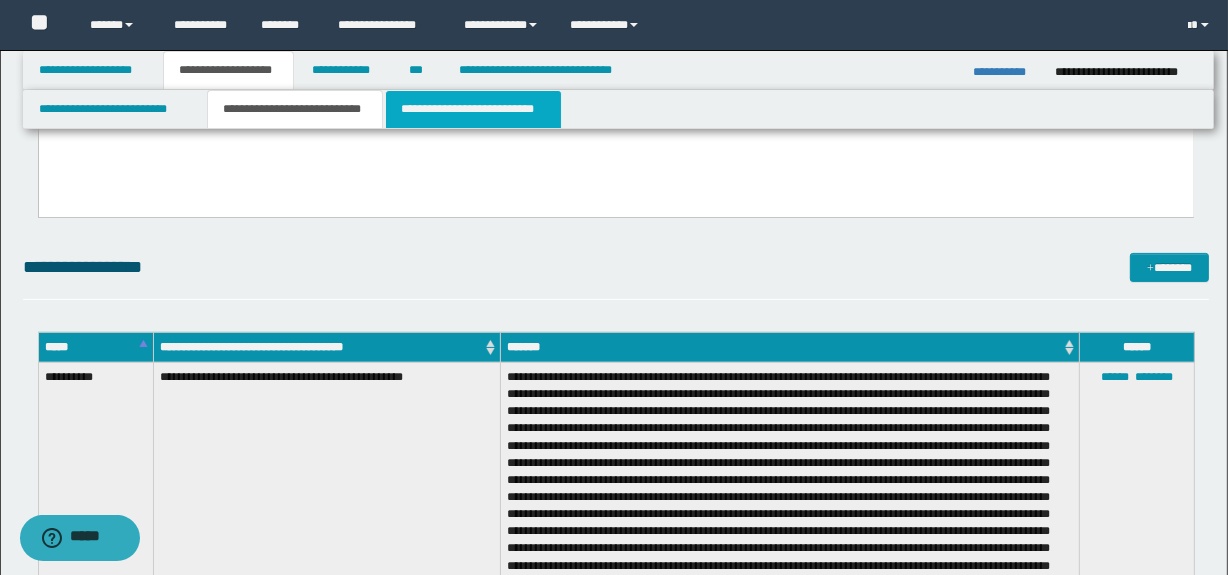 click on "**********" at bounding box center [473, 109] 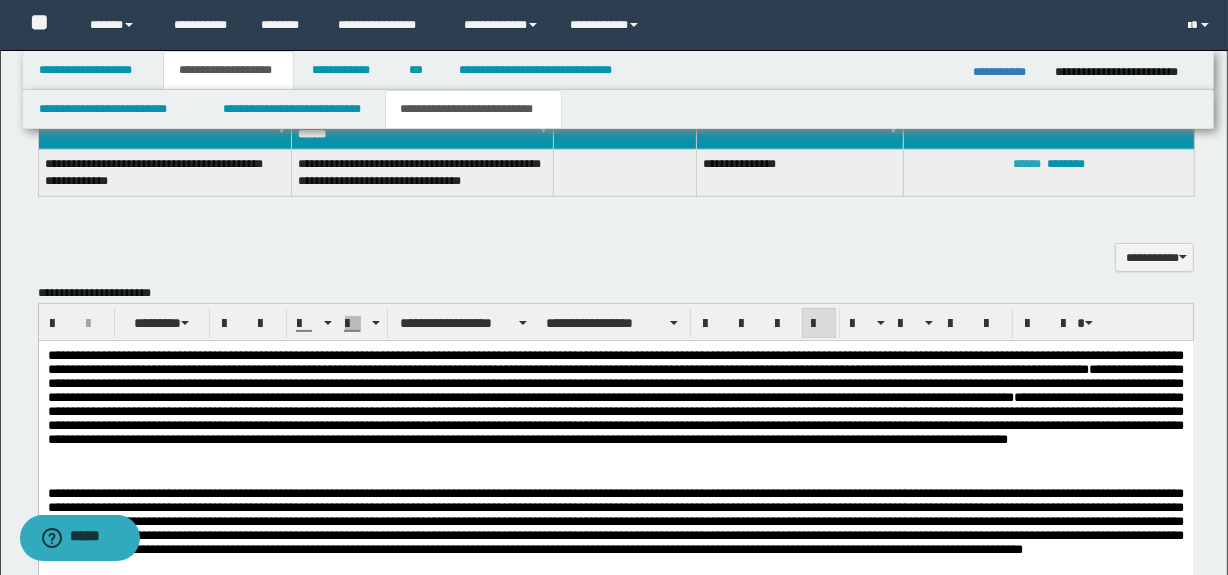 click on "******" at bounding box center [1027, 164] 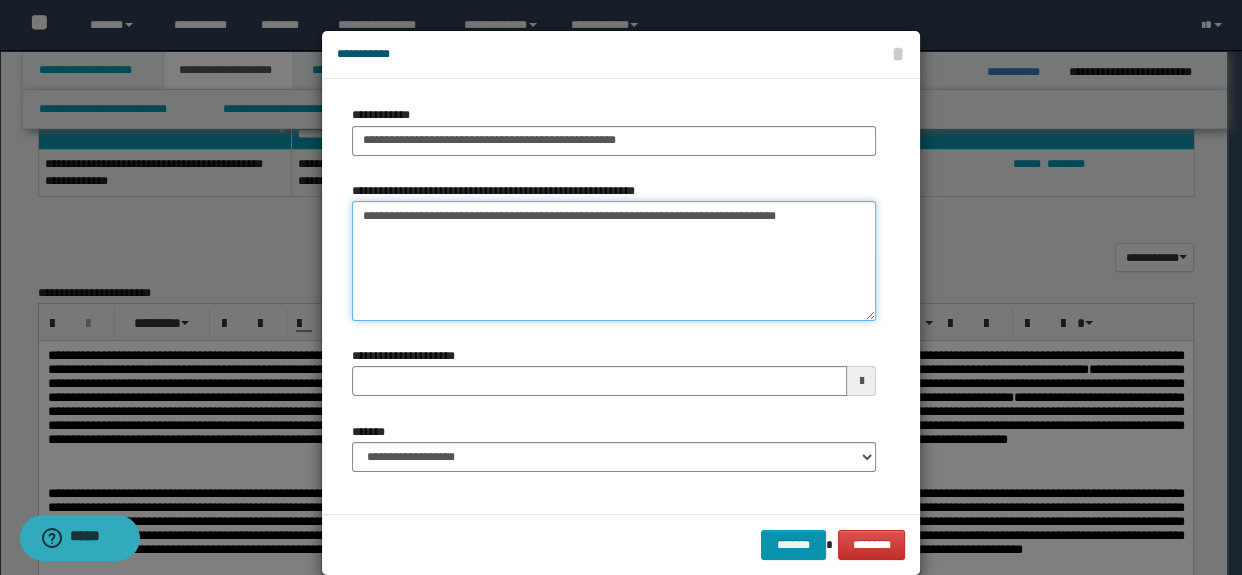 click on "**********" at bounding box center [614, 261] 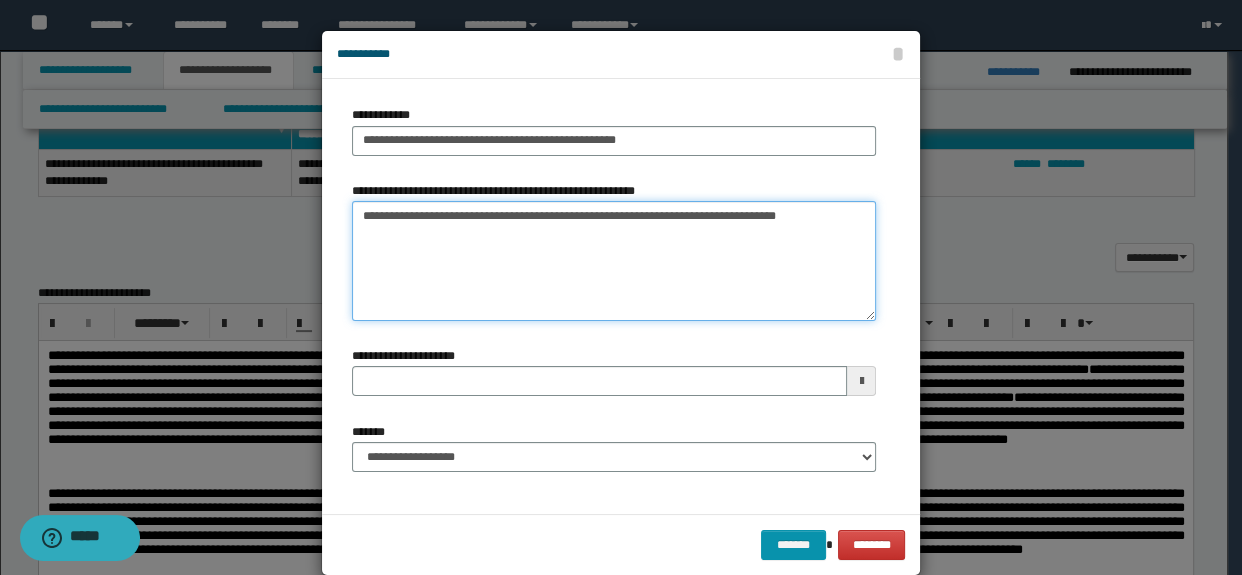click on "**********" at bounding box center (614, 261) 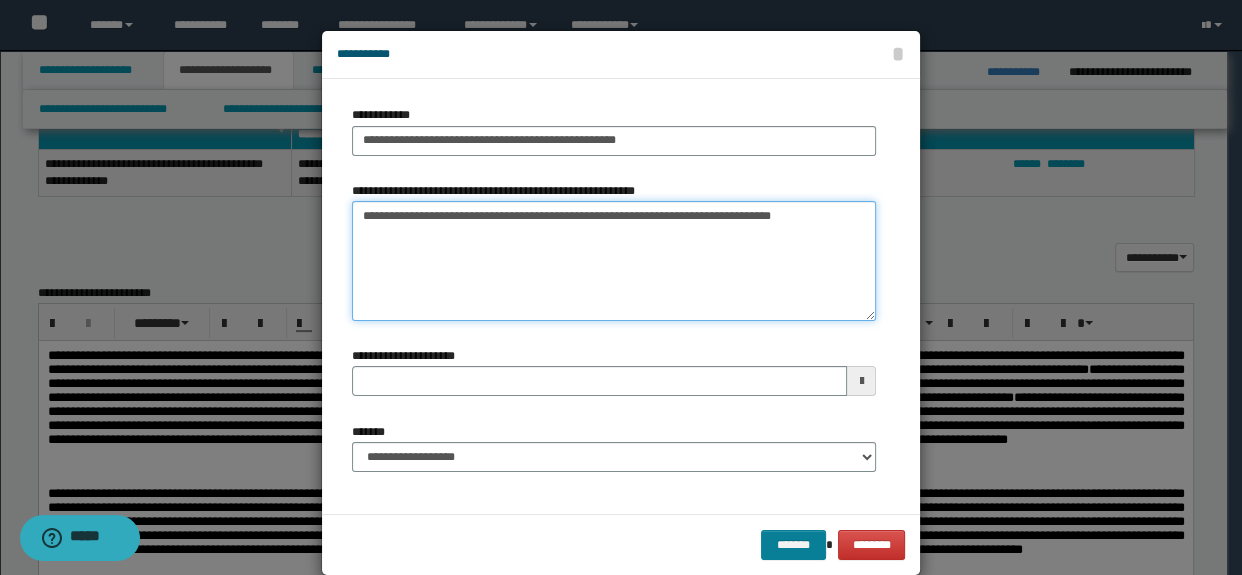 type on "**********" 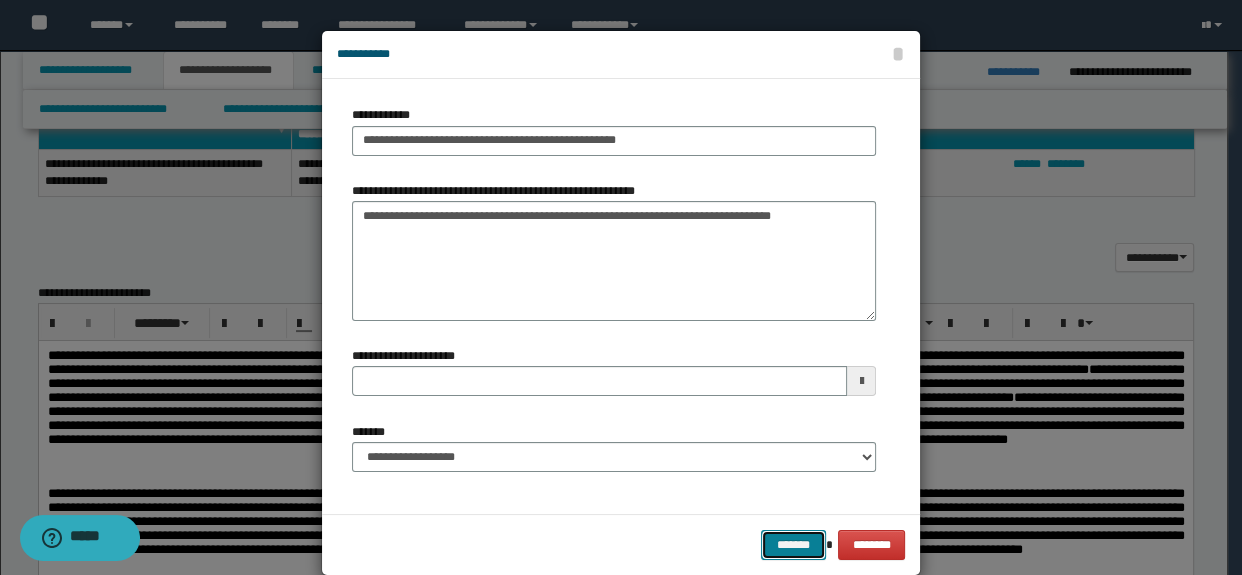 click on "*******" at bounding box center (793, 545) 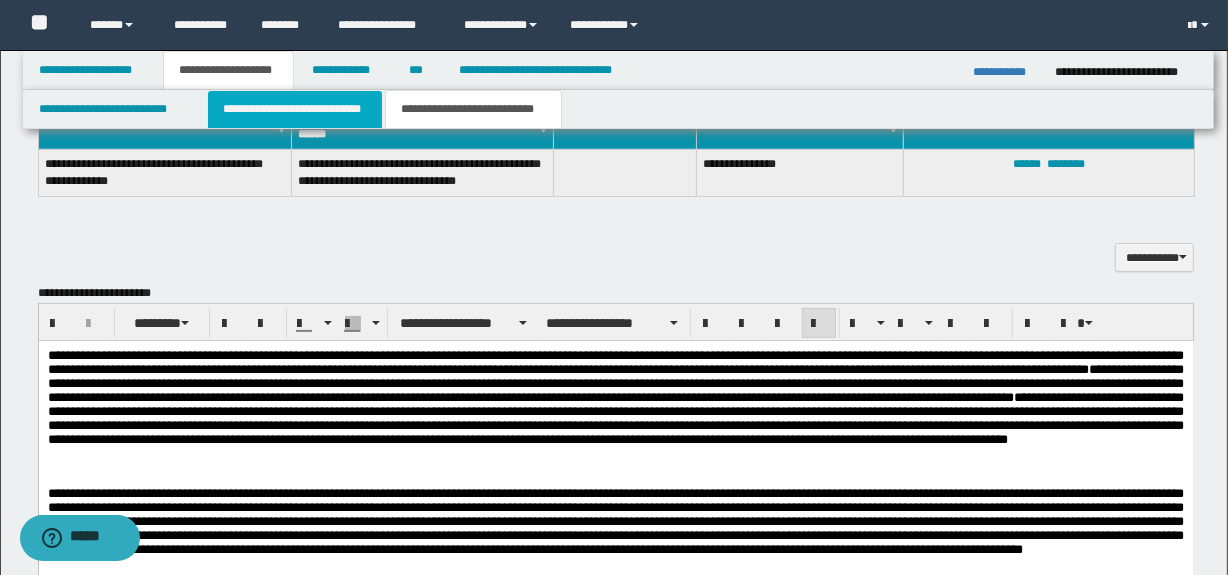 click on "**********" at bounding box center [294, 109] 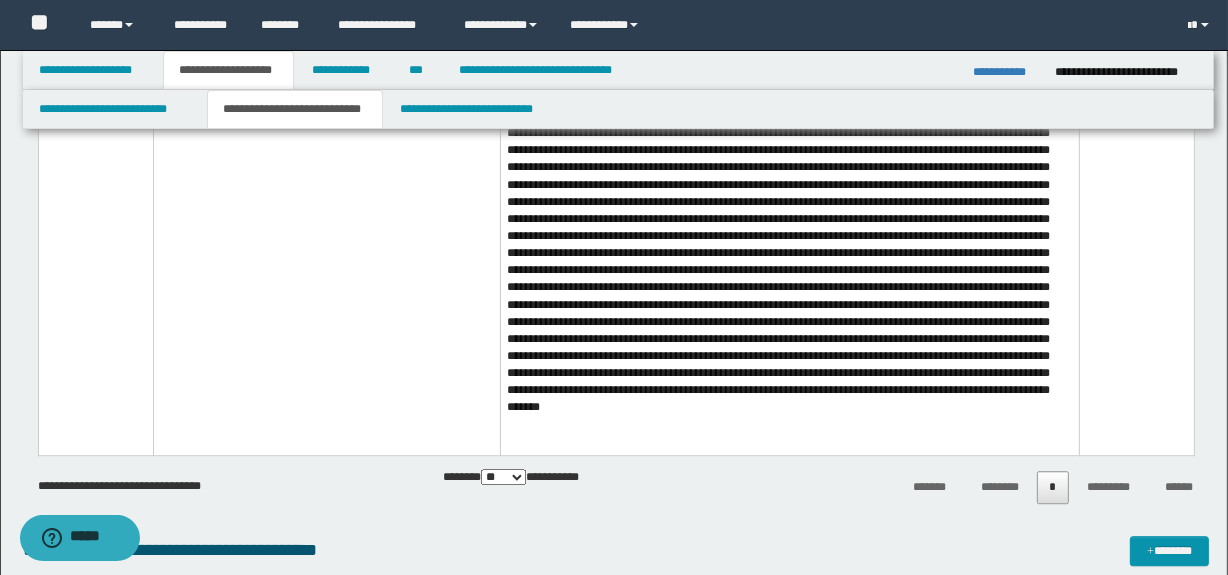 scroll, scrollTop: 4739, scrollLeft: 0, axis: vertical 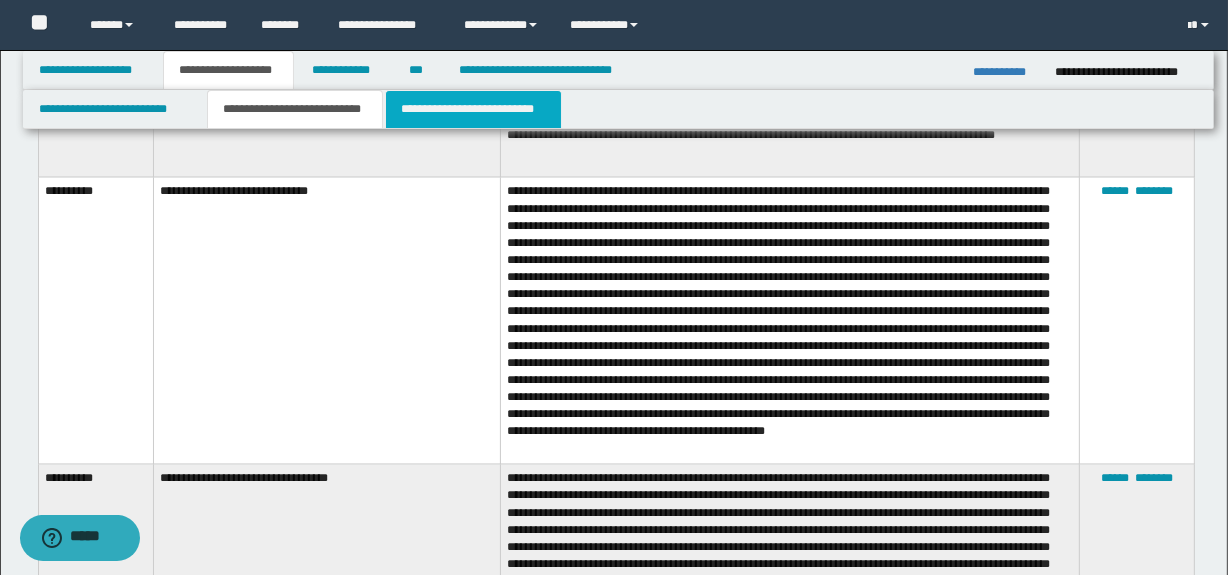 click on "**********" at bounding box center (473, 109) 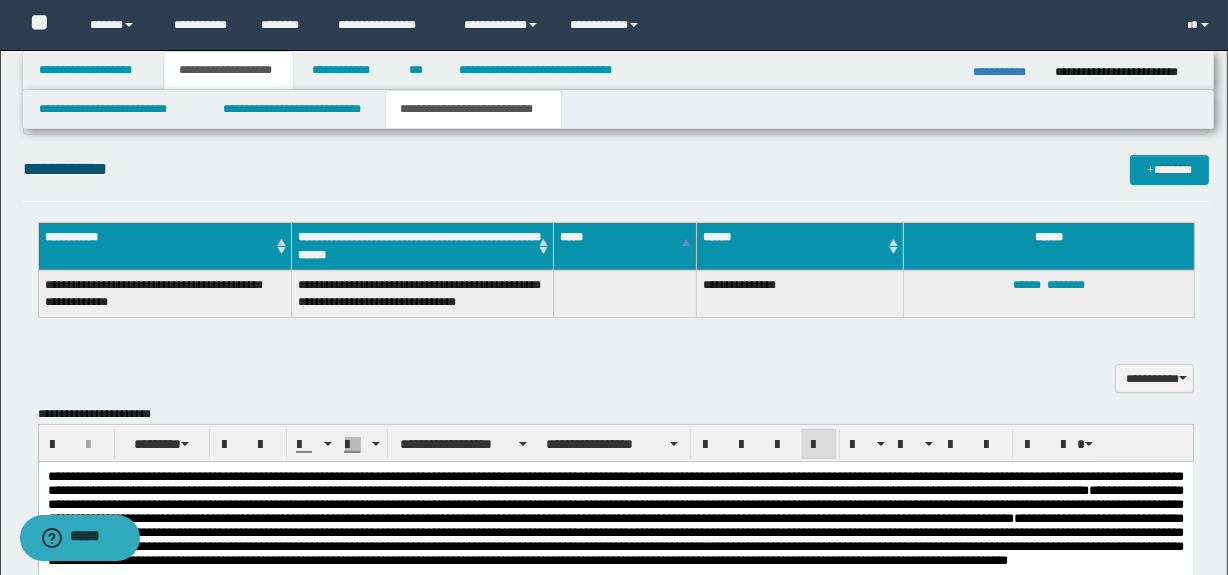 scroll, scrollTop: 272, scrollLeft: 0, axis: vertical 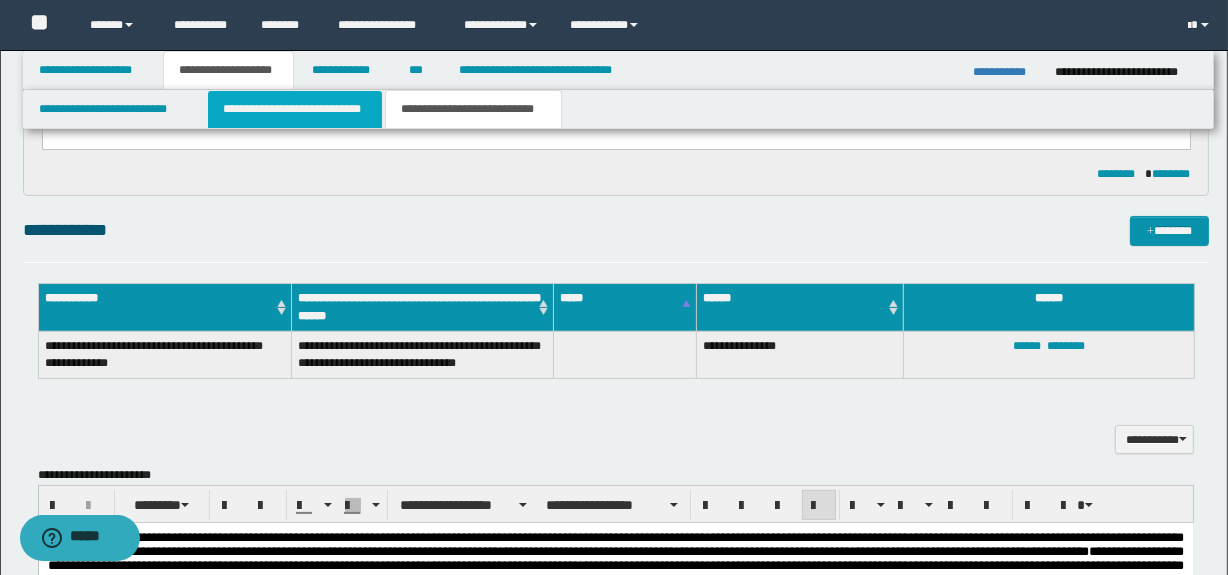 click on "**********" at bounding box center (294, 109) 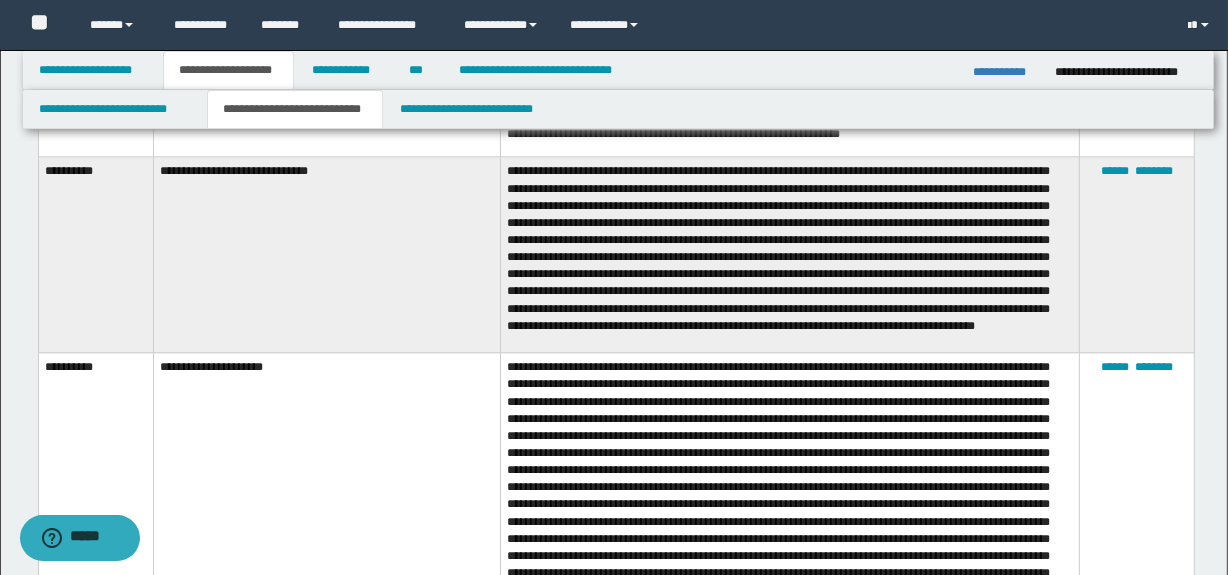 scroll, scrollTop: 4205, scrollLeft: 0, axis: vertical 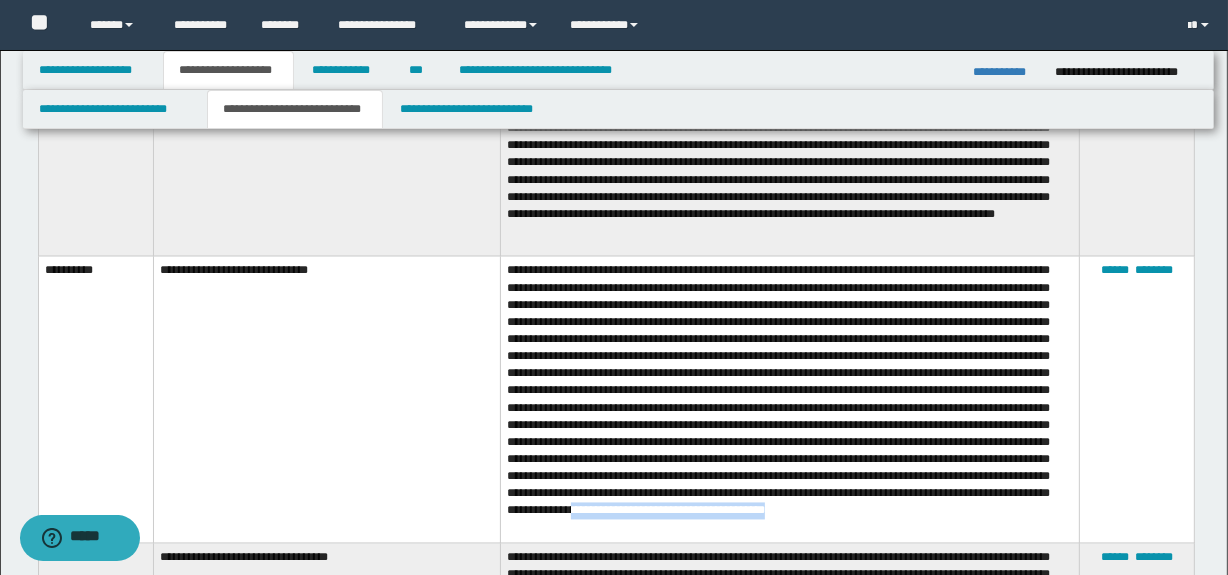drag, startPoint x: 870, startPoint y: 541, endPoint x: 679, endPoint y: 541, distance: 191 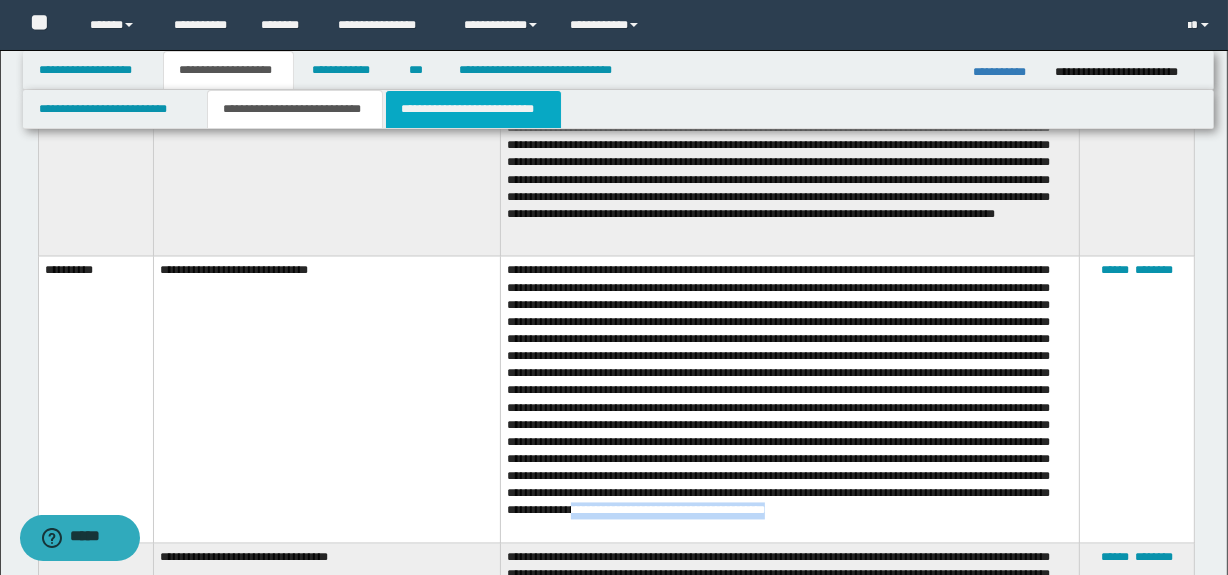 click on "**********" at bounding box center (473, 109) 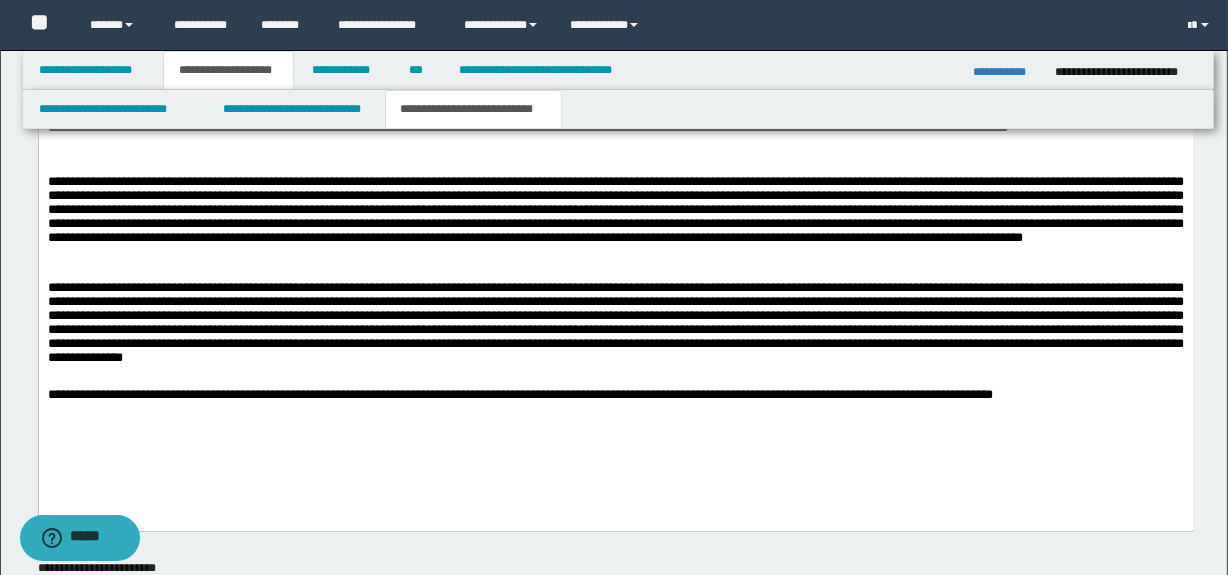 scroll, scrollTop: 727, scrollLeft: 0, axis: vertical 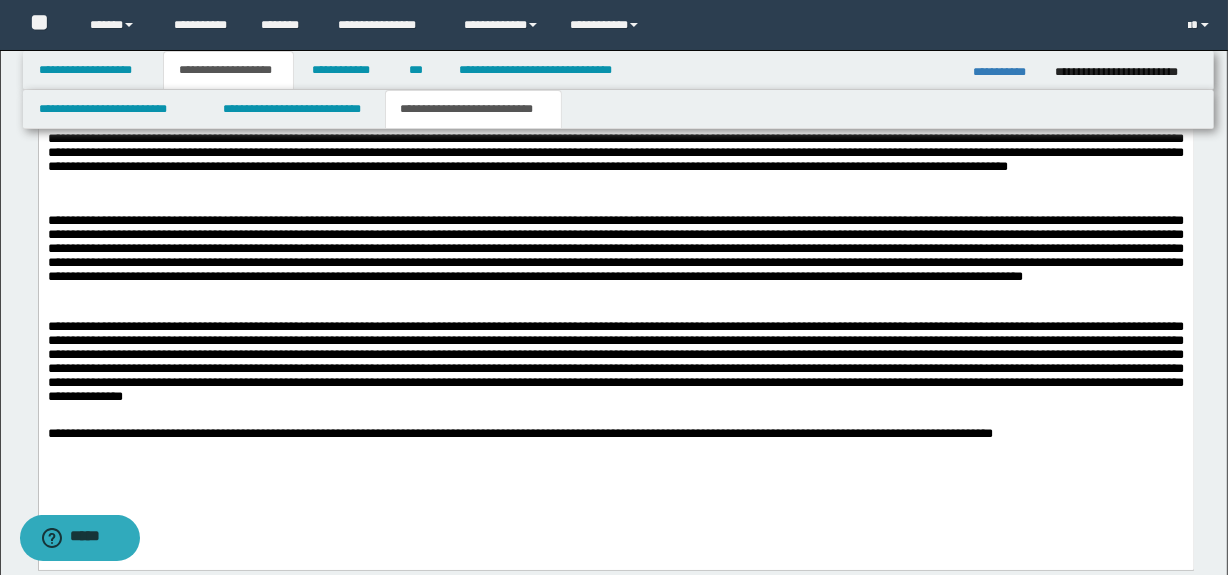click at bounding box center [615, 260] 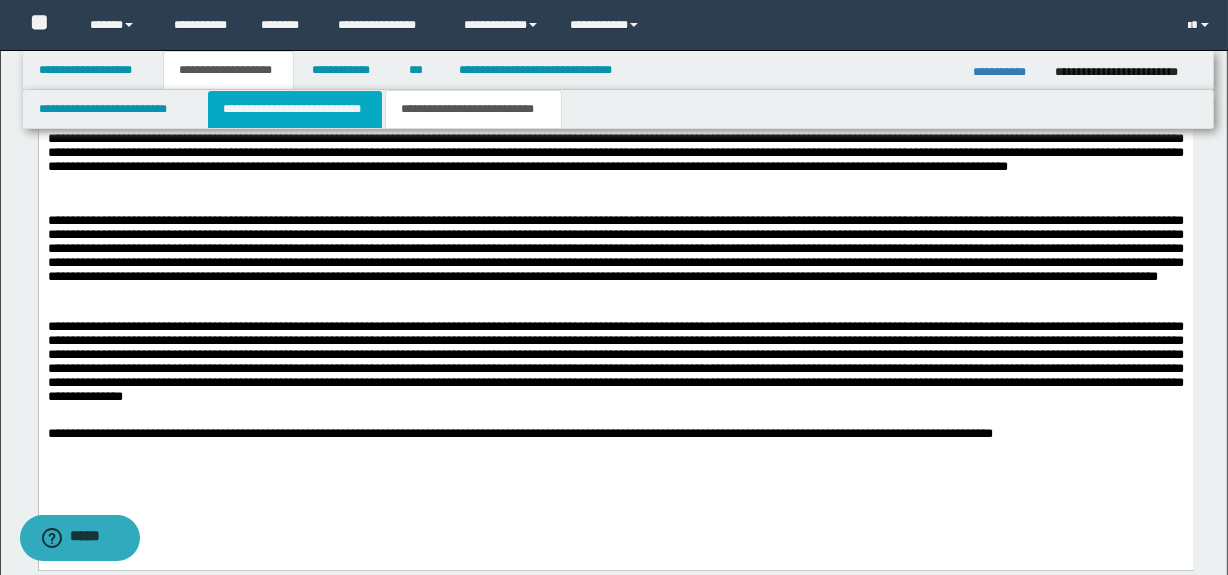 click on "**********" at bounding box center [294, 109] 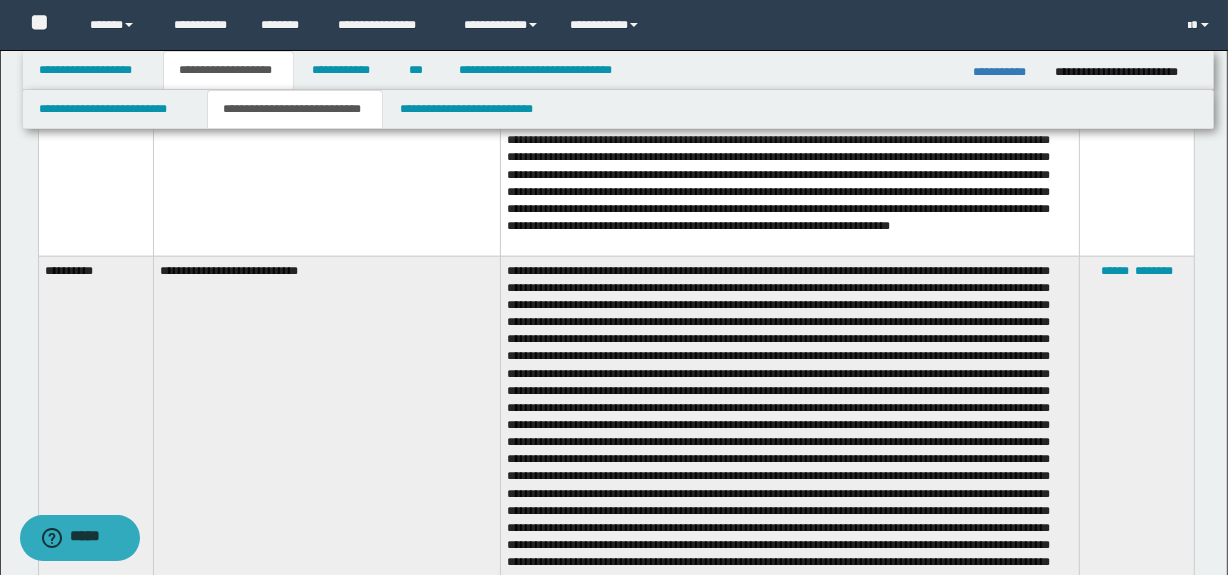 scroll, scrollTop: 1727, scrollLeft: 0, axis: vertical 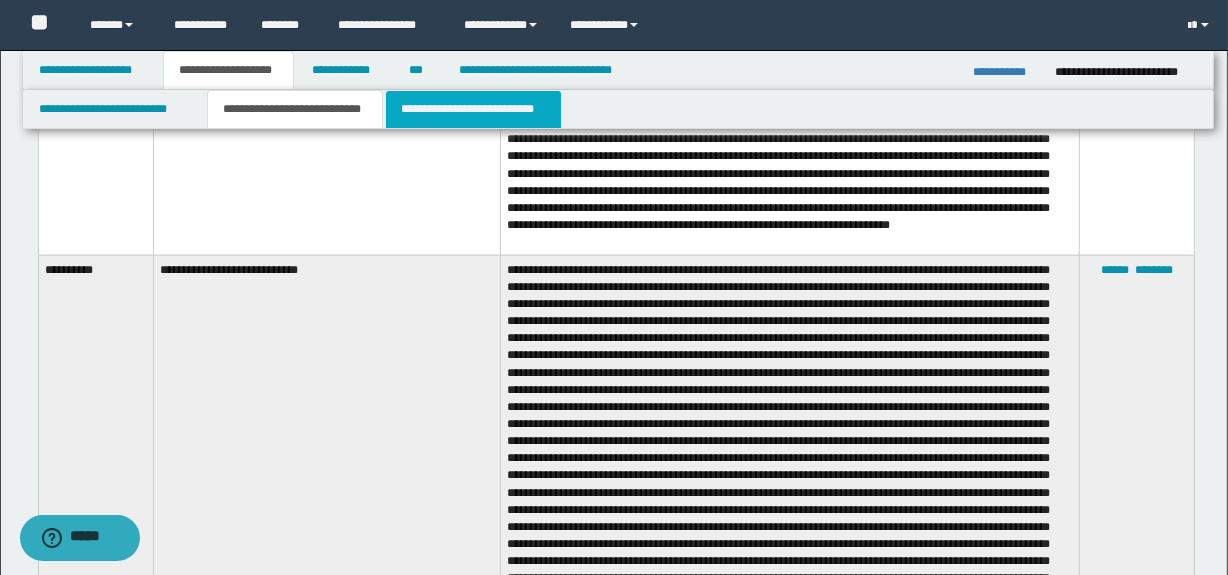 click on "**********" at bounding box center [473, 109] 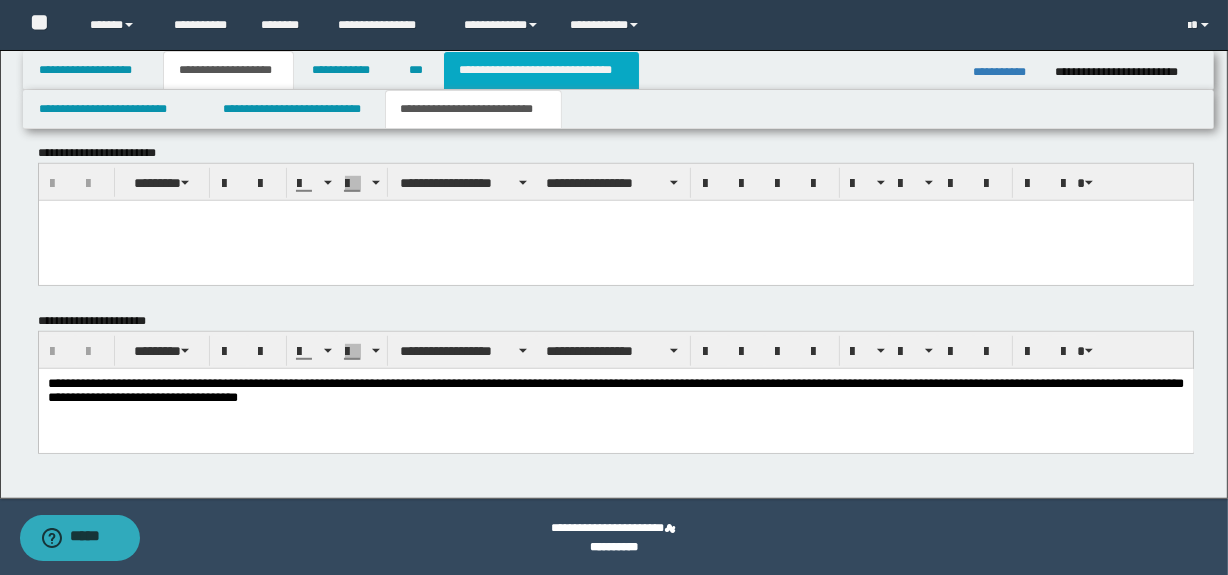click on "**********" at bounding box center [541, 70] 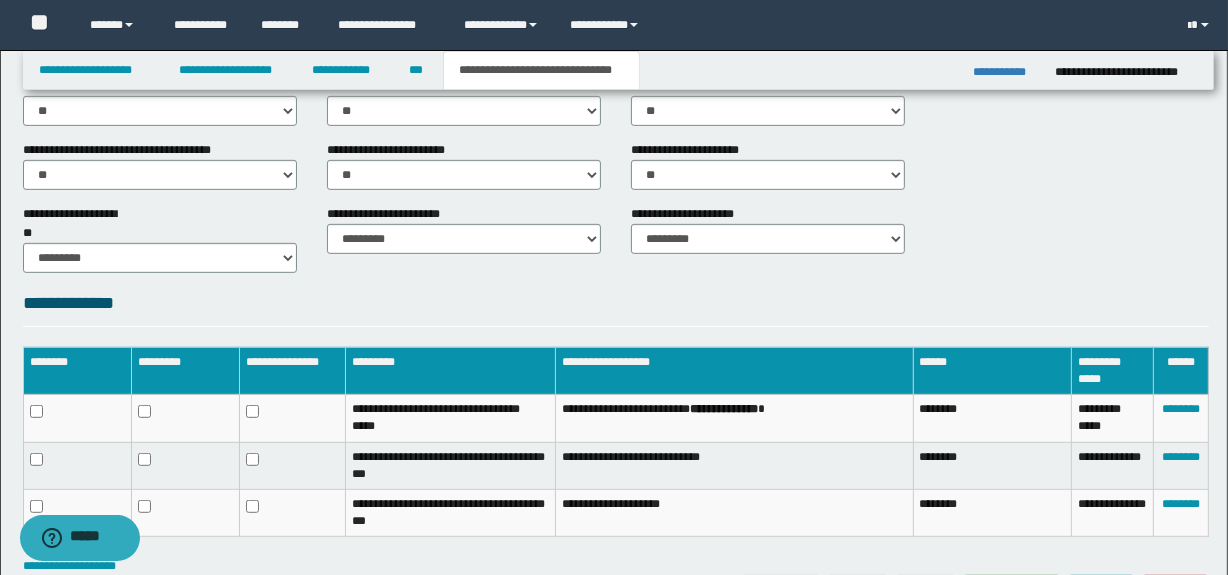 scroll, scrollTop: 833, scrollLeft: 0, axis: vertical 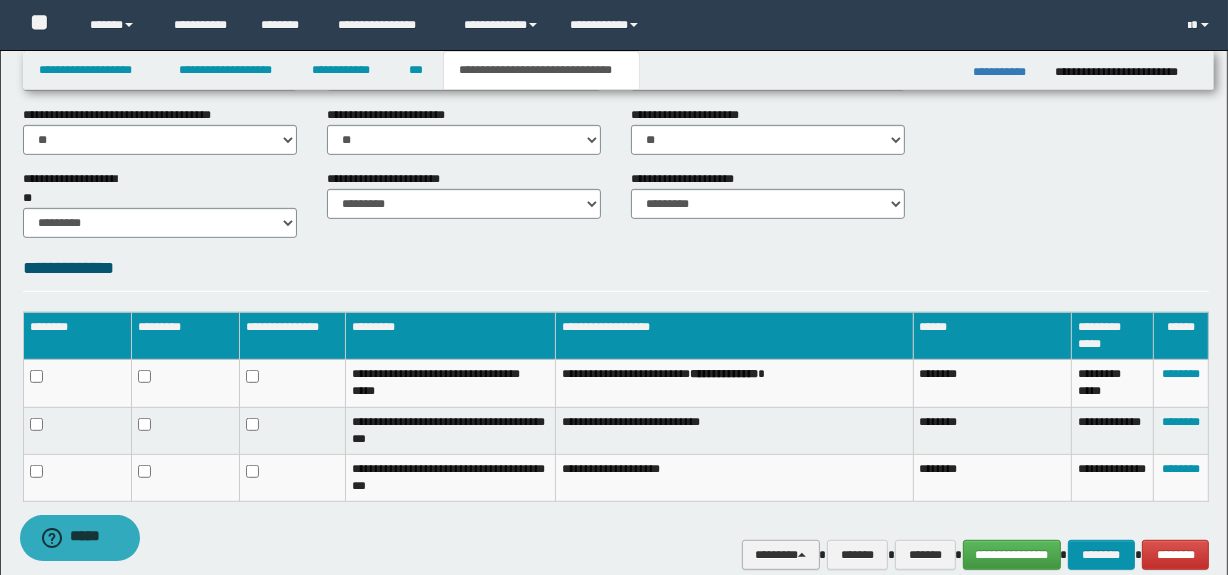 click on "********" at bounding box center (780, 555) 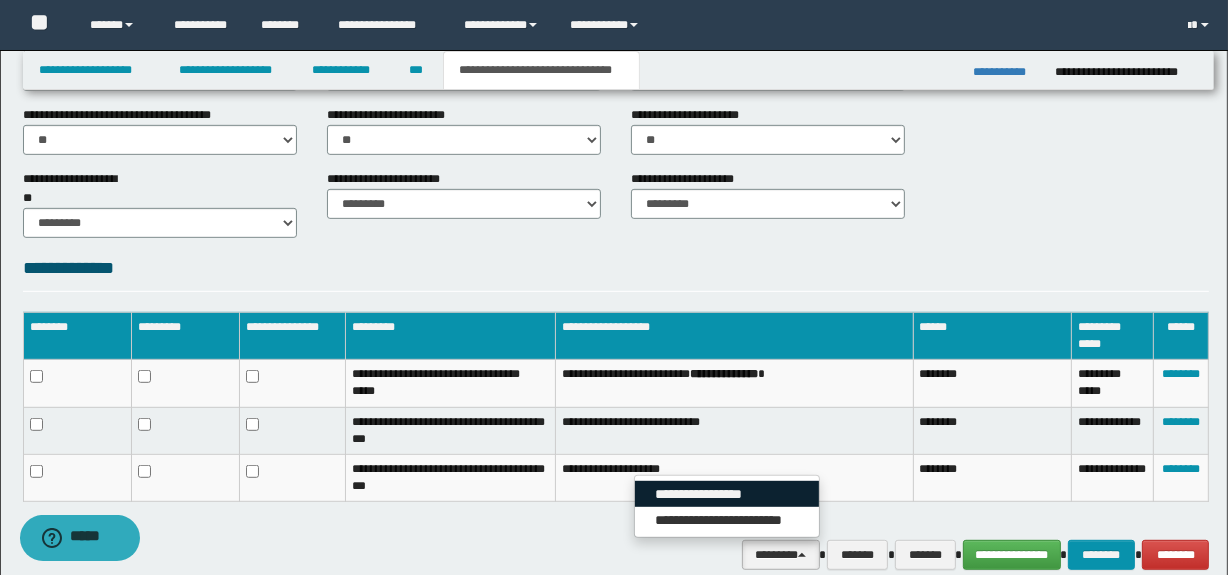 click on "**********" at bounding box center [727, 494] 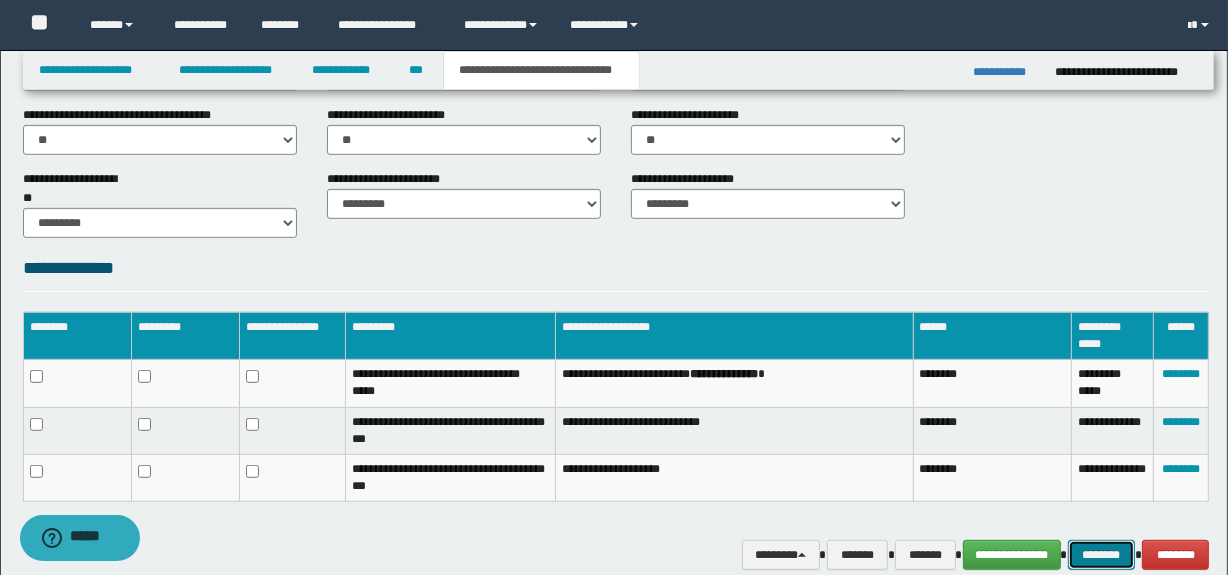 click on "********" at bounding box center (1102, 555) 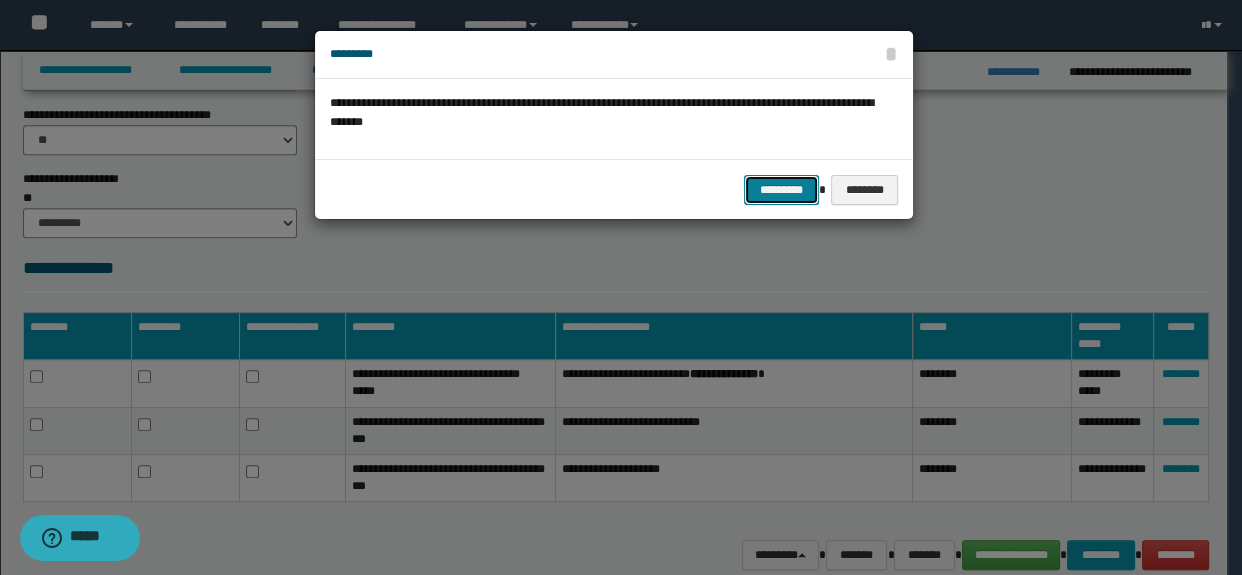 click on "*********" at bounding box center [781, 190] 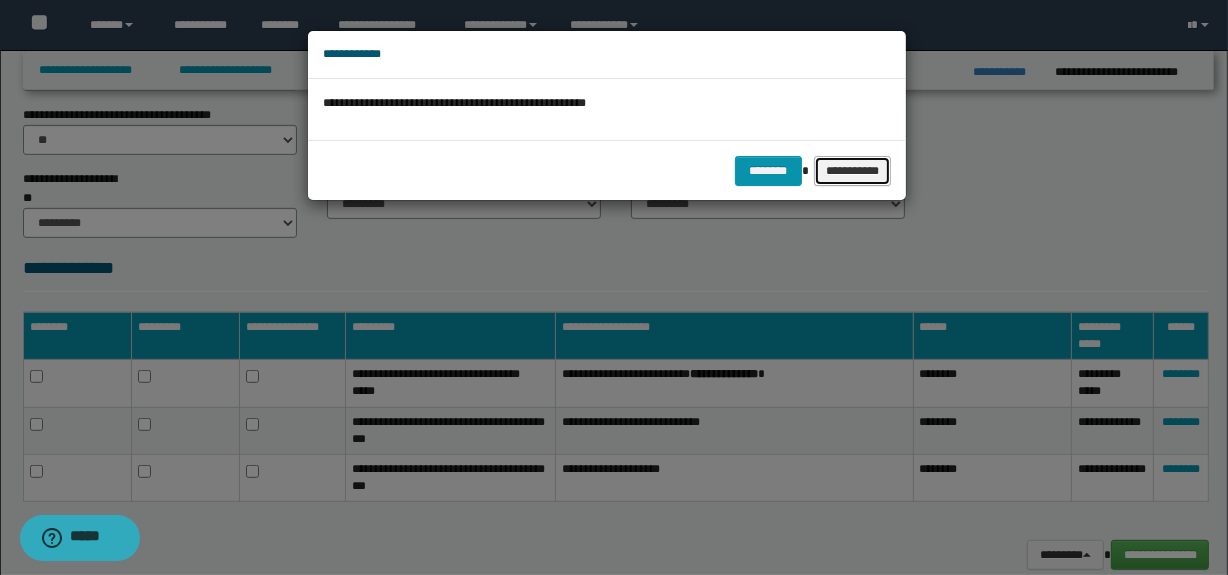 click on "**********" at bounding box center (853, 171) 